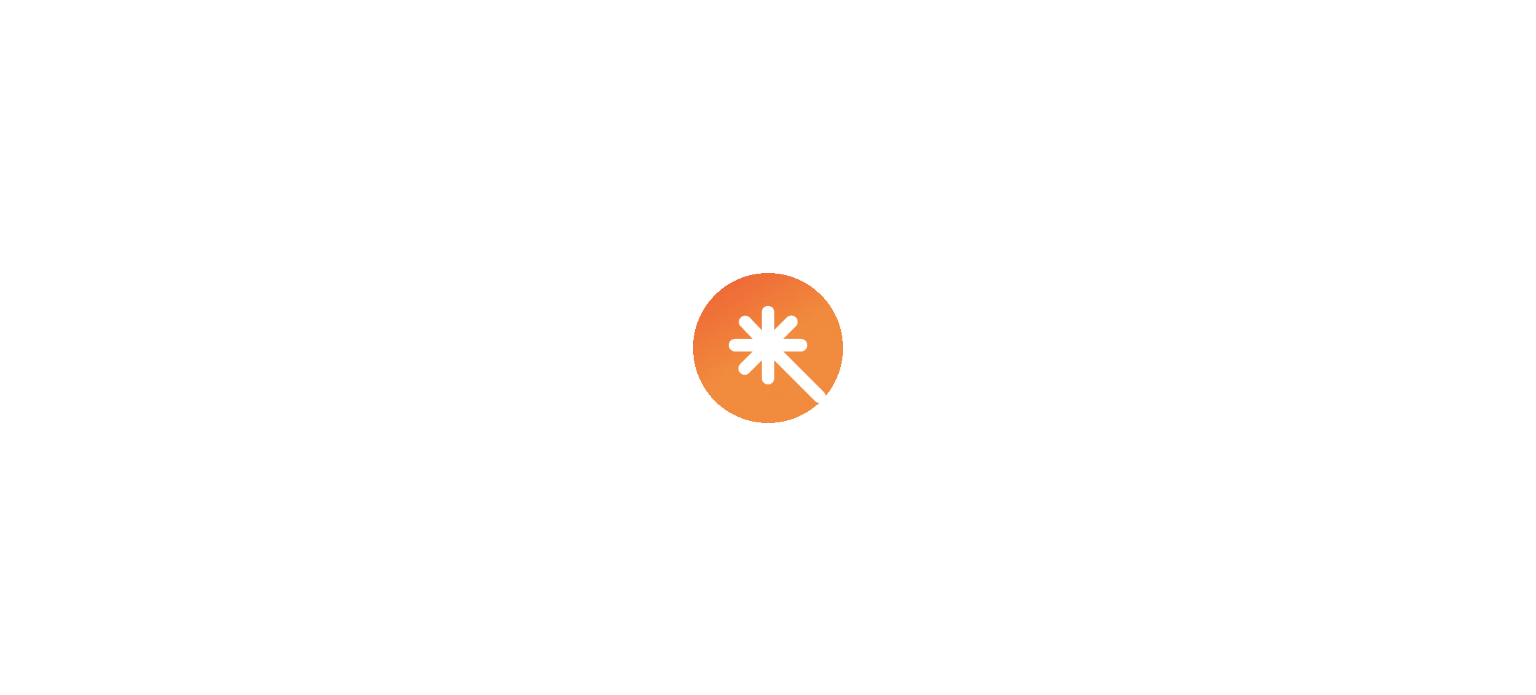 scroll, scrollTop: 0, scrollLeft: 0, axis: both 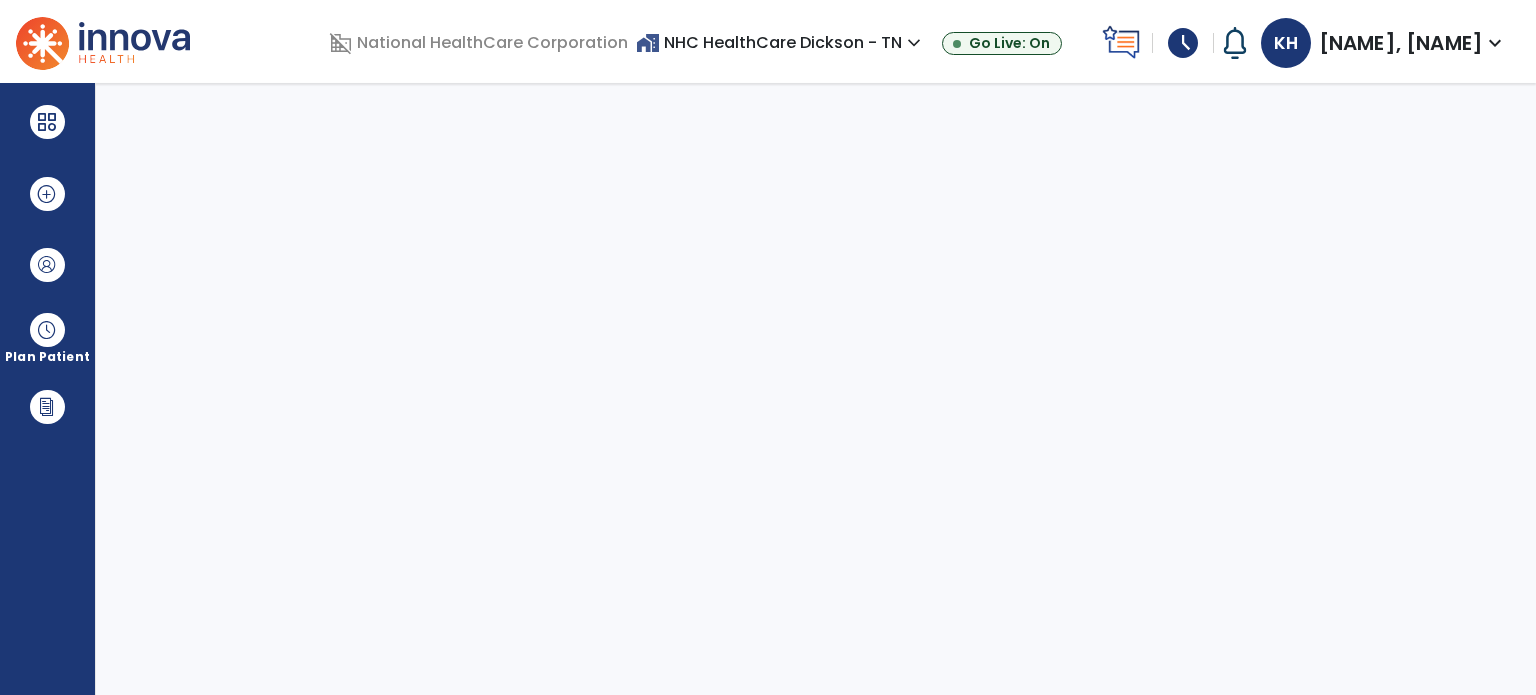 select on "****" 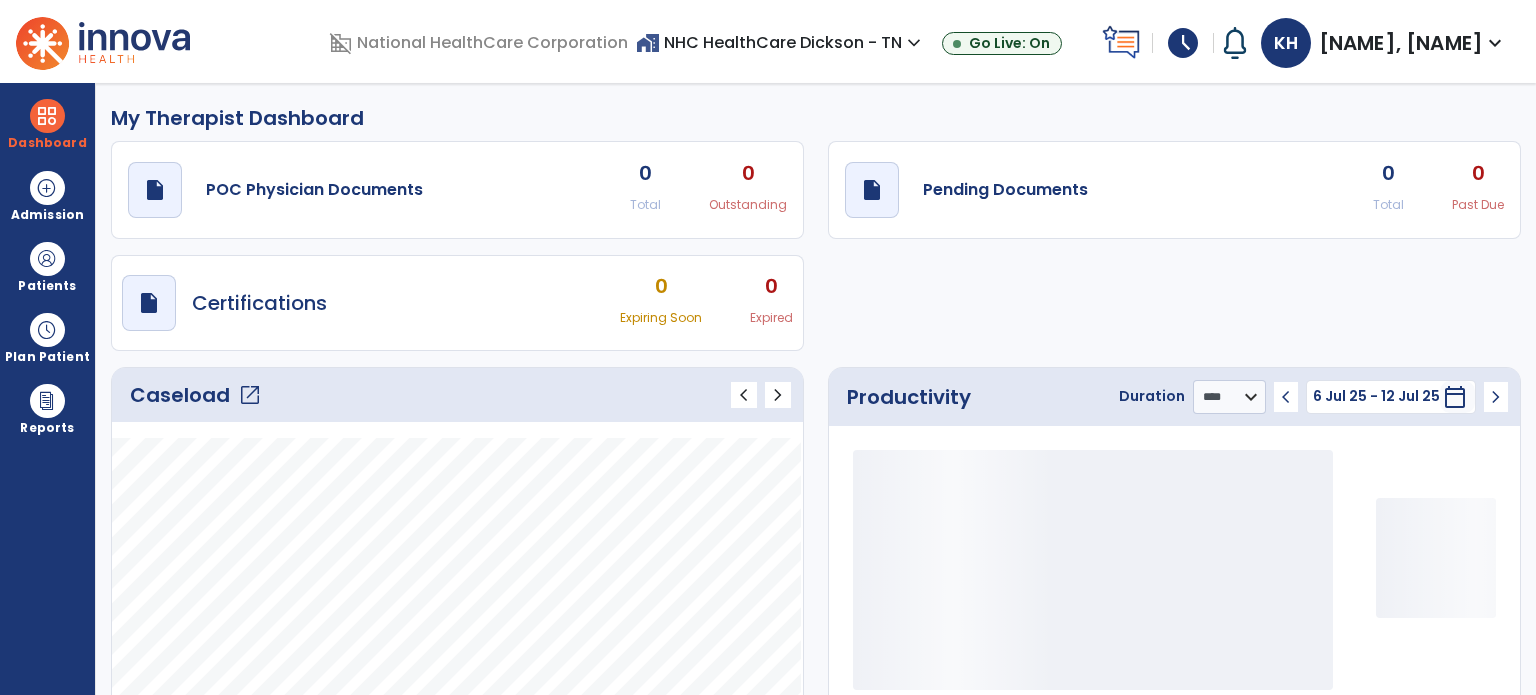 click on "schedule" at bounding box center [1183, 43] 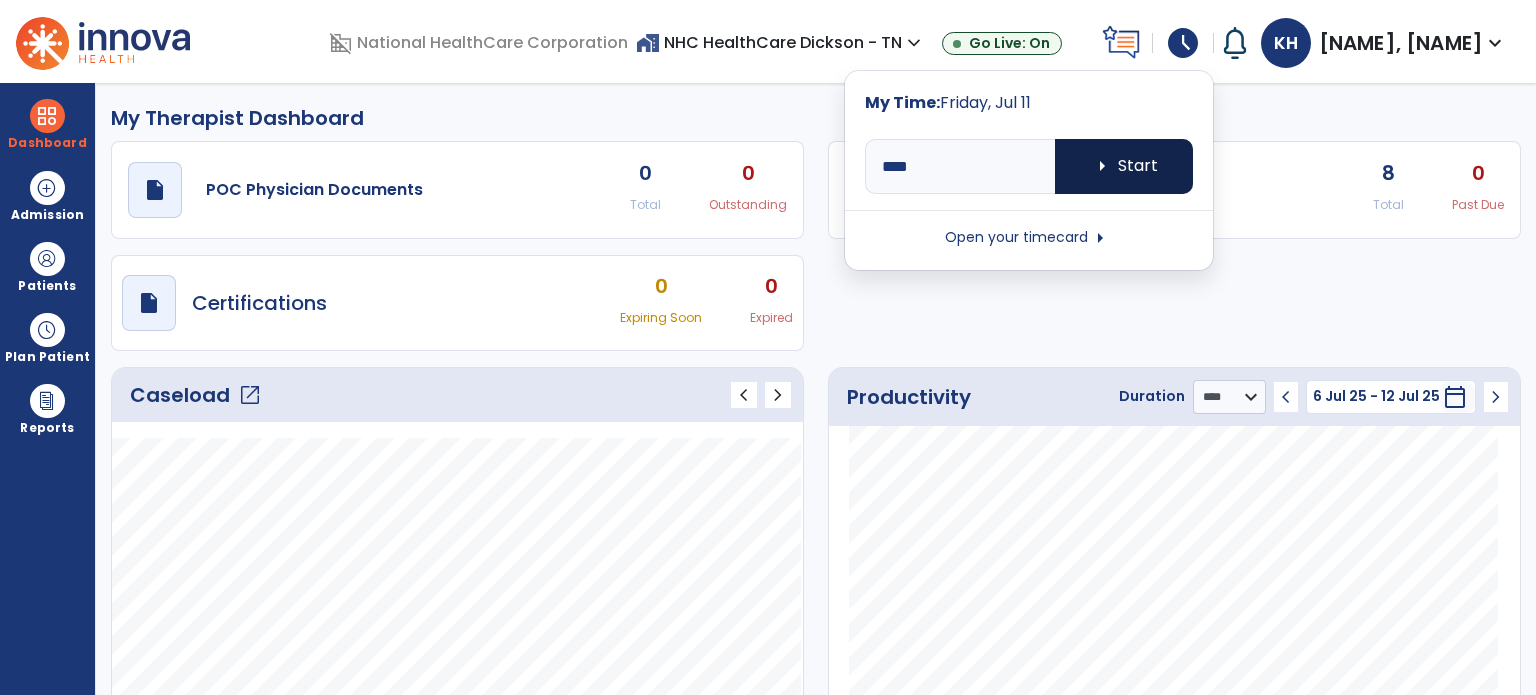 click on "arrow_right" at bounding box center [1102, 166] 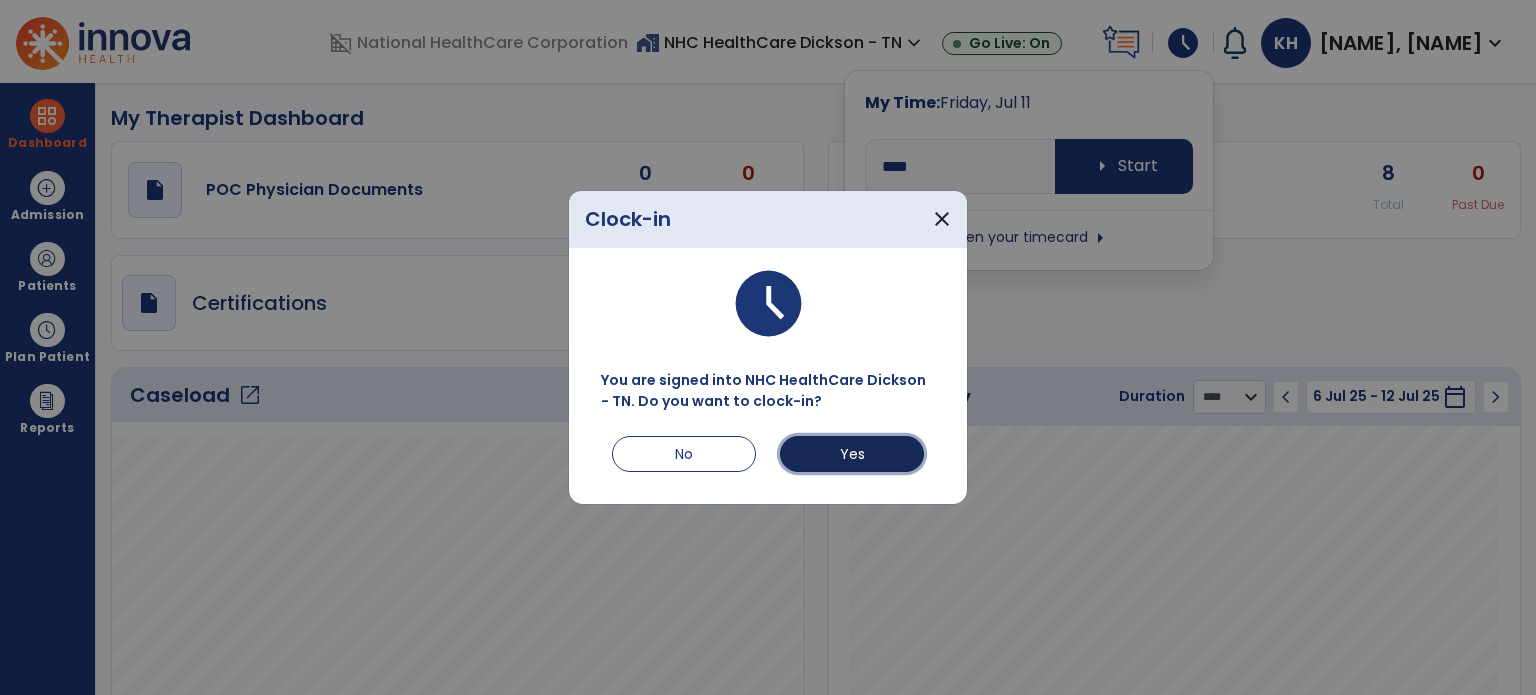 click on "Yes" at bounding box center (852, 454) 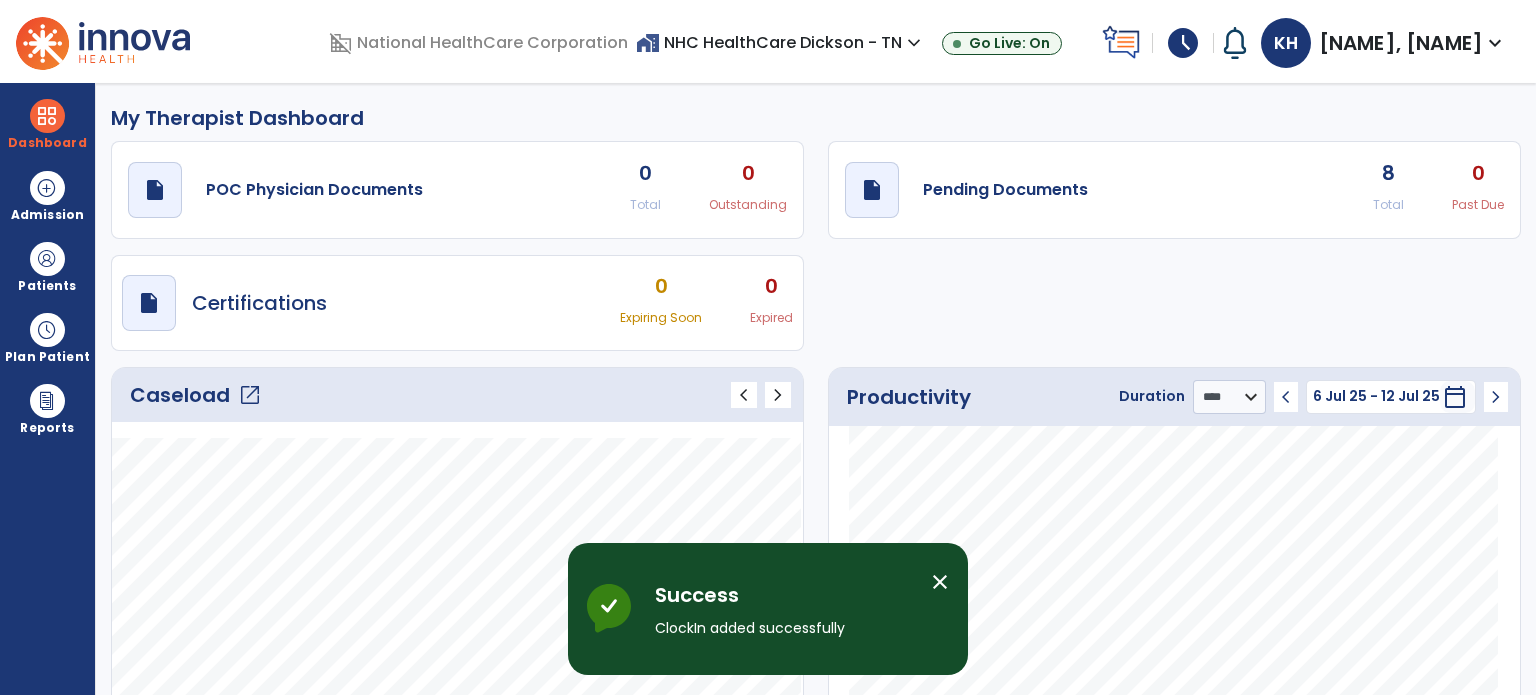 click on "open_in_new" 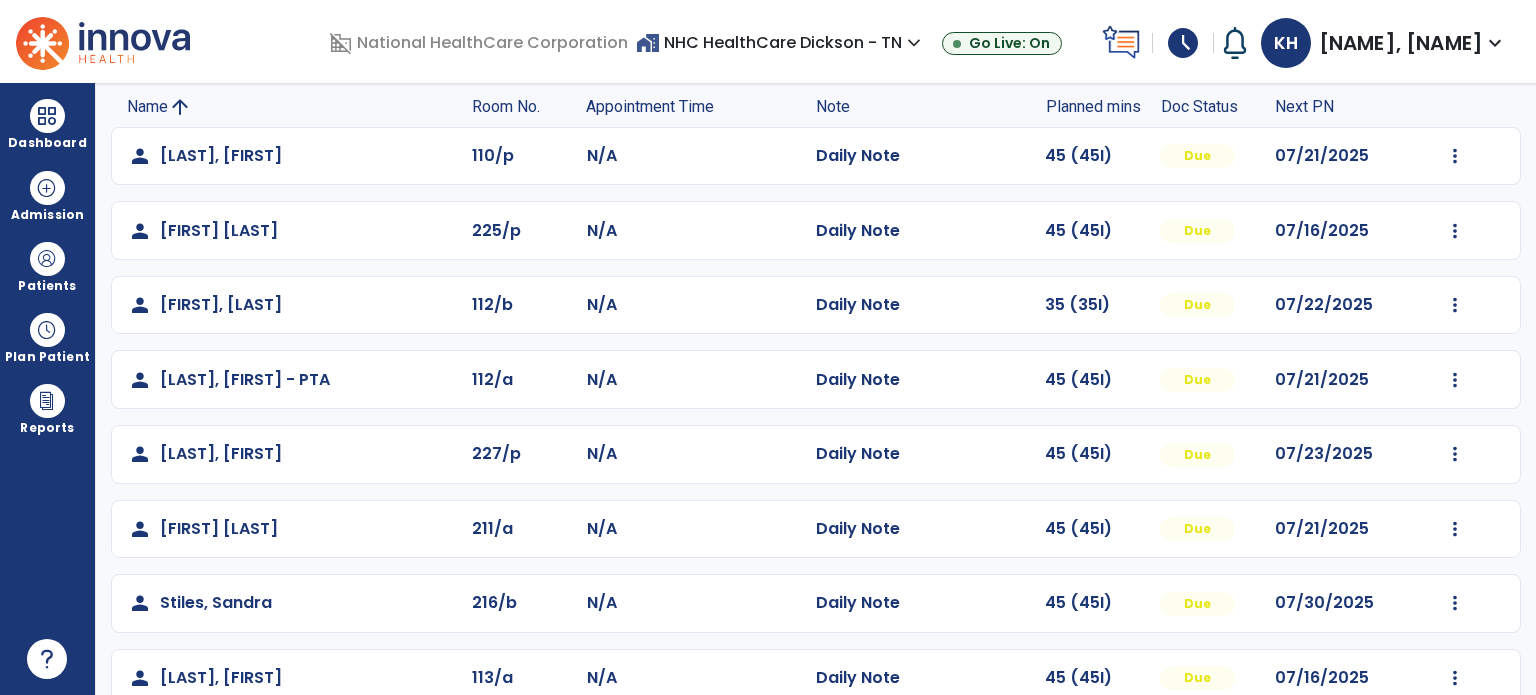 scroll, scrollTop: 0, scrollLeft: 0, axis: both 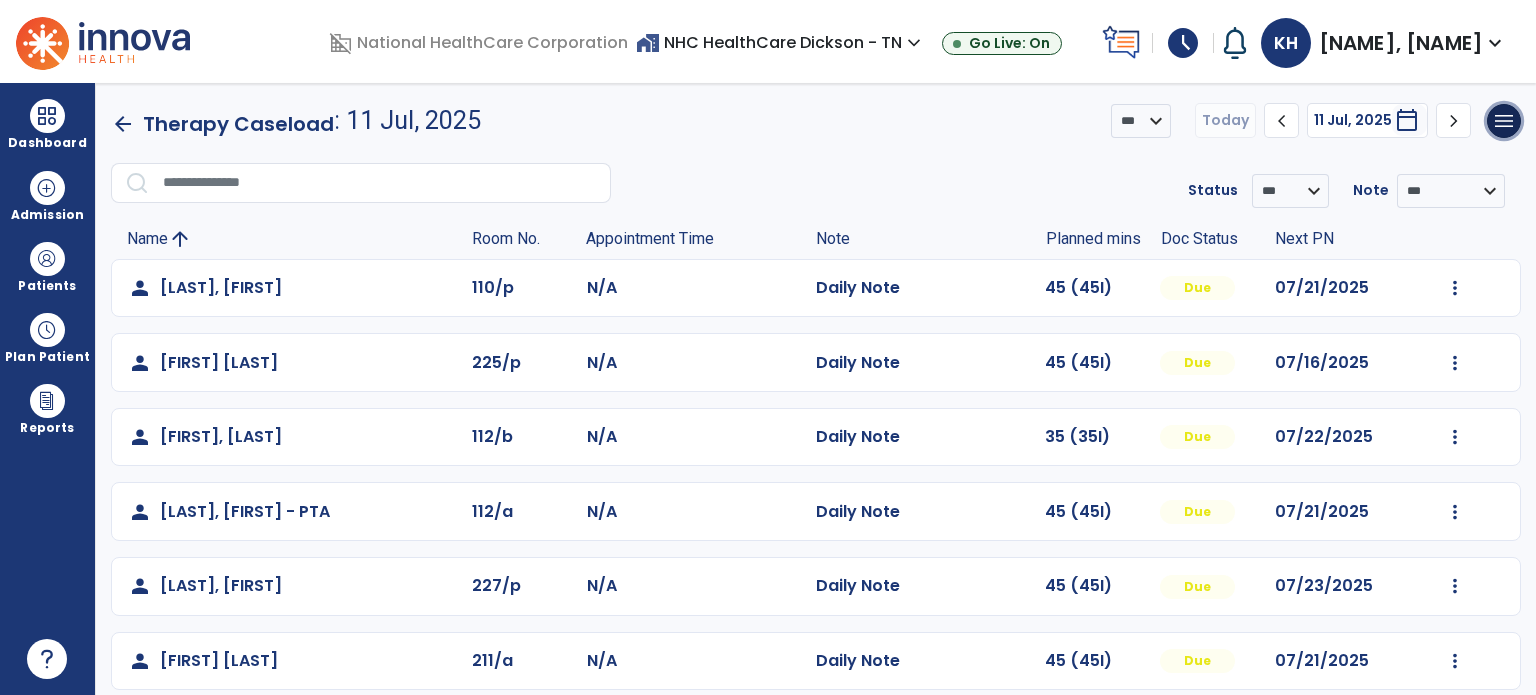click on "menu" at bounding box center (1504, 121) 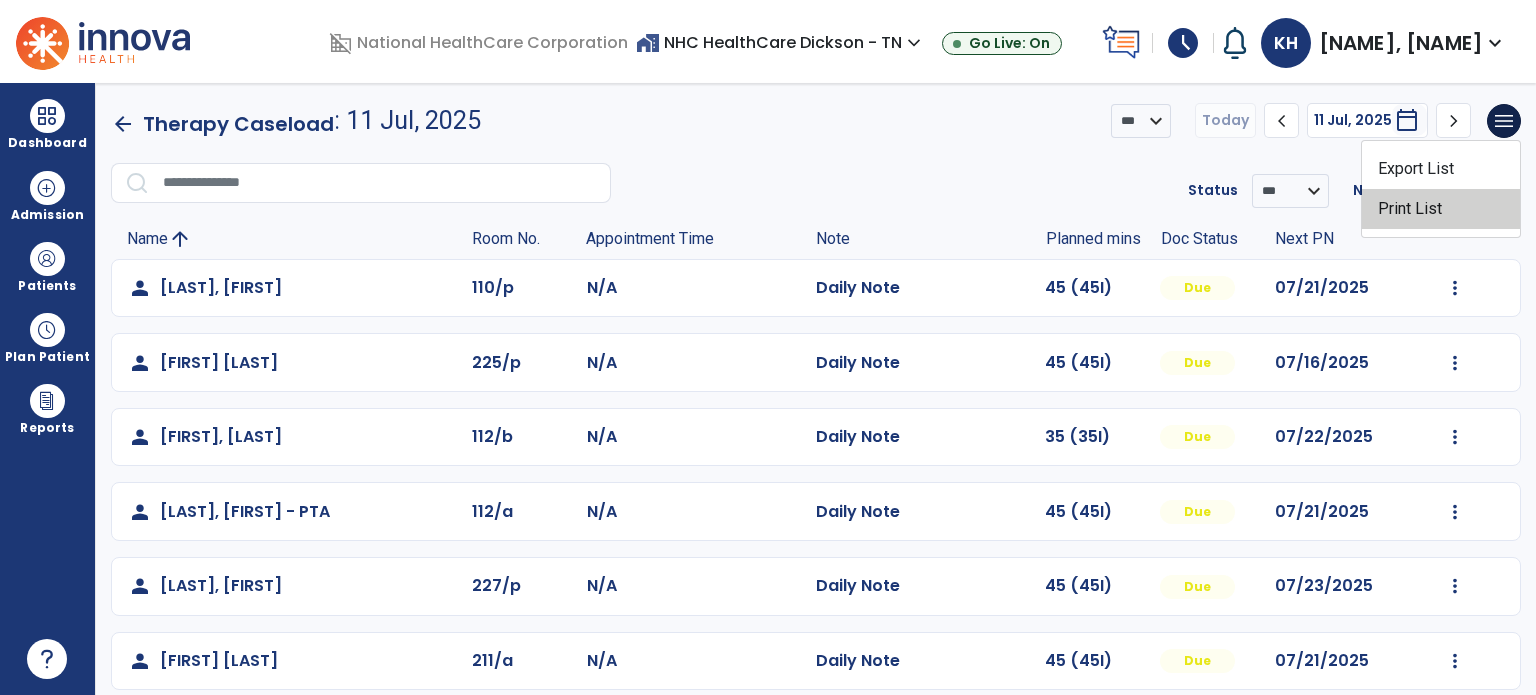 click on "Print List" 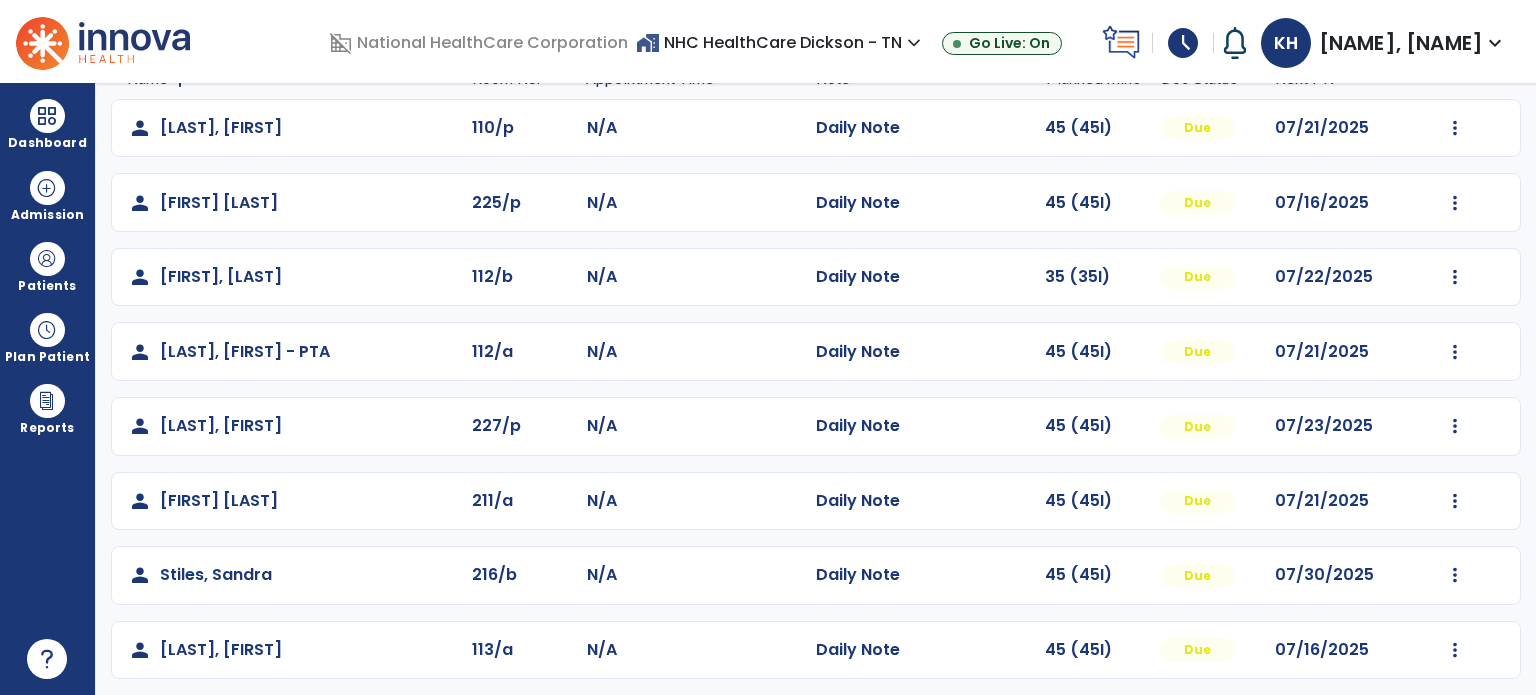 scroll, scrollTop: 169, scrollLeft: 0, axis: vertical 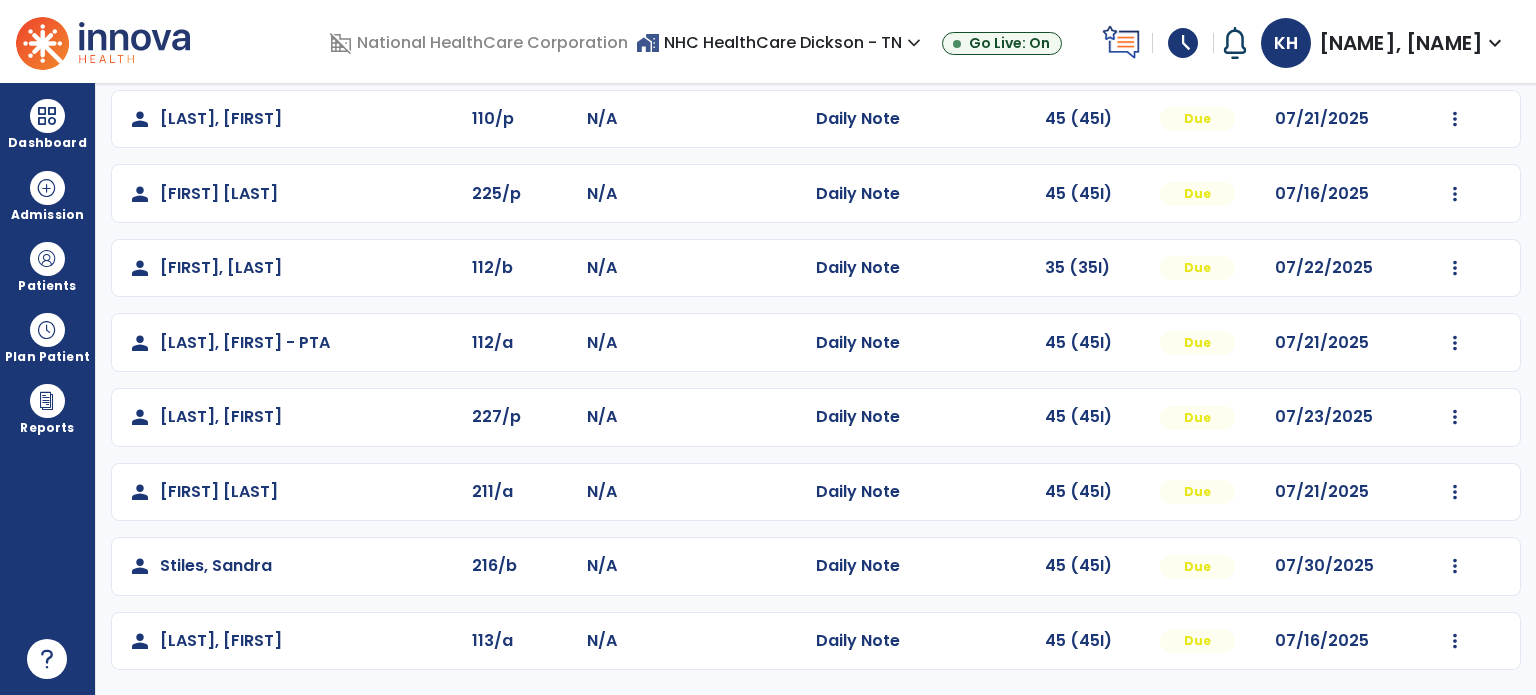 click on "Patients" at bounding box center [47, 266] 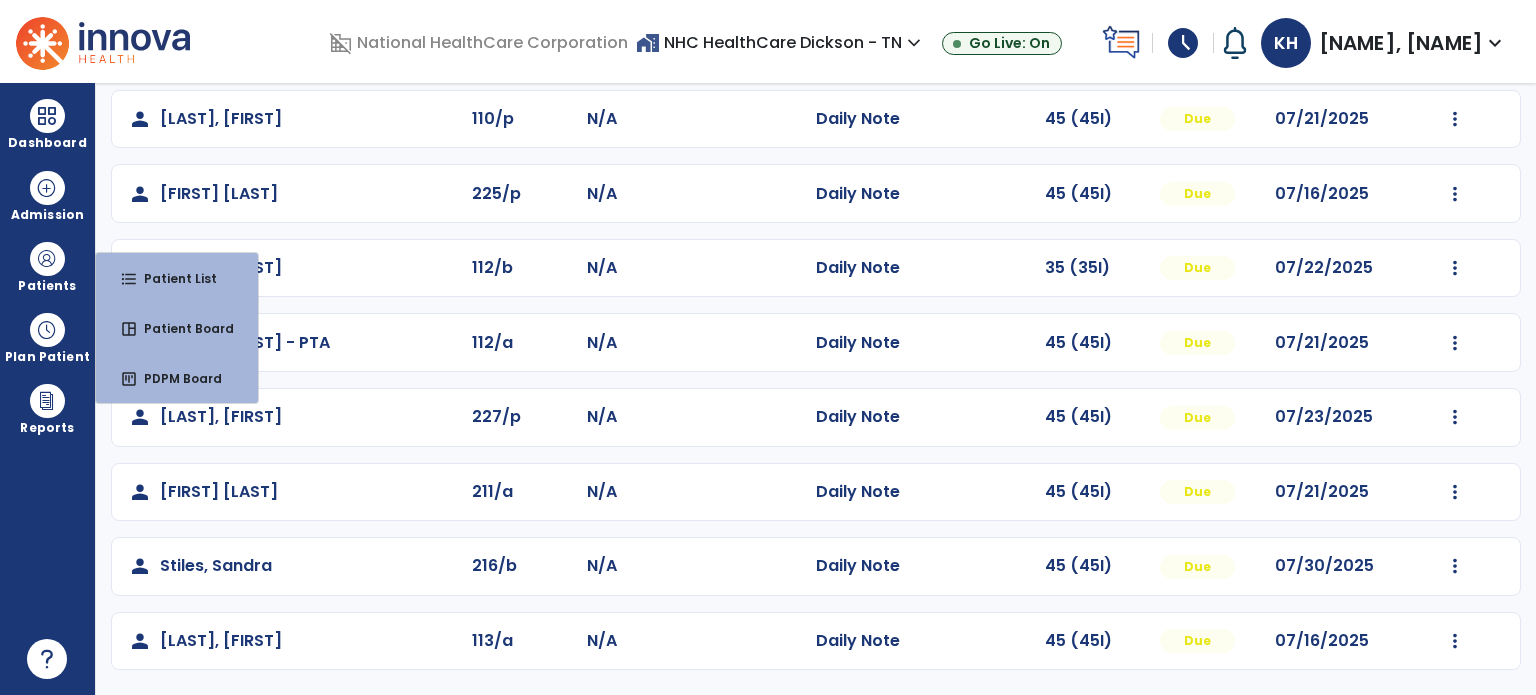 click on "person   [NAME], [NAME]  112/b N/A  Daily Note   35 (35I)  Due 07/22/2025  Mark Visit As Complete   Reset Note   Open Document   G + C Mins" 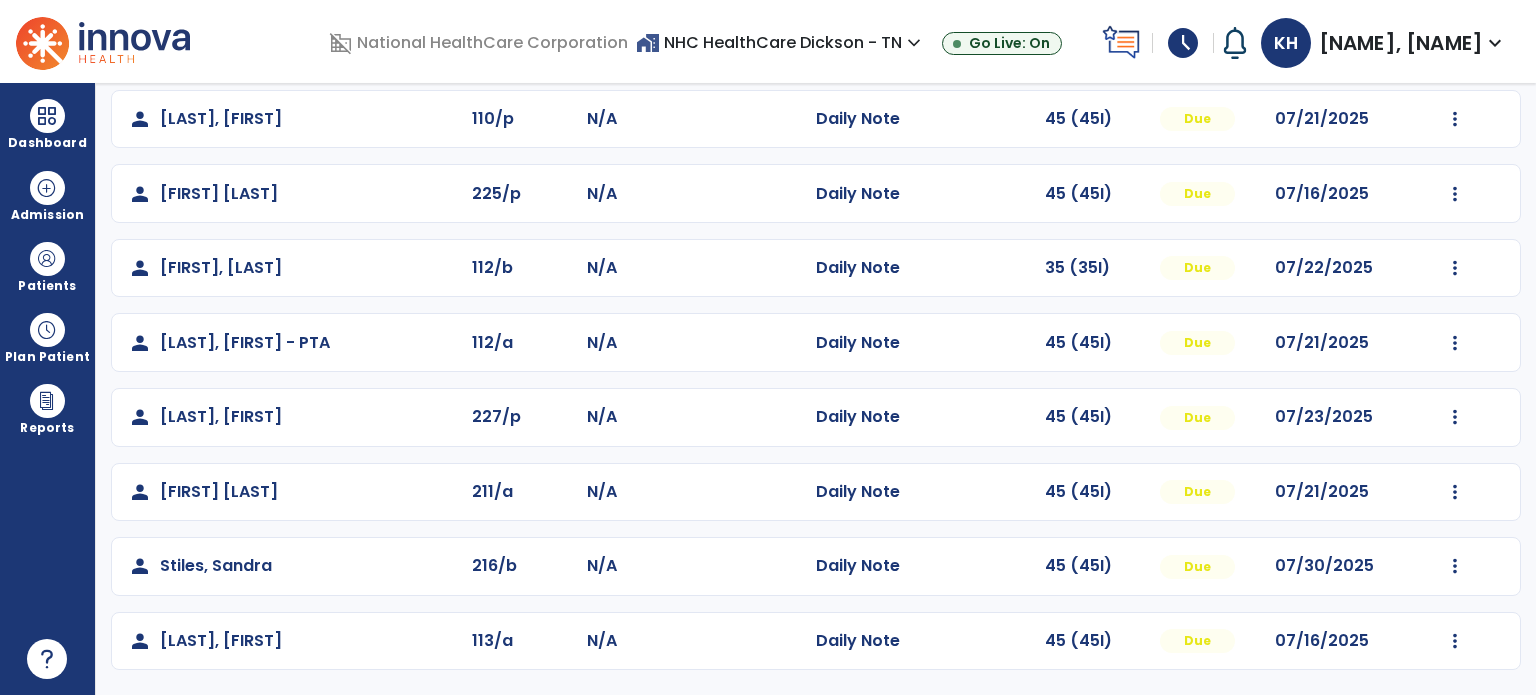 click on "Patients" at bounding box center [47, 266] 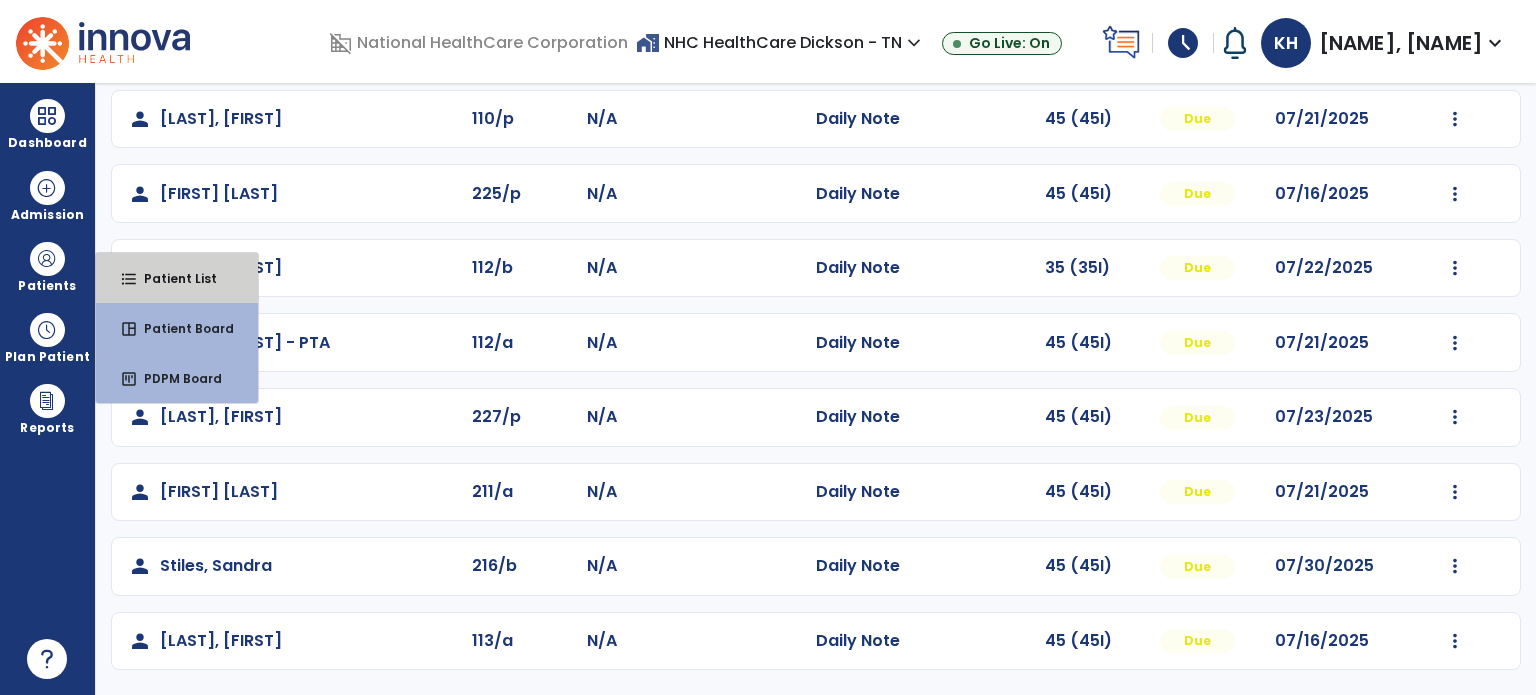 click on "format_list_bulleted" at bounding box center (129, 279) 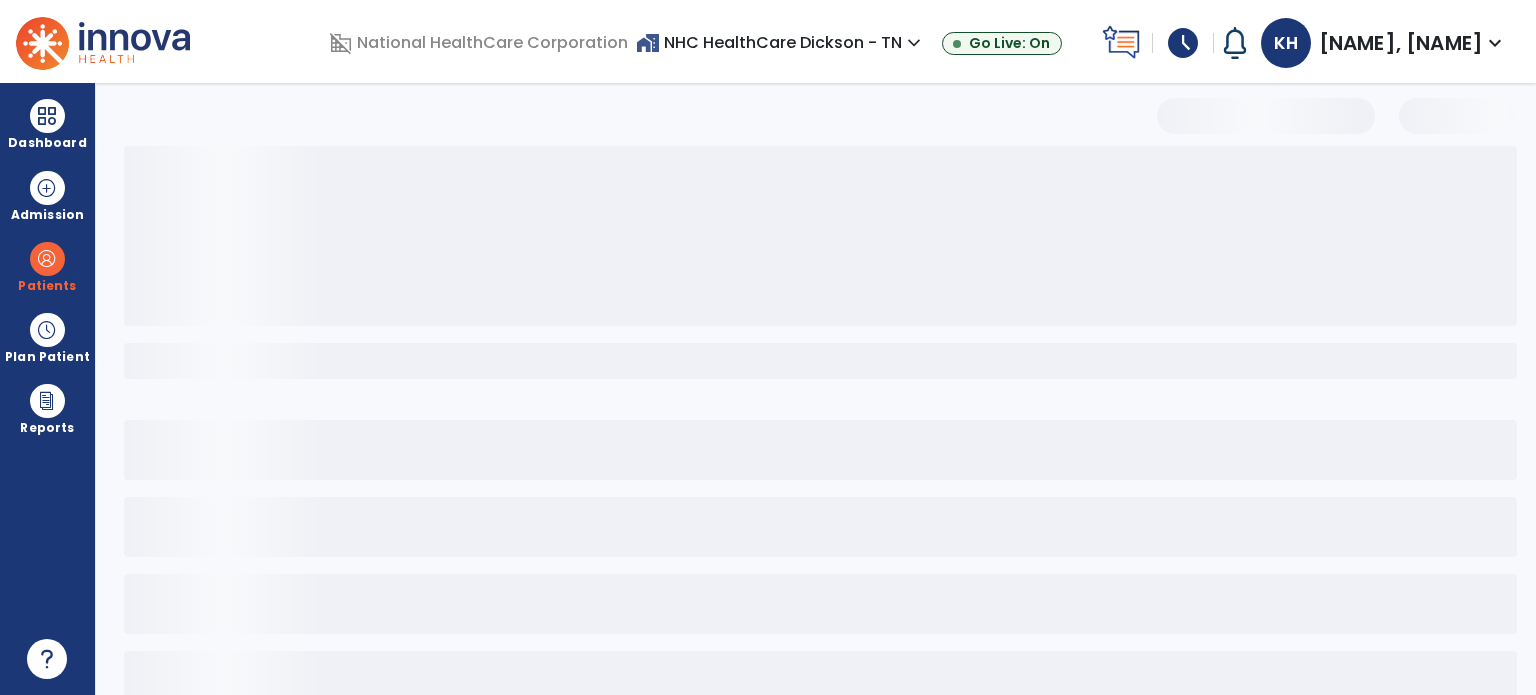 scroll, scrollTop: 46, scrollLeft: 0, axis: vertical 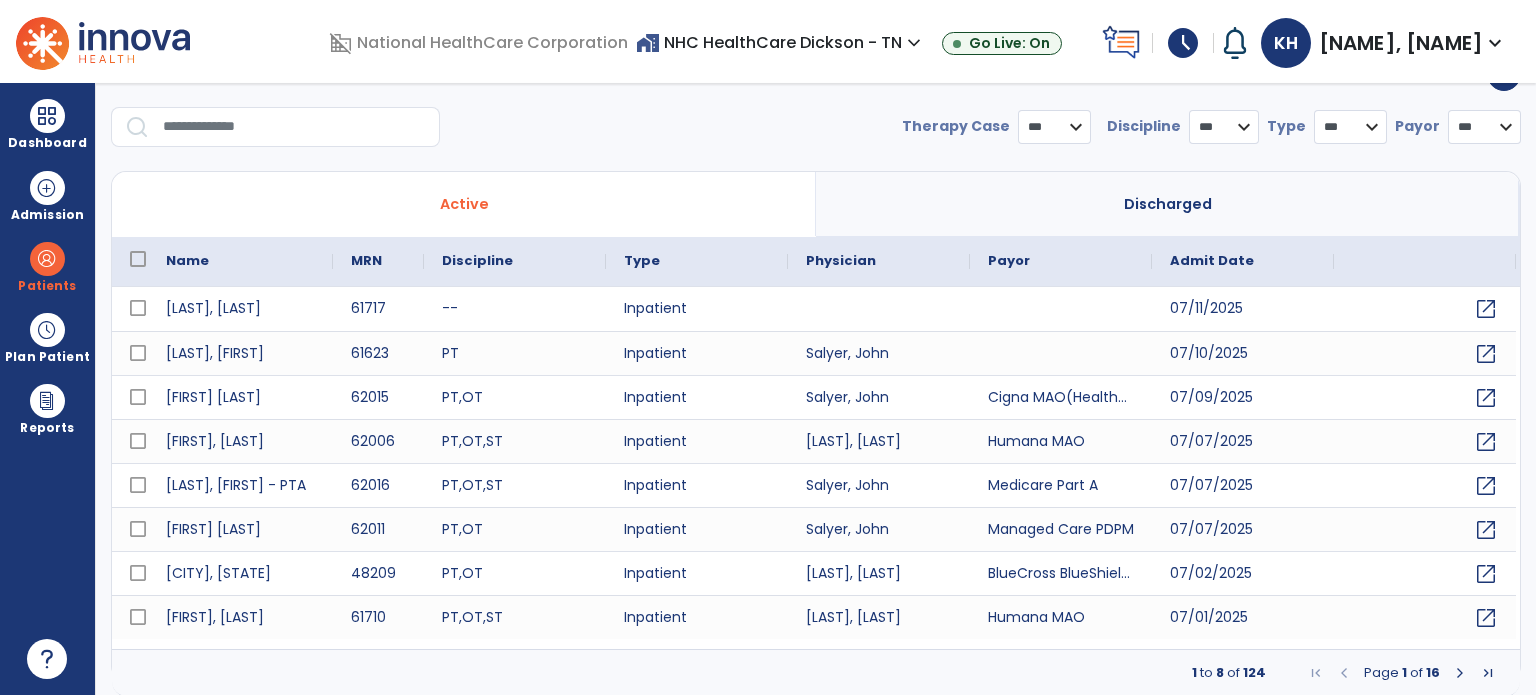 click at bounding box center [294, 127] 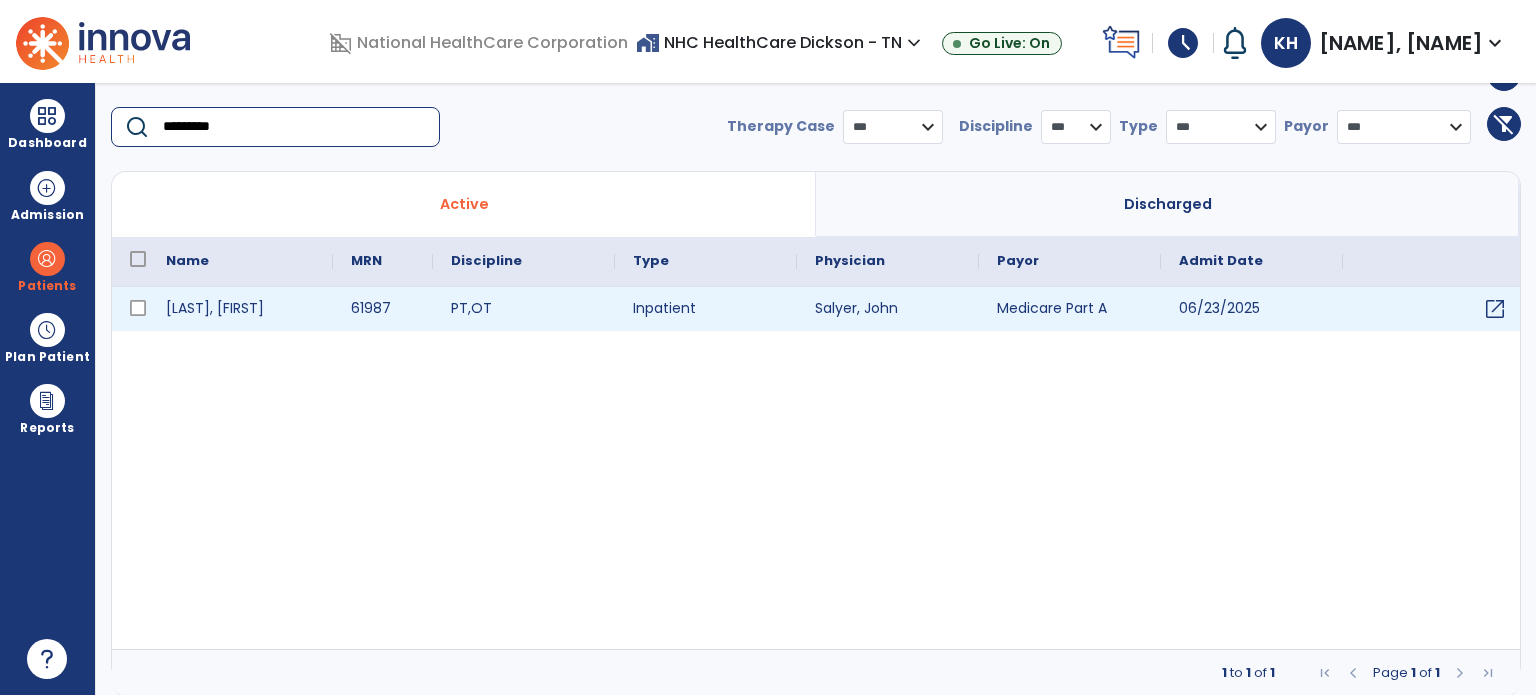 type on "*********" 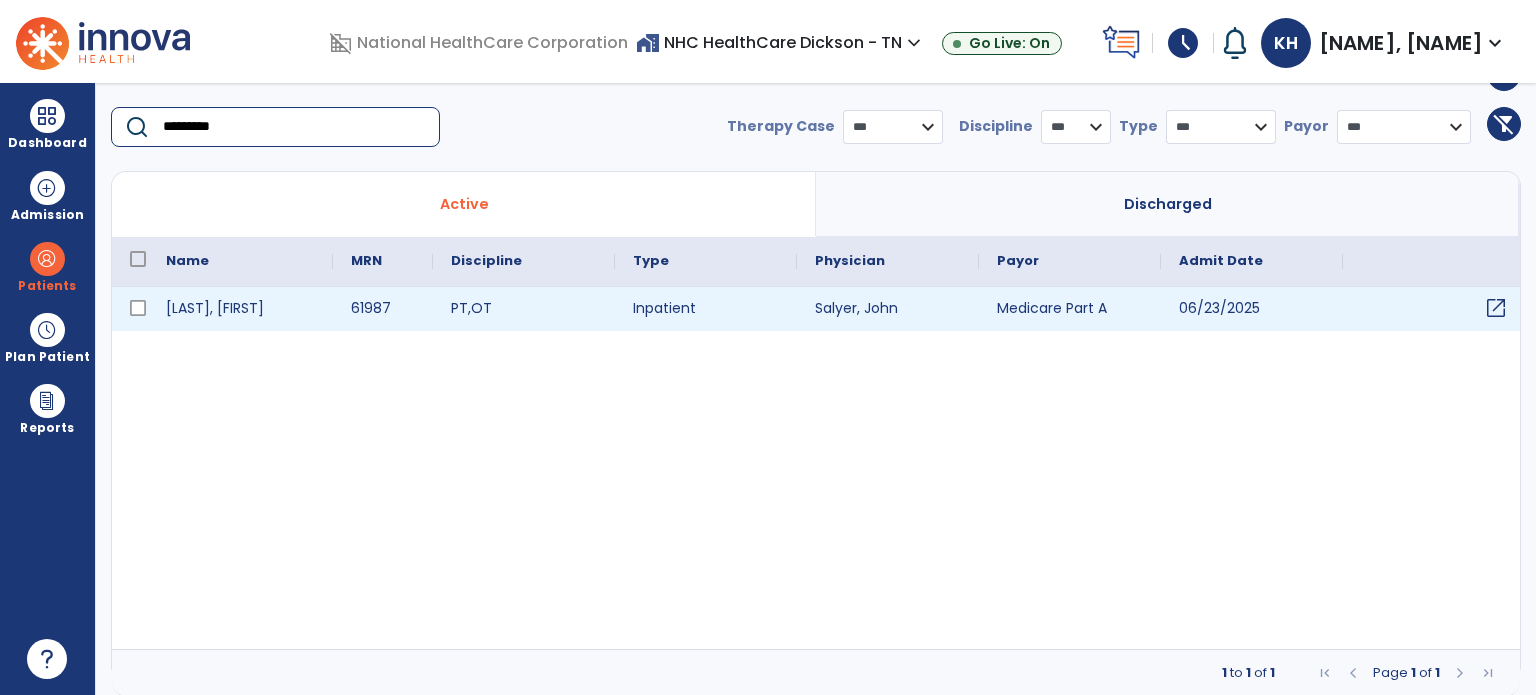 click on "open_in_new" at bounding box center (1496, 308) 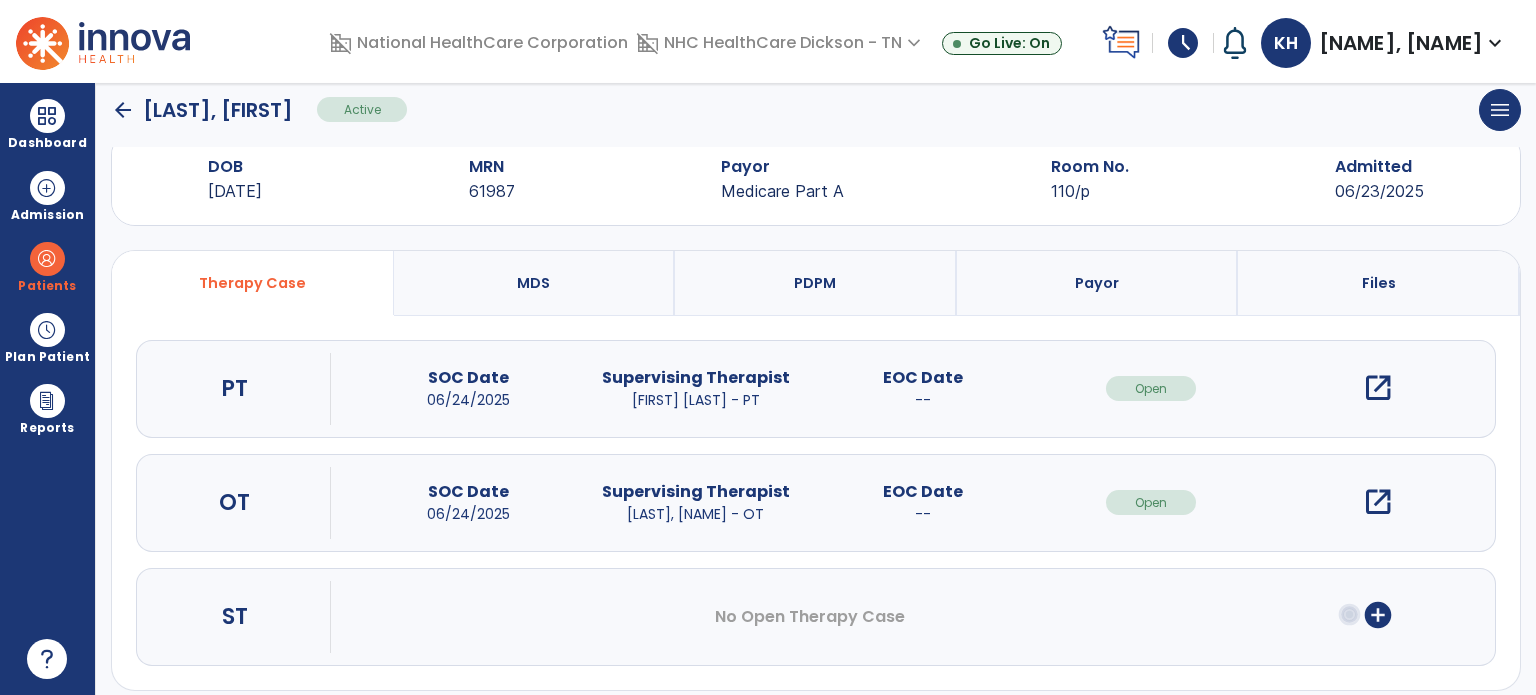 click on "PDPM" at bounding box center (816, 283) 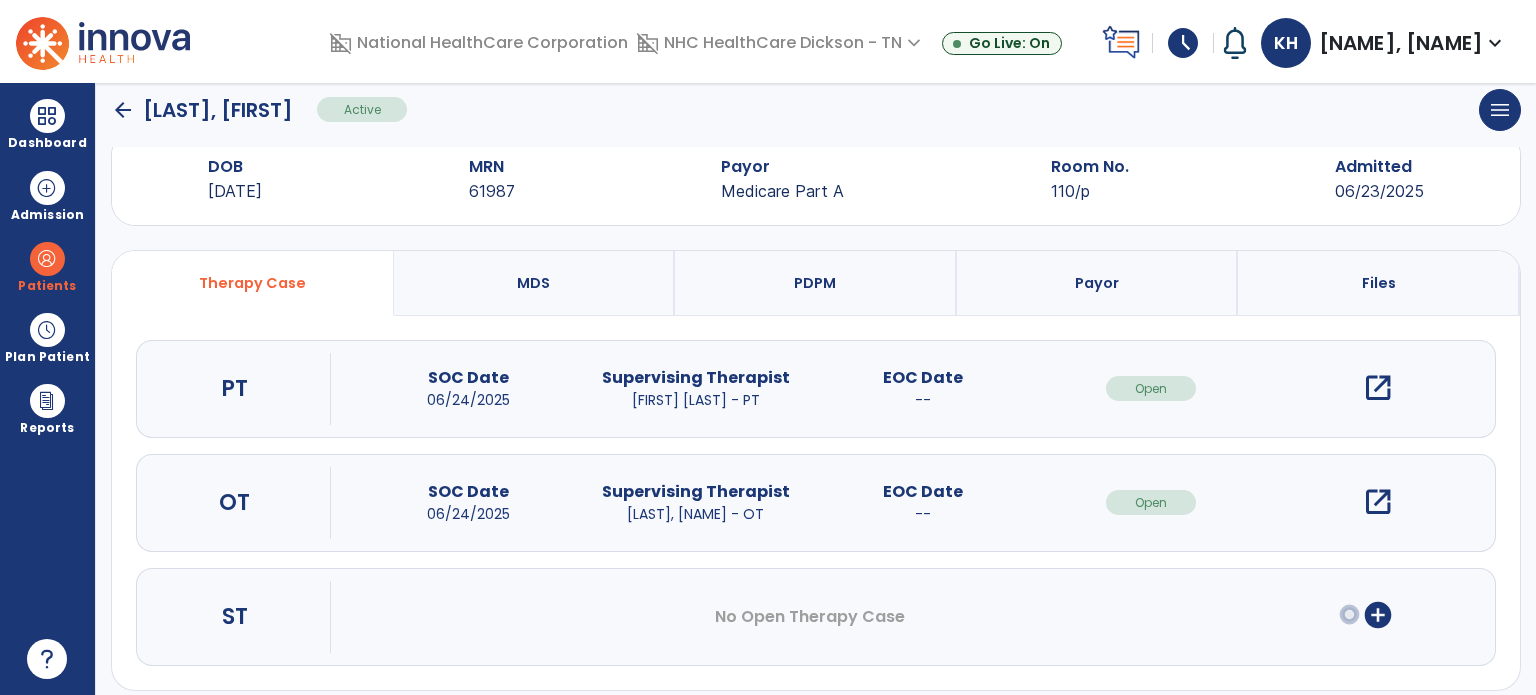 select on "***" 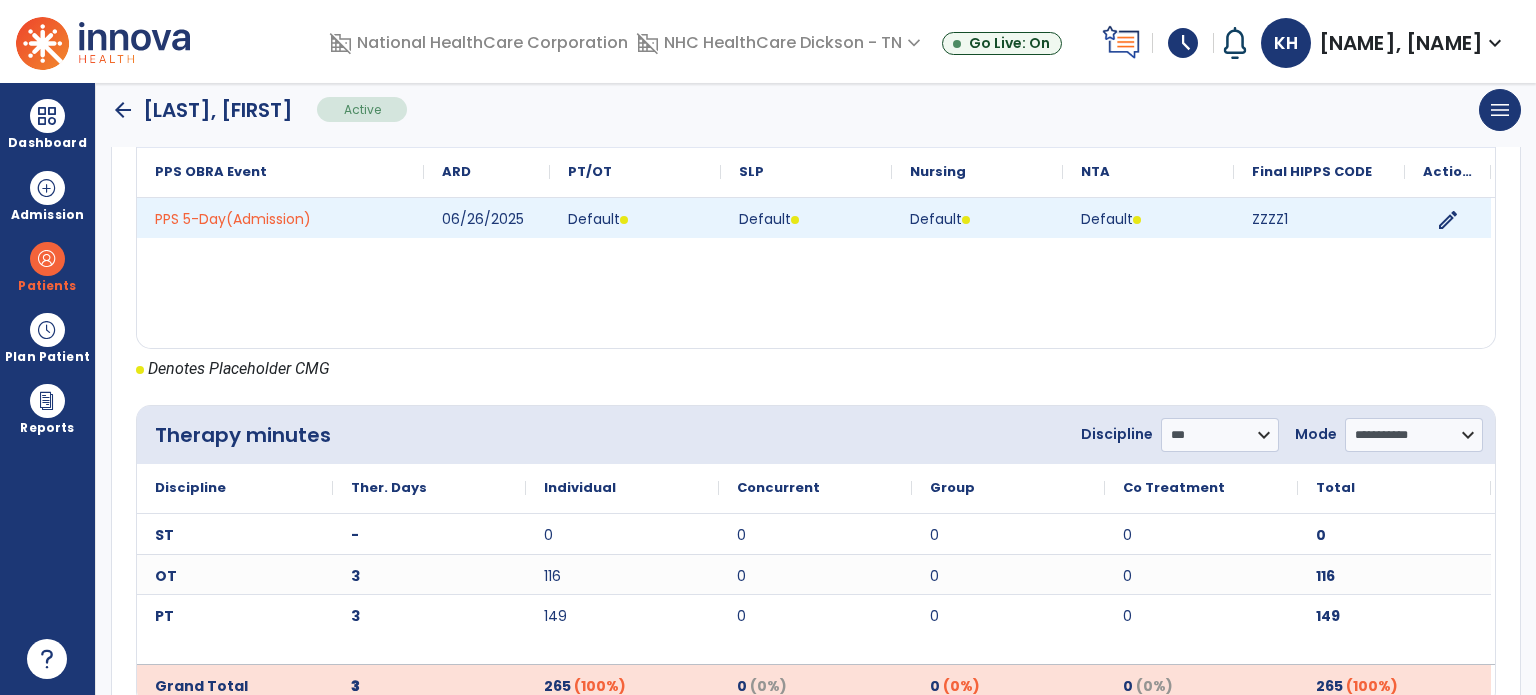 scroll, scrollTop: 903, scrollLeft: 0, axis: vertical 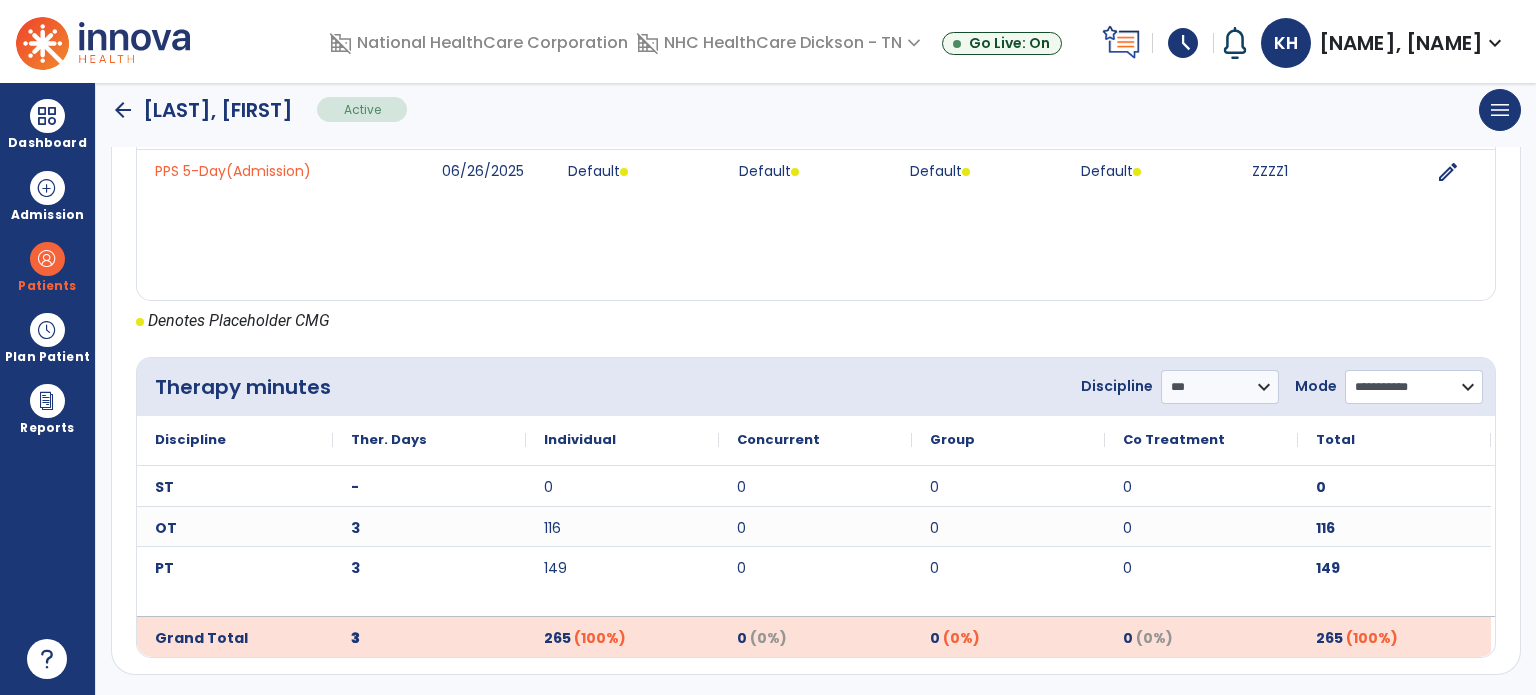 click on "**********" 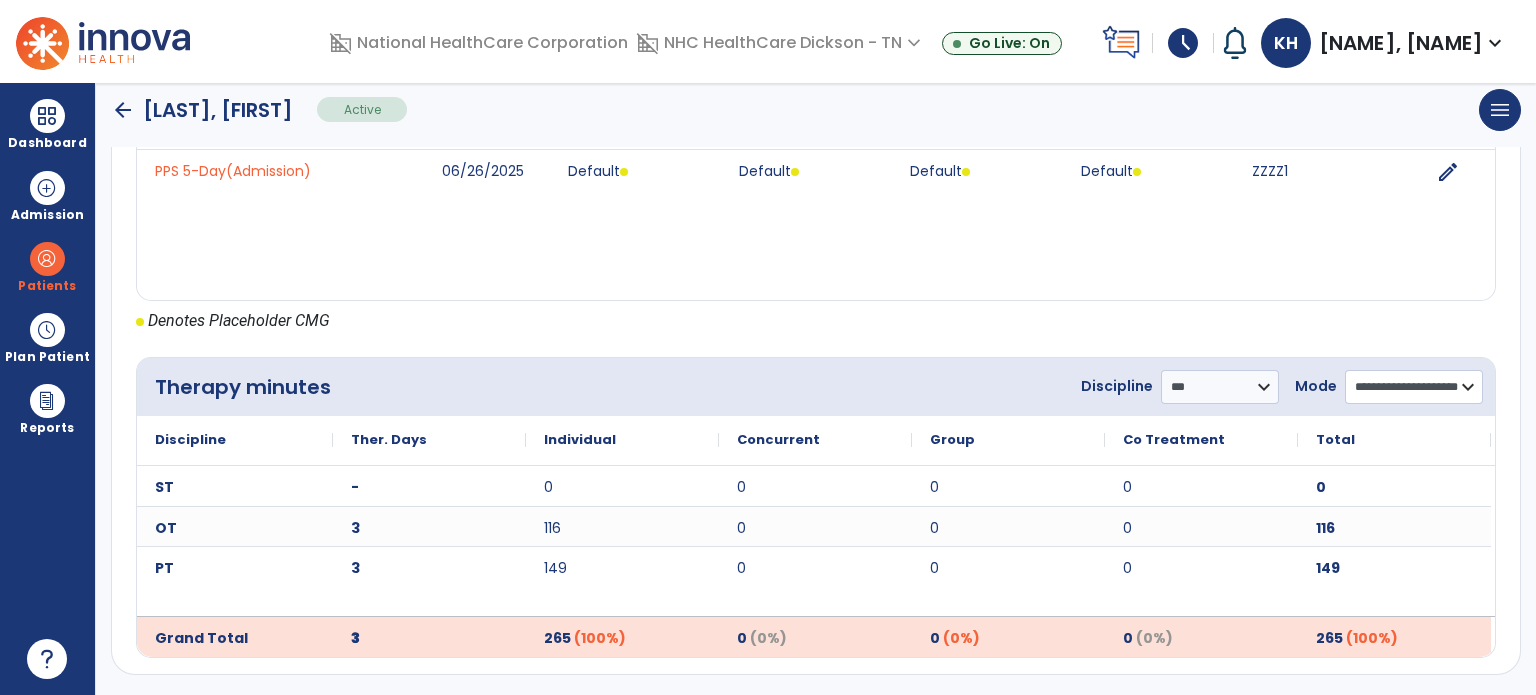 click on "**********" 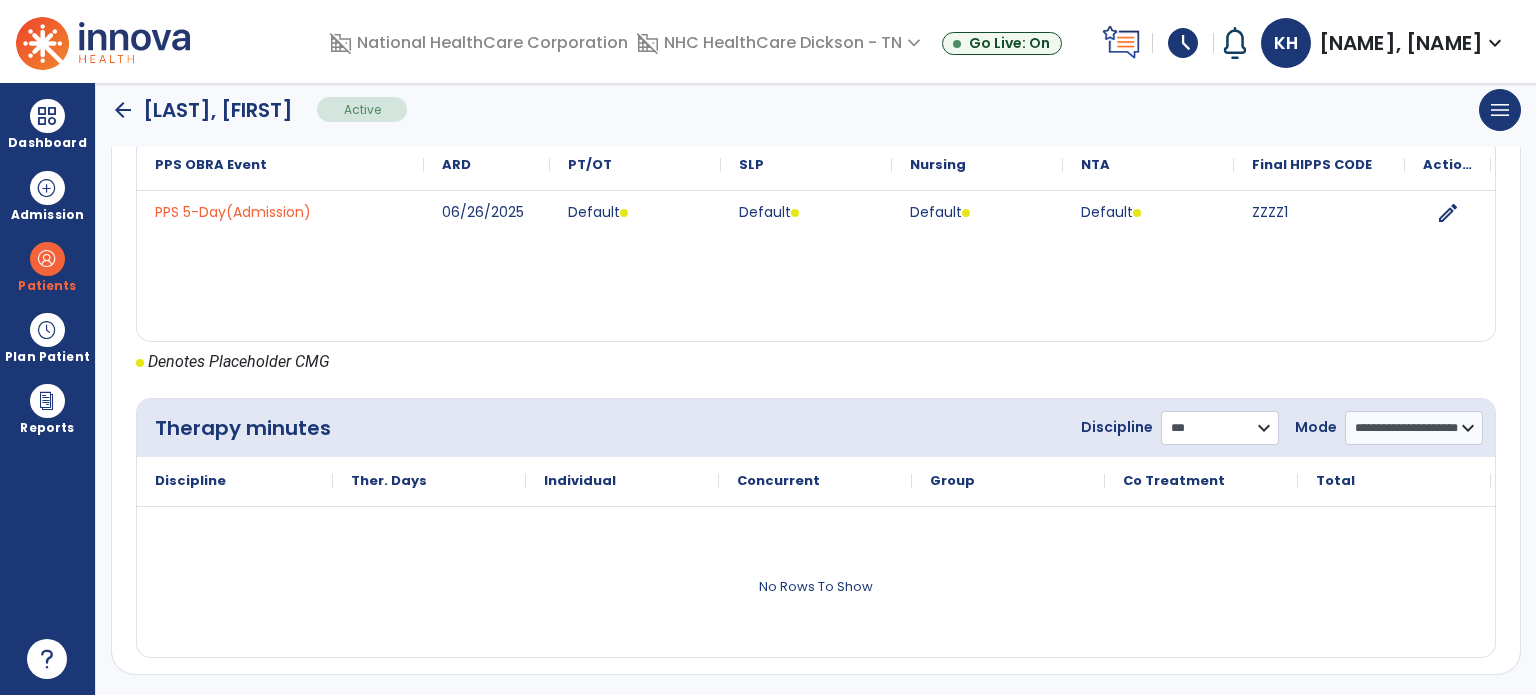 click on "**********" 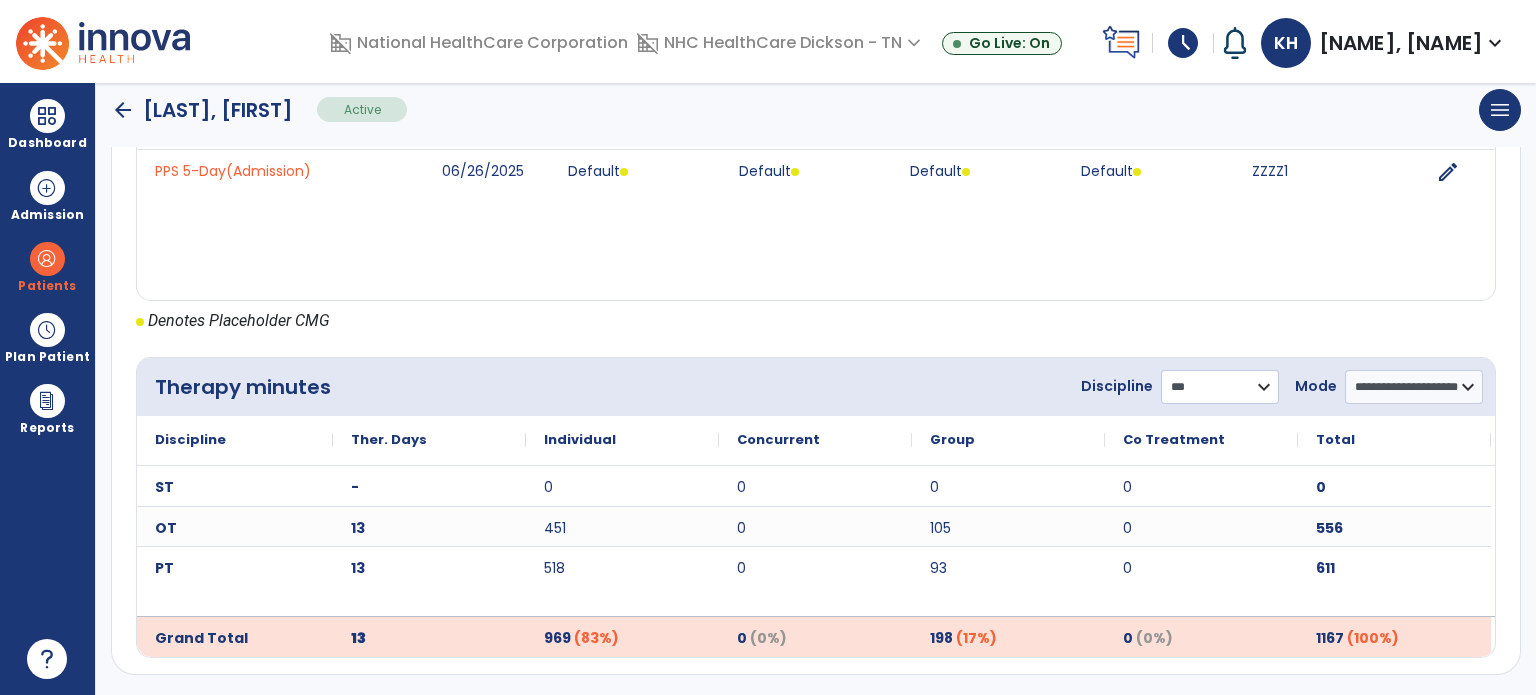 select on "**" 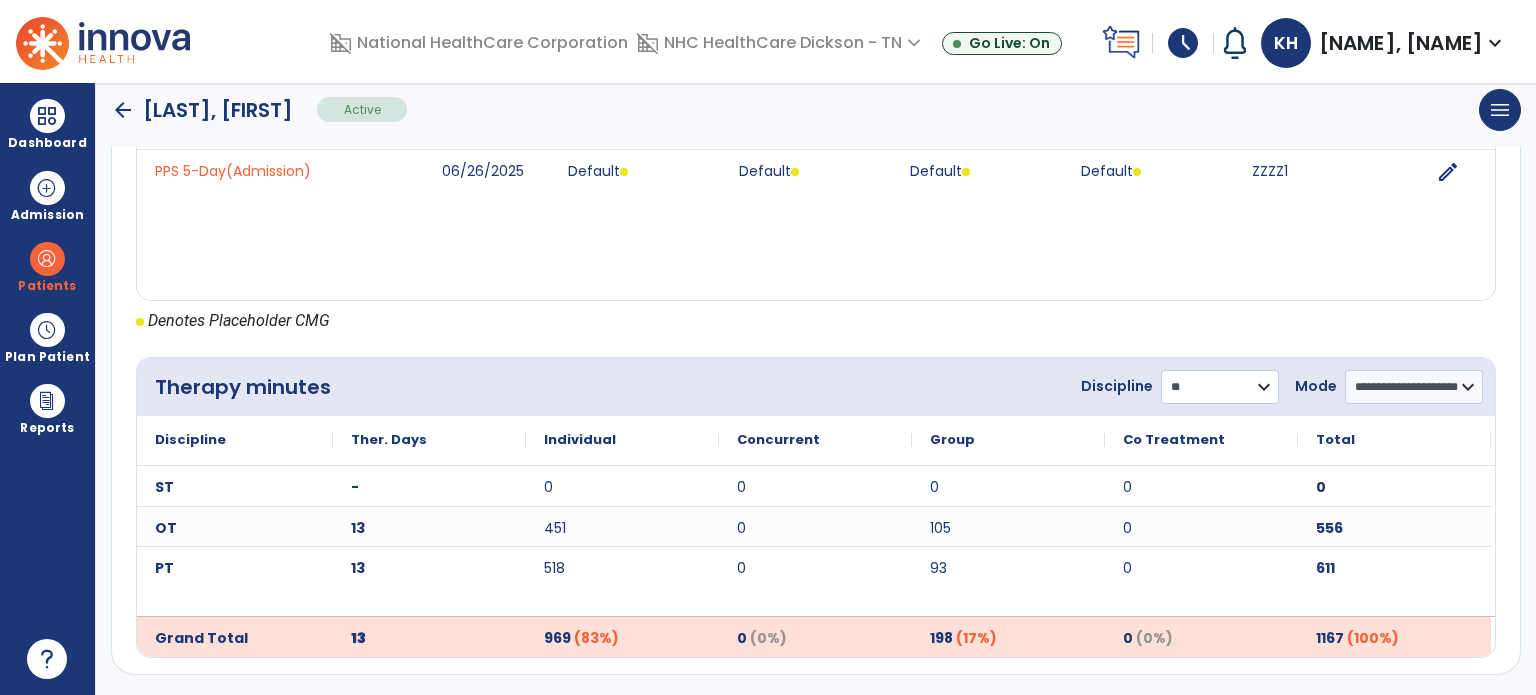 click on "**********" 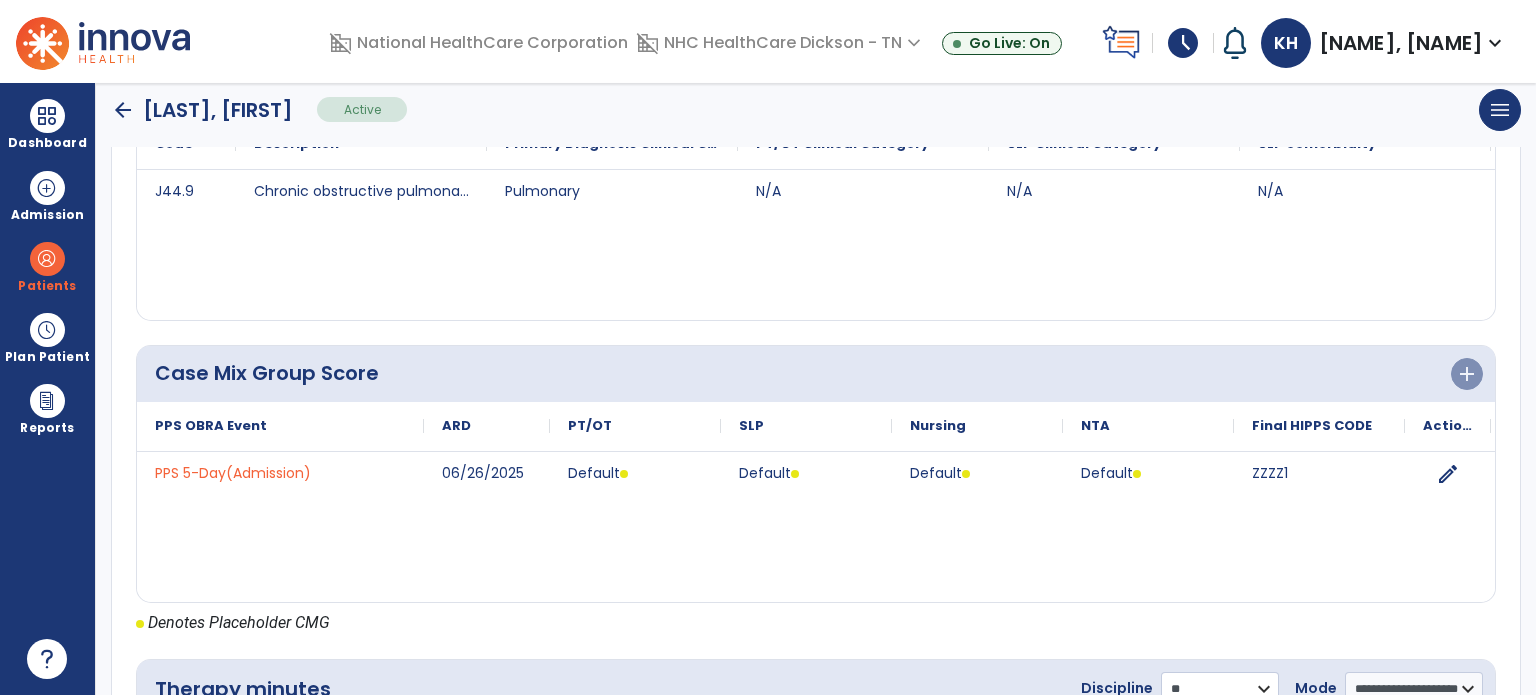 scroll, scrollTop: 576, scrollLeft: 0, axis: vertical 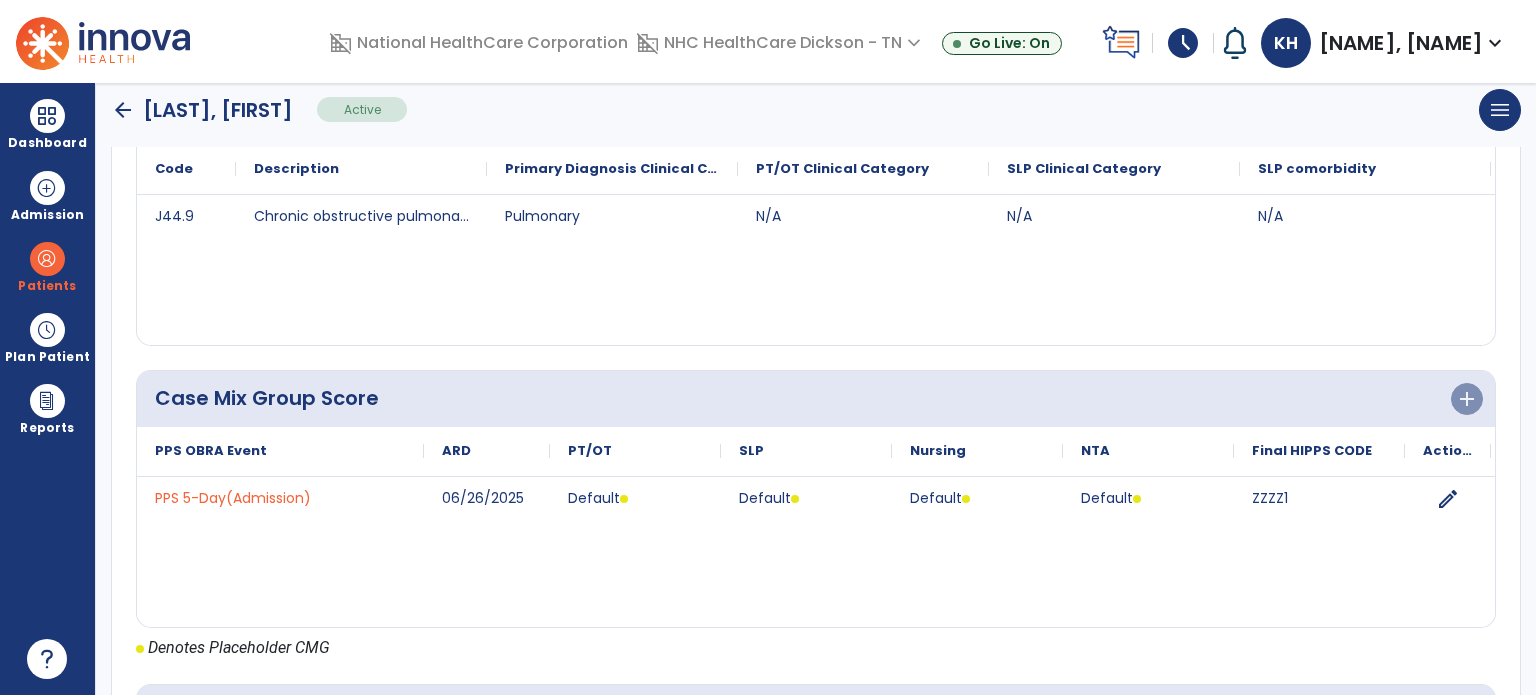 click on "arrow_back" 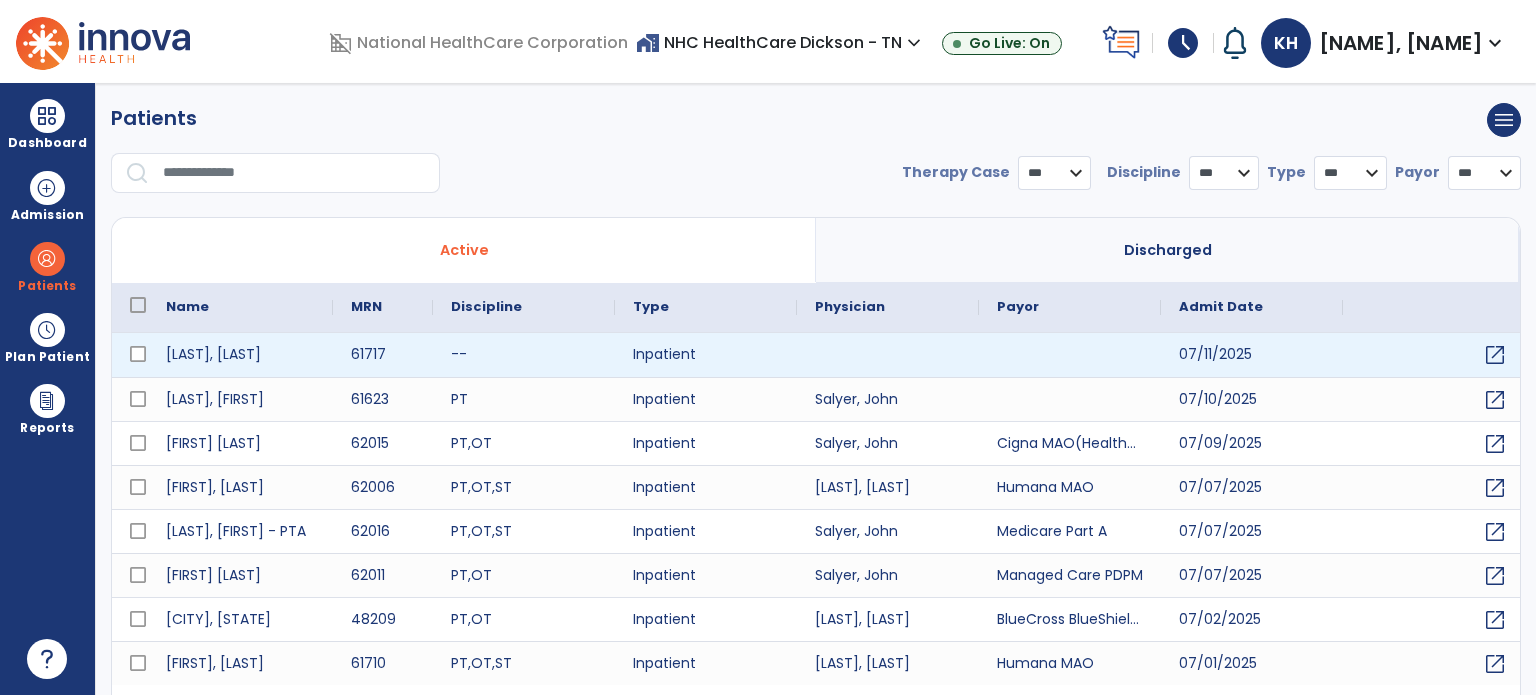 select on "***" 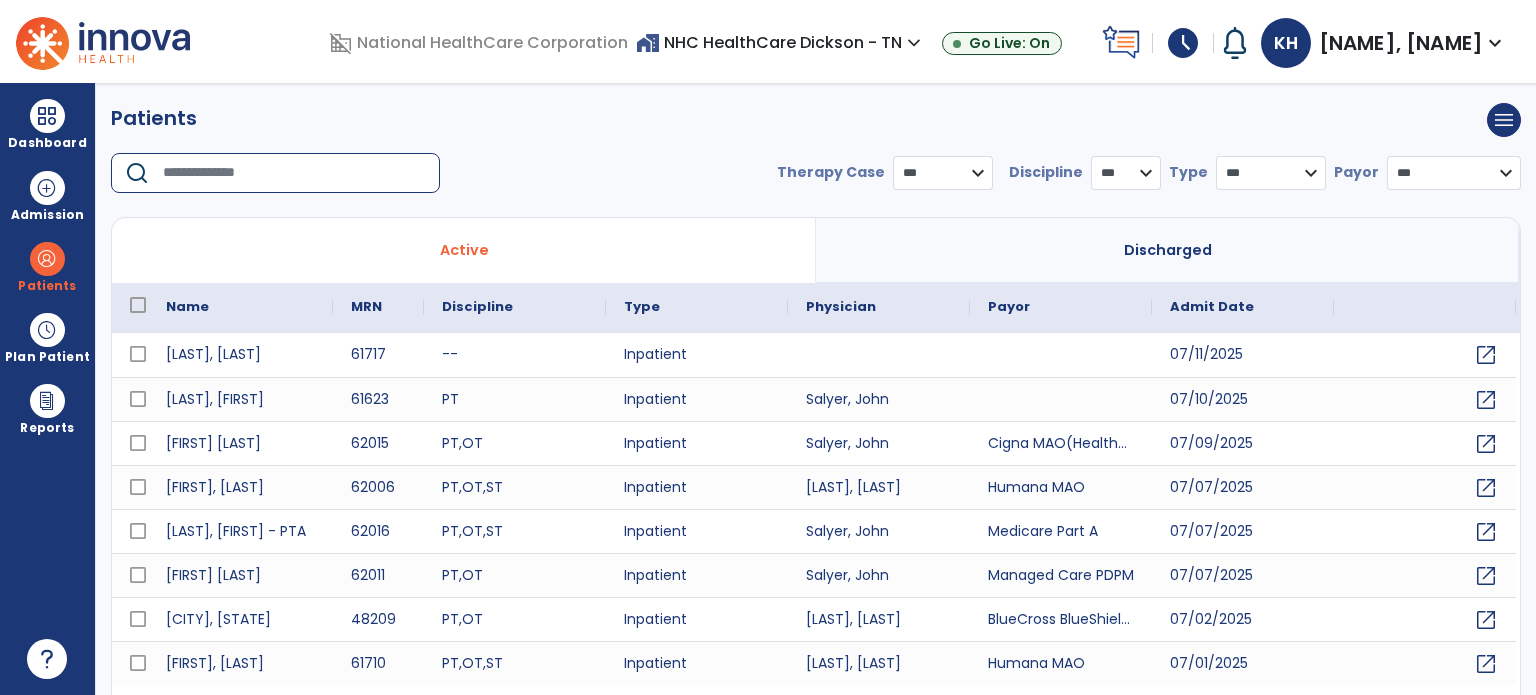 click at bounding box center [294, 173] 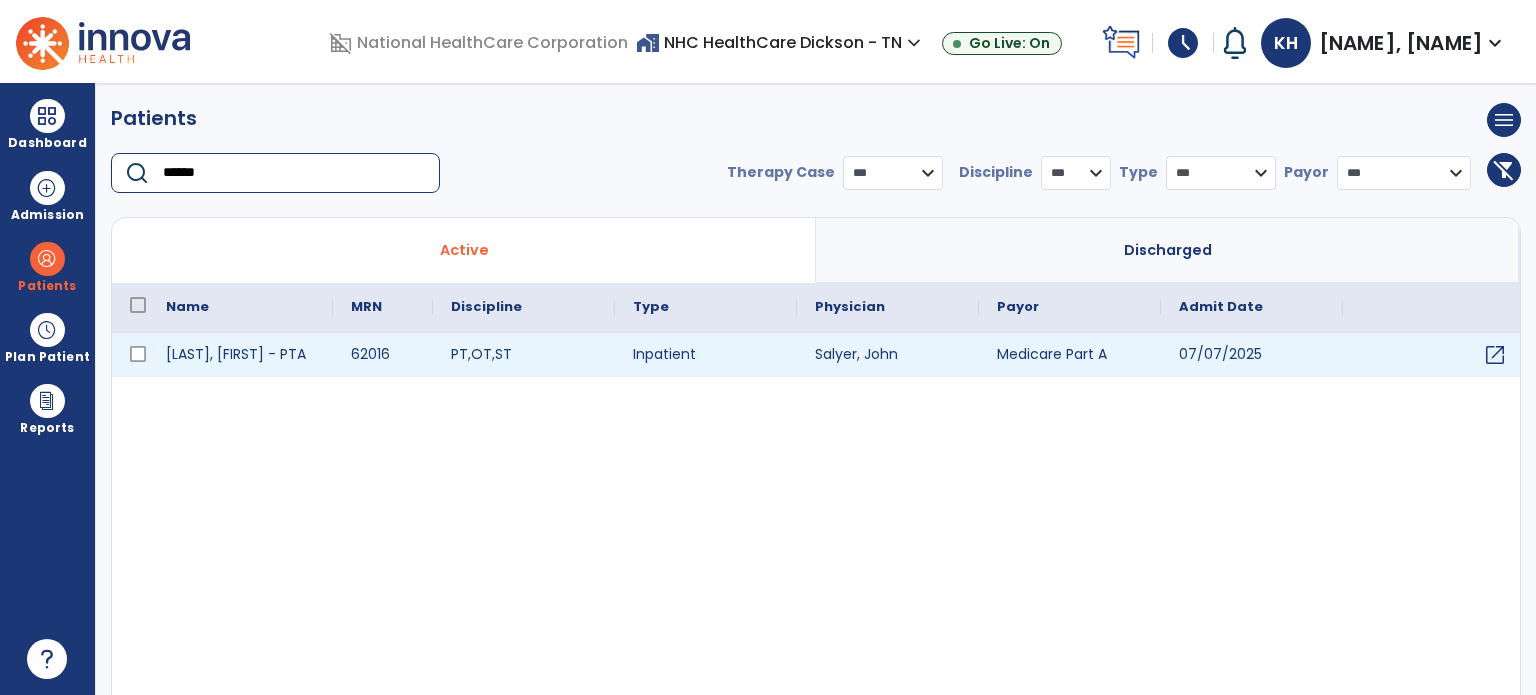 type on "******" 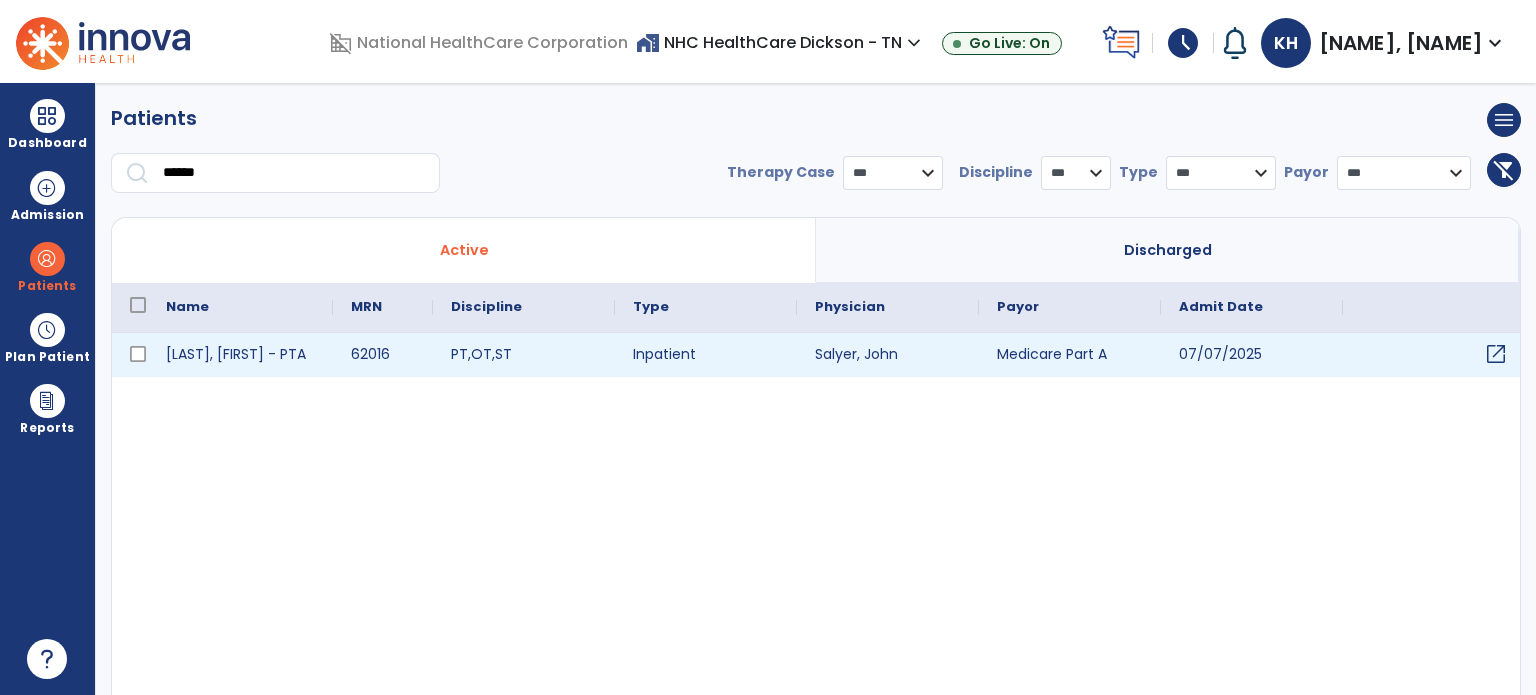 click on "open_in_new" at bounding box center (1496, 354) 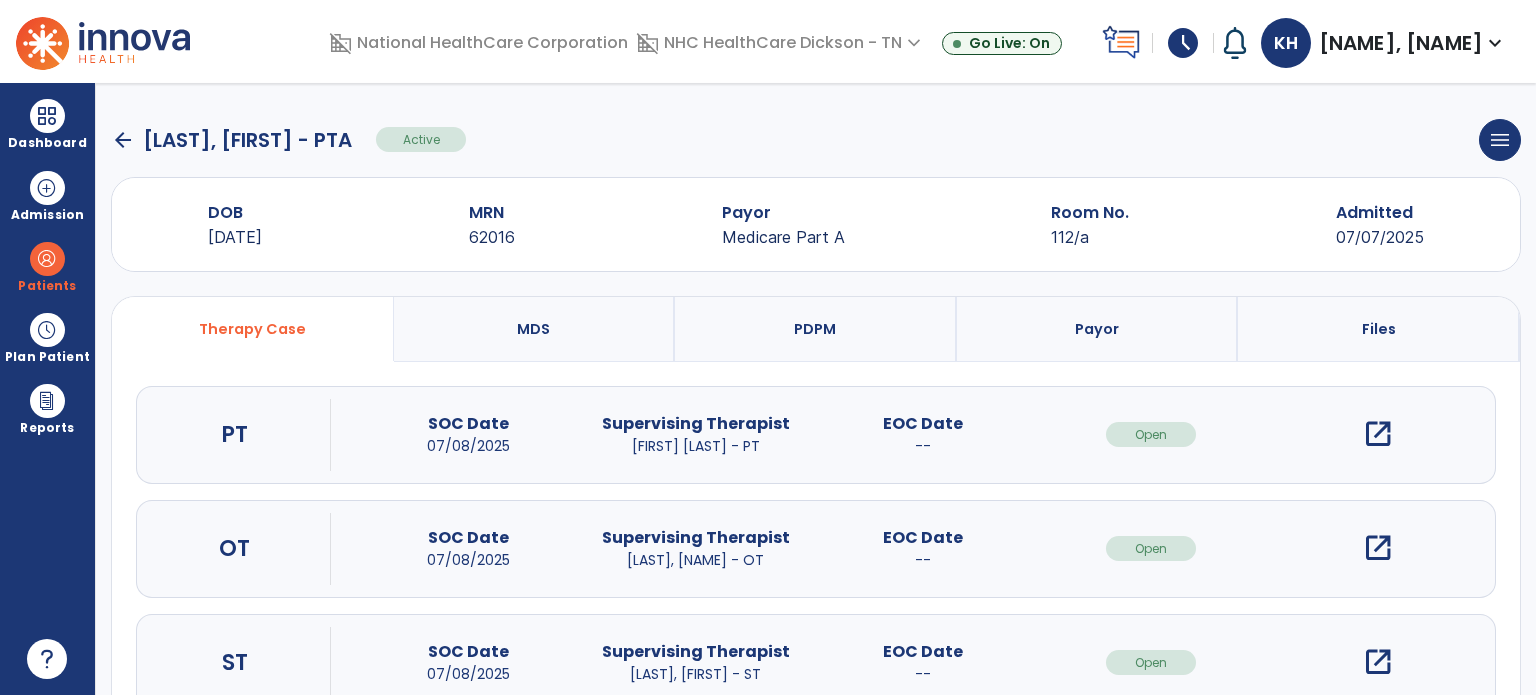 click on "PDPM" at bounding box center (816, 329) 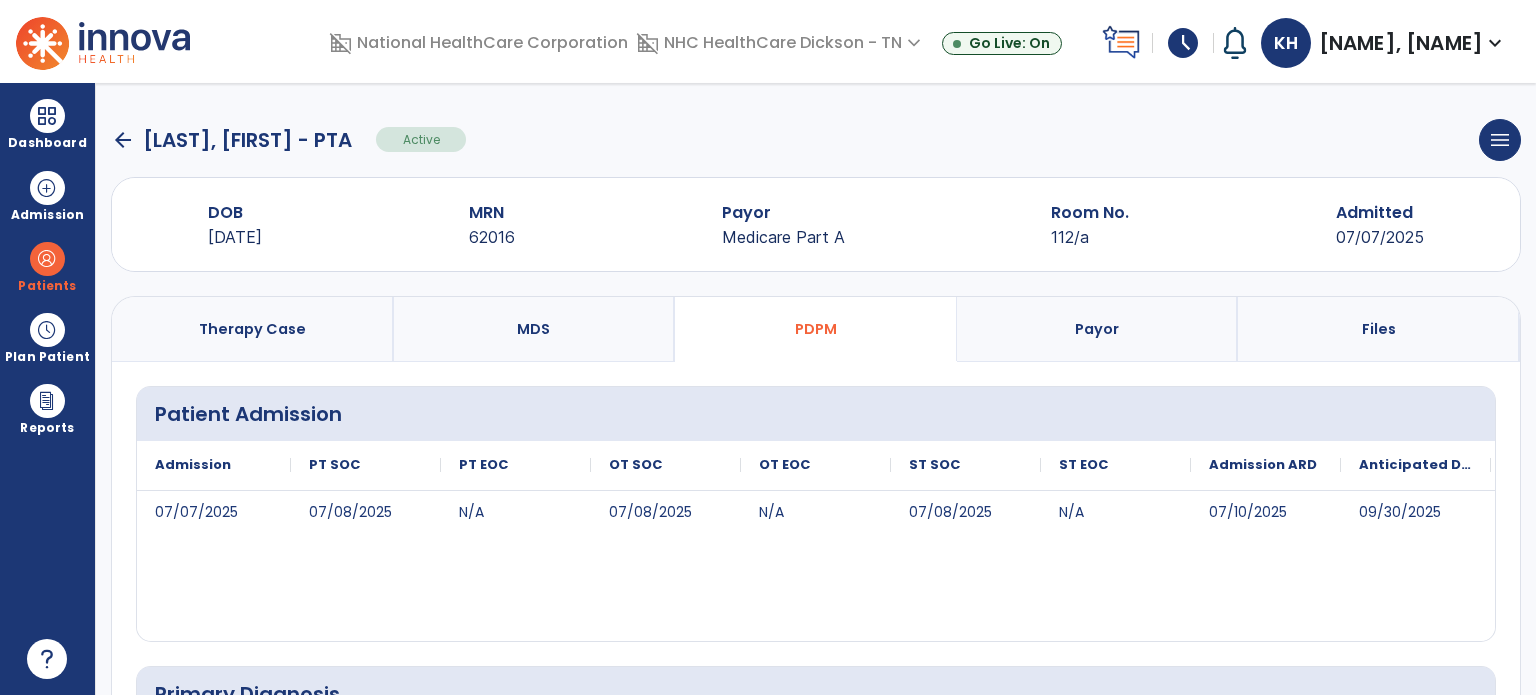 scroll, scrollTop: 862, scrollLeft: 0, axis: vertical 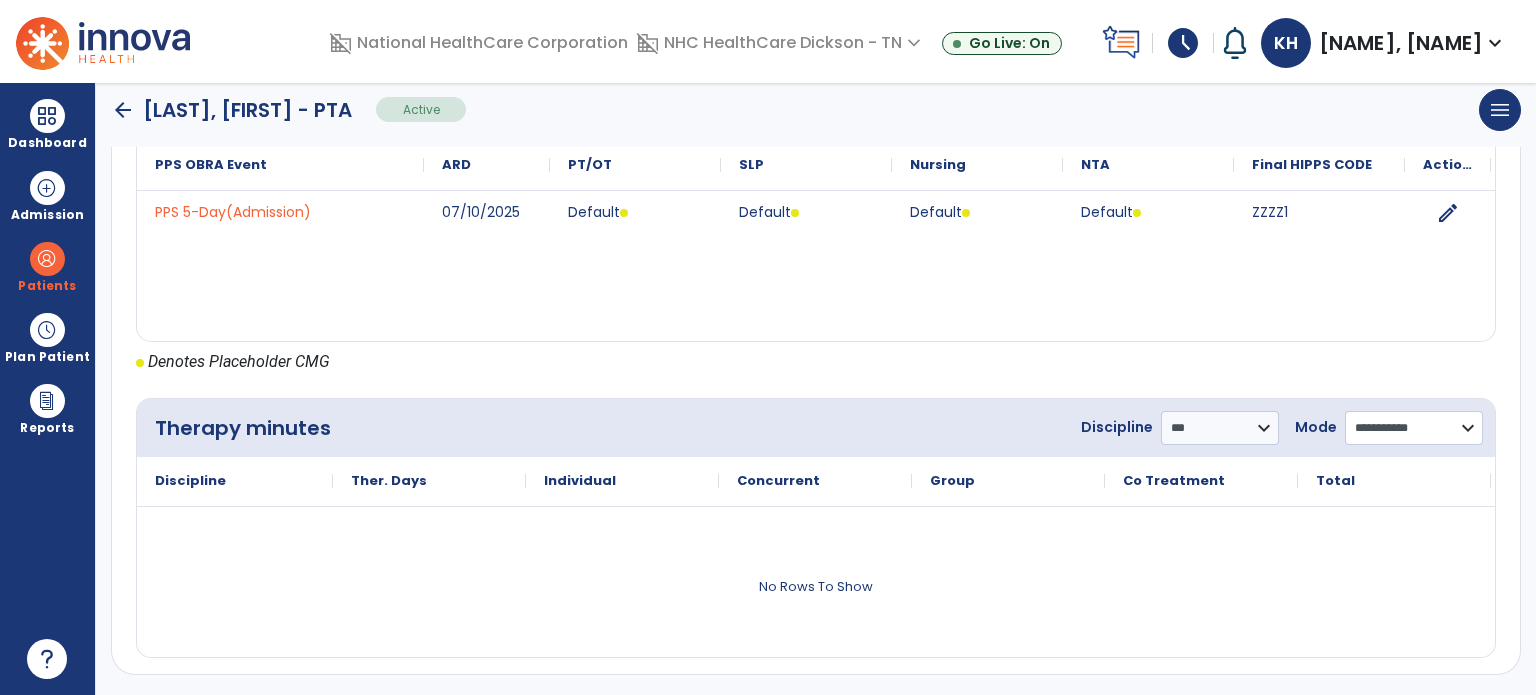 click on "**********" 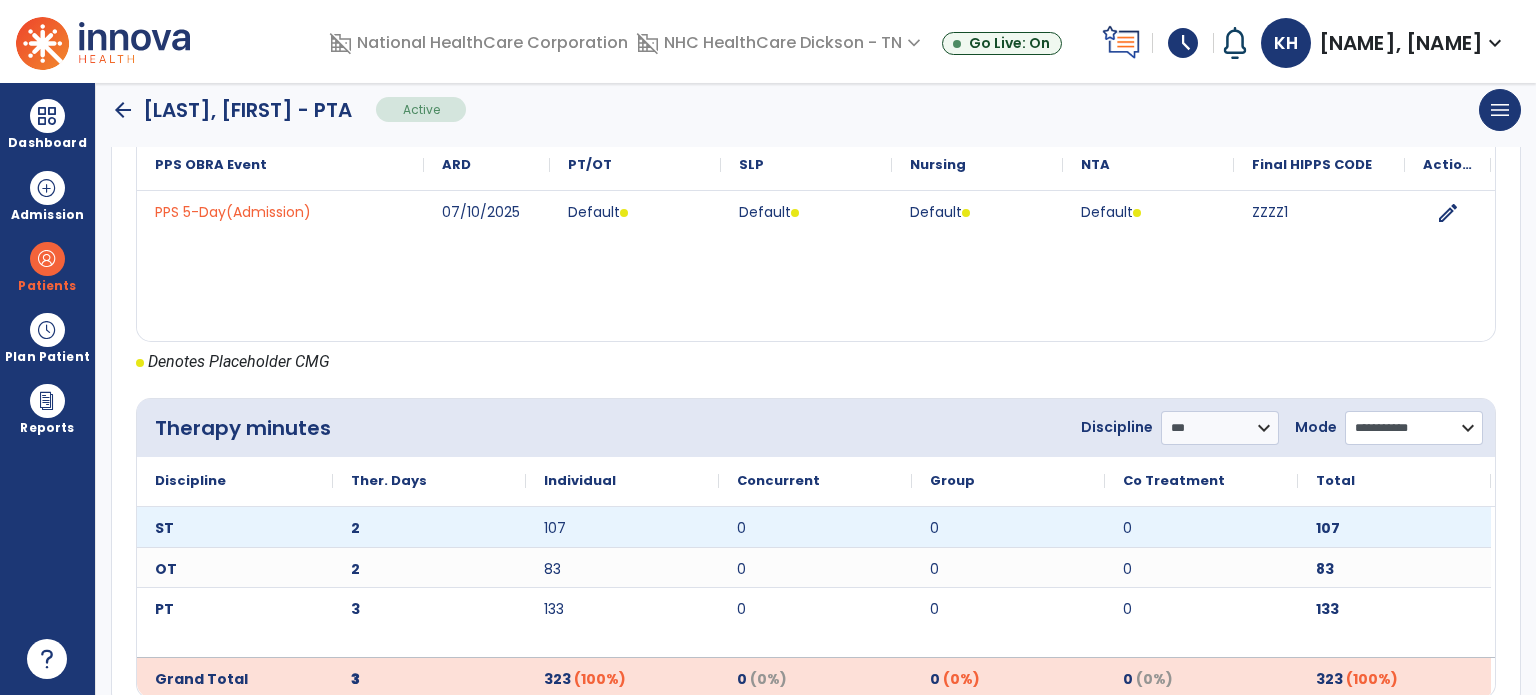 select on "**********" 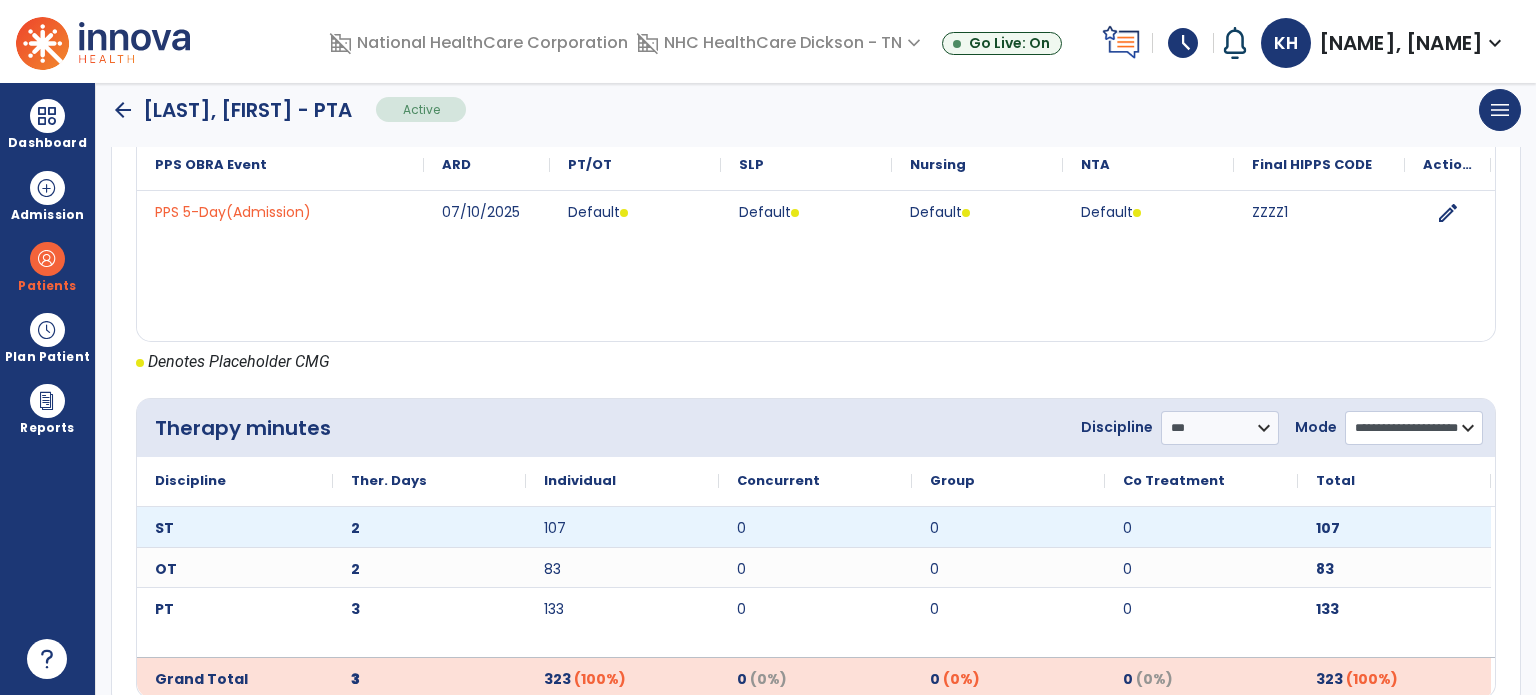click on "**********" 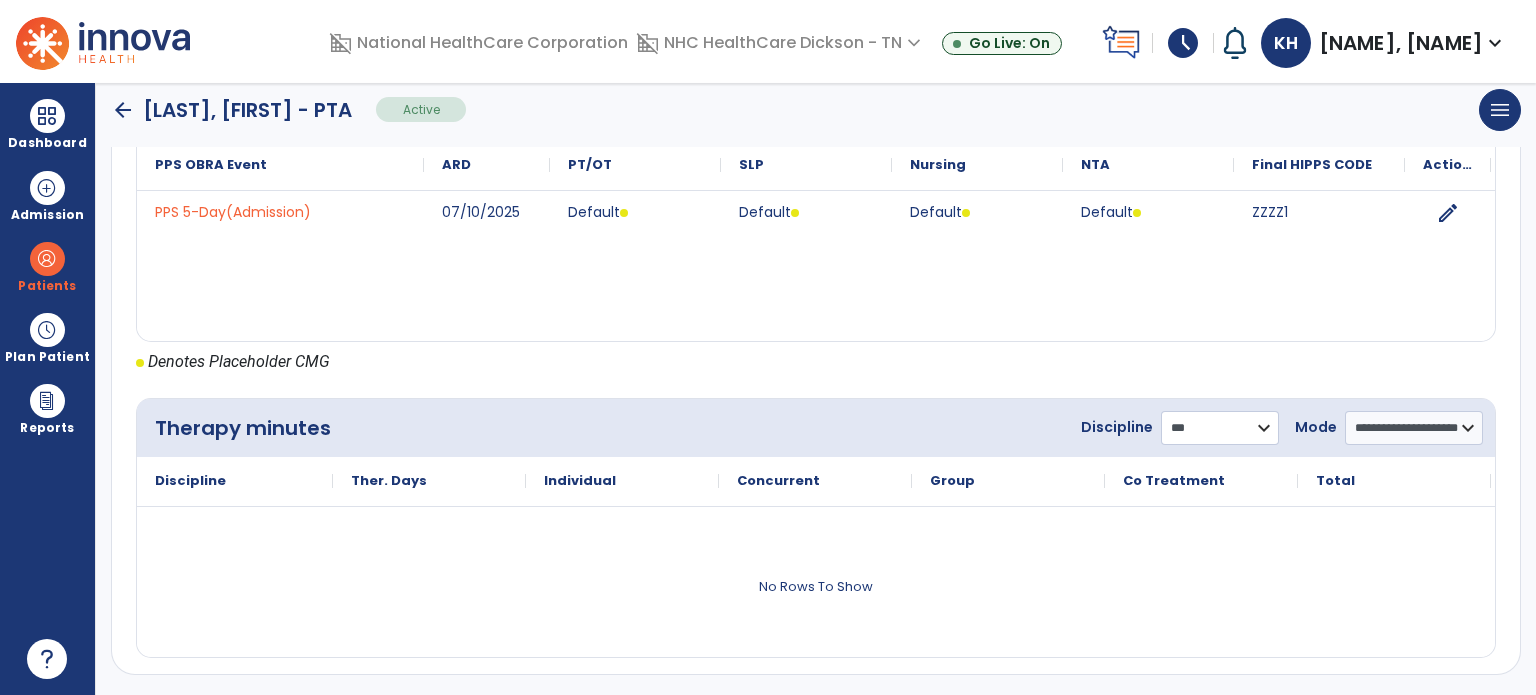 click on "**********" 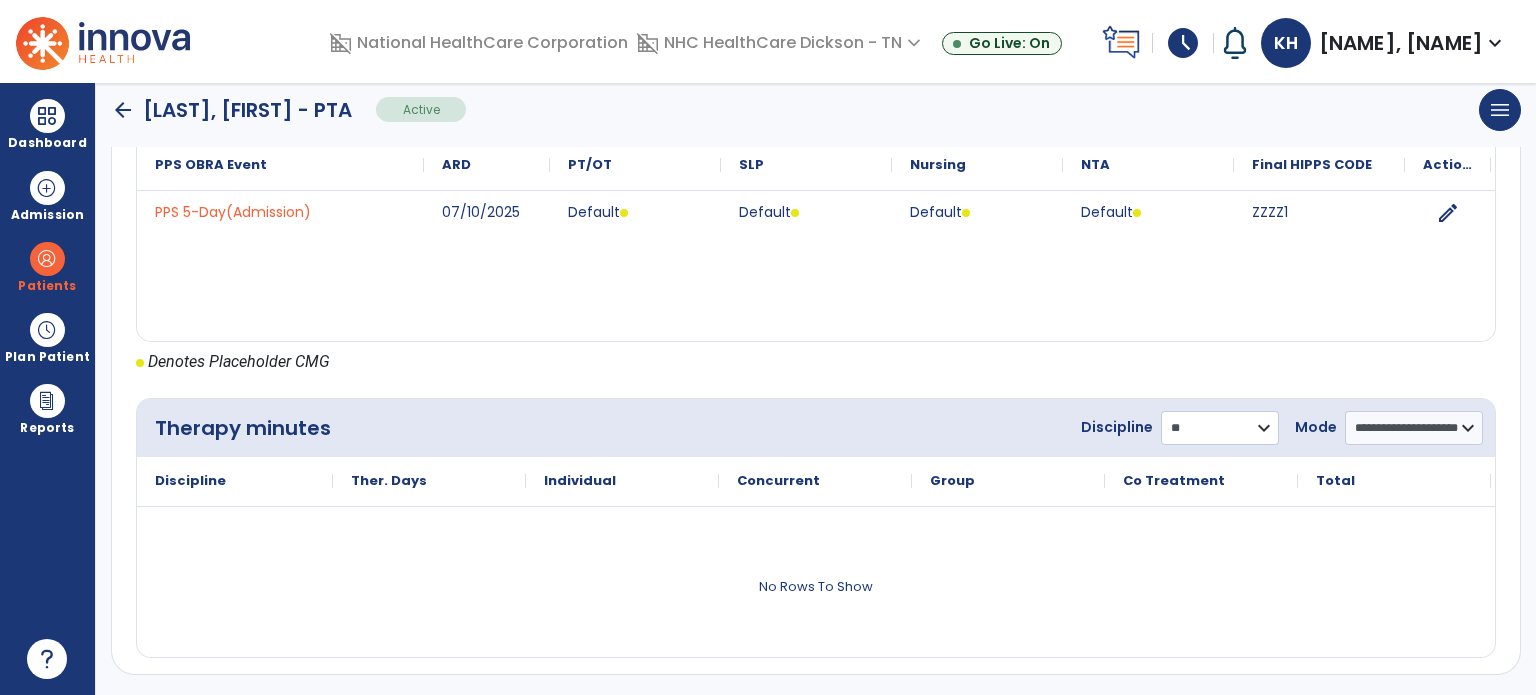 click on "**********" 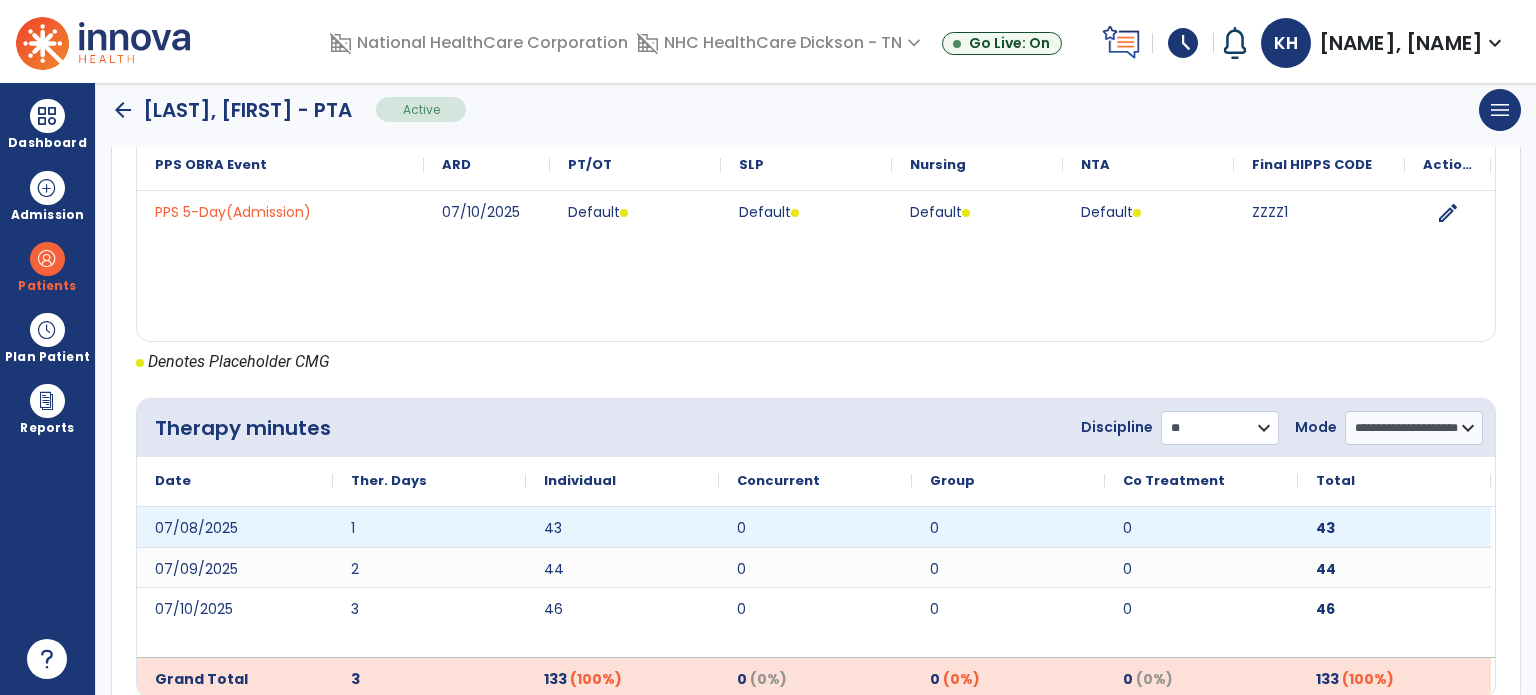 scroll, scrollTop: 903, scrollLeft: 0, axis: vertical 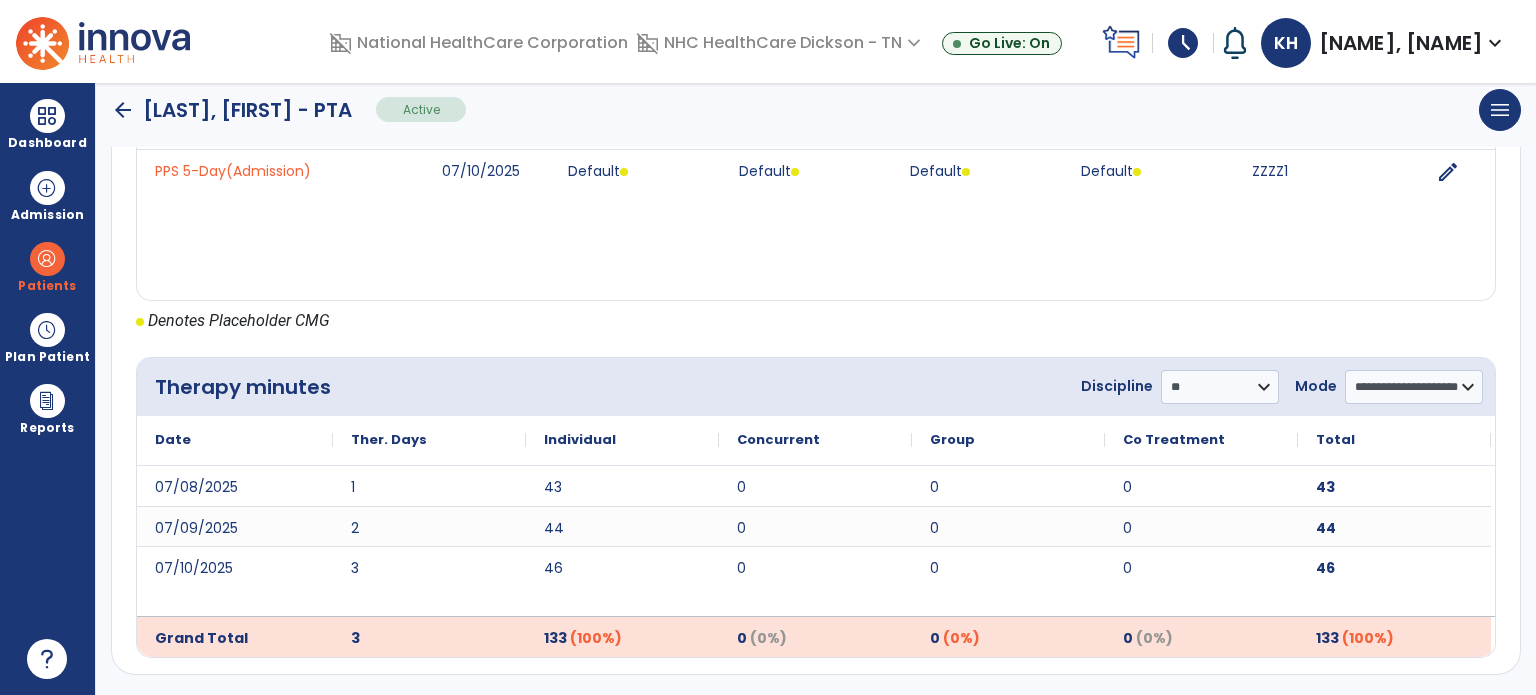 click on "arrow_back" 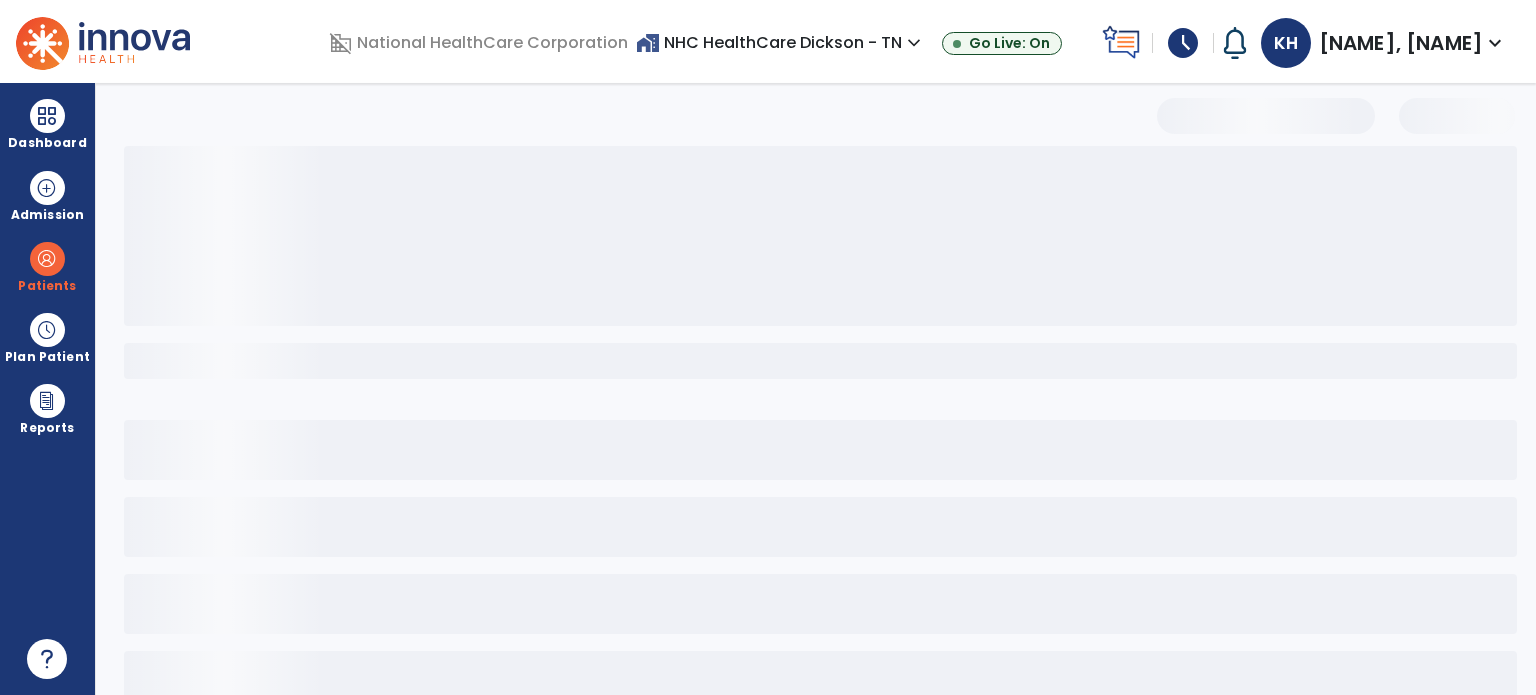 scroll, scrollTop: 0, scrollLeft: 0, axis: both 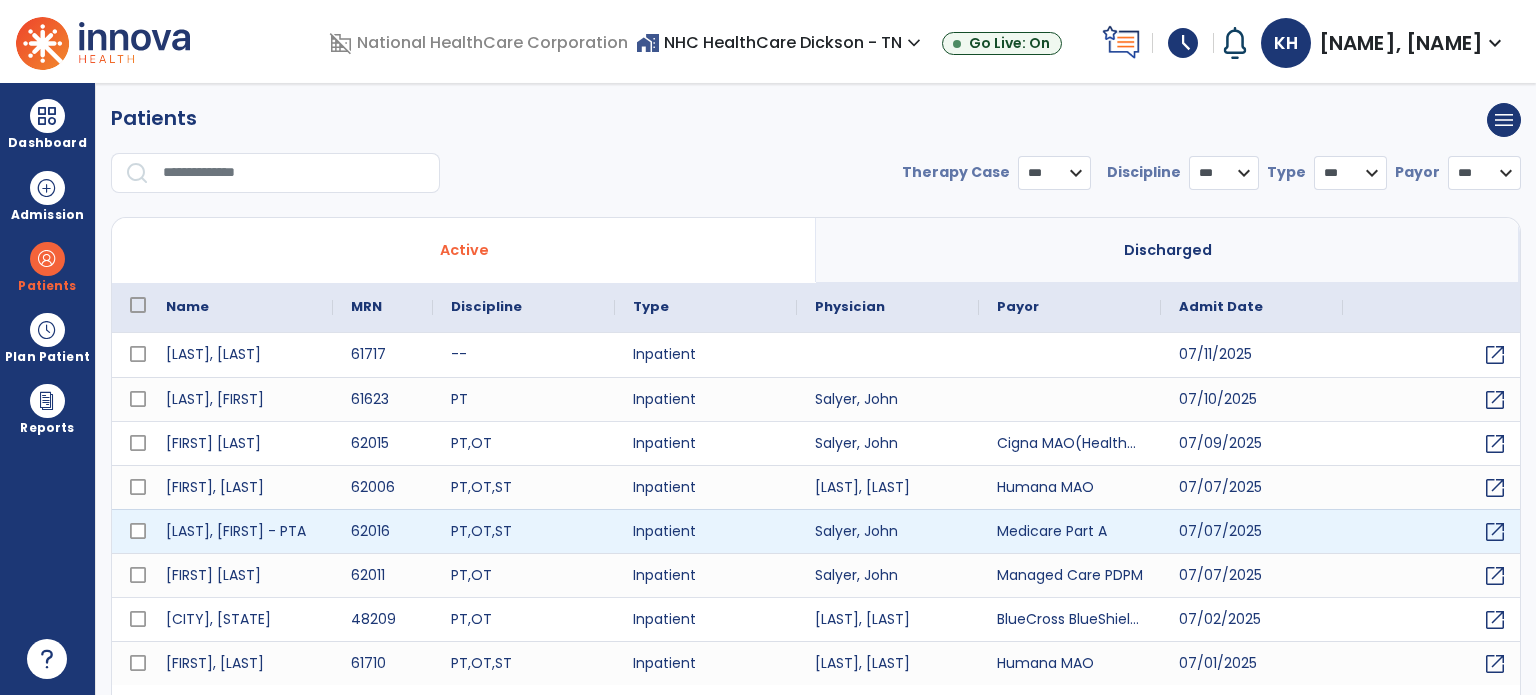 select on "***" 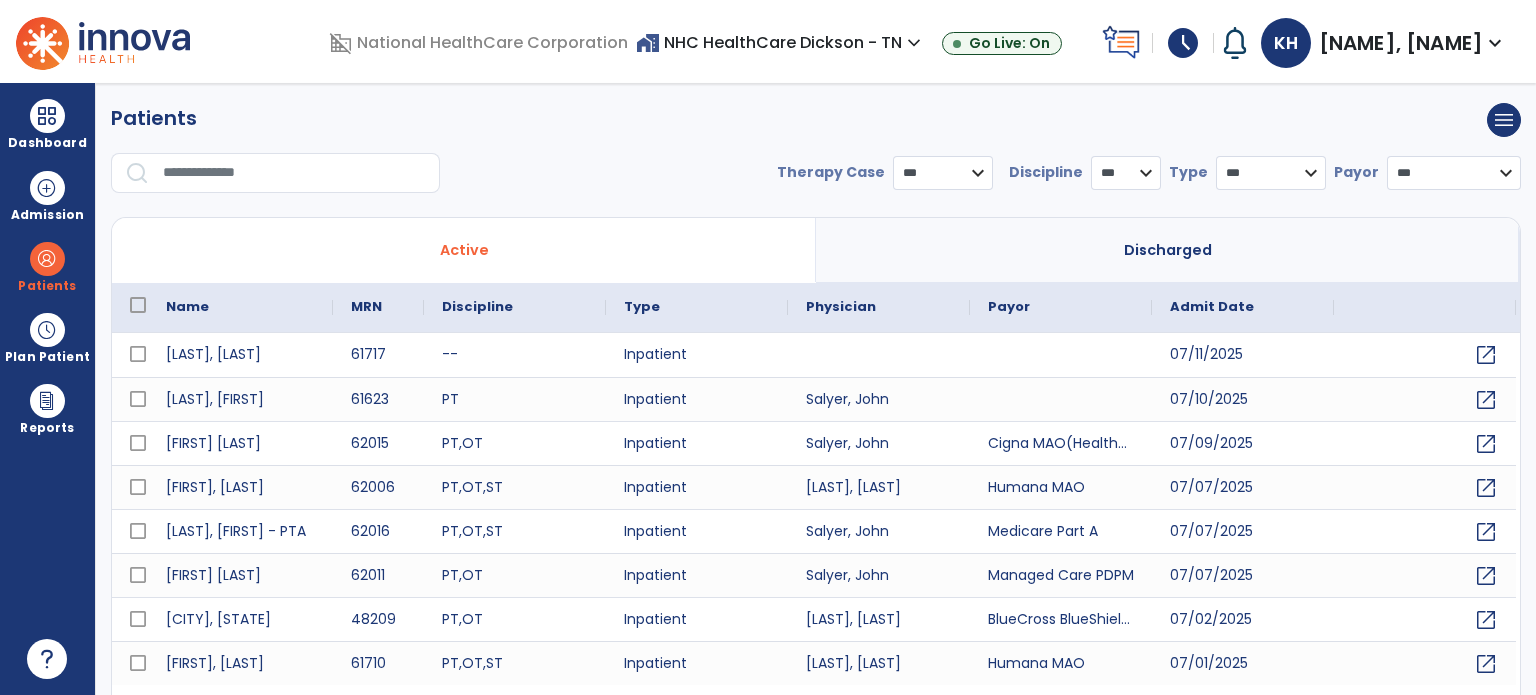 click at bounding box center [294, 173] 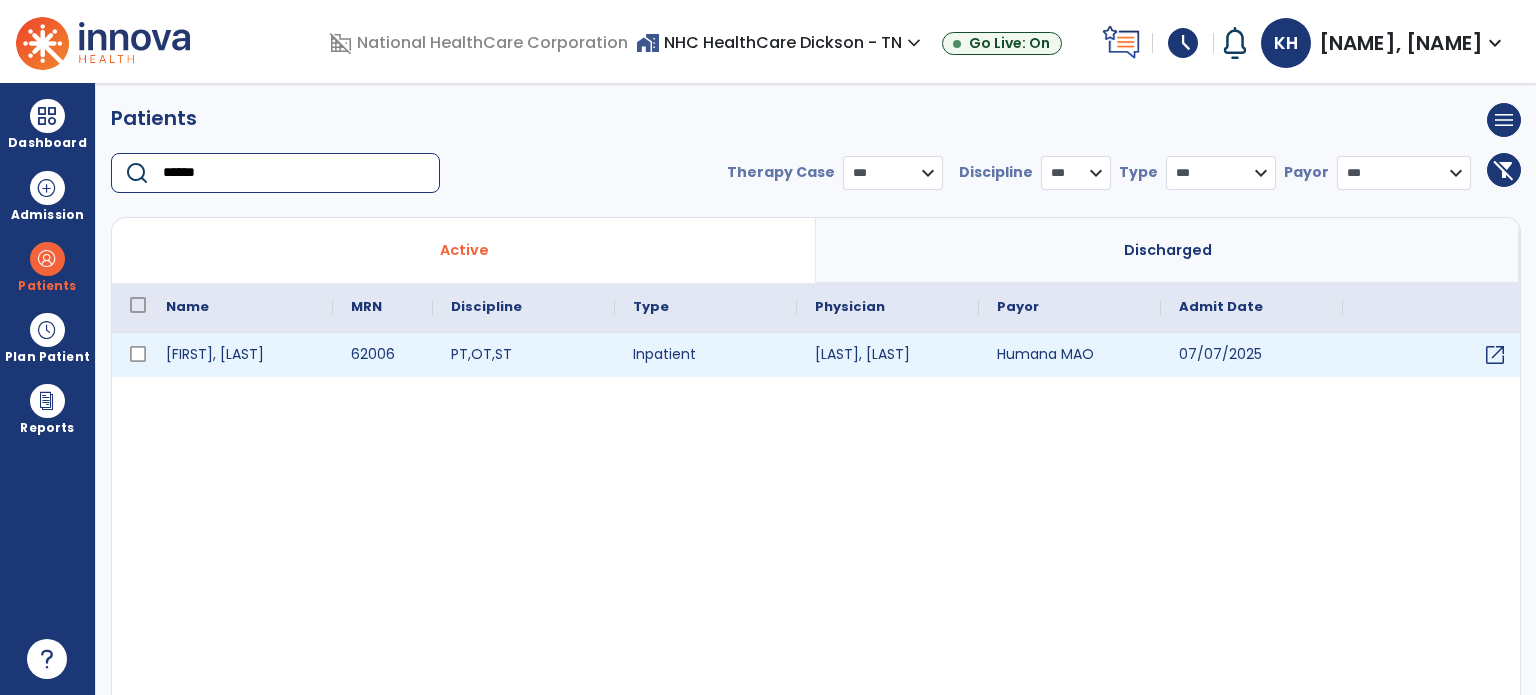 type on "******" 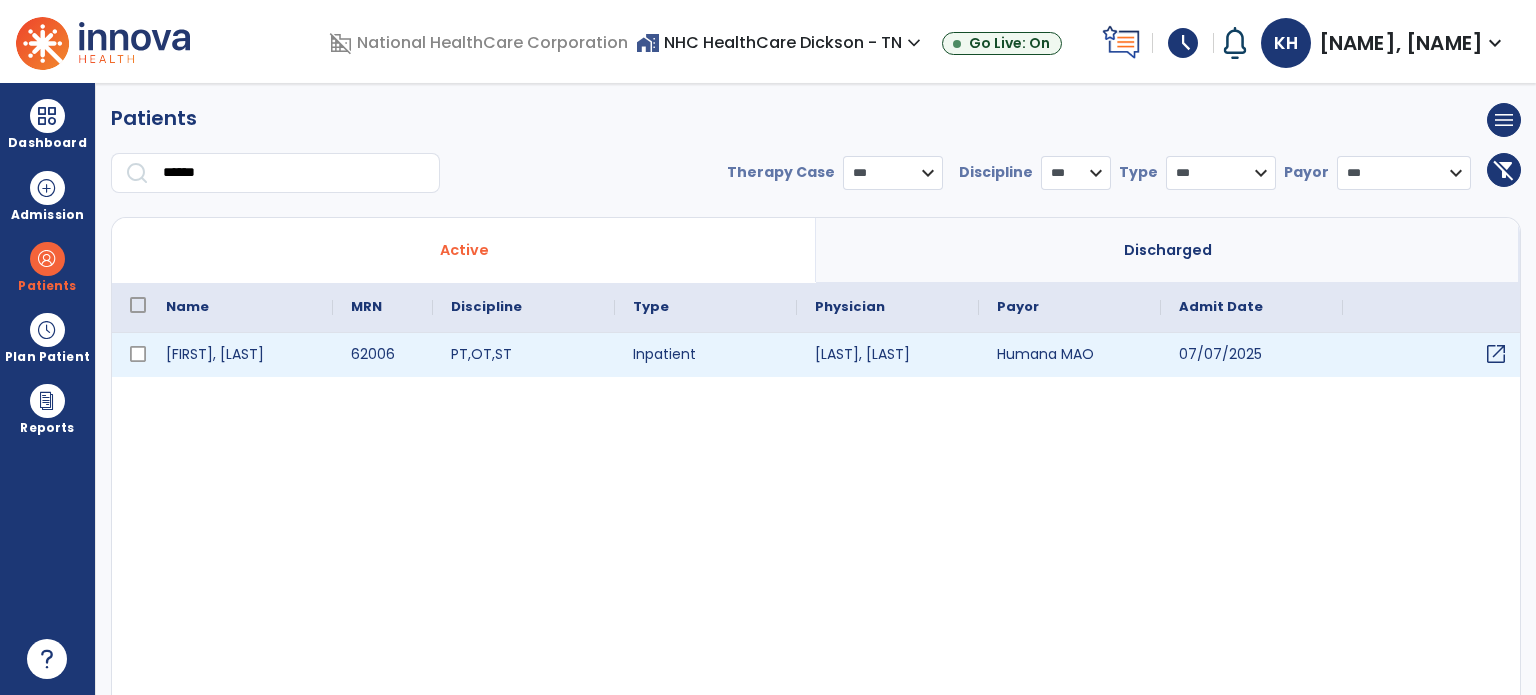 click on "open_in_new" at bounding box center [1496, 354] 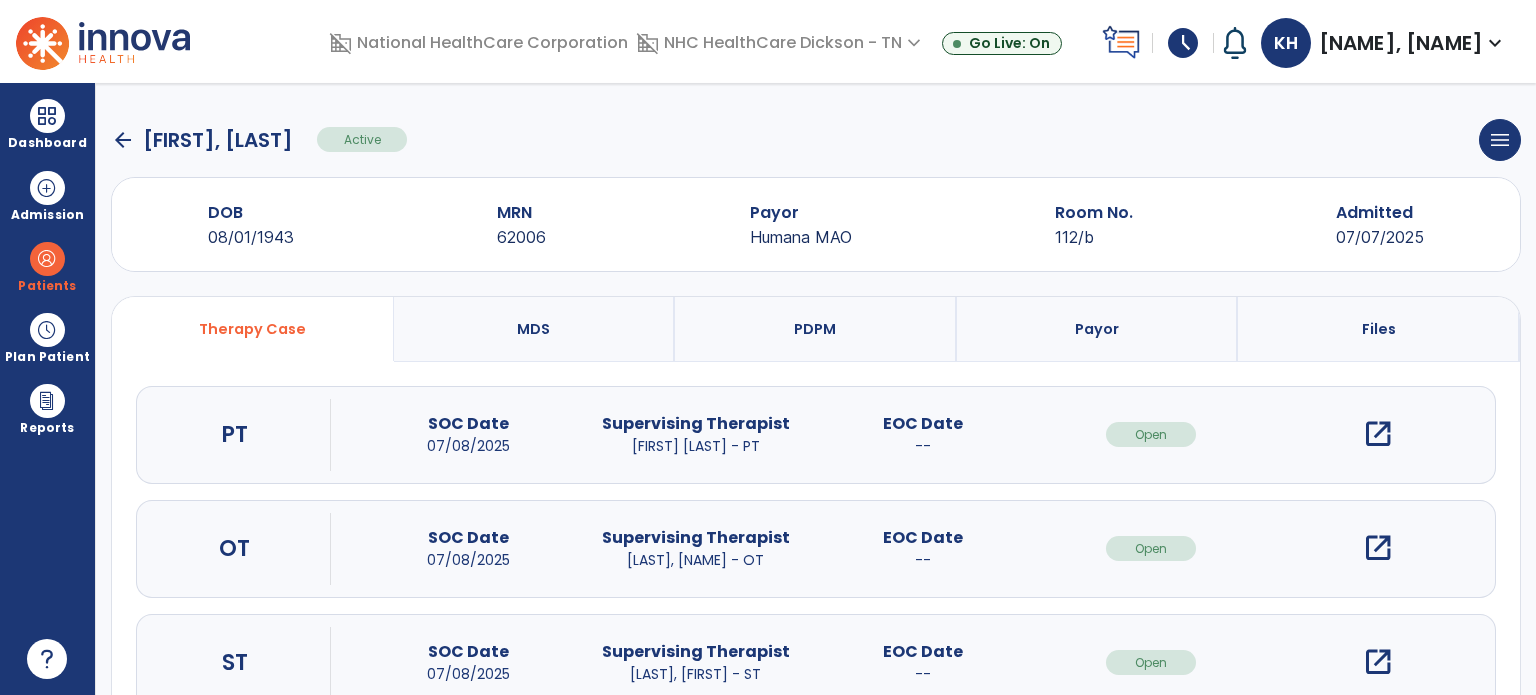 click on "open_in_new" at bounding box center [1378, 434] 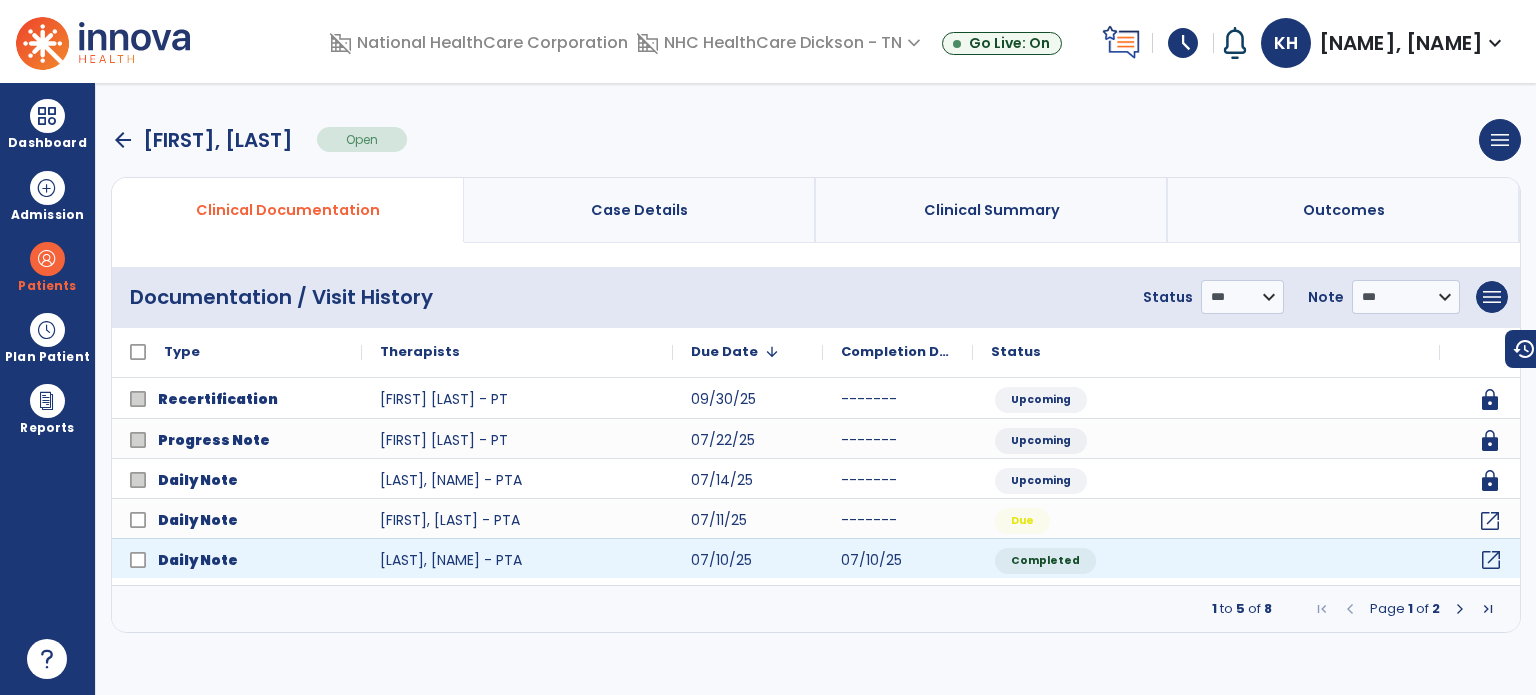click on "open_in_new" 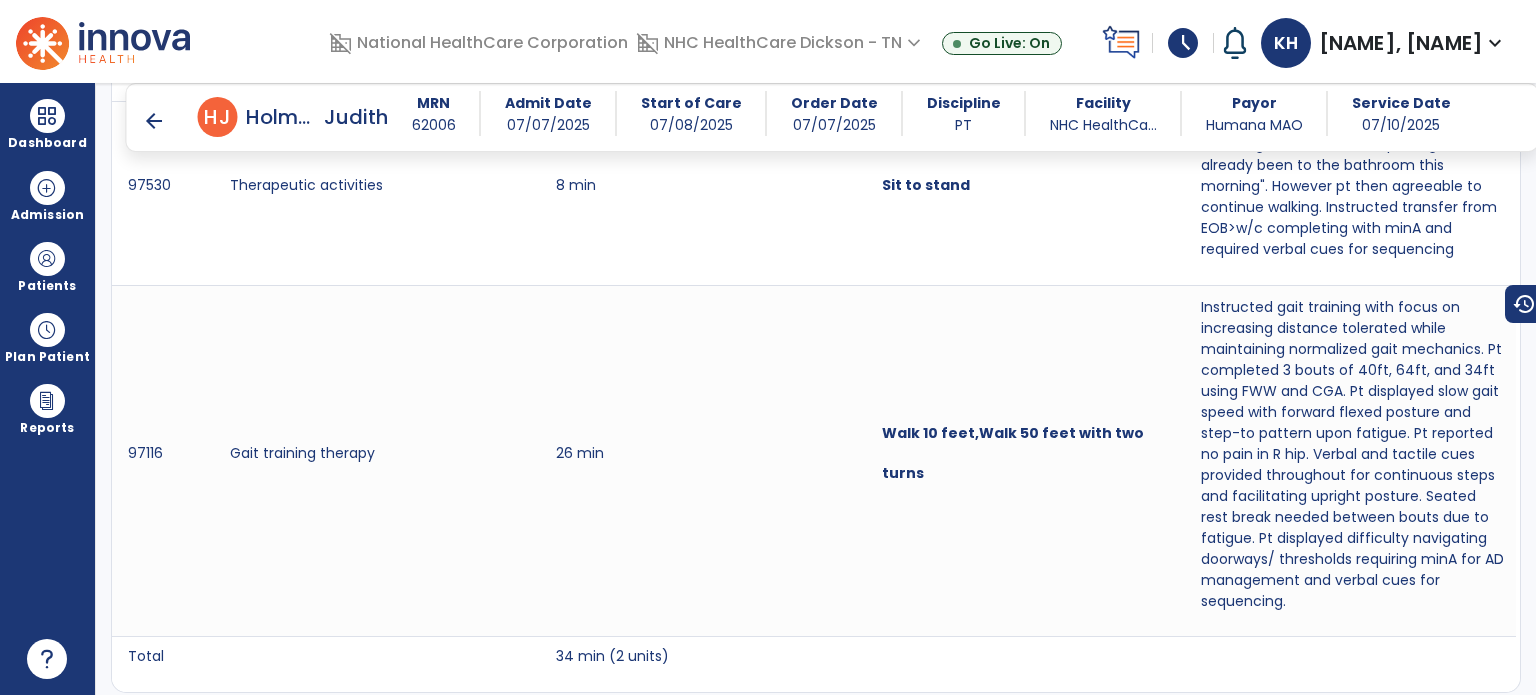 scroll, scrollTop: 1344, scrollLeft: 0, axis: vertical 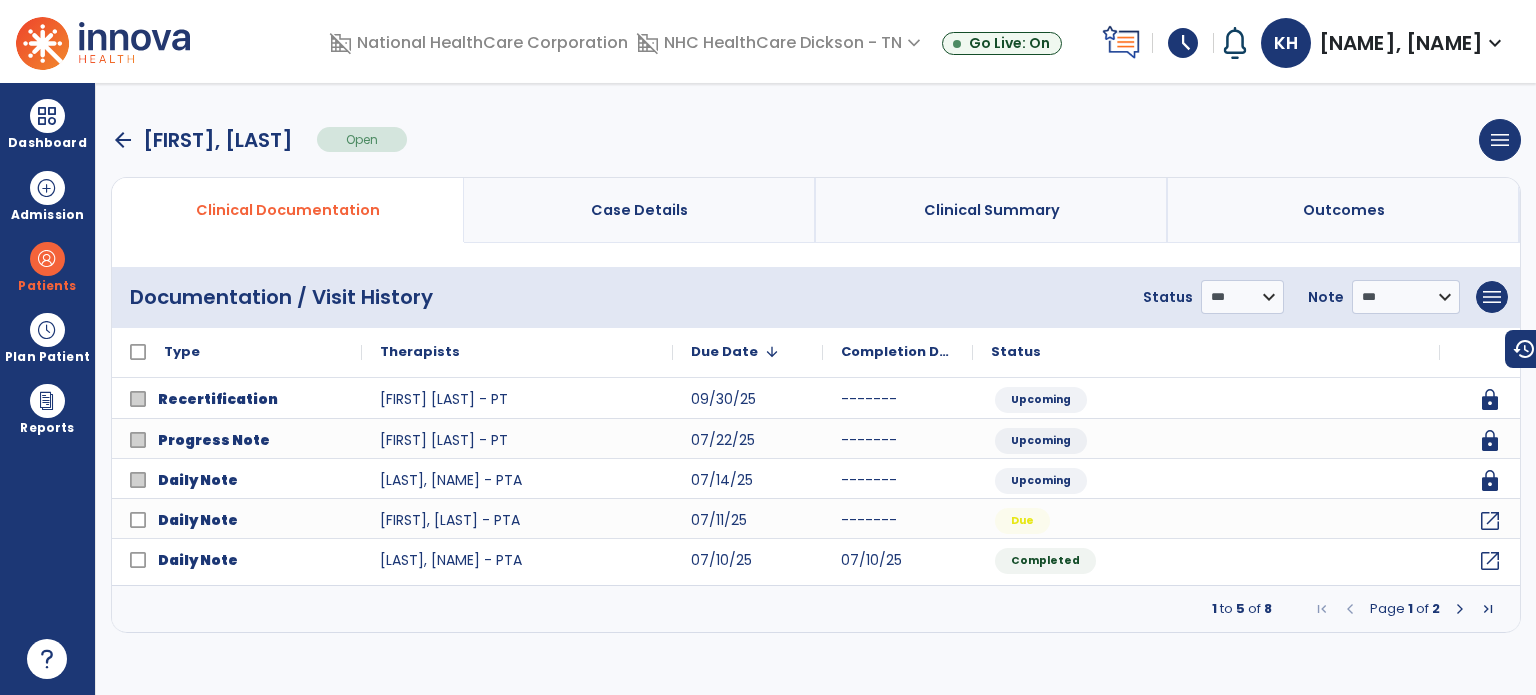 click on "arrow_back" at bounding box center [123, 140] 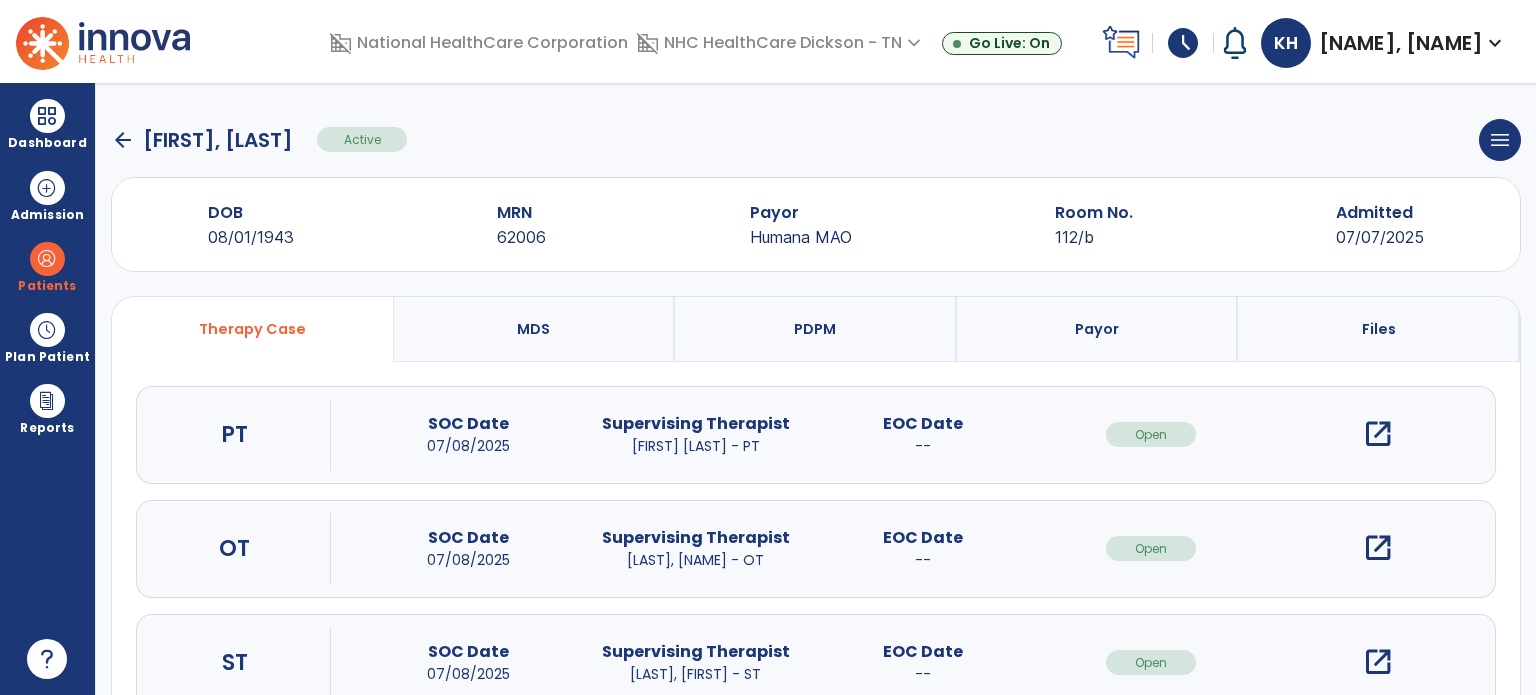 click on "PDPM" at bounding box center (816, 329) 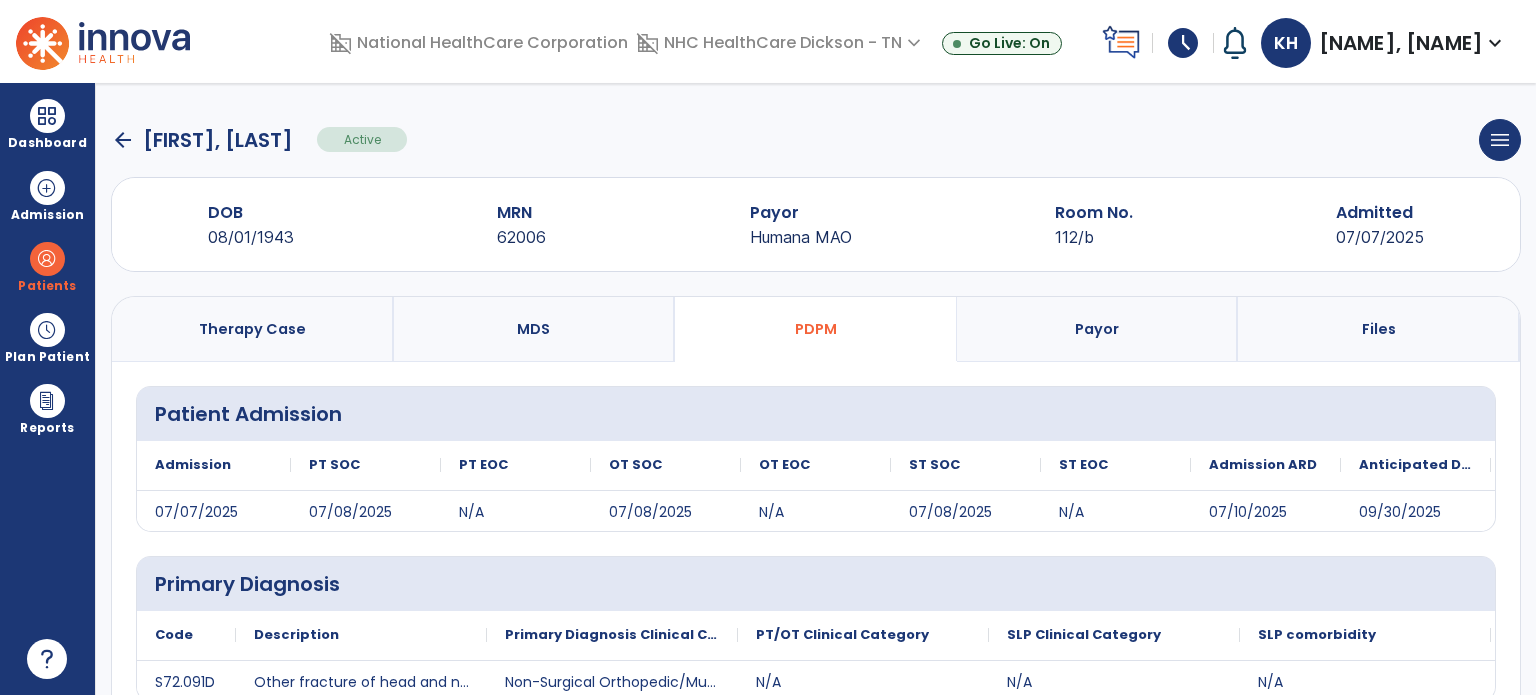 scroll, scrollTop: 383, scrollLeft: 0, axis: vertical 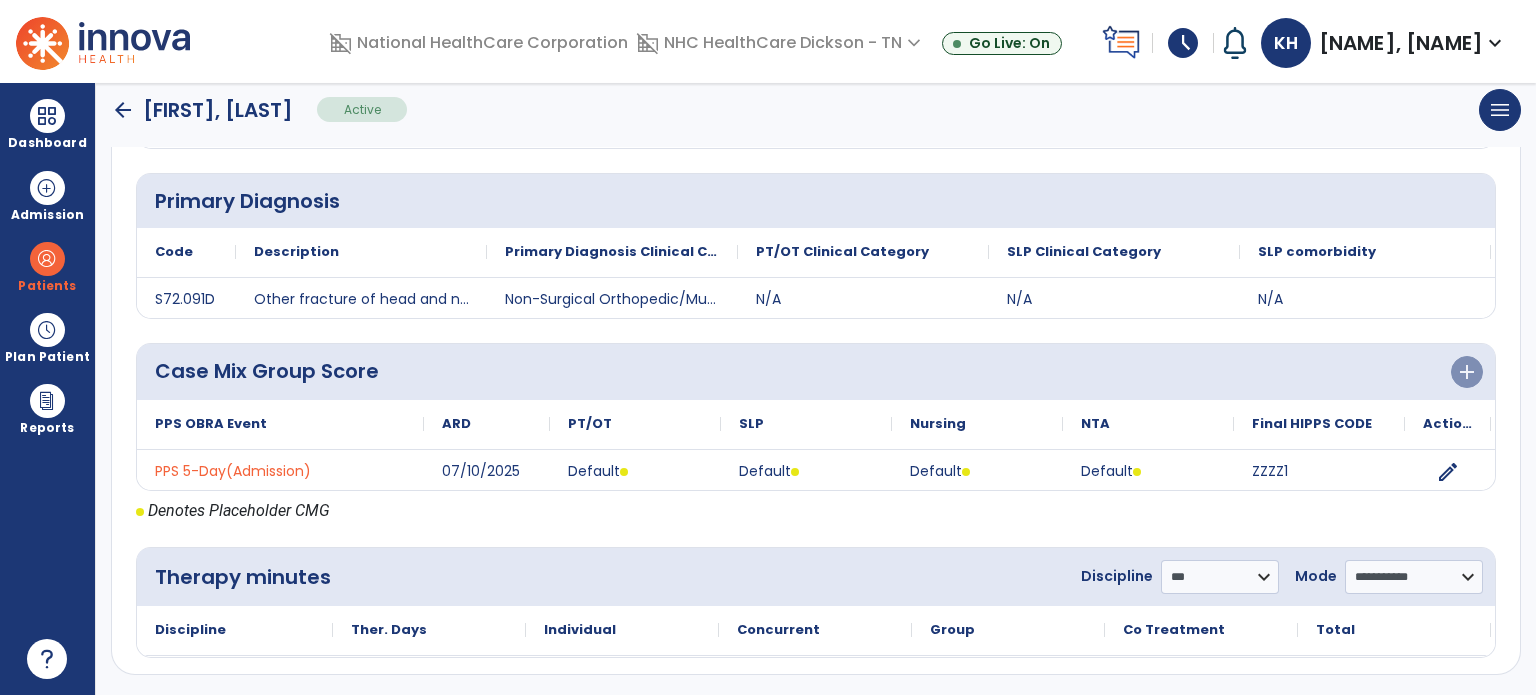 click on "**********" 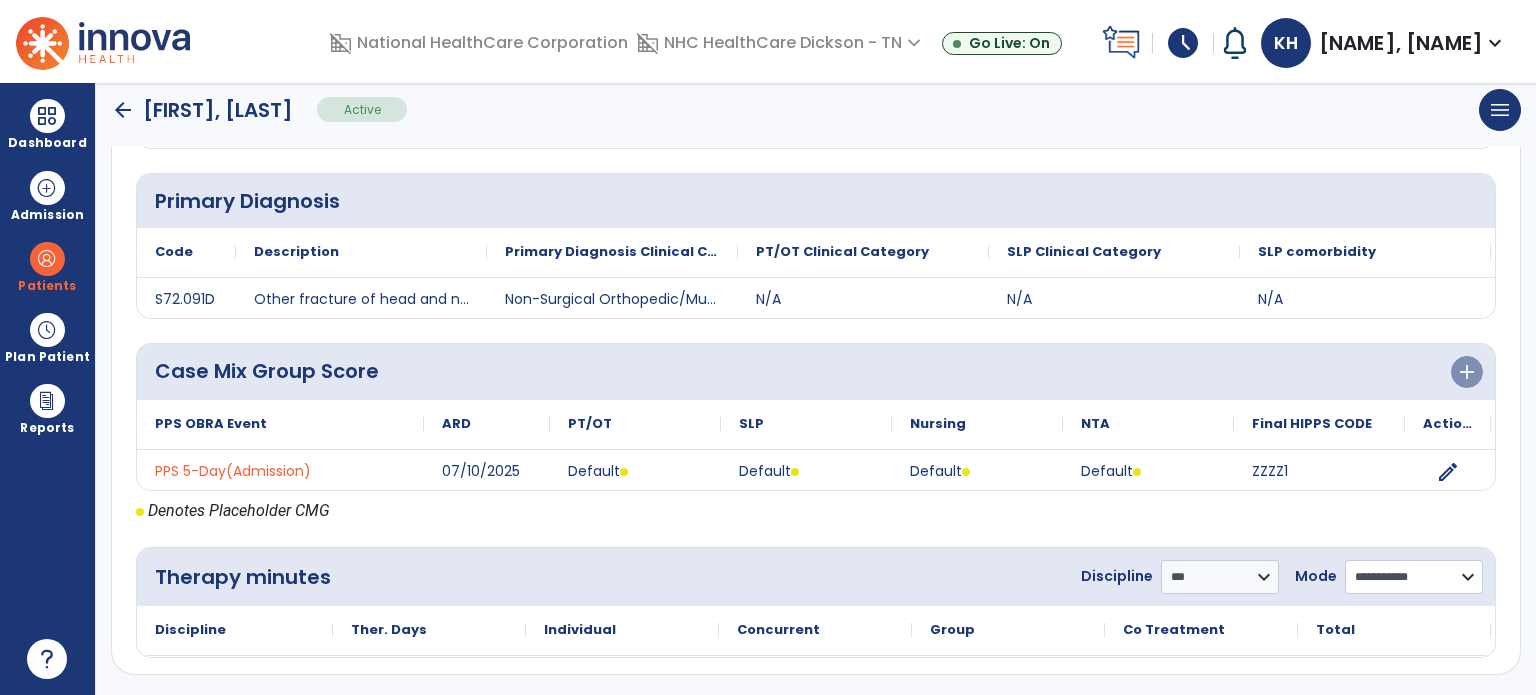 click on "**********" 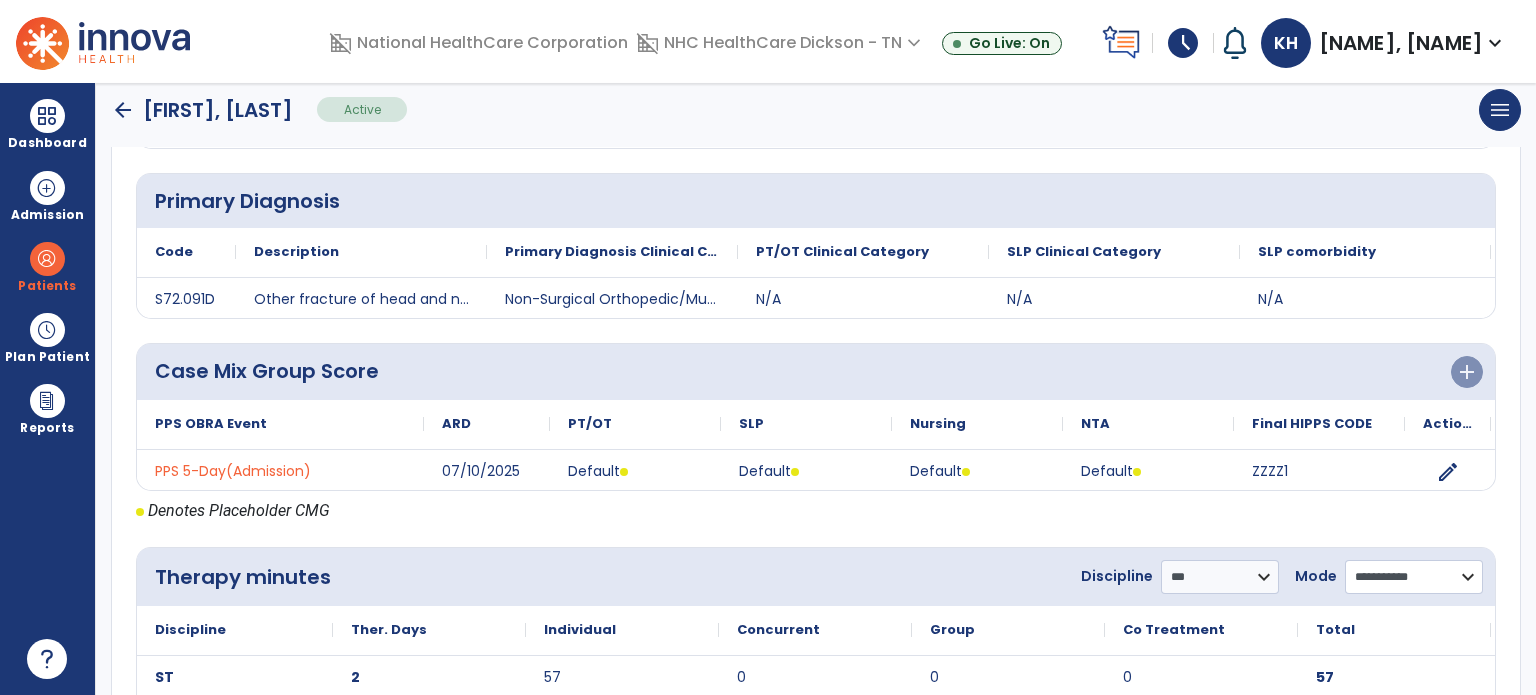 select on "**********" 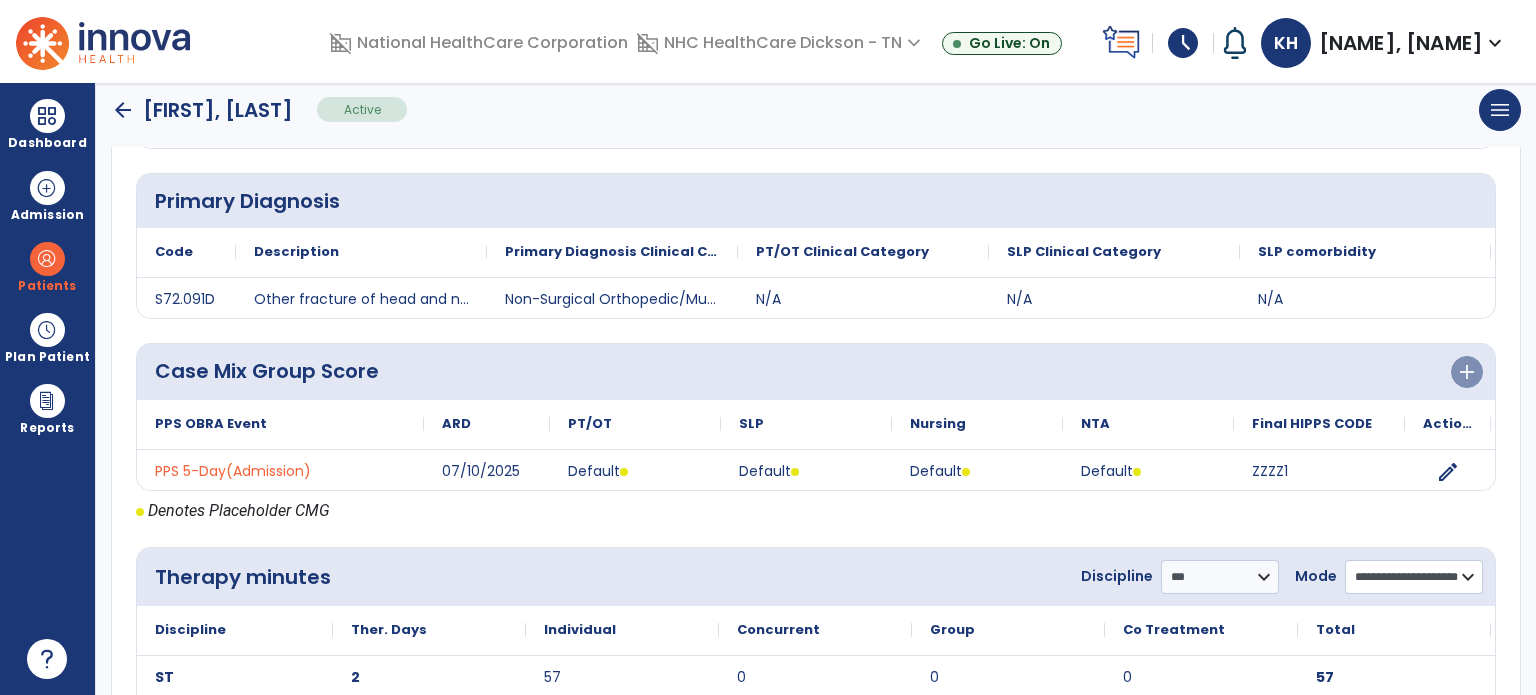 click on "**********" 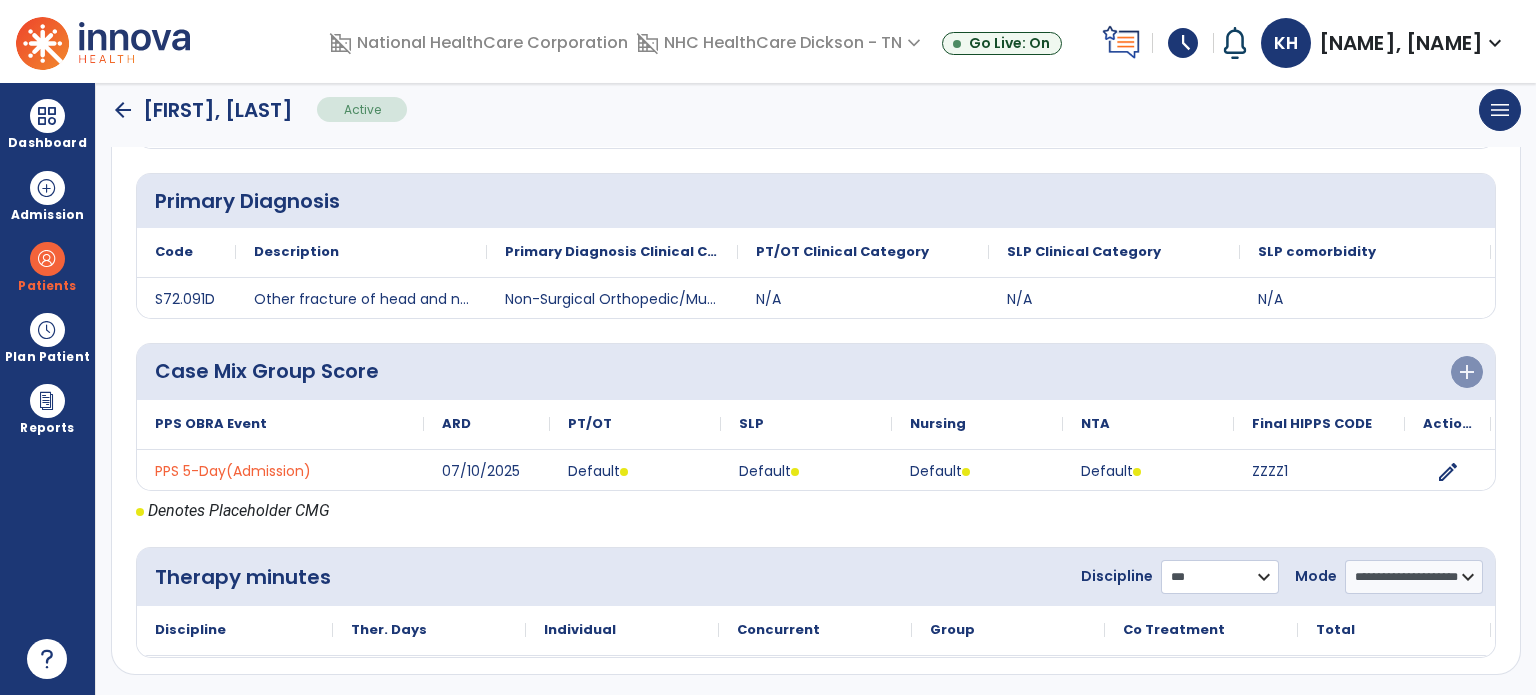 click on "**********" 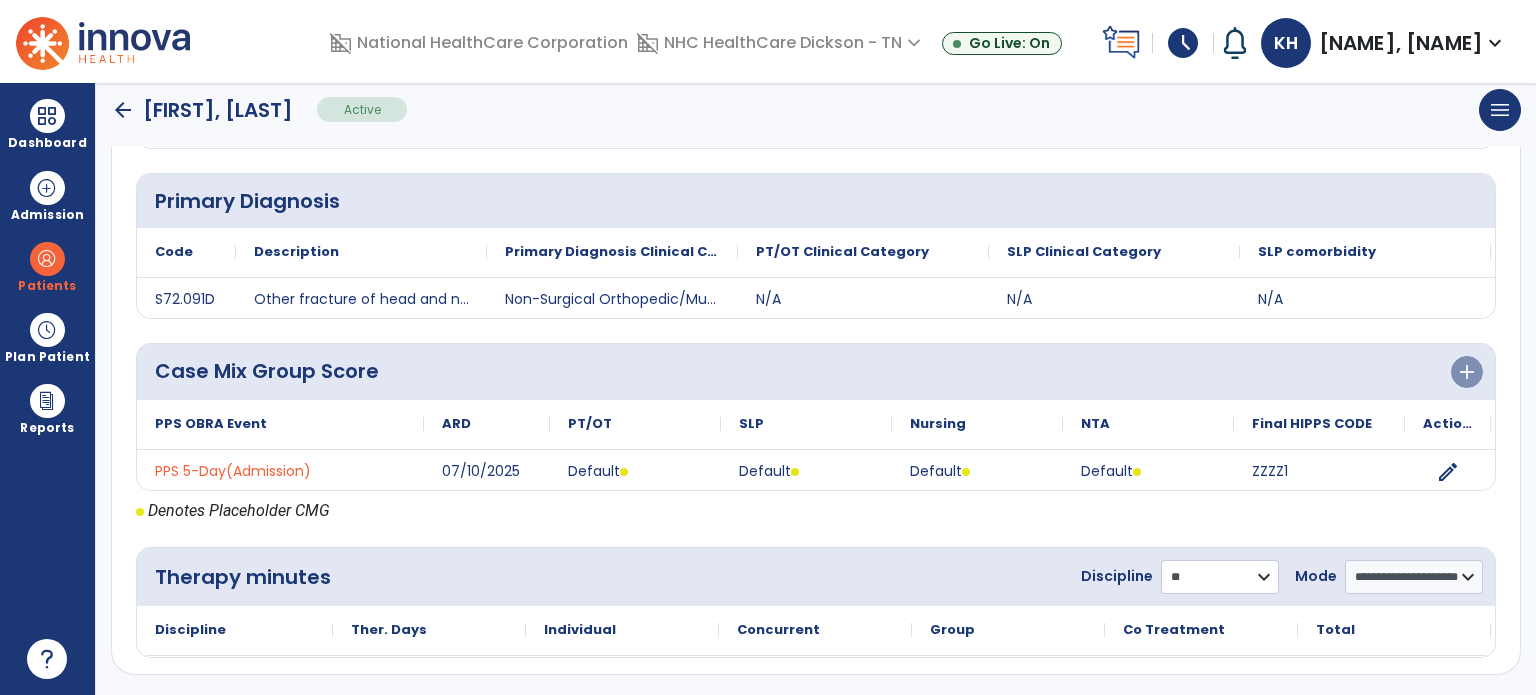 click on "**********" 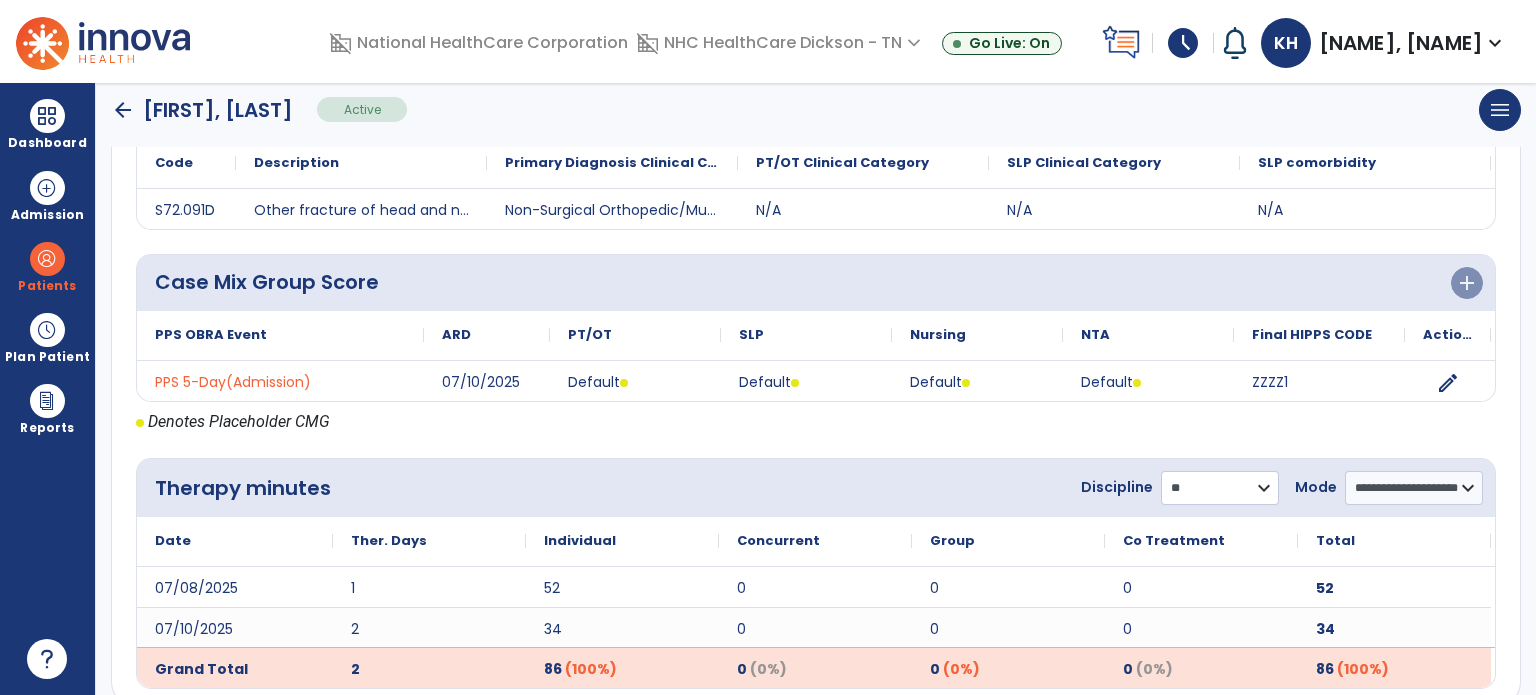scroll, scrollTop: 503, scrollLeft: 0, axis: vertical 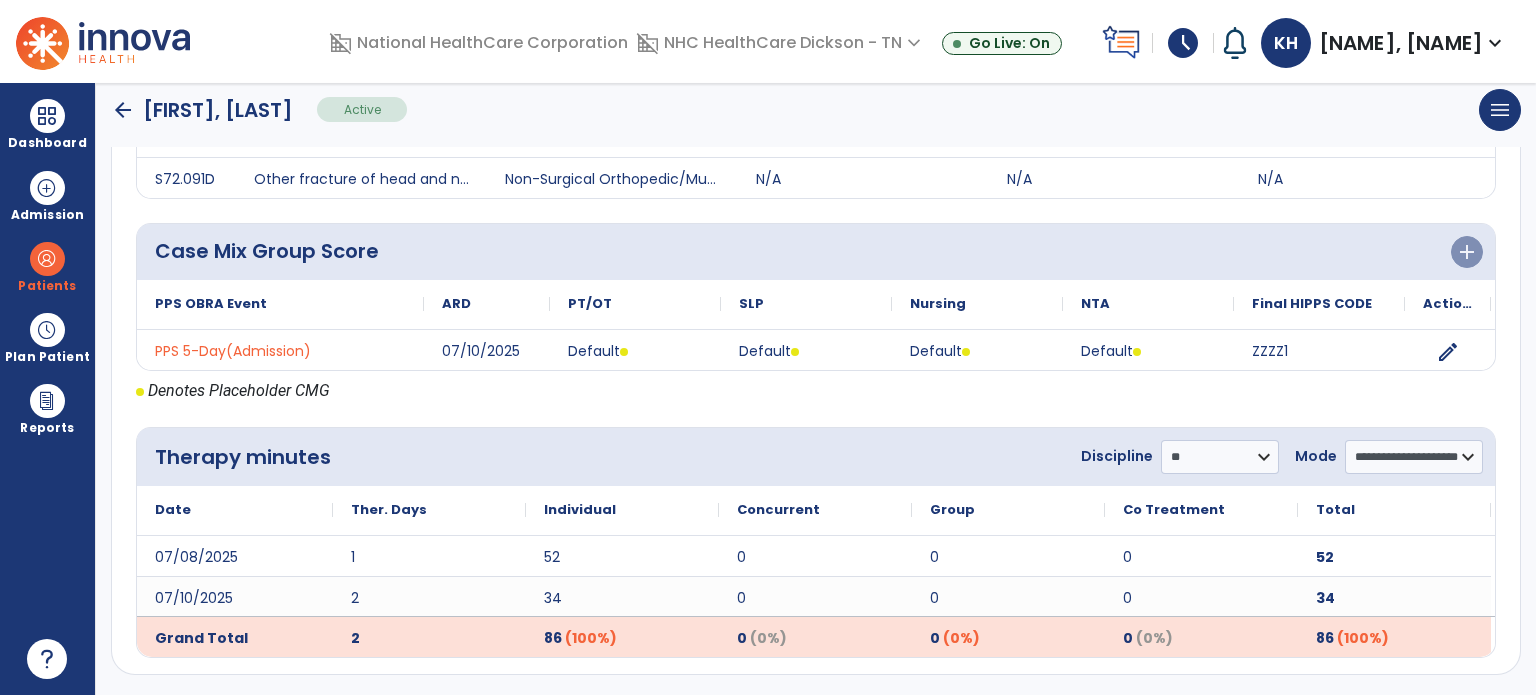 click on "arrow_back" 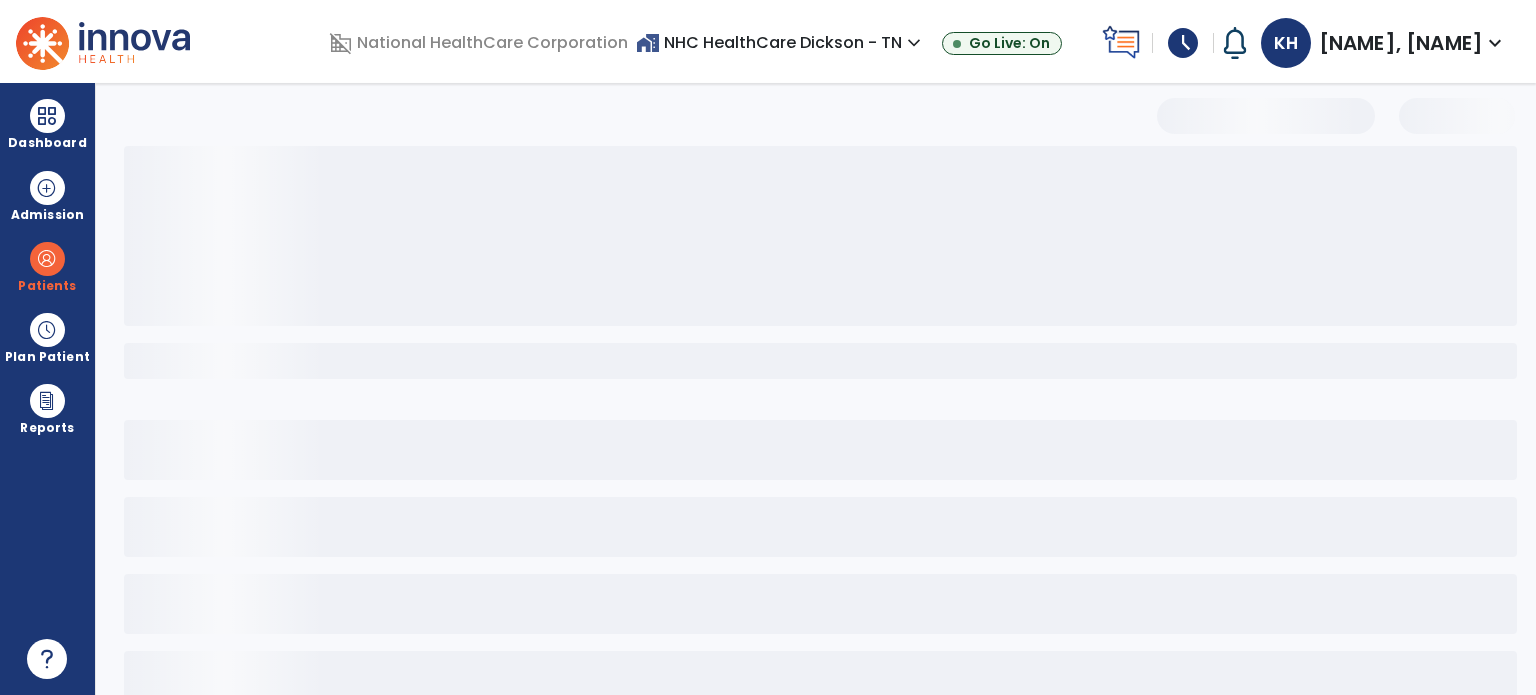 scroll, scrollTop: 0, scrollLeft: 0, axis: both 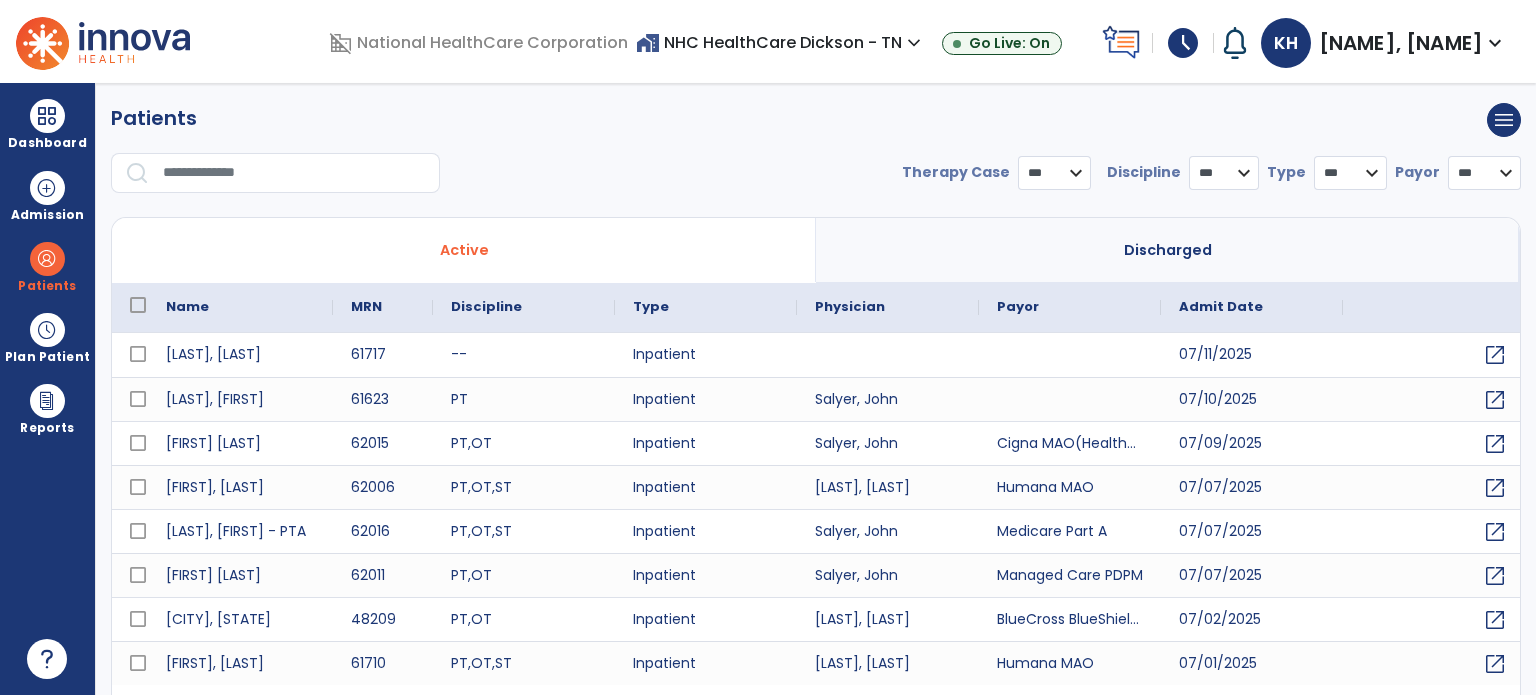 click at bounding box center (47, 116) 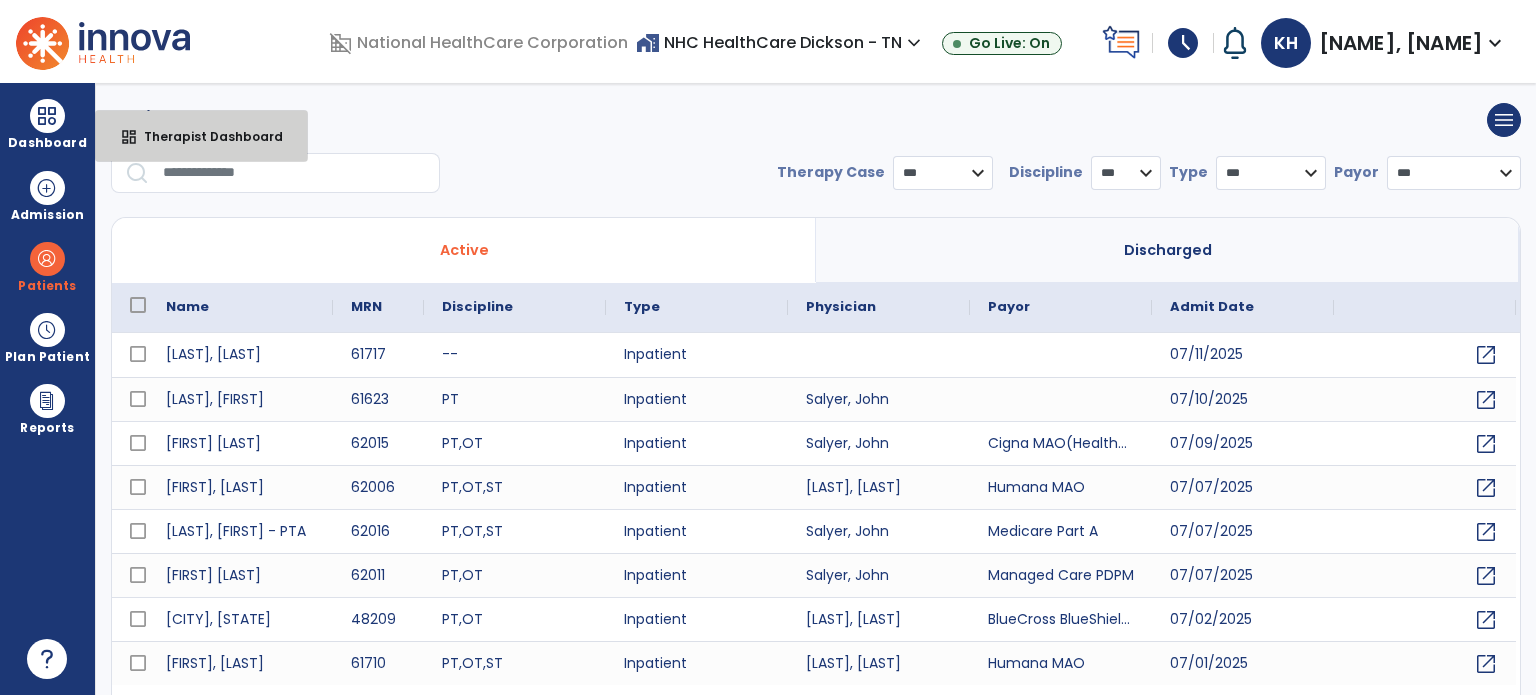 click on "Therapist Dashboard" at bounding box center (205, 136) 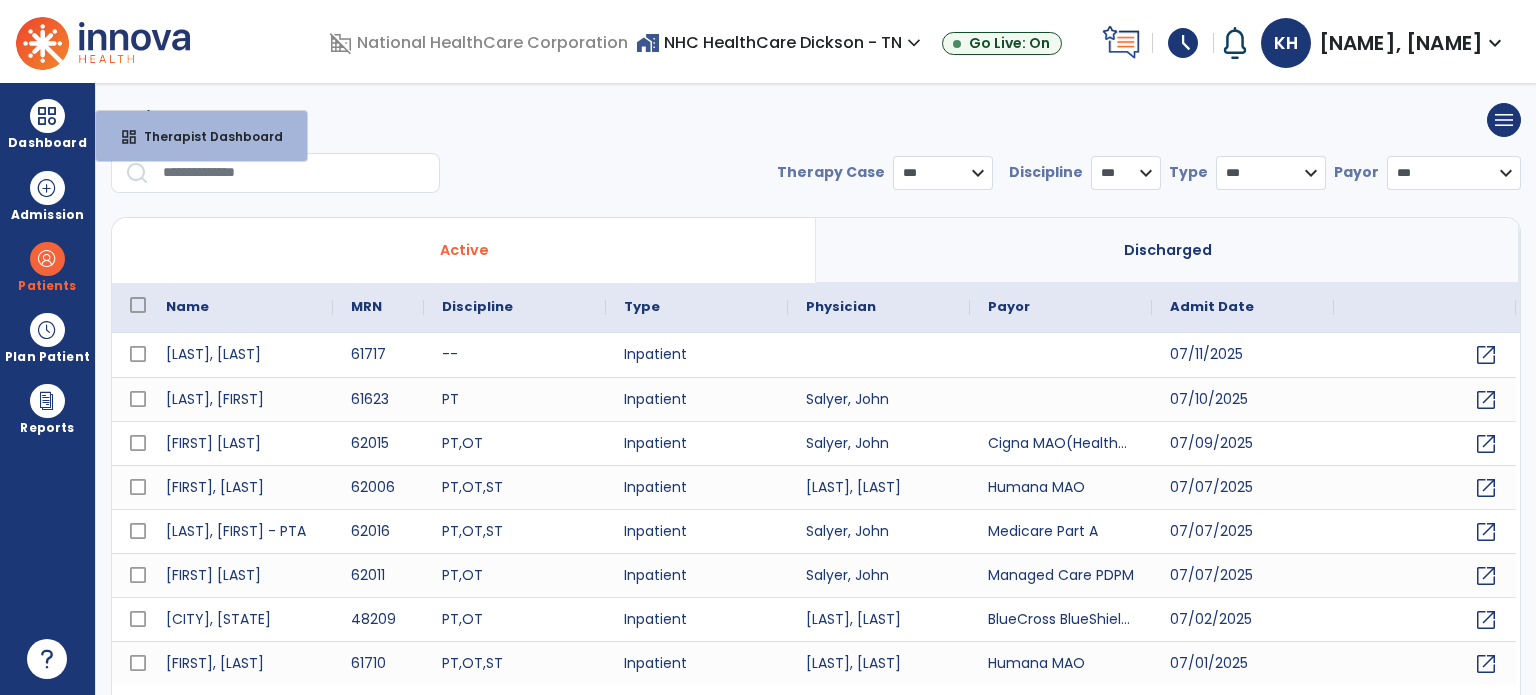 select on "****" 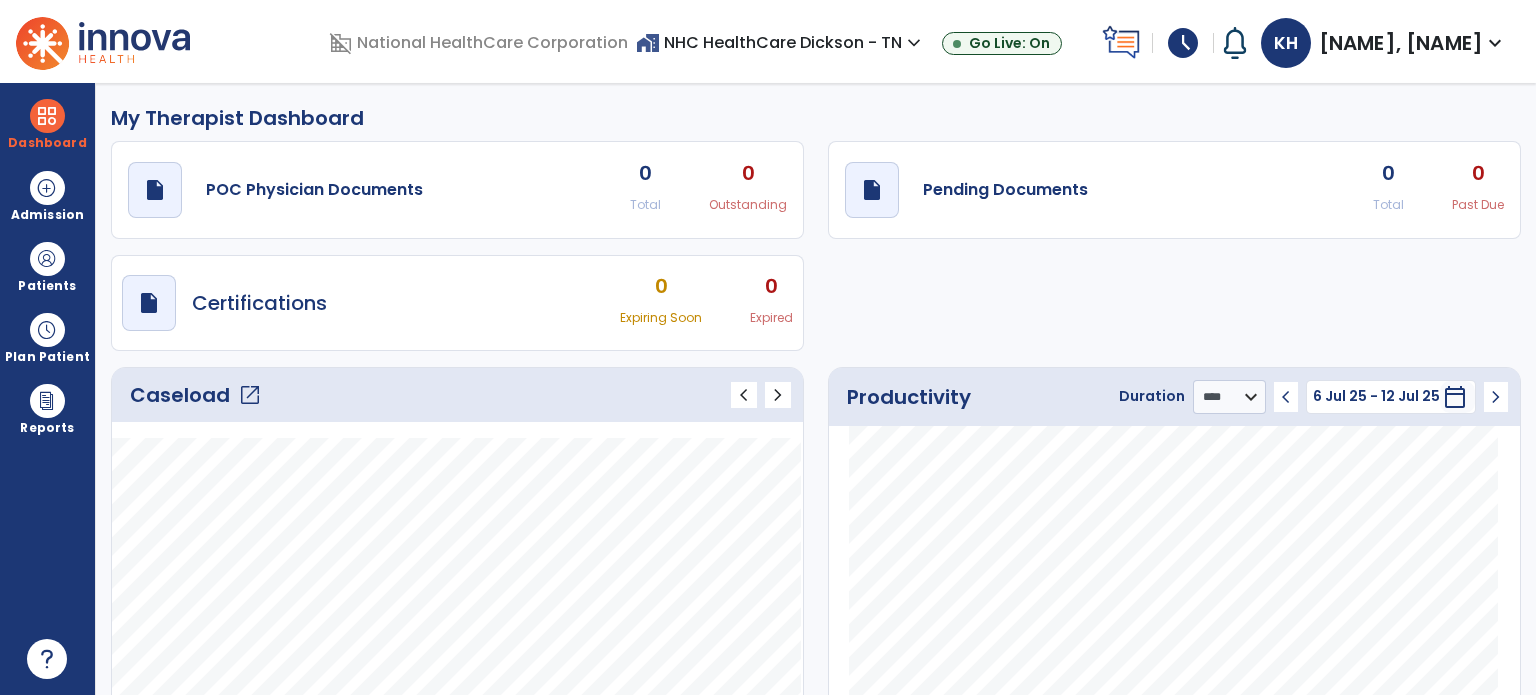 click on "open_in_new" 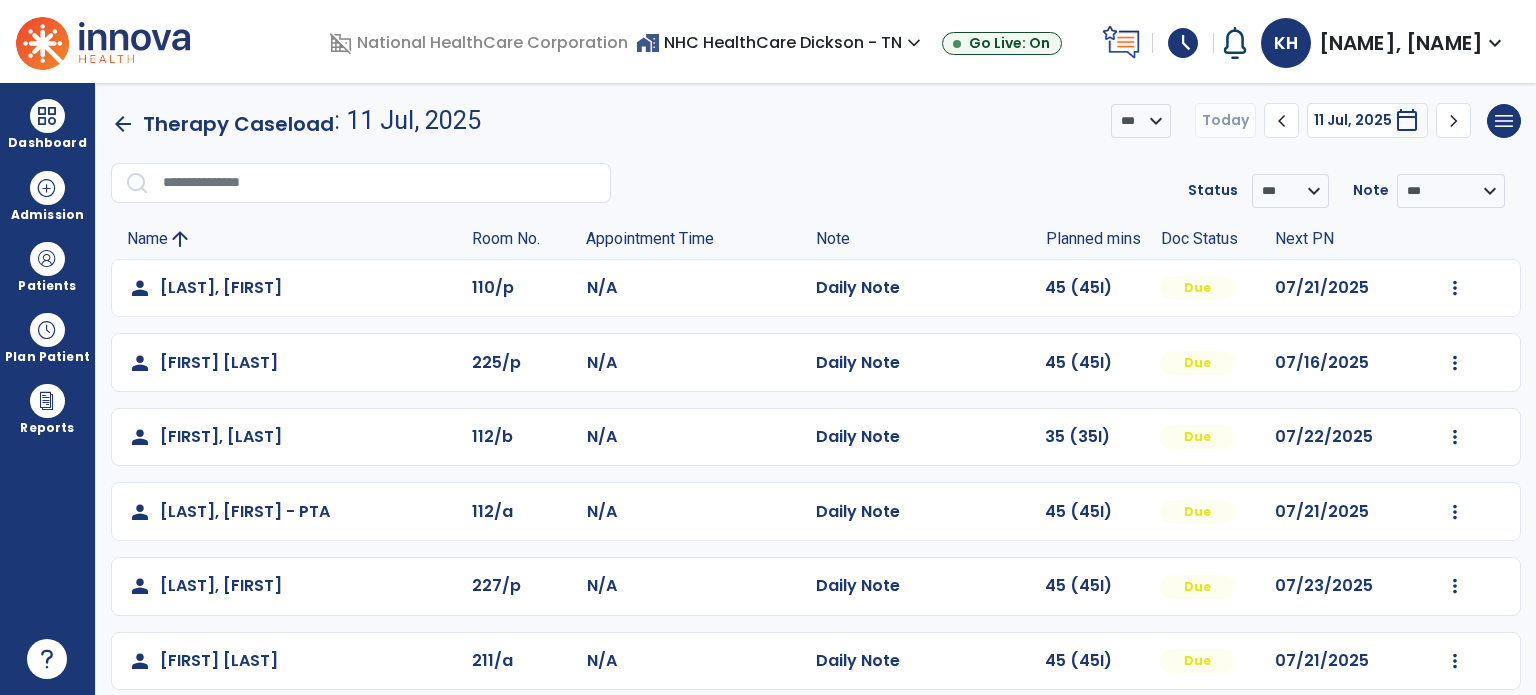 click at bounding box center [47, 259] 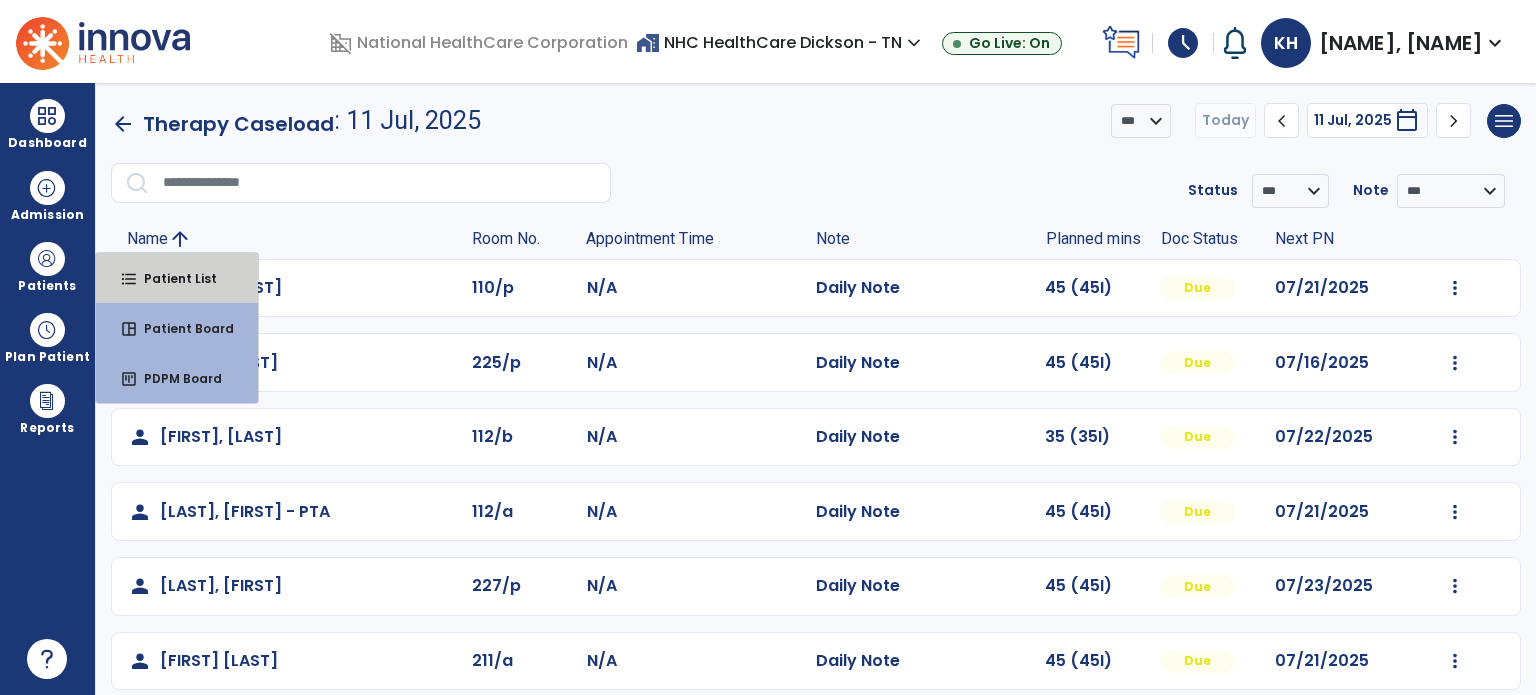 click on "Patient List" at bounding box center (172, 278) 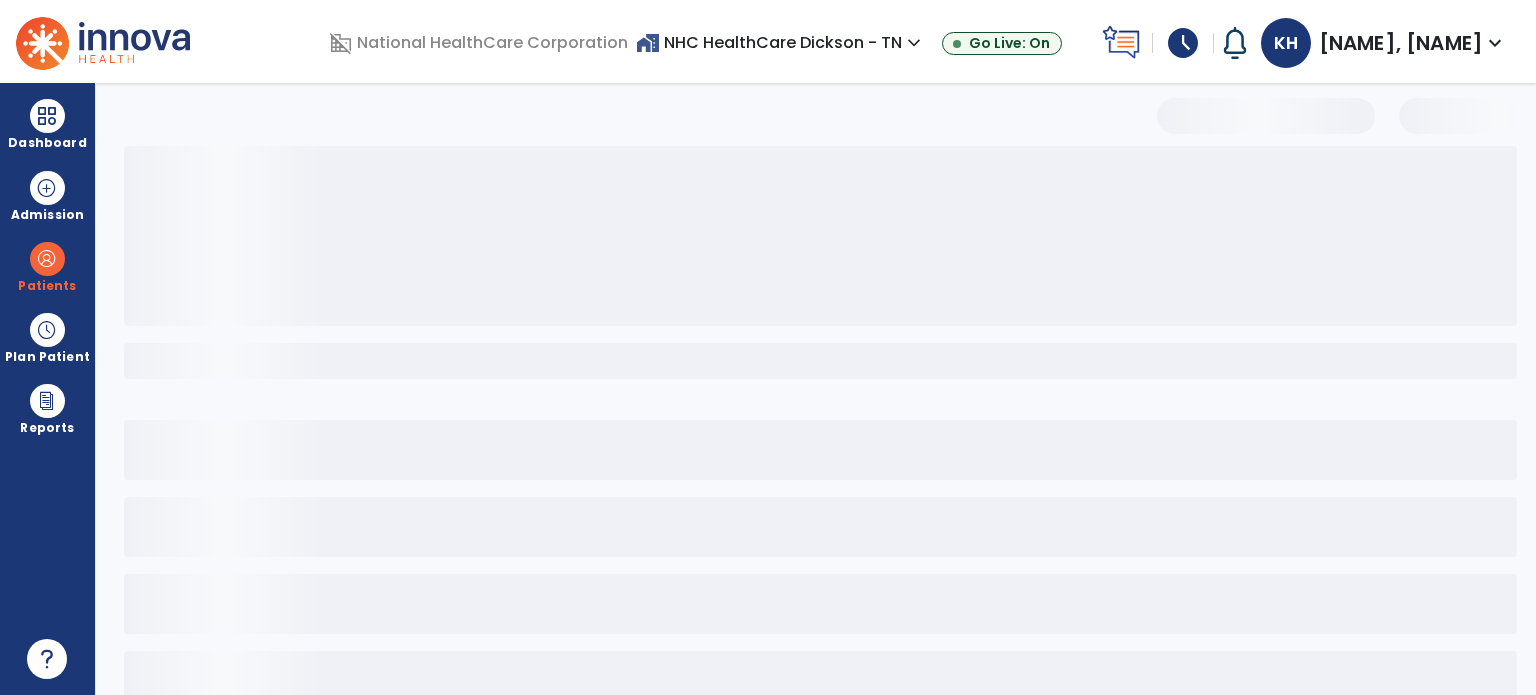scroll, scrollTop: 46, scrollLeft: 0, axis: vertical 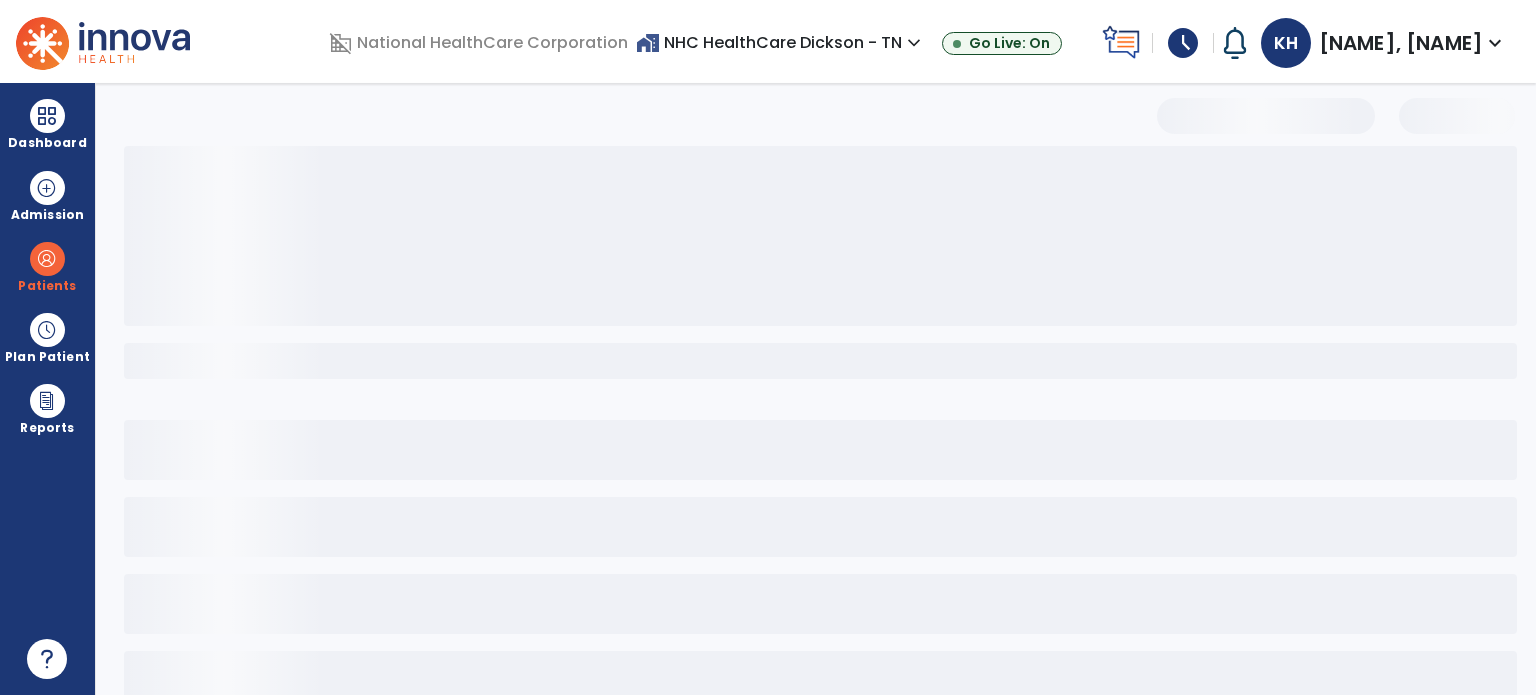 select on "***" 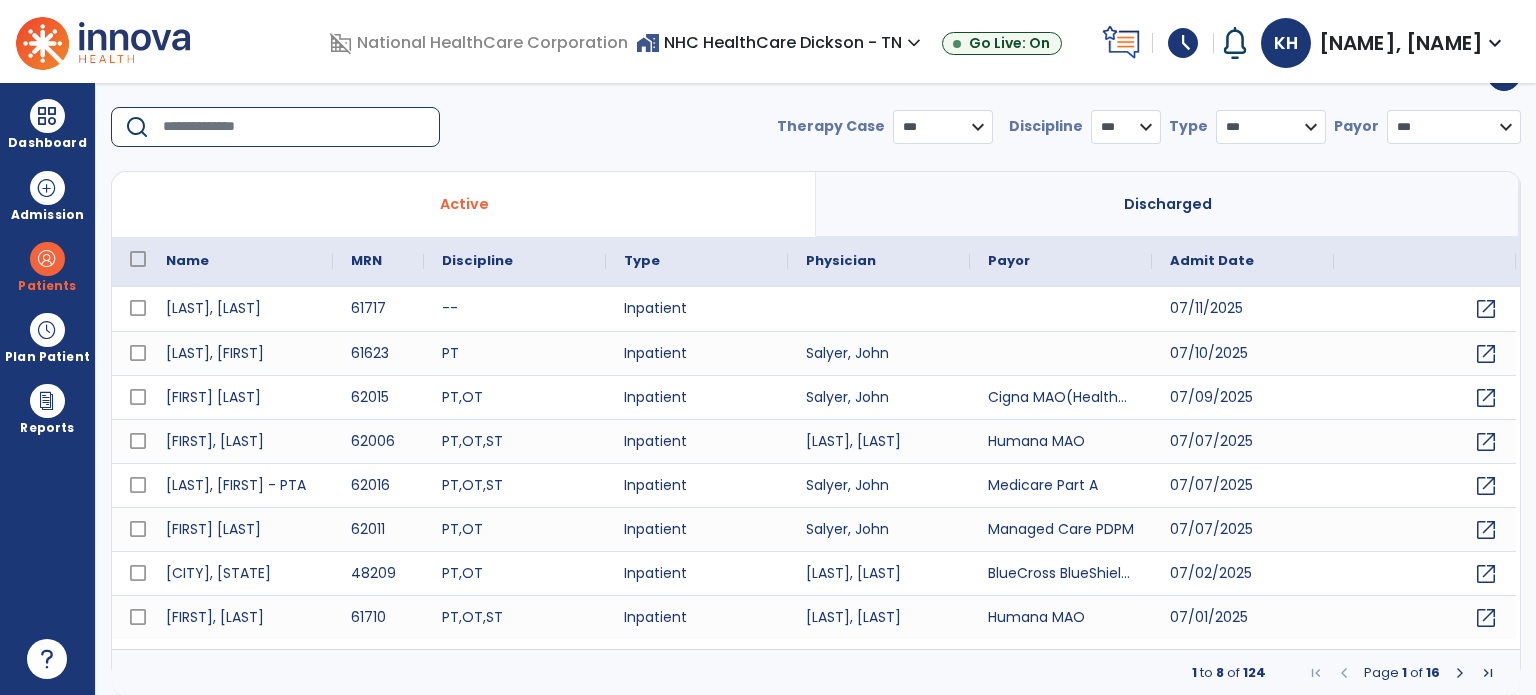 click at bounding box center (294, 127) 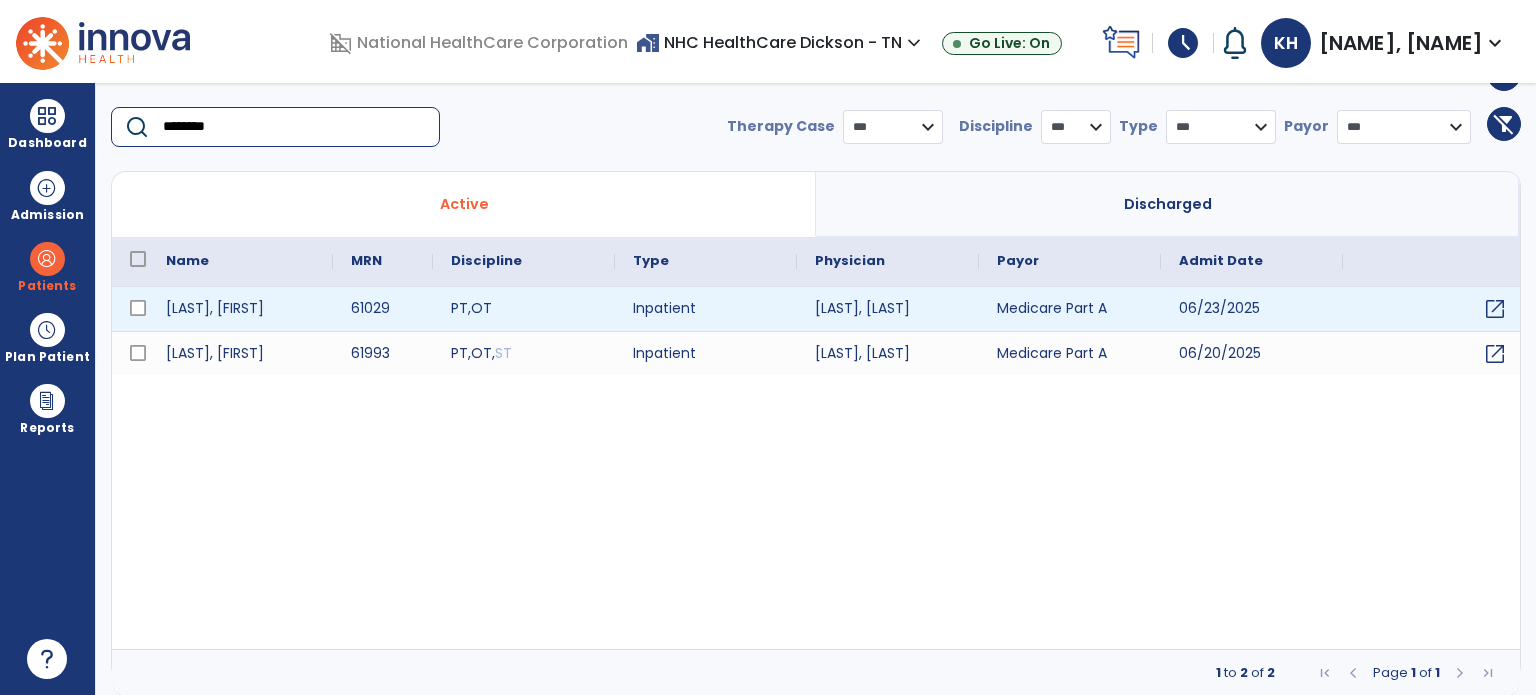 type on "********" 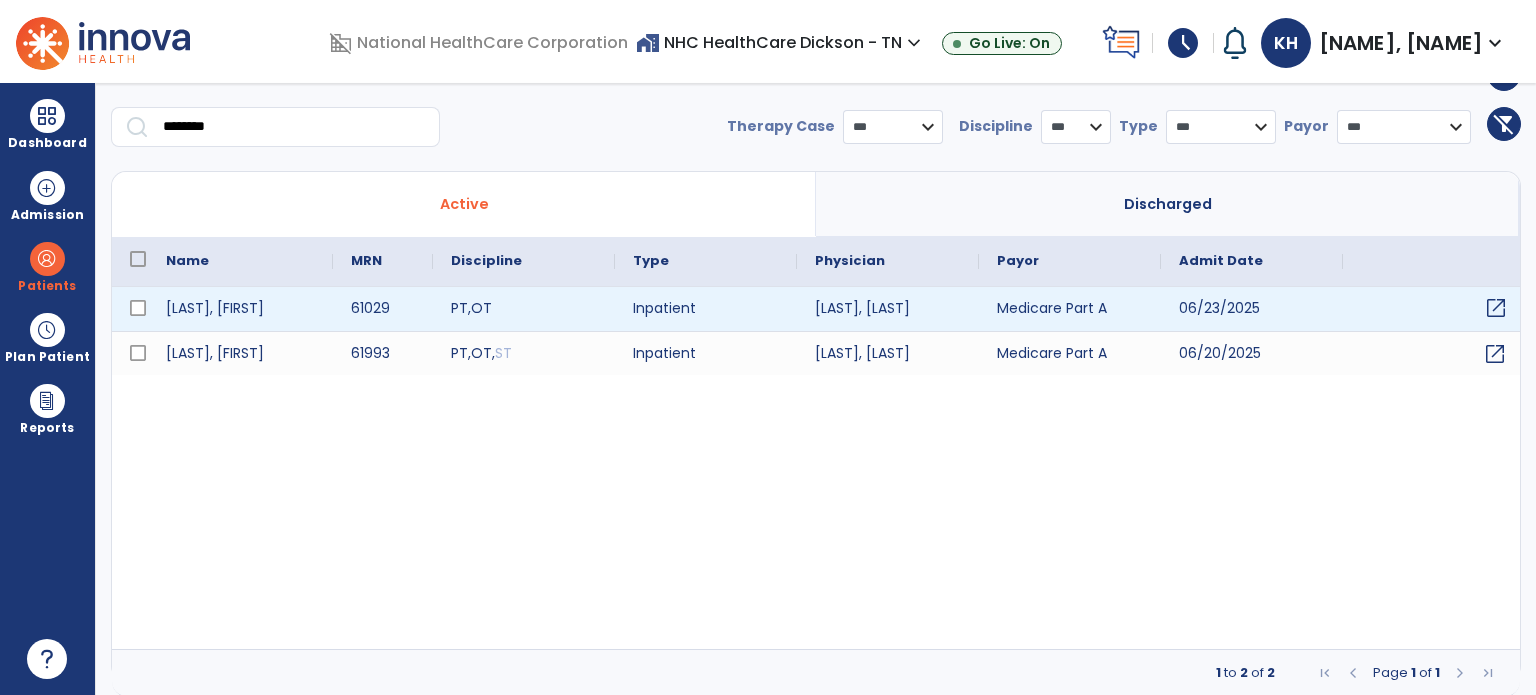click on "open_in_new" at bounding box center [1496, 308] 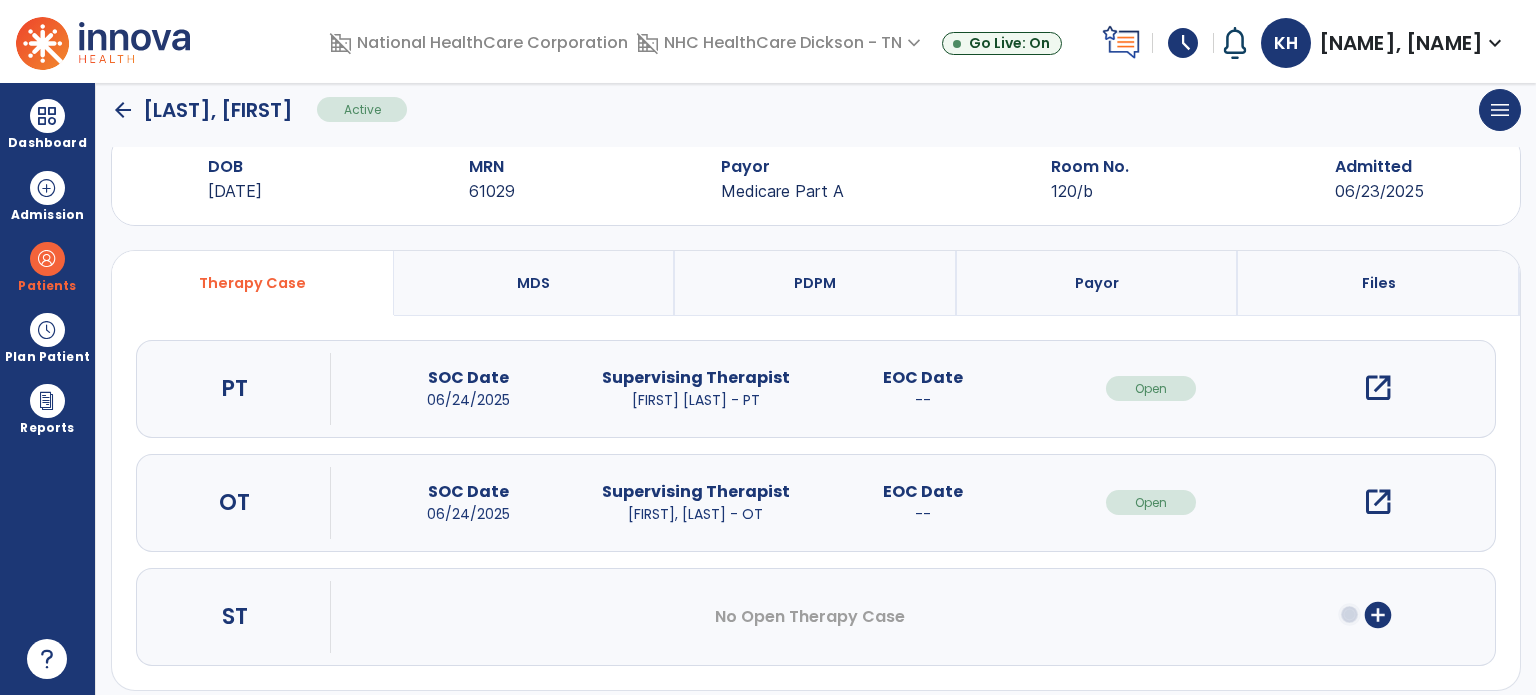 click on "open_in_new" at bounding box center [1378, 388] 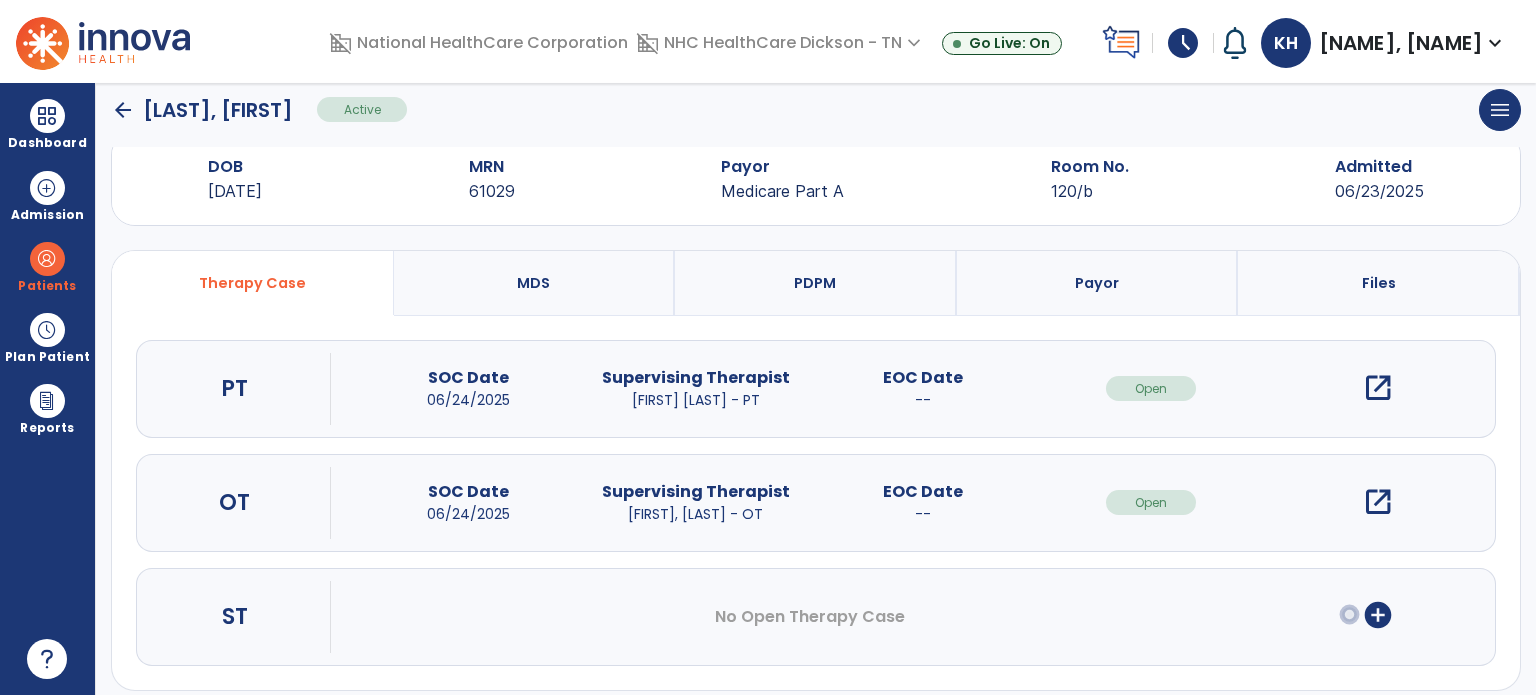 scroll, scrollTop: 0, scrollLeft: 0, axis: both 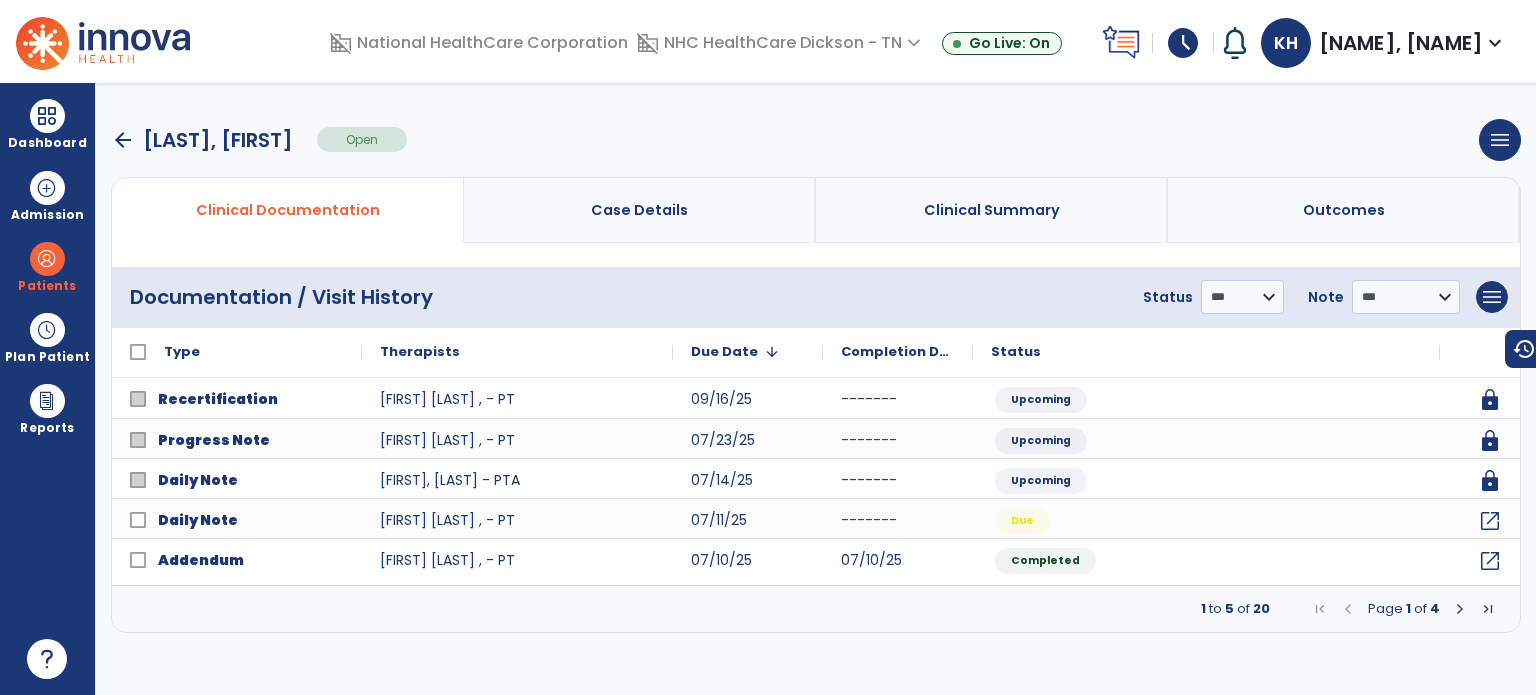 click at bounding box center (1460, 609) 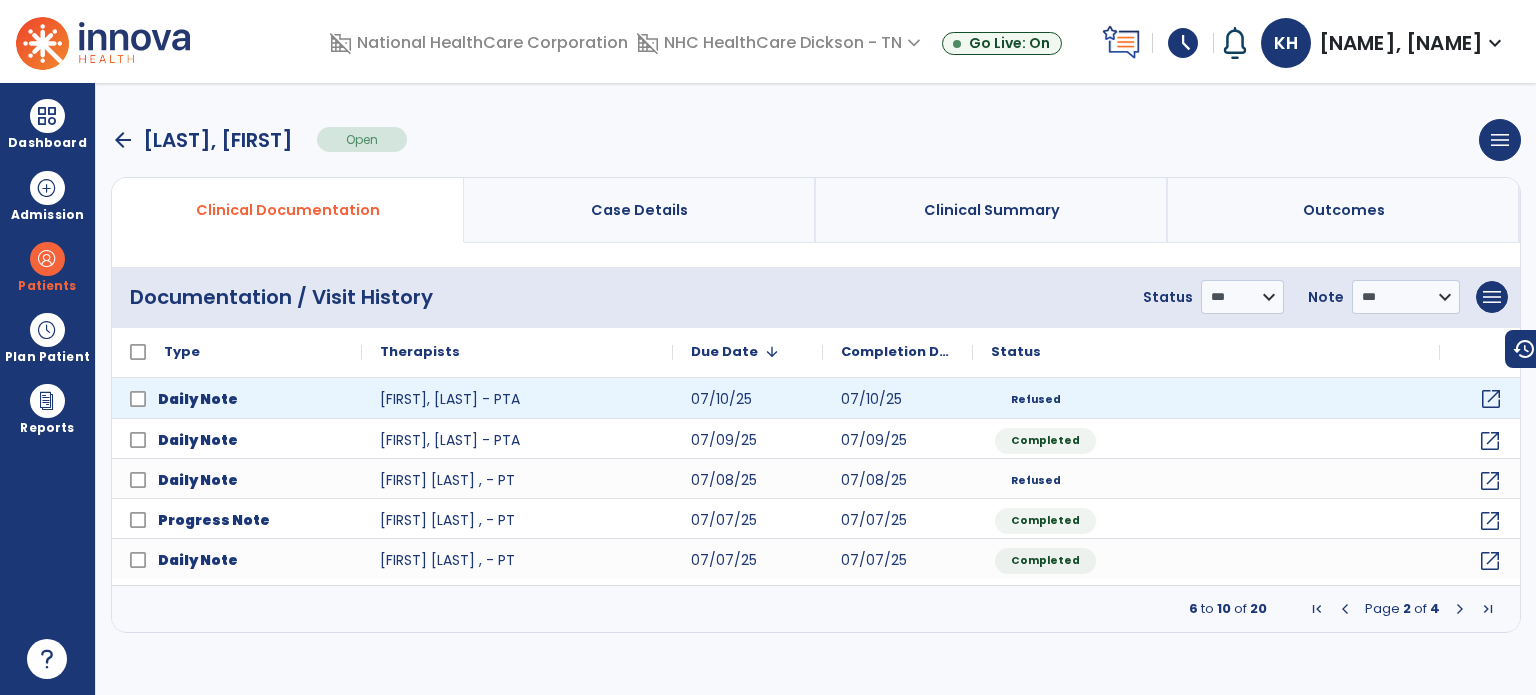click on "open_in_new" 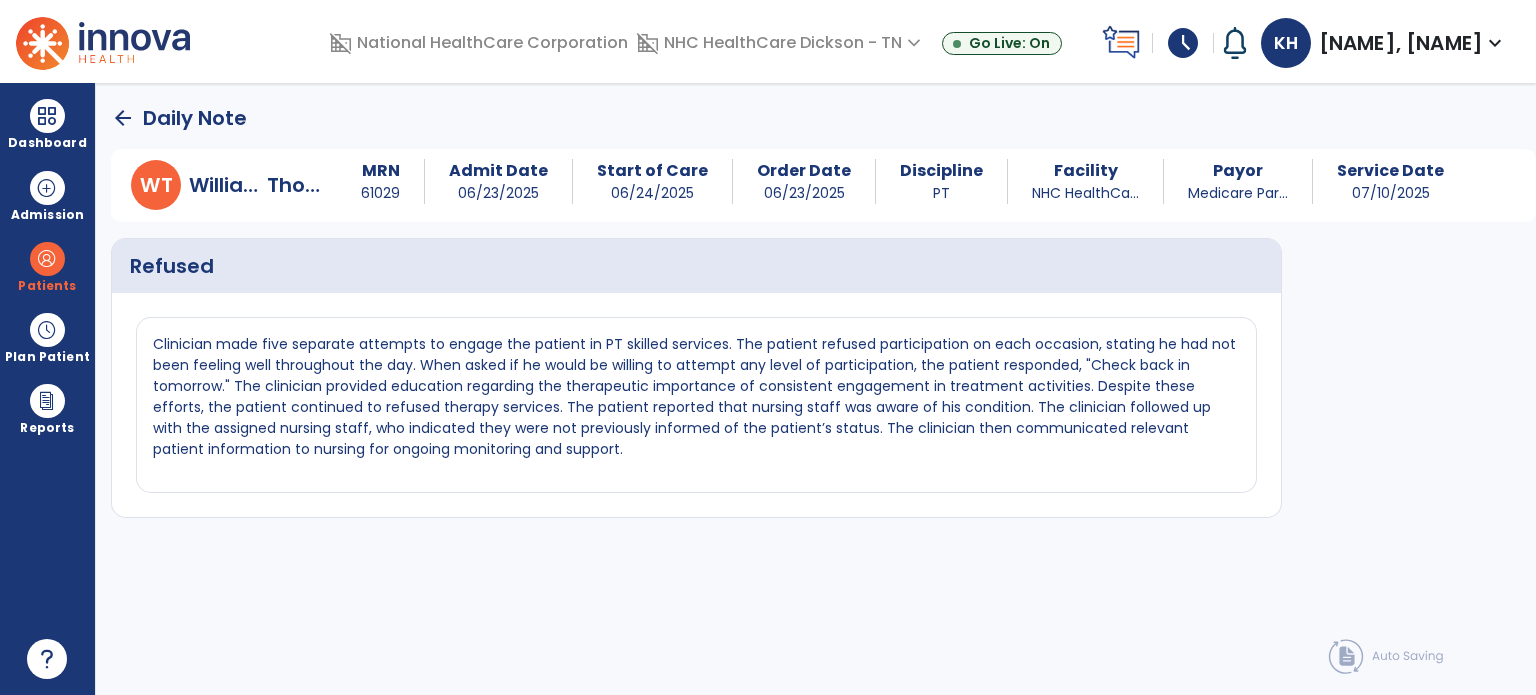 click on "arrow_back" 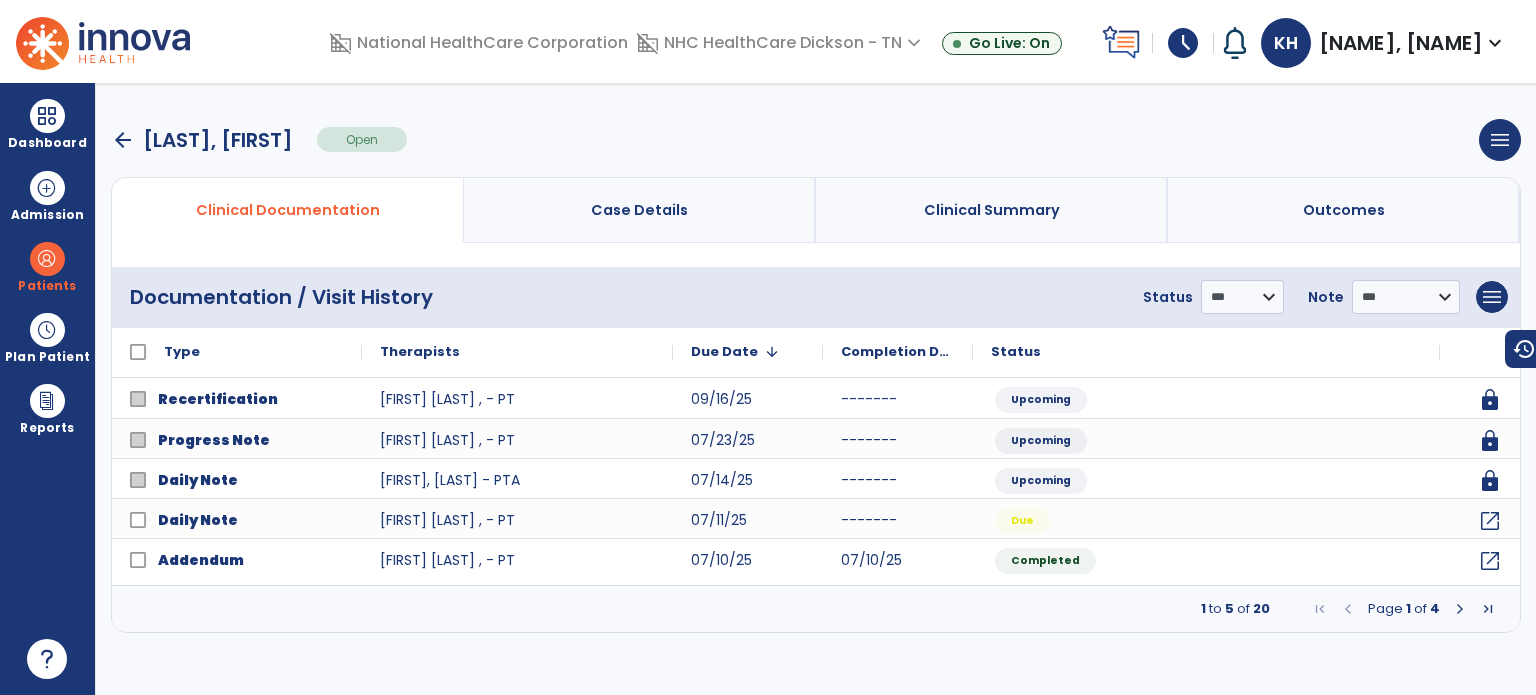 click at bounding box center (1460, 609) 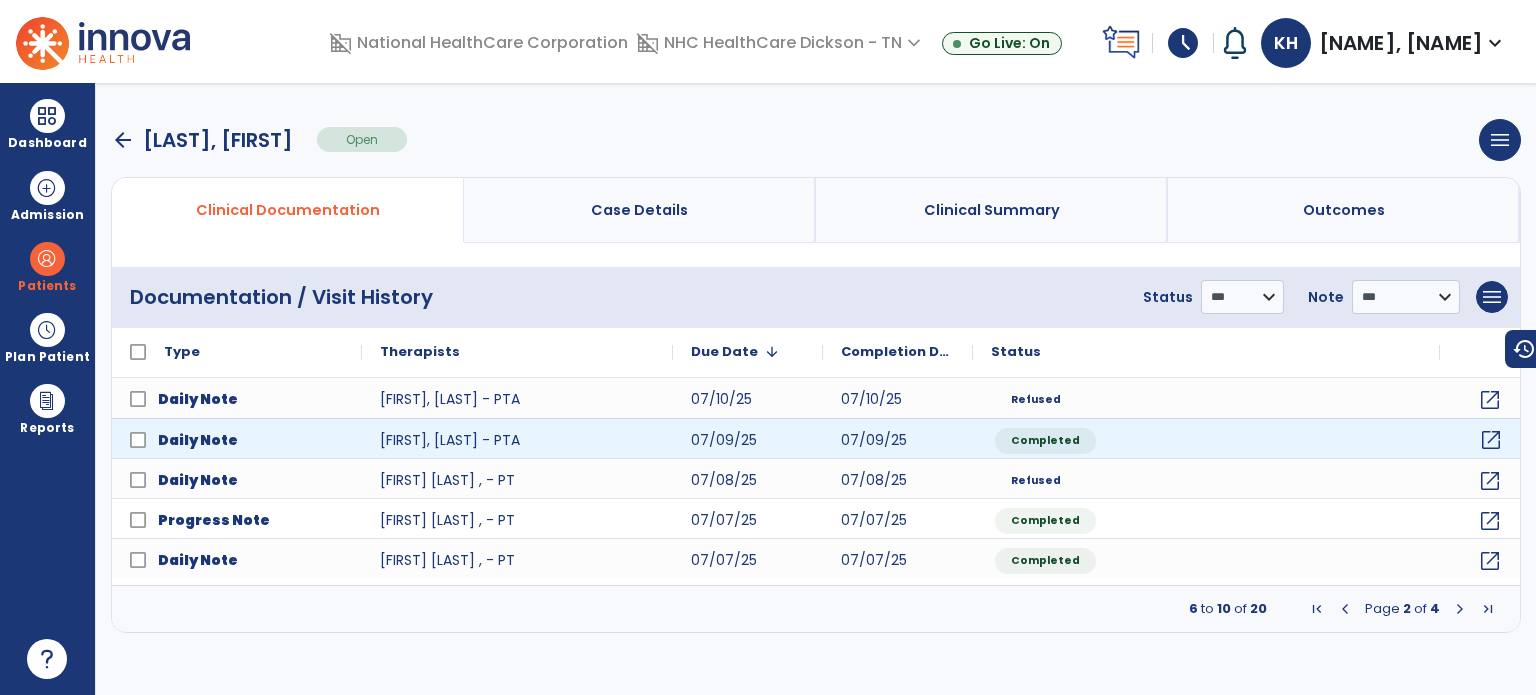 click on "open_in_new" 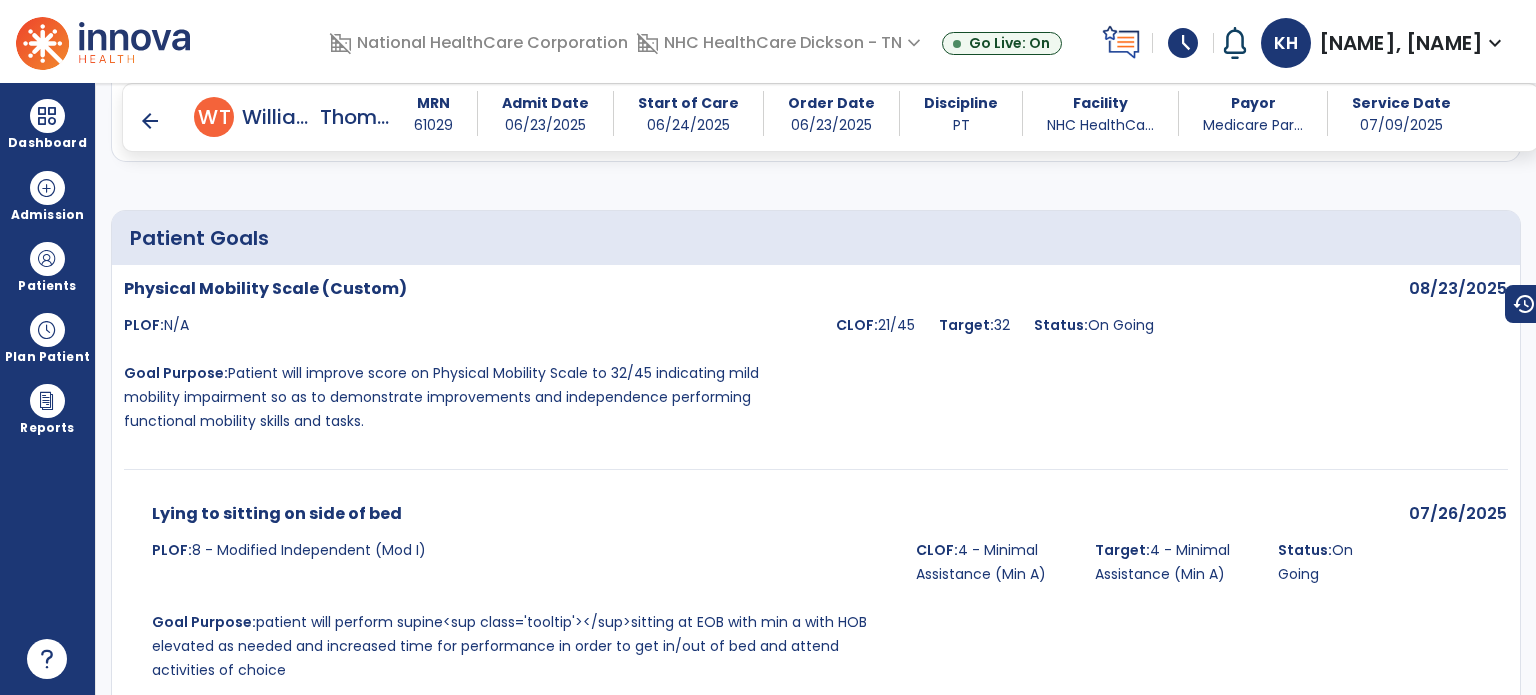 scroll, scrollTop: 2322, scrollLeft: 0, axis: vertical 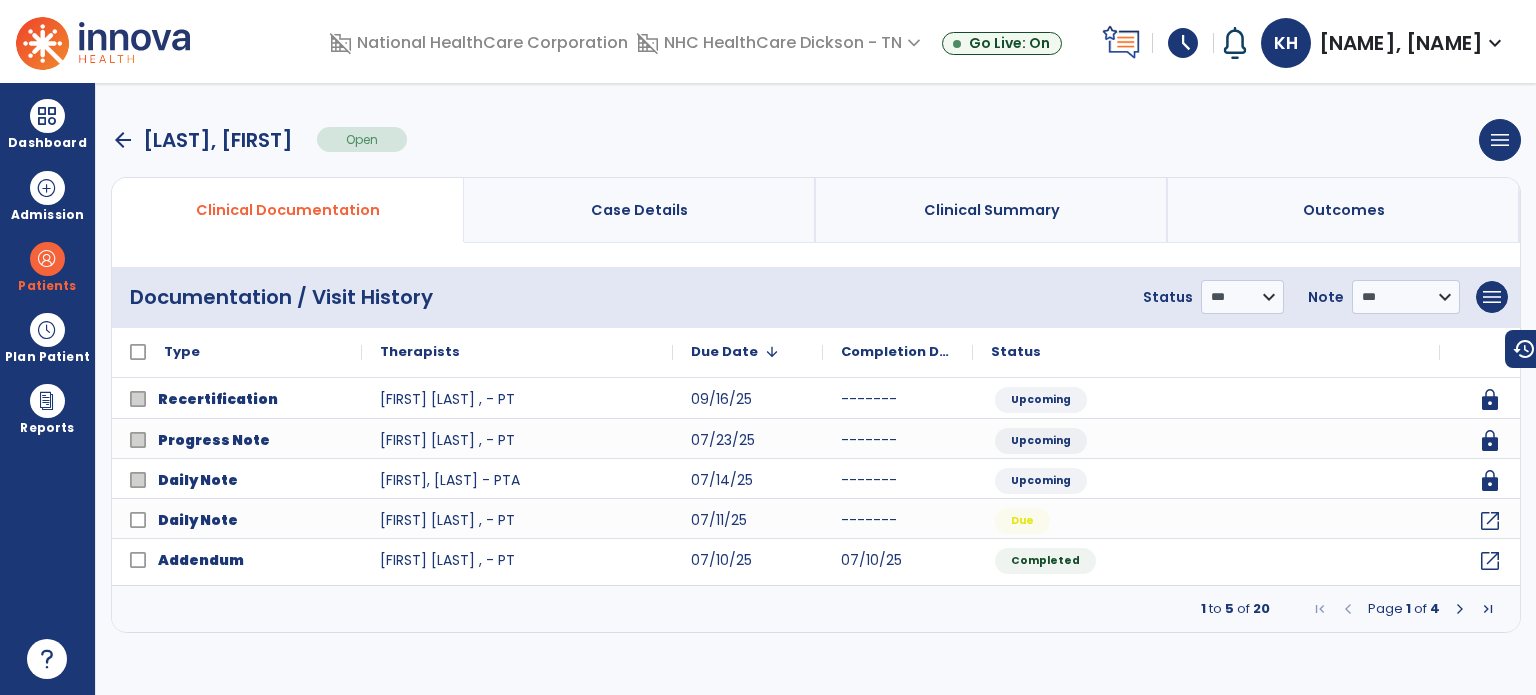 click on "arrow_back" at bounding box center (123, 140) 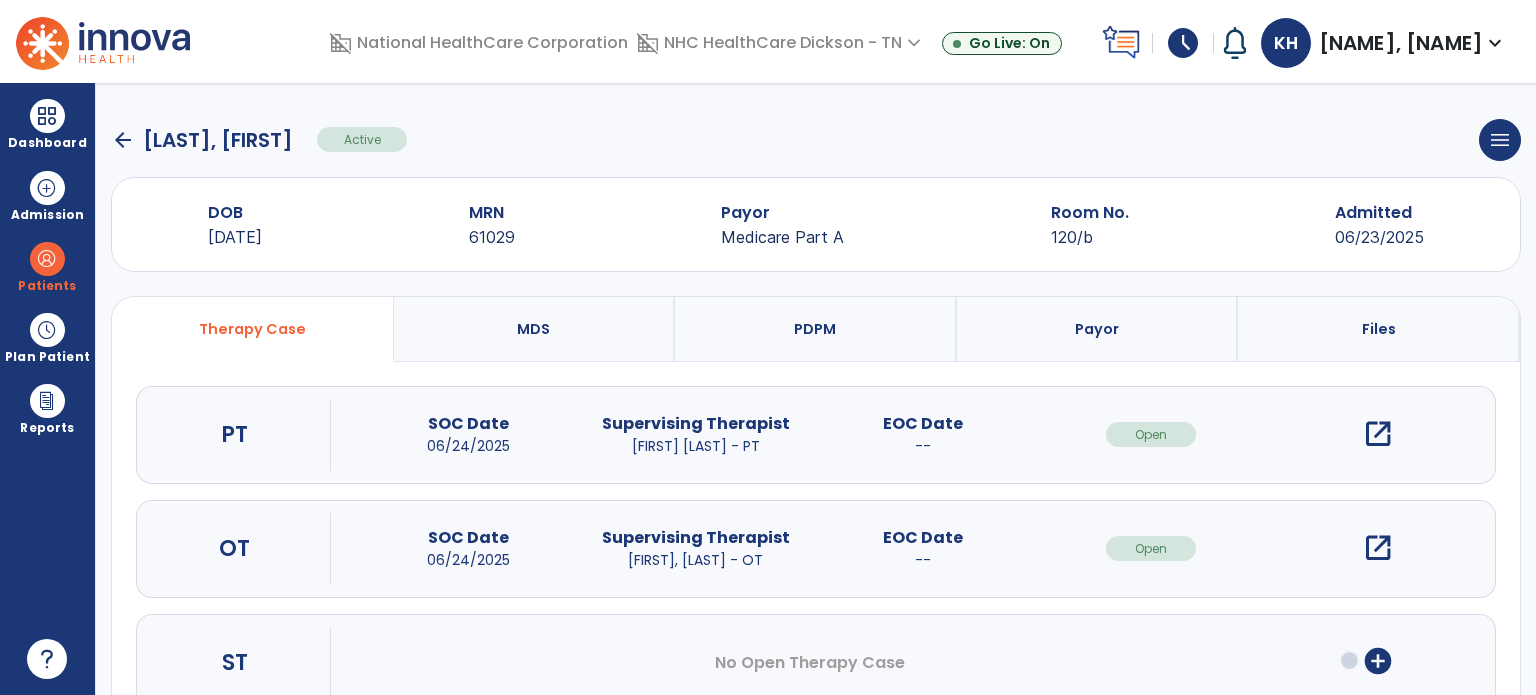 click on "arrow_back" 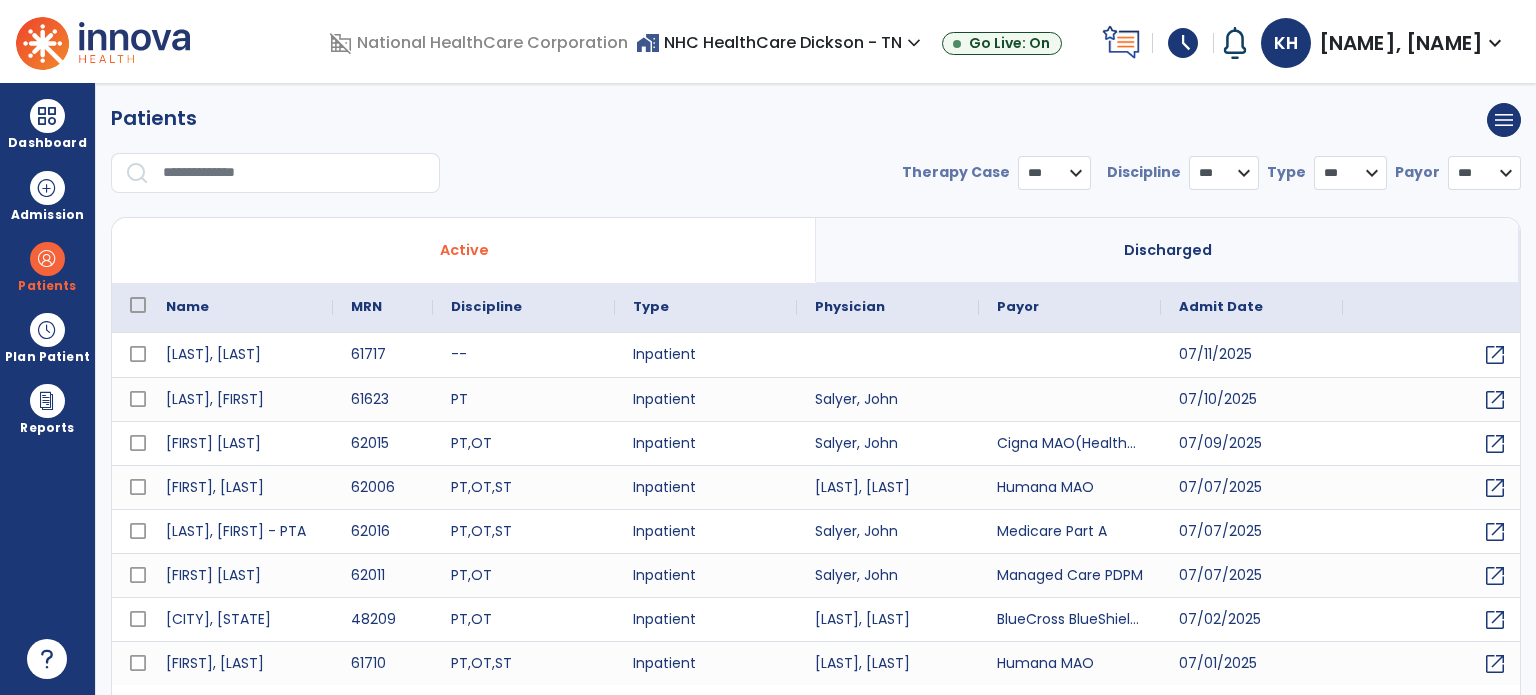 select on "***" 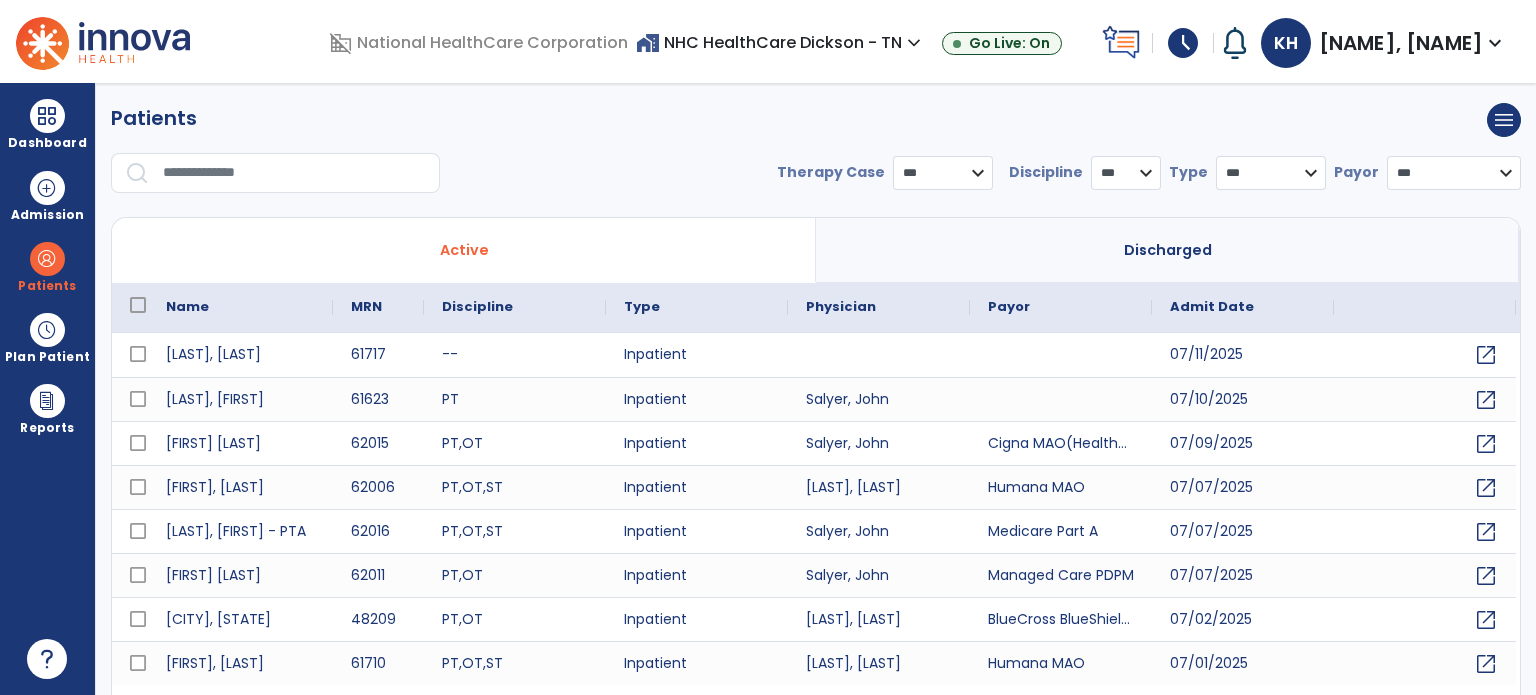 click on "Dashboard" at bounding box center (47, 124) 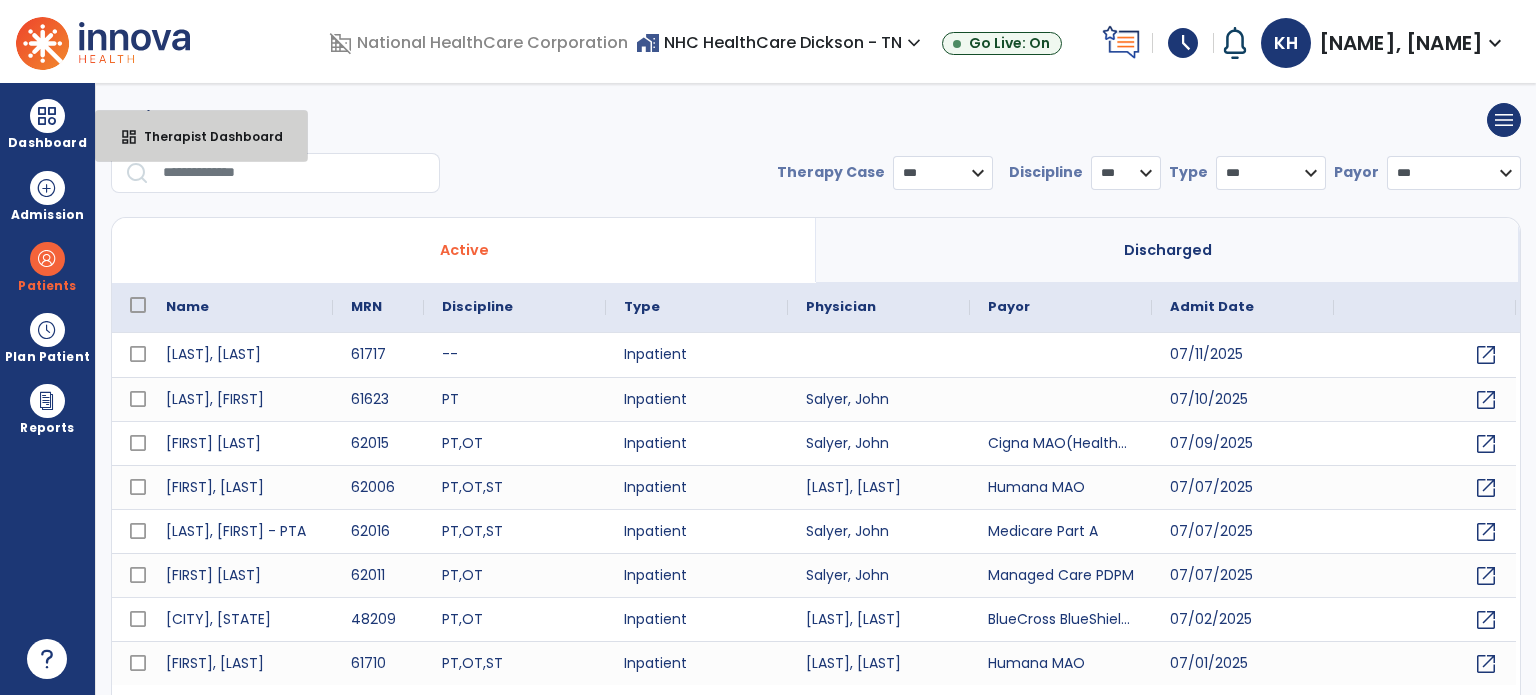 click on "dashboard  Therapist Dashboard" at bounding box center (201, 136) 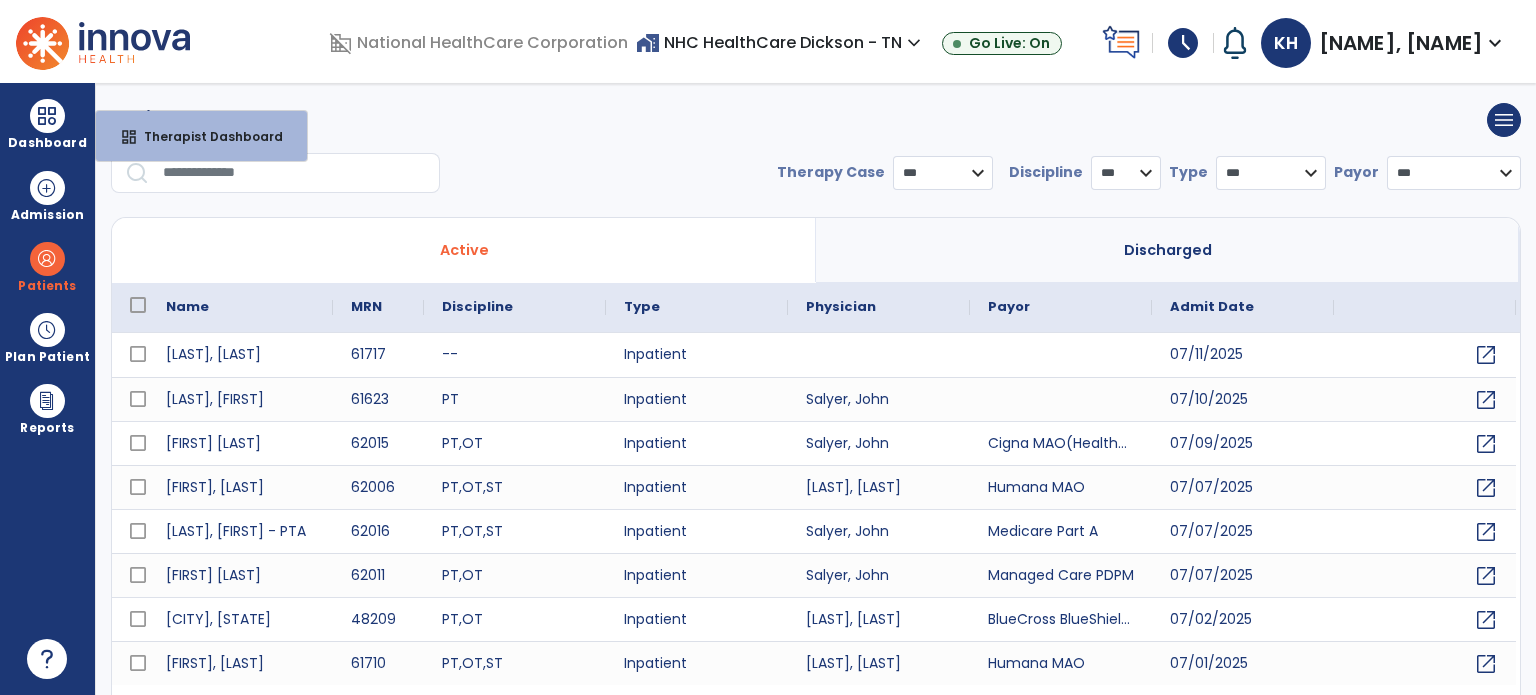select on "****" 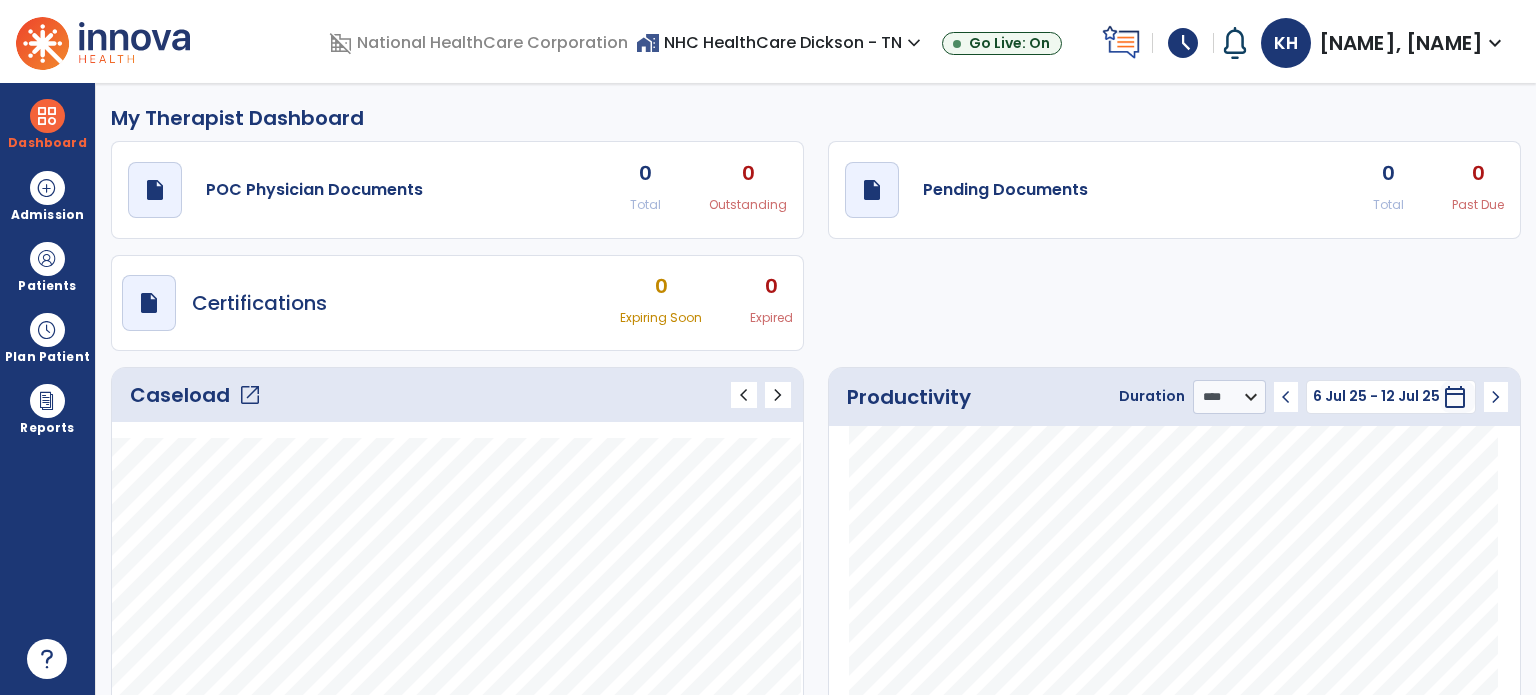 click on "open_in_new" 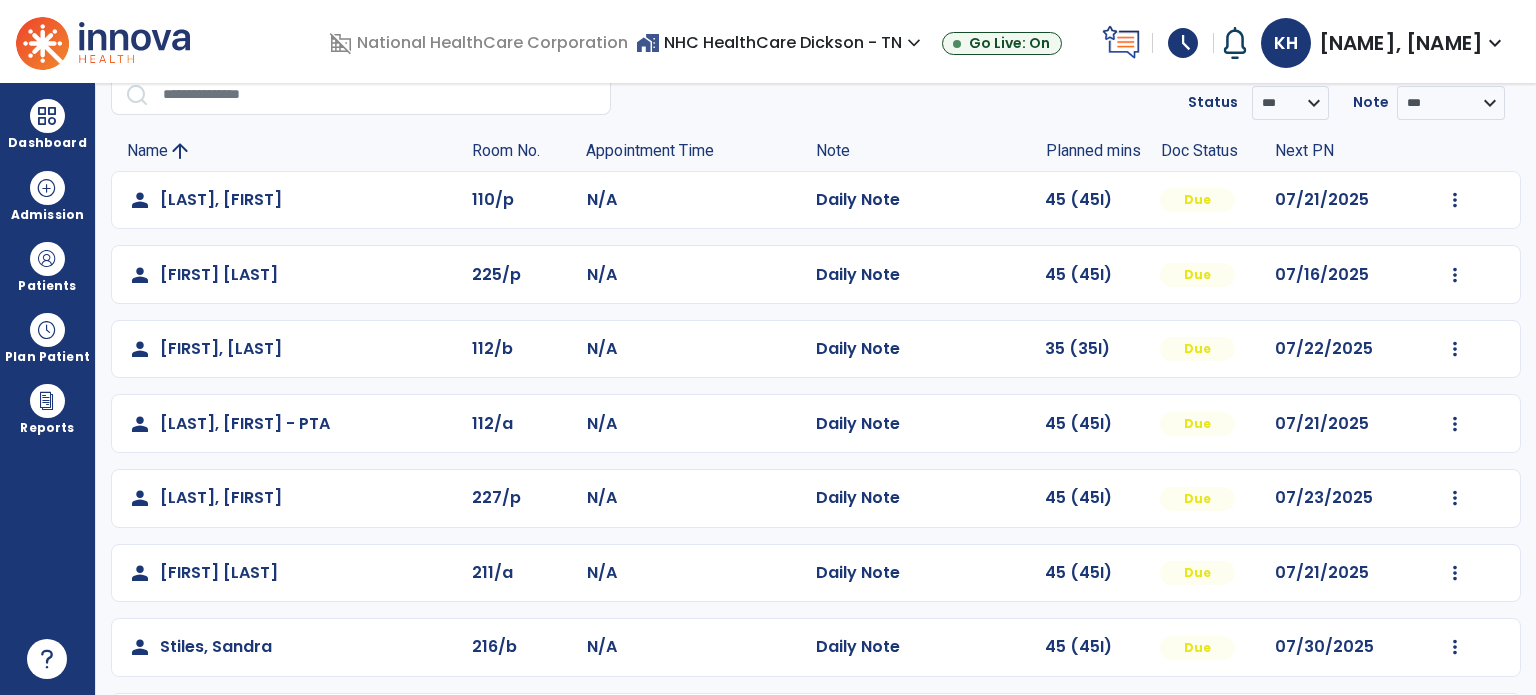 scroll, scrollTop: 84, scrollLeft: 0, axis: vertical 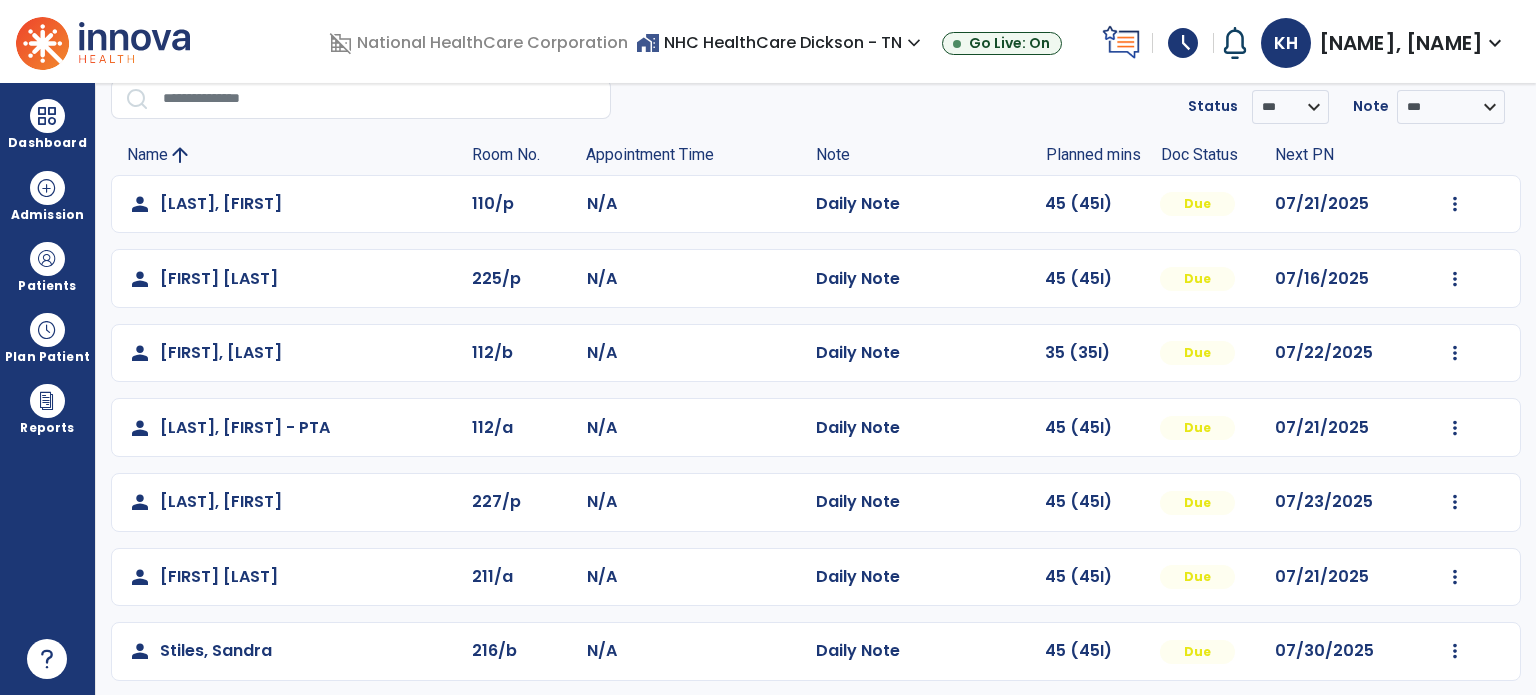 click at bounding box center [47, 259] 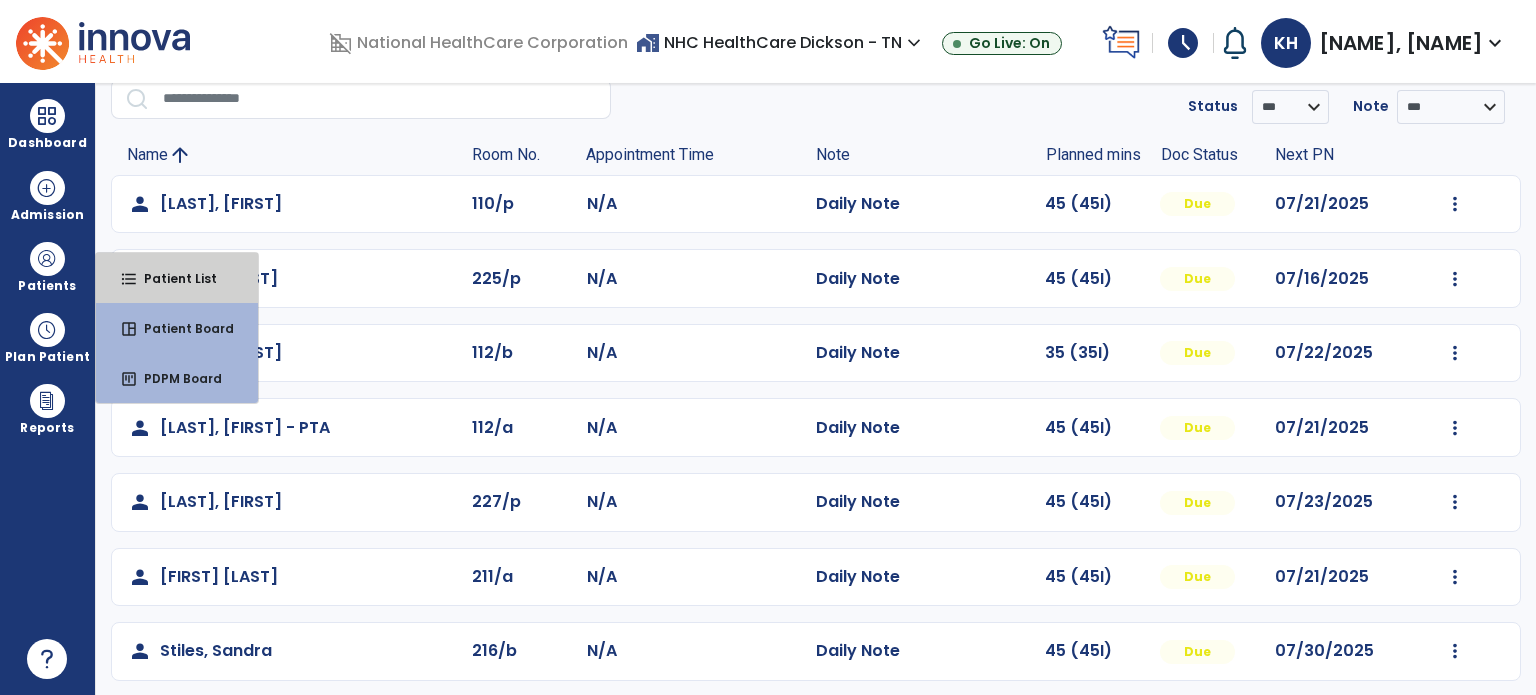 click on "Patient List" at bounding box center (172, 278) 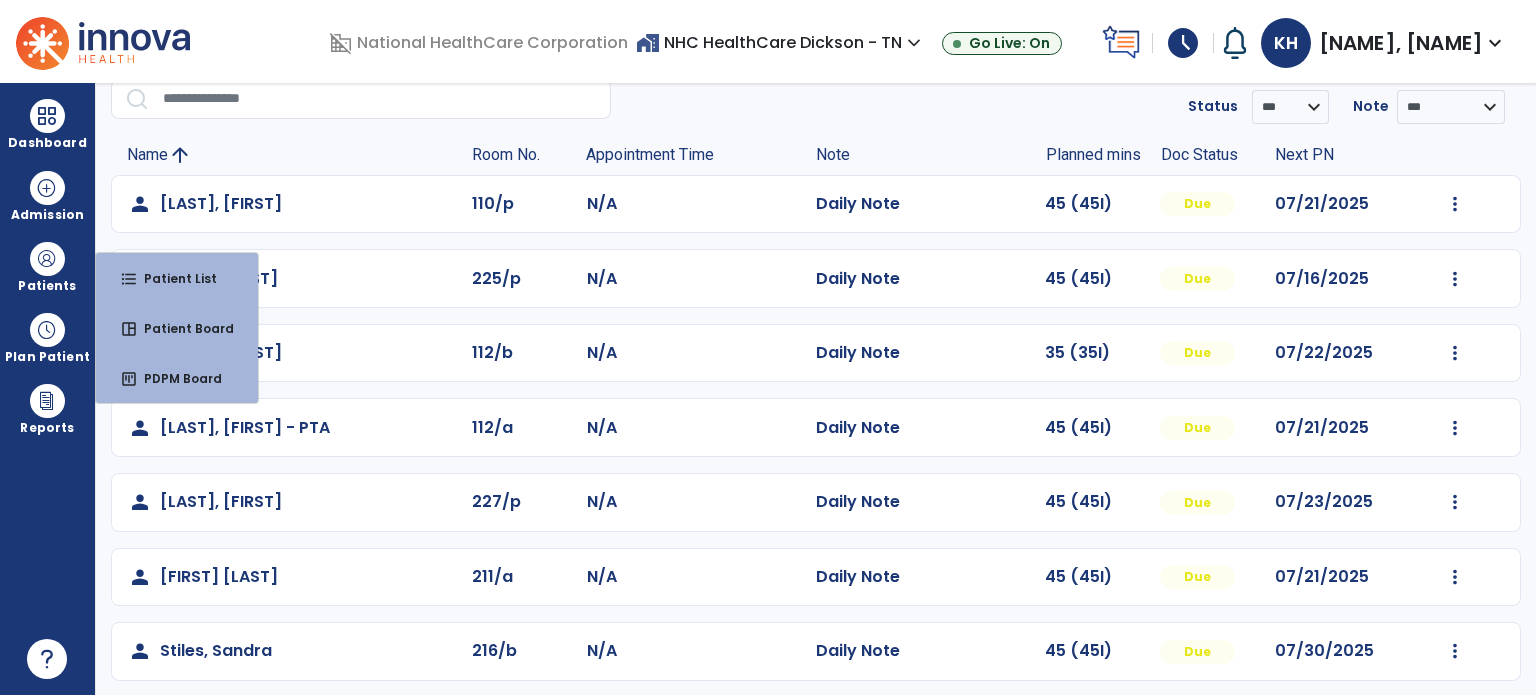 scroll, scrollTop: 46, scrollLeft: 0, axis: vertical 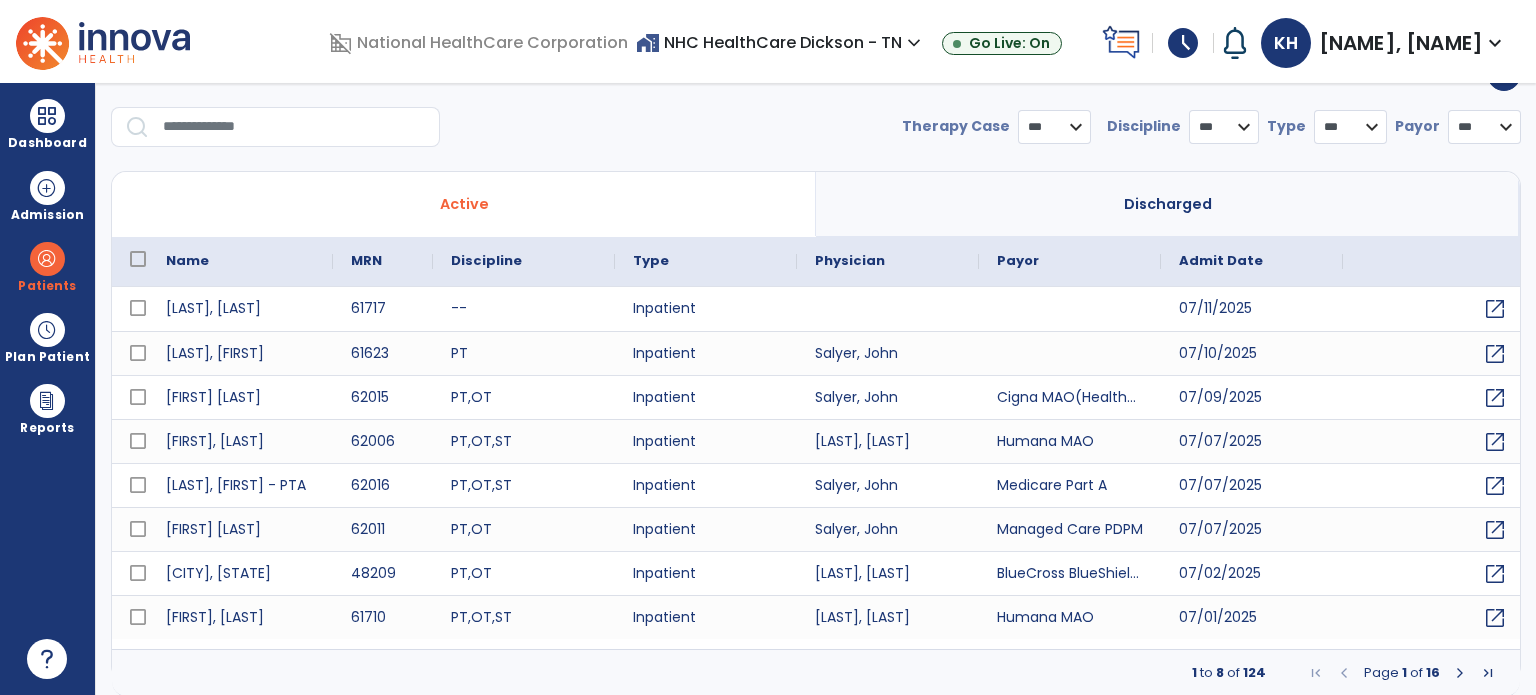 select on "***" 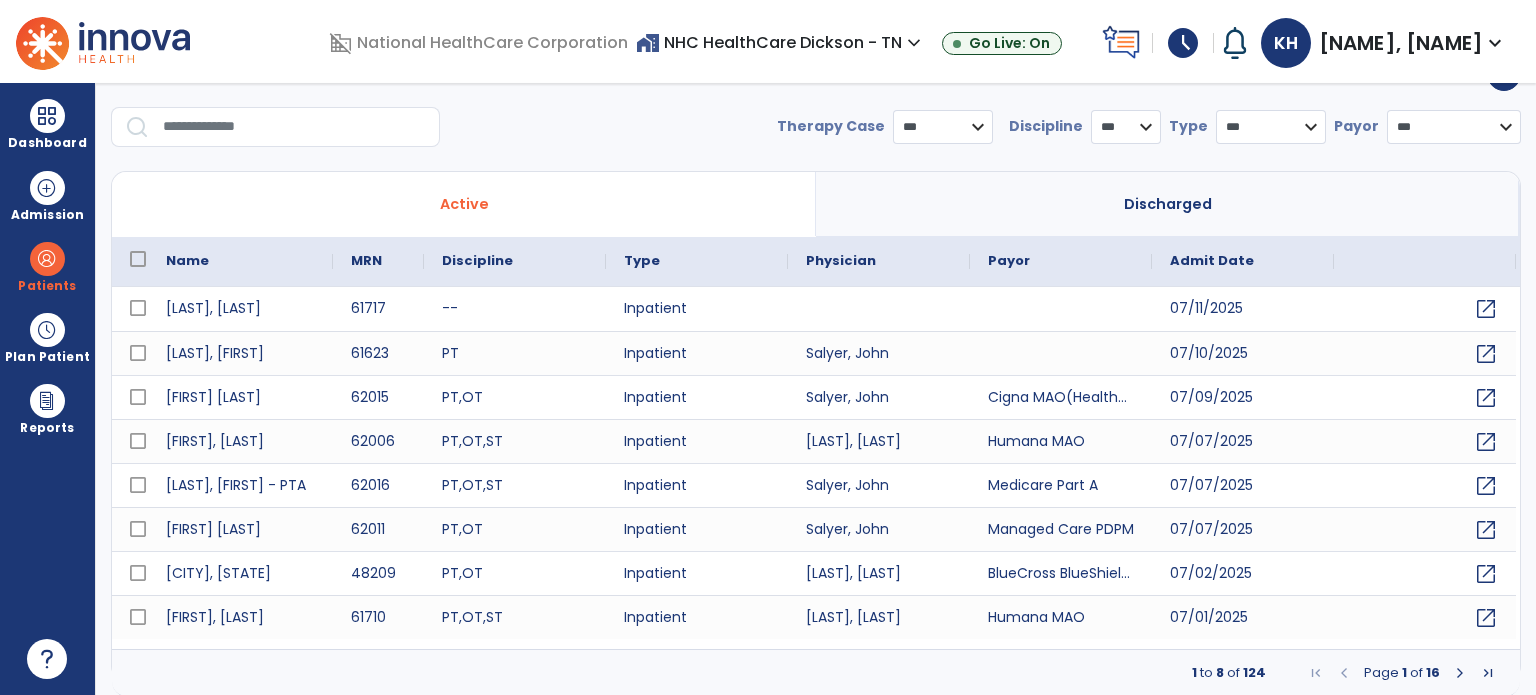 click at bounding box center [294, 127] 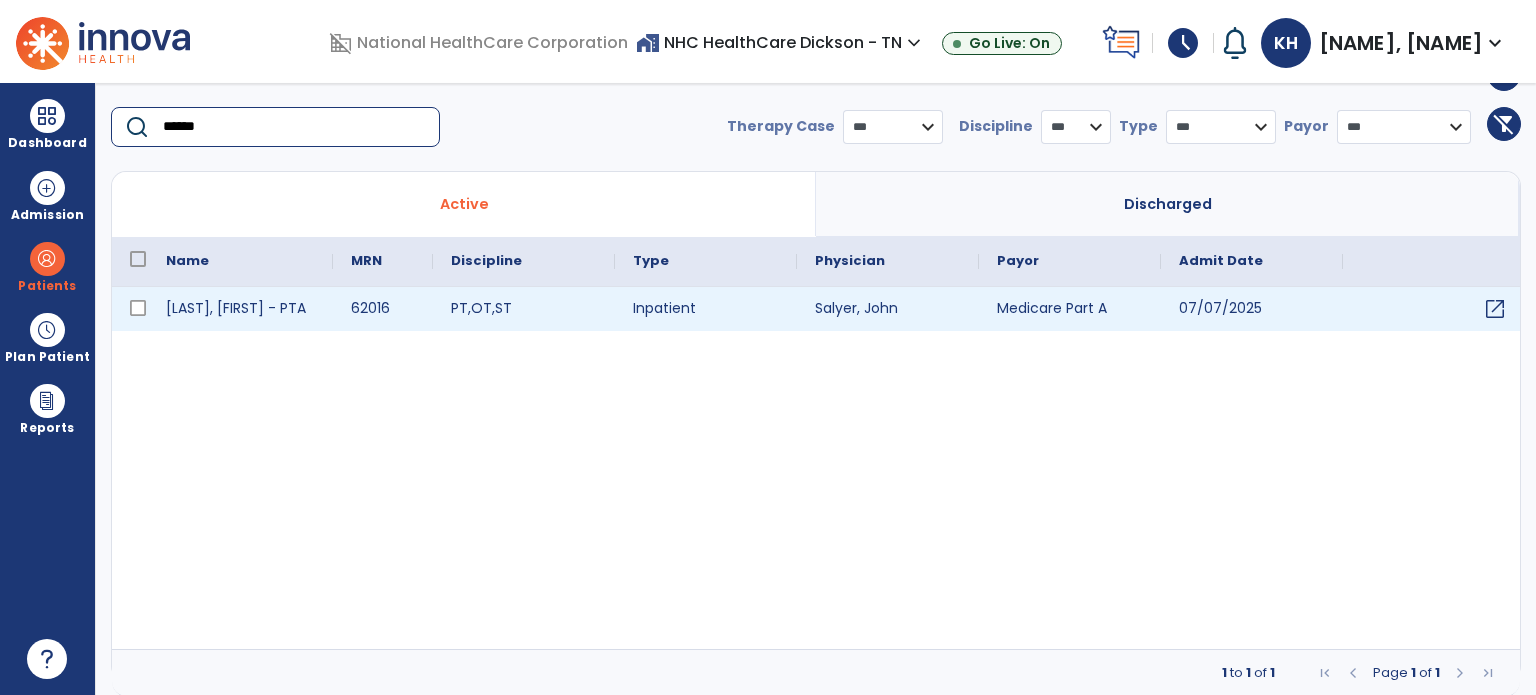 type on "******" 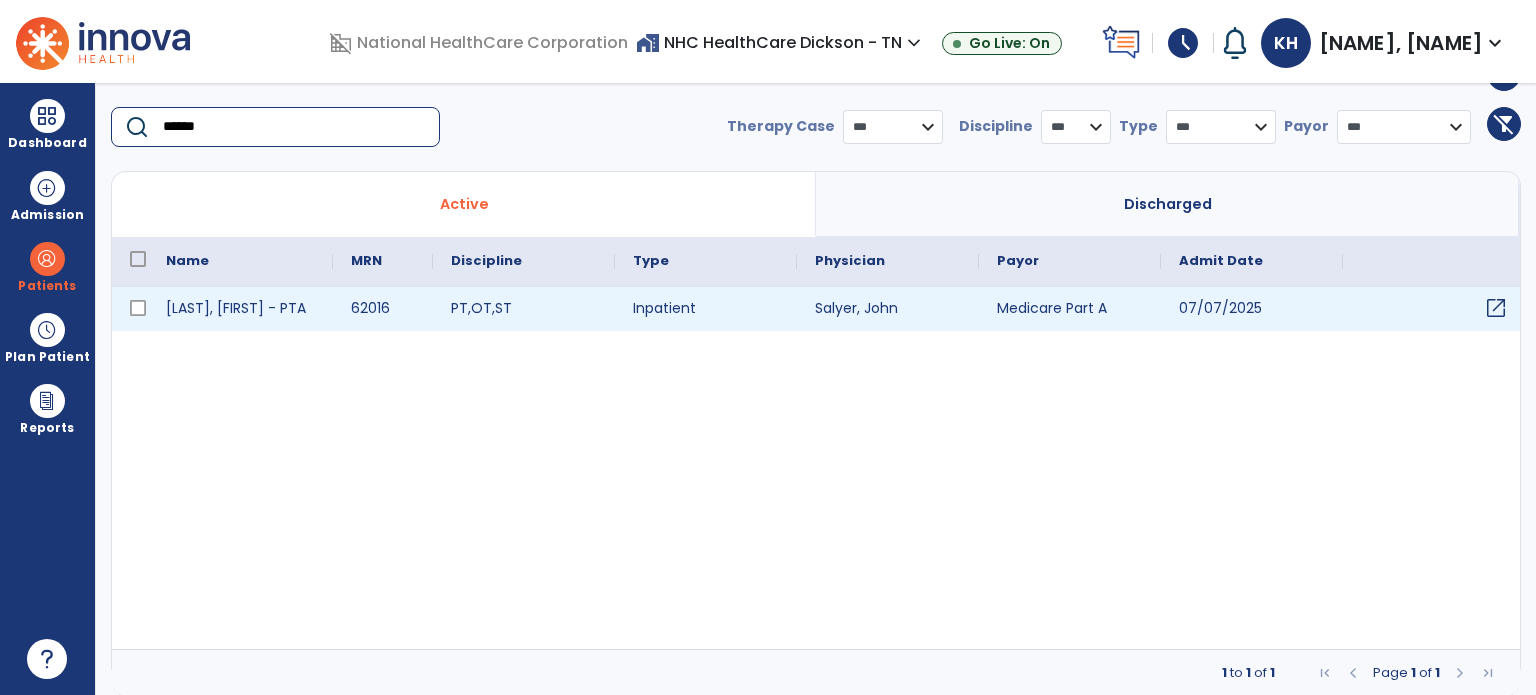 click on "open_in_new" at bounding box center (1496, 308) 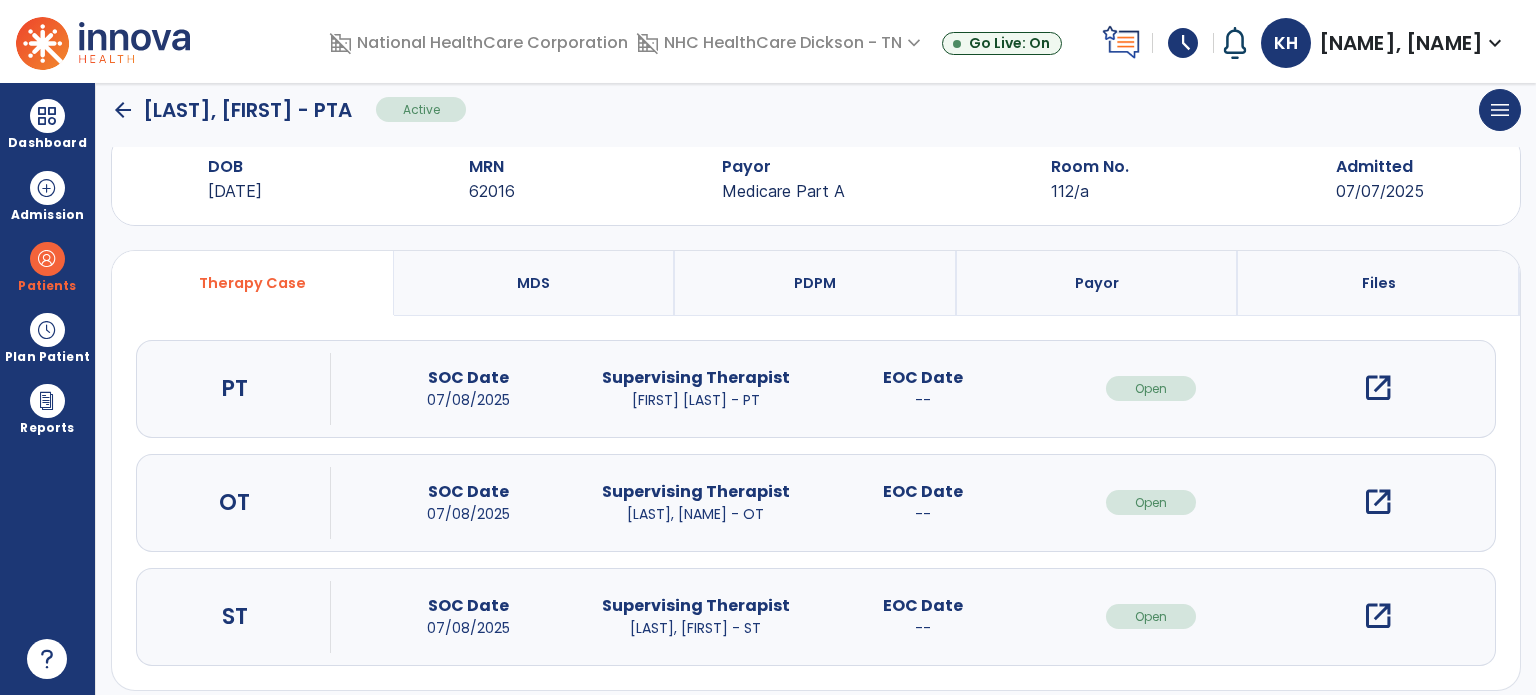 click on "open_in_new" at bounding box center [1378, 388] 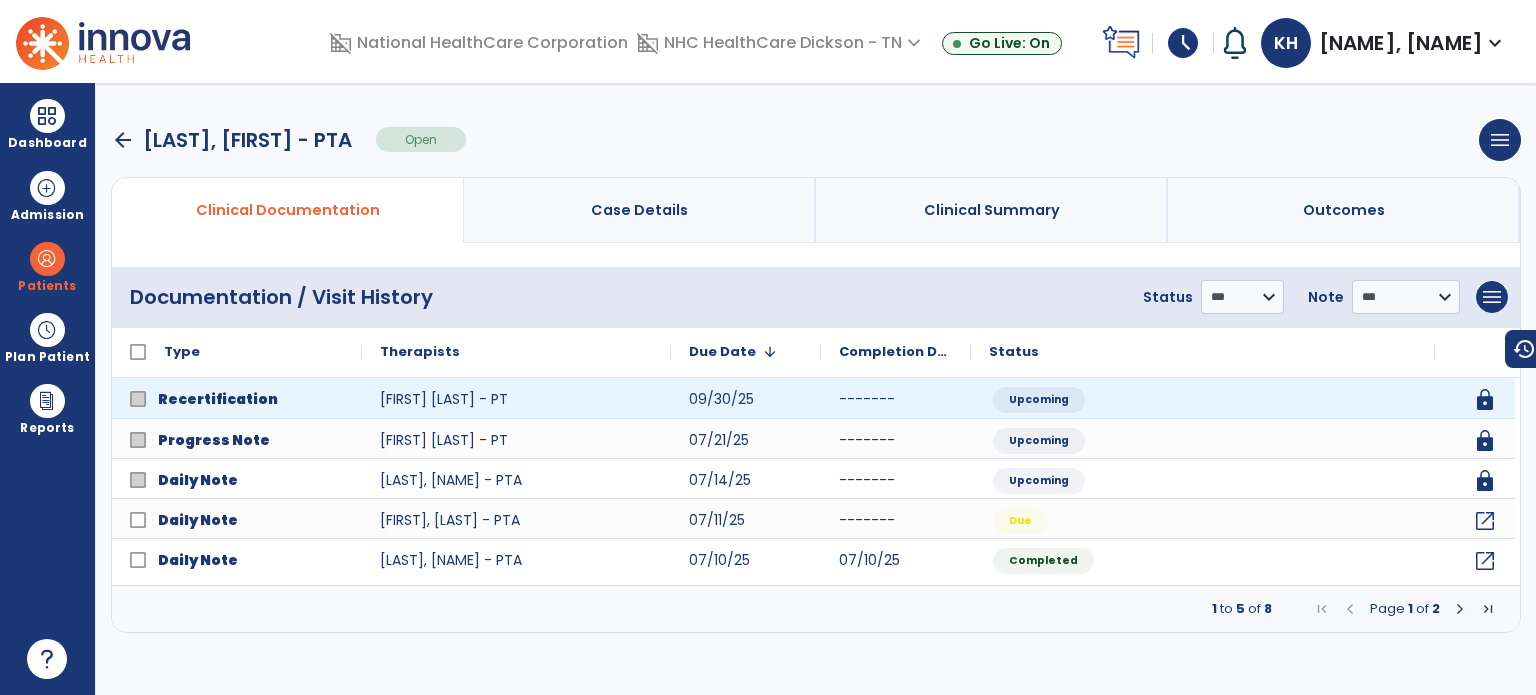 scroll, scrollTop: 0, scrollLeft: 0, axis: both 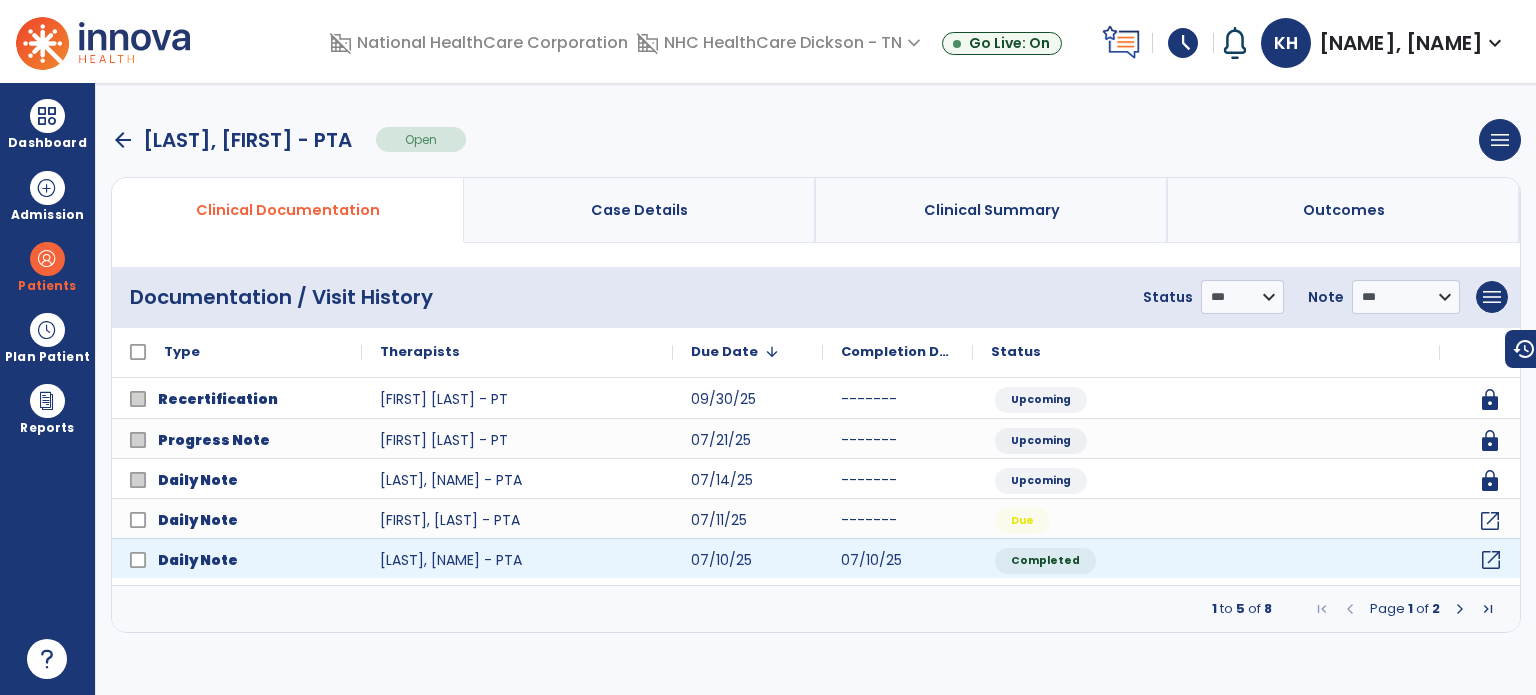 click on "open_in_new" 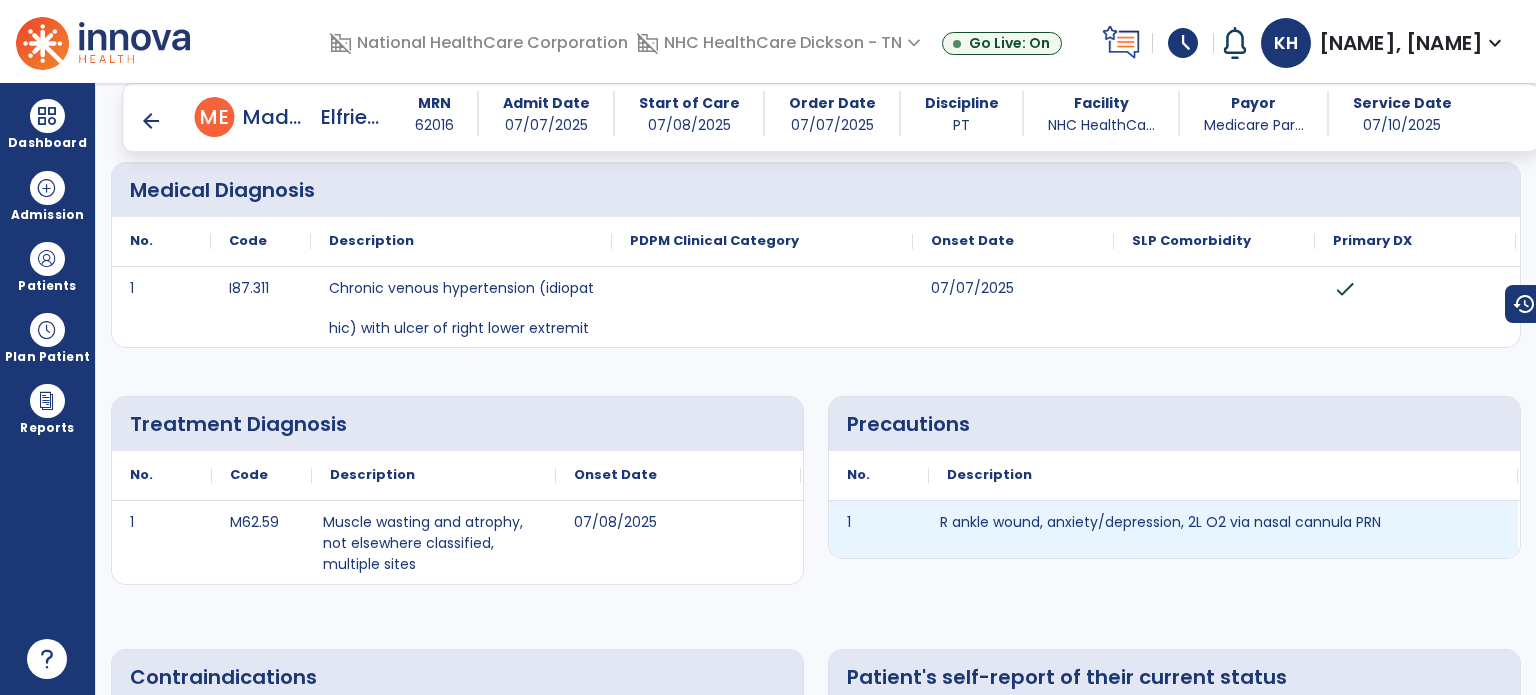 scroll, scrollTop: 0, scrollLeft: 0, axis: both 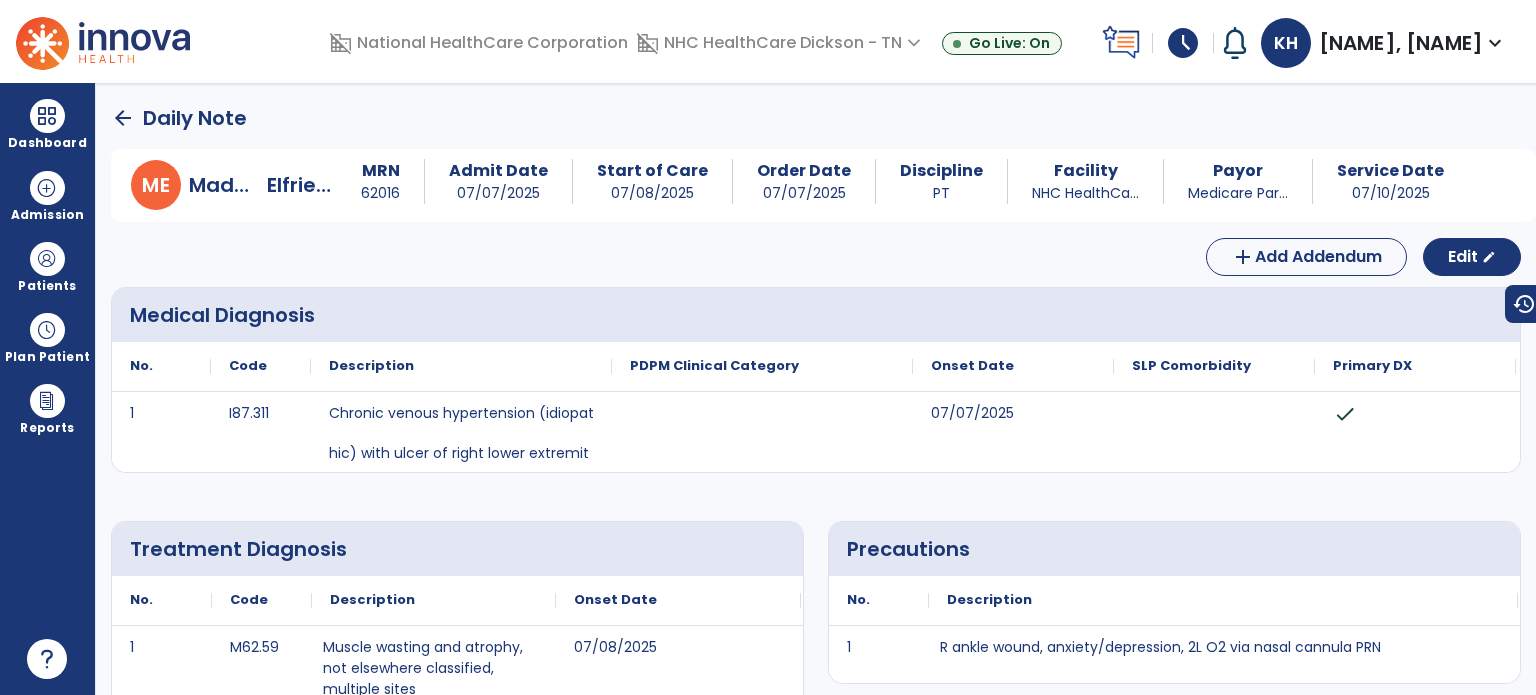 click on "arrow_back" 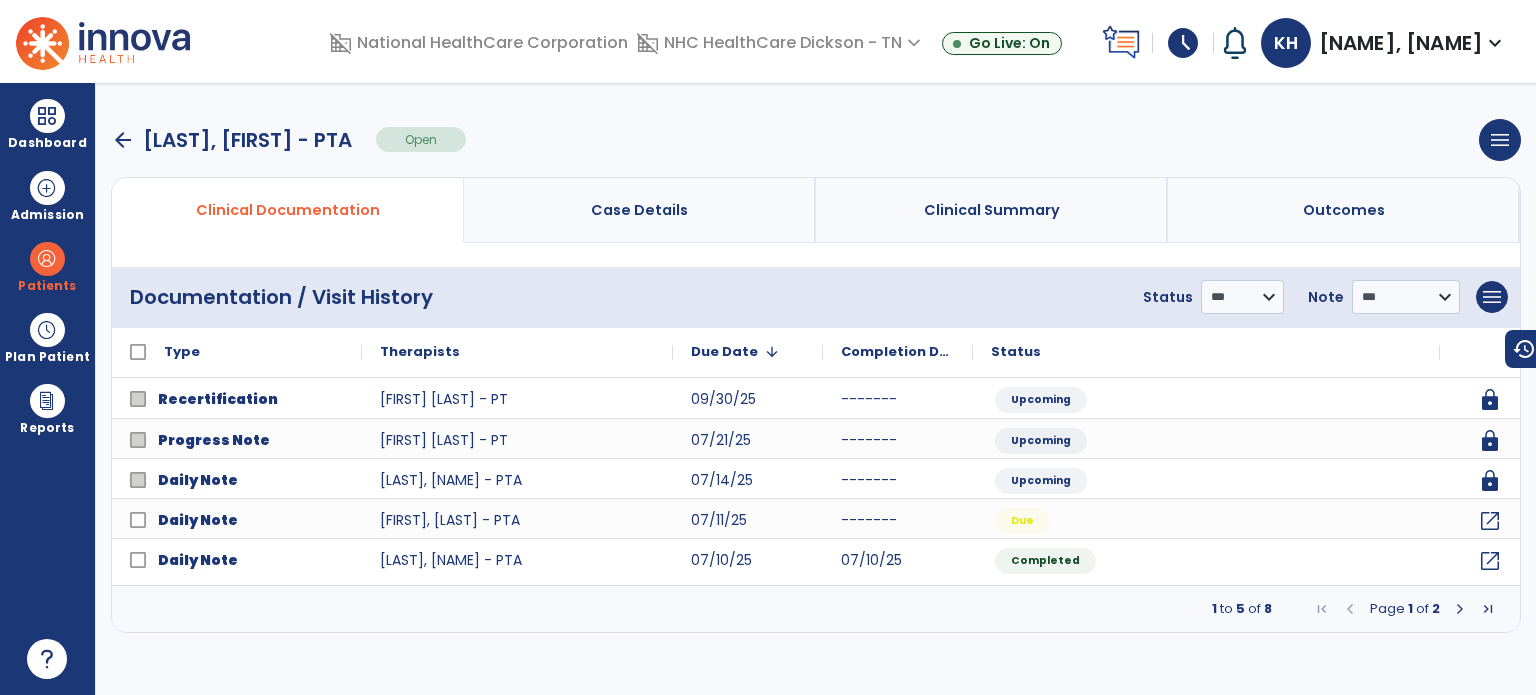 click at bounding box center [1460, 609] 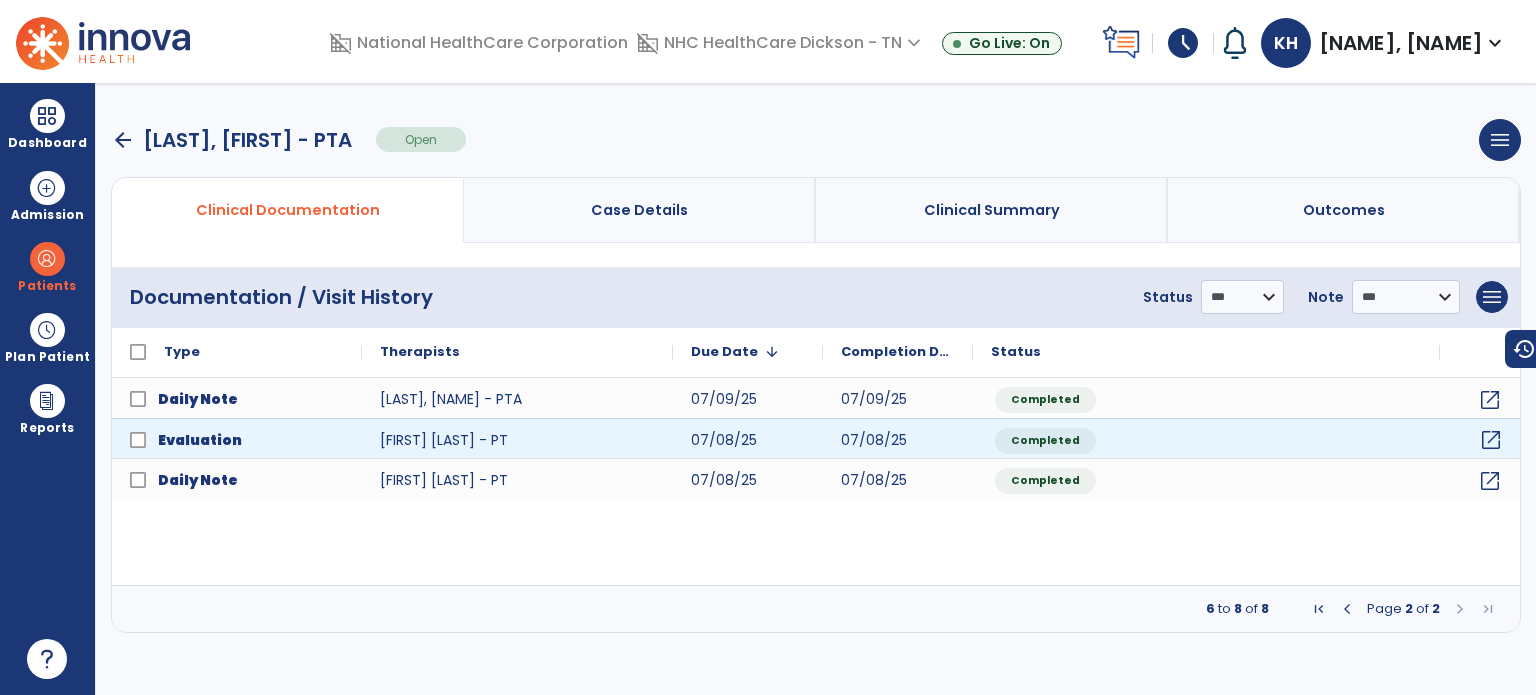 click on "open_in_new" 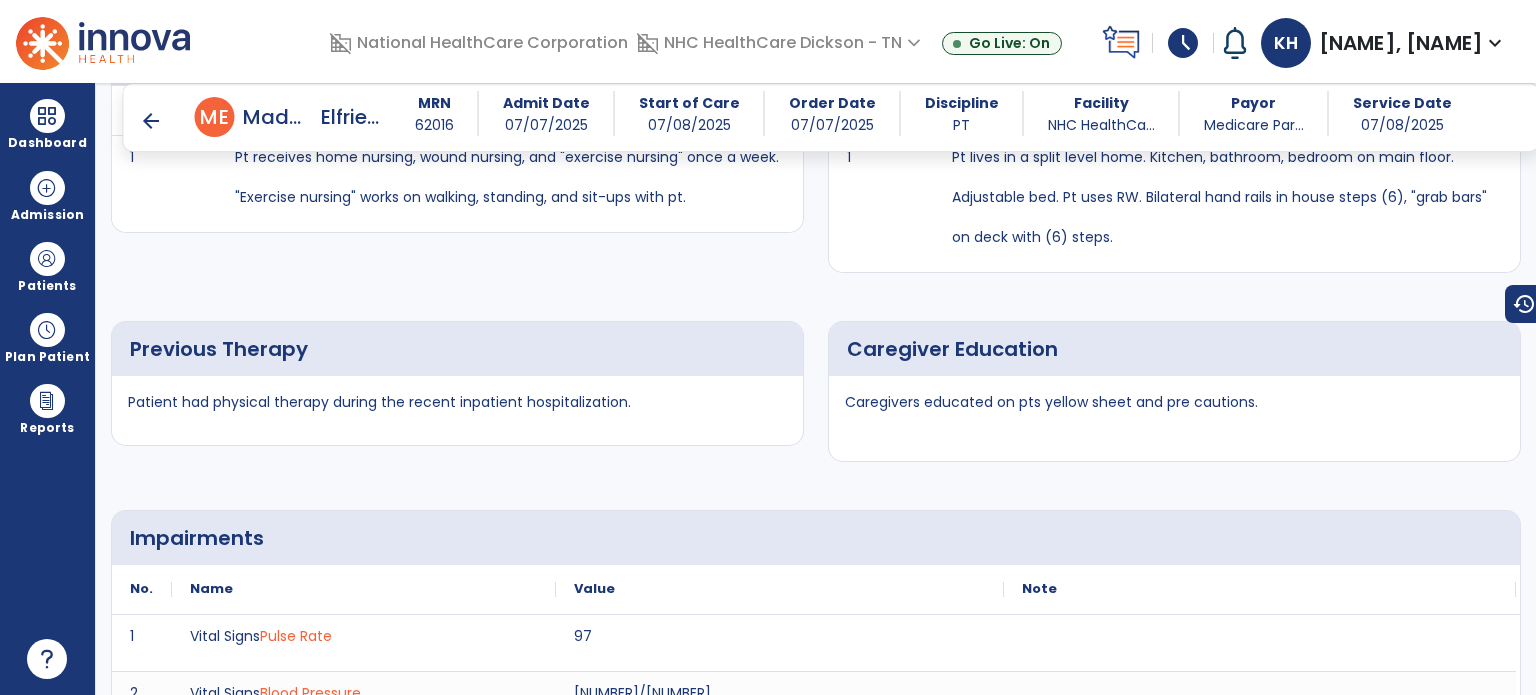 scroll, scrollTop: 1749, scrollLeft: 0, axis: vertical 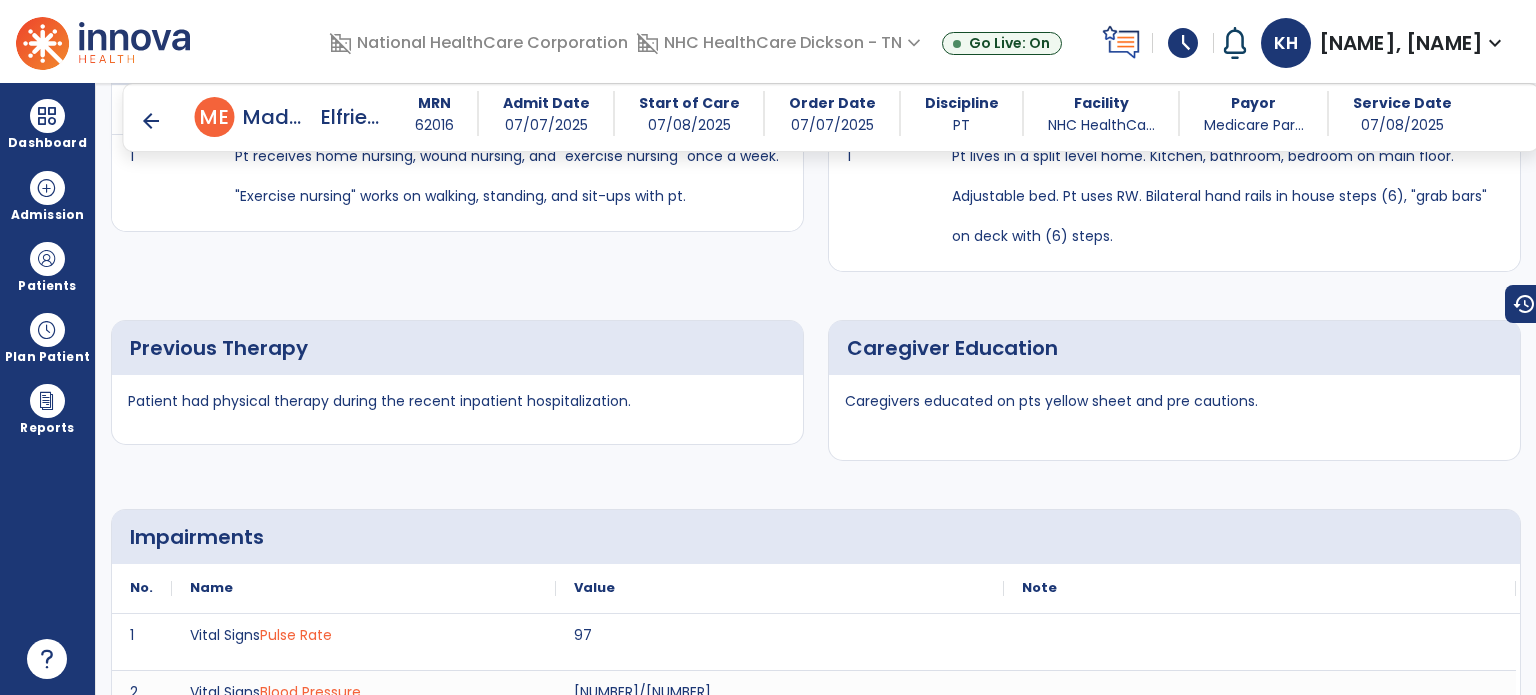 click on "arrow_back" at bounding box center (151, 121) 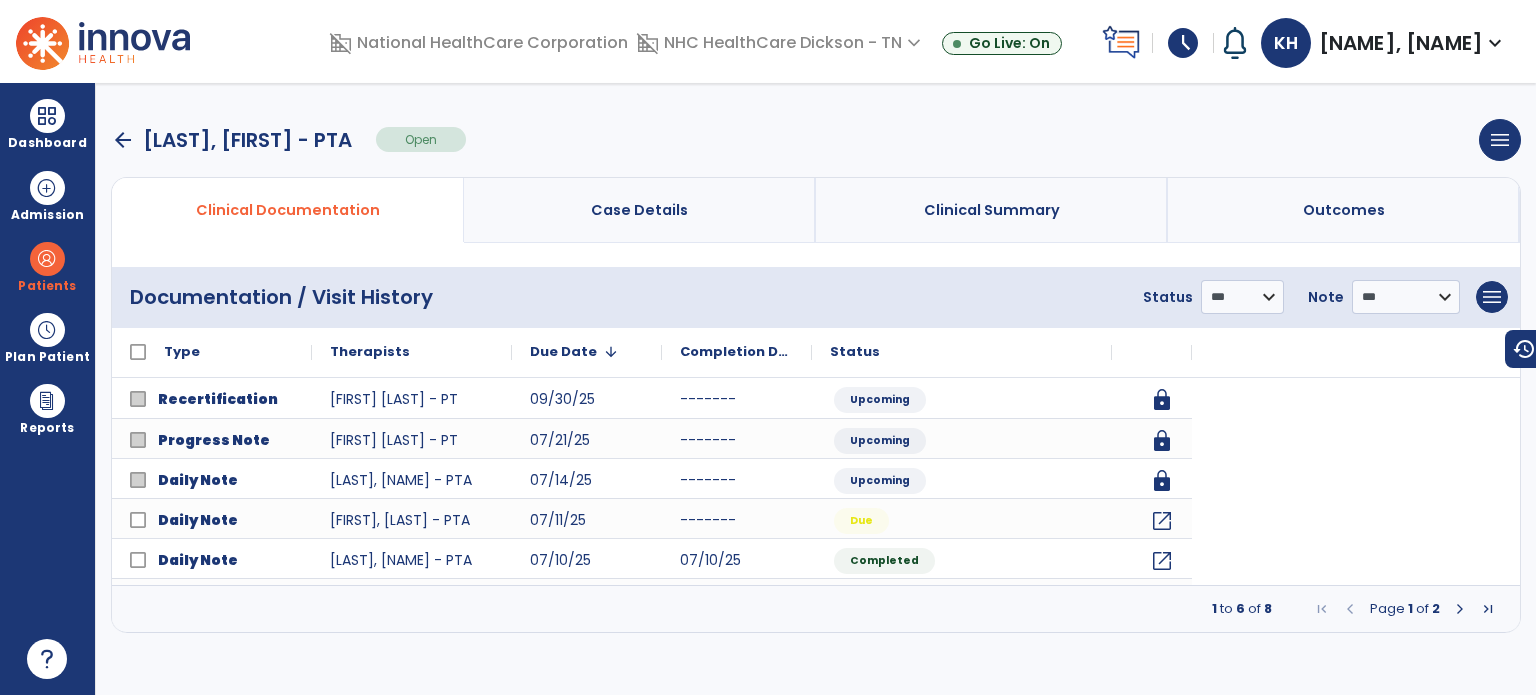scroll, scrollTop: 0, scrollLeft: 0, axis: both 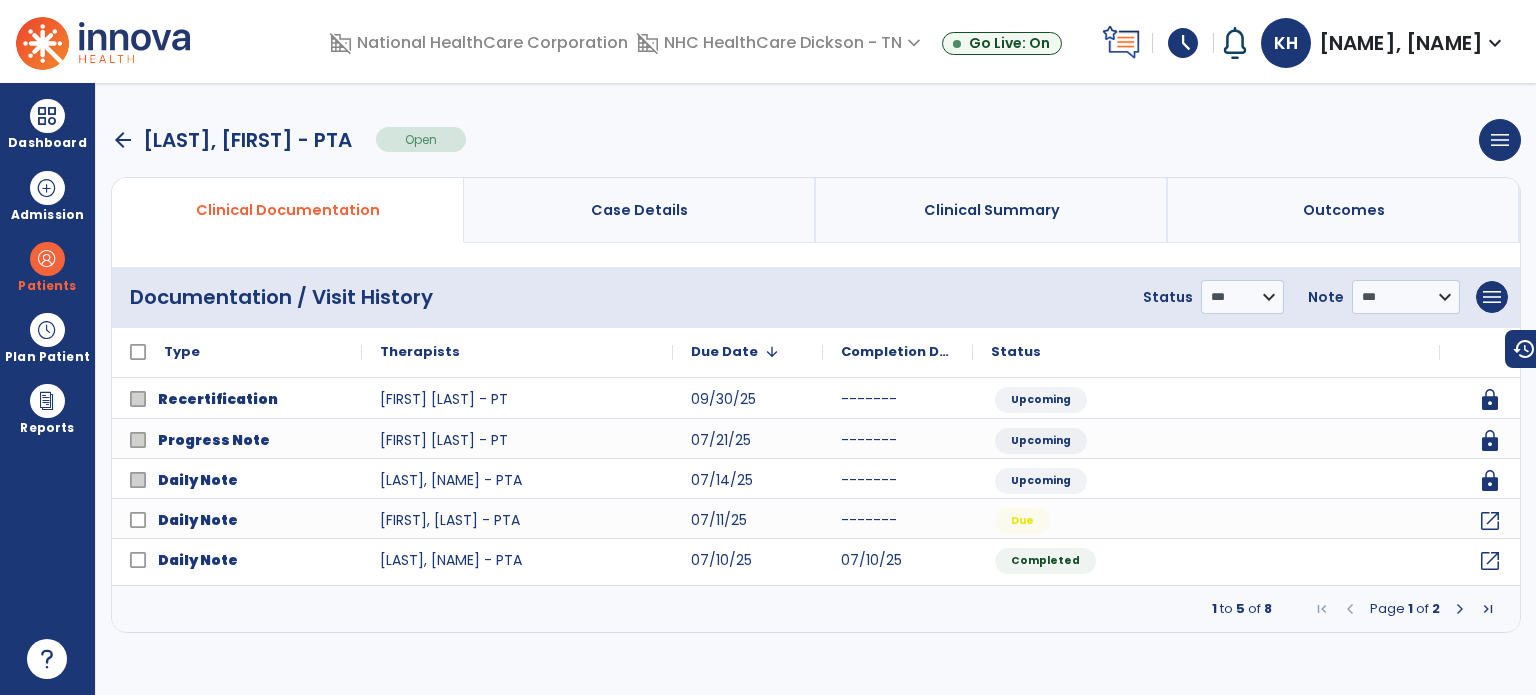 click on "arrow_back" at bounding box center [123, 140] 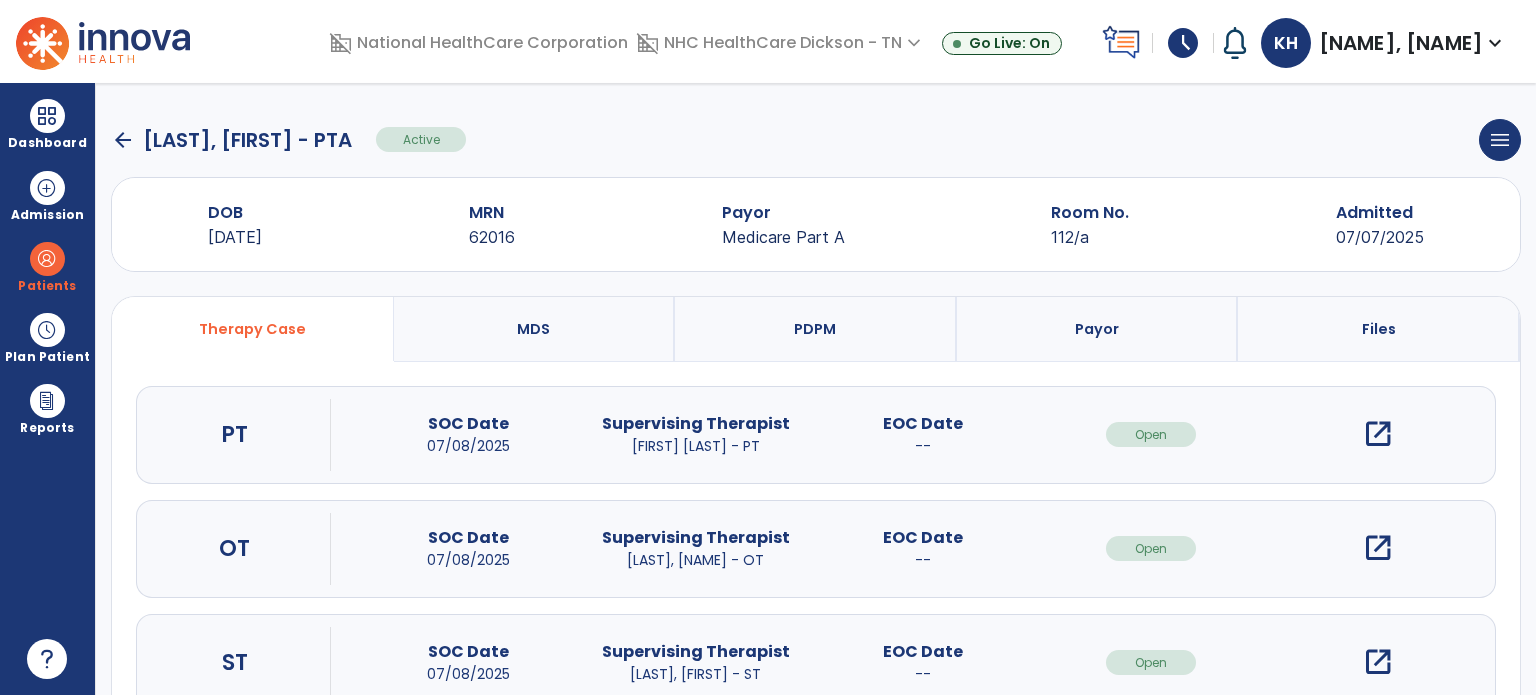 click on "arrow_back" 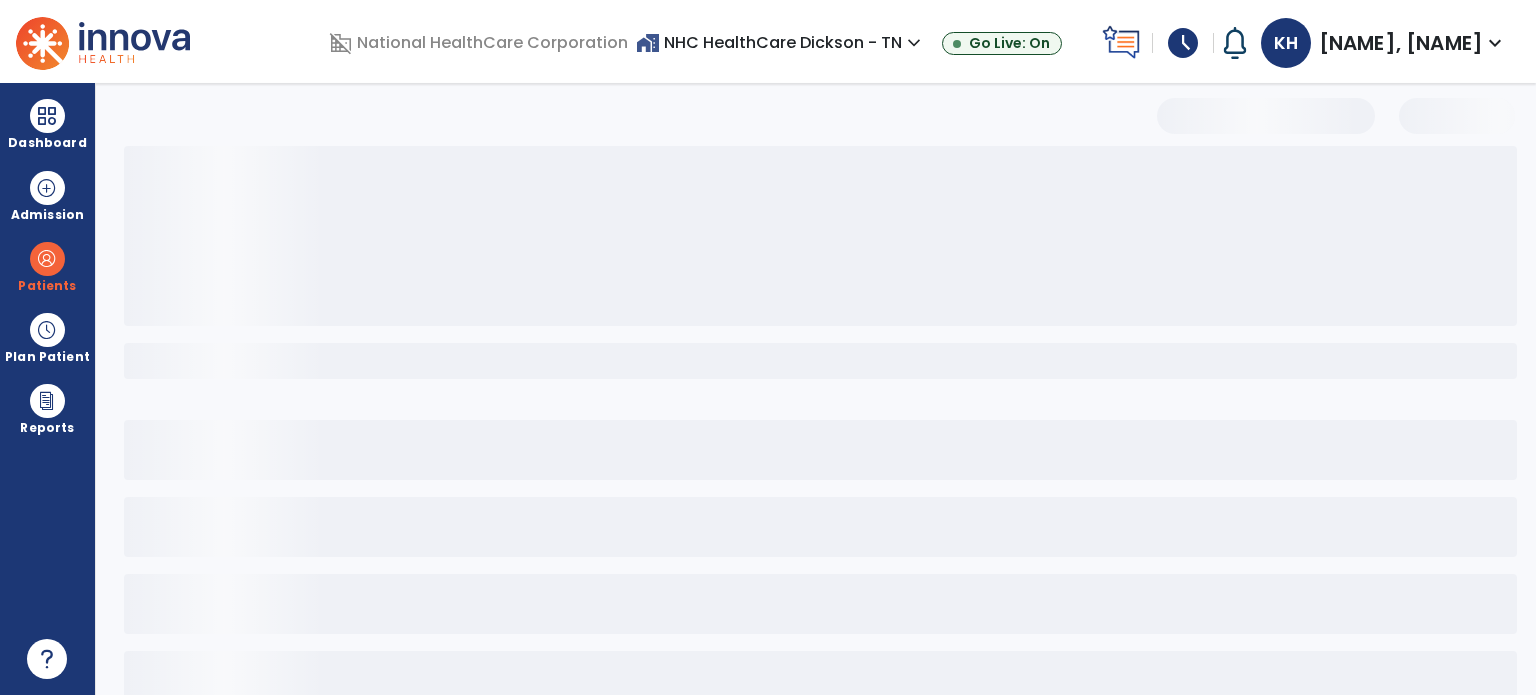 select on "***" 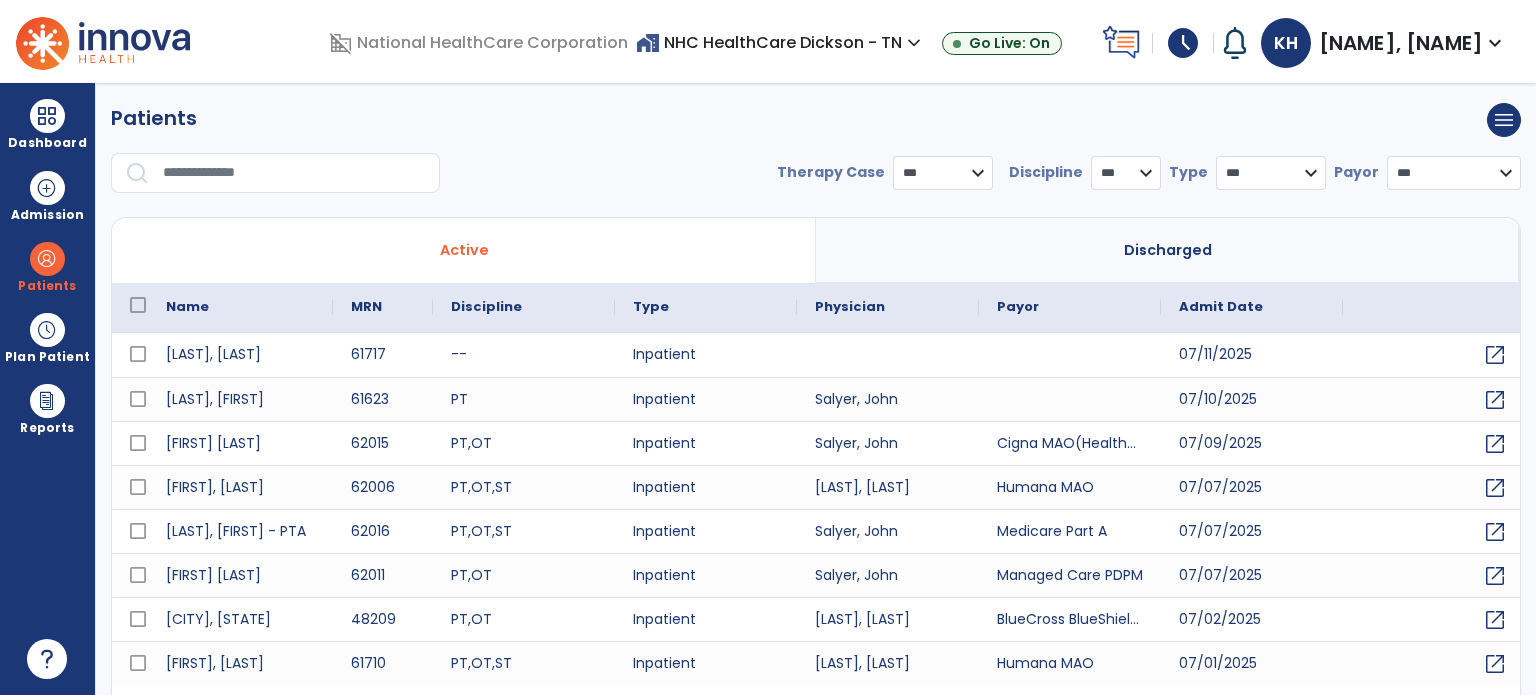 click on "Dashboard" at bounding box center (47, 124) 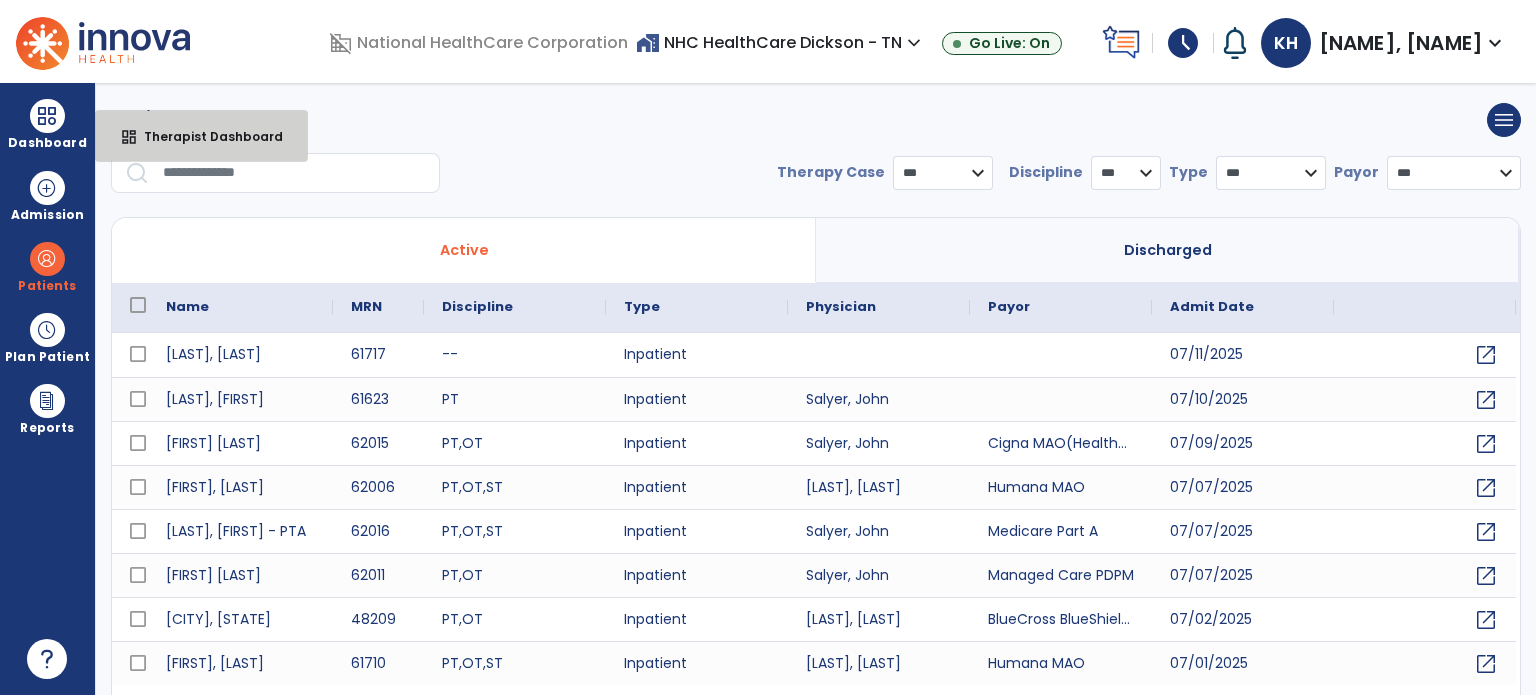 click on "dashboard  Therapist Dashboard" at bounding box center (201, 136) 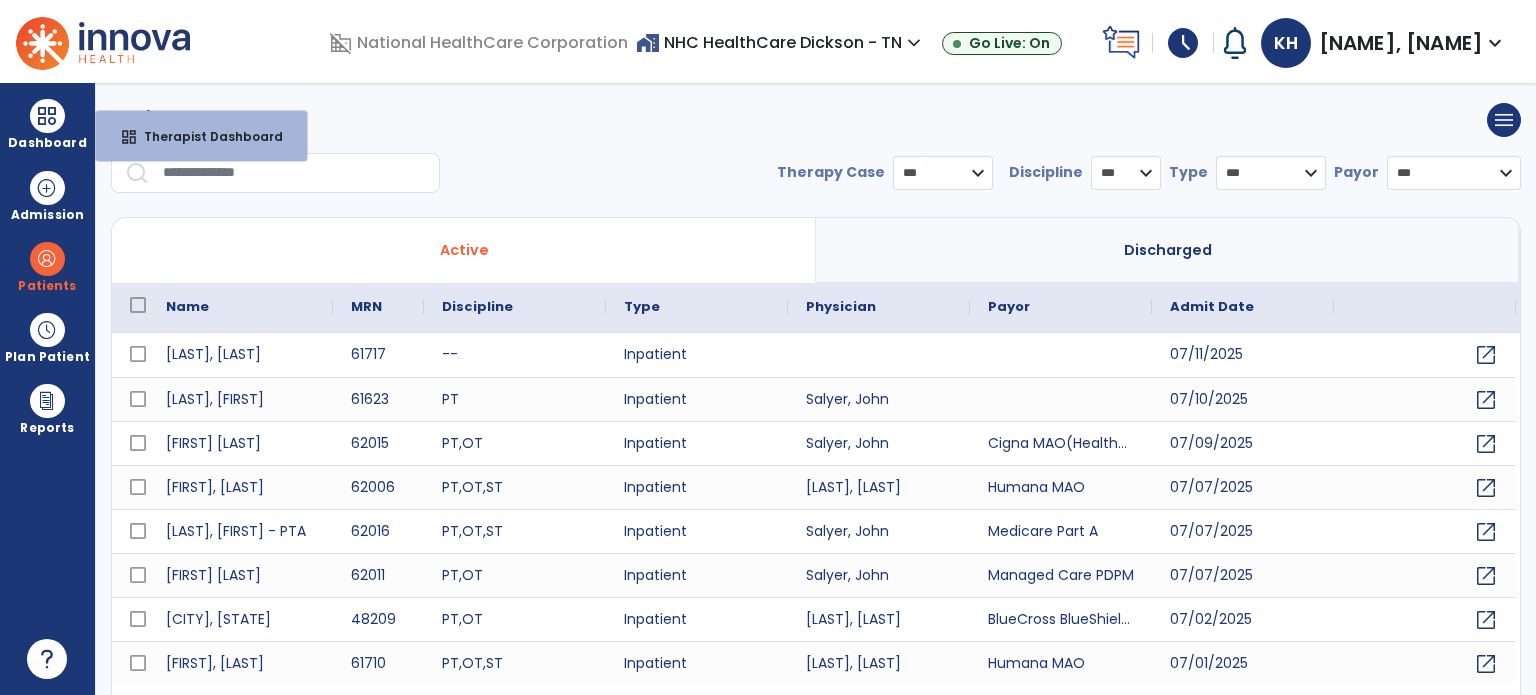 select on "****" 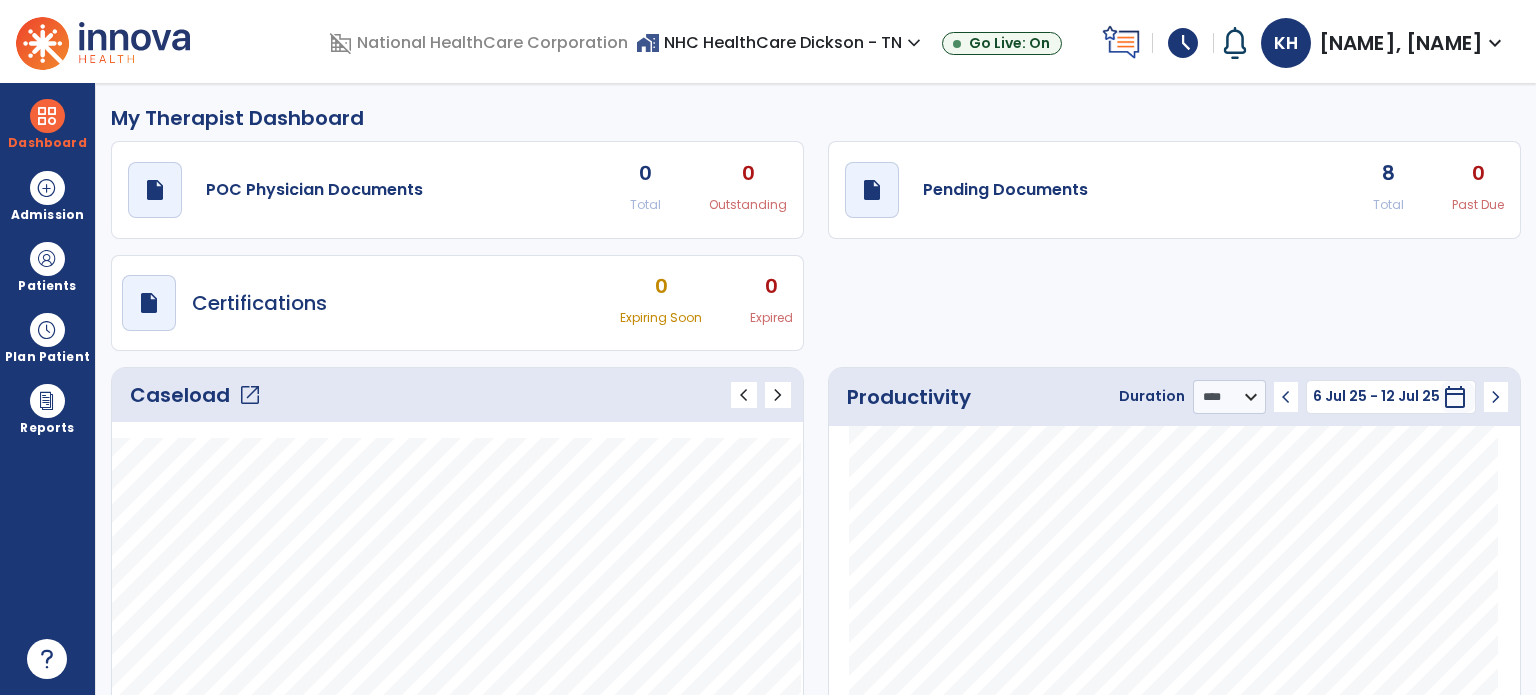 click on "open_in_new" 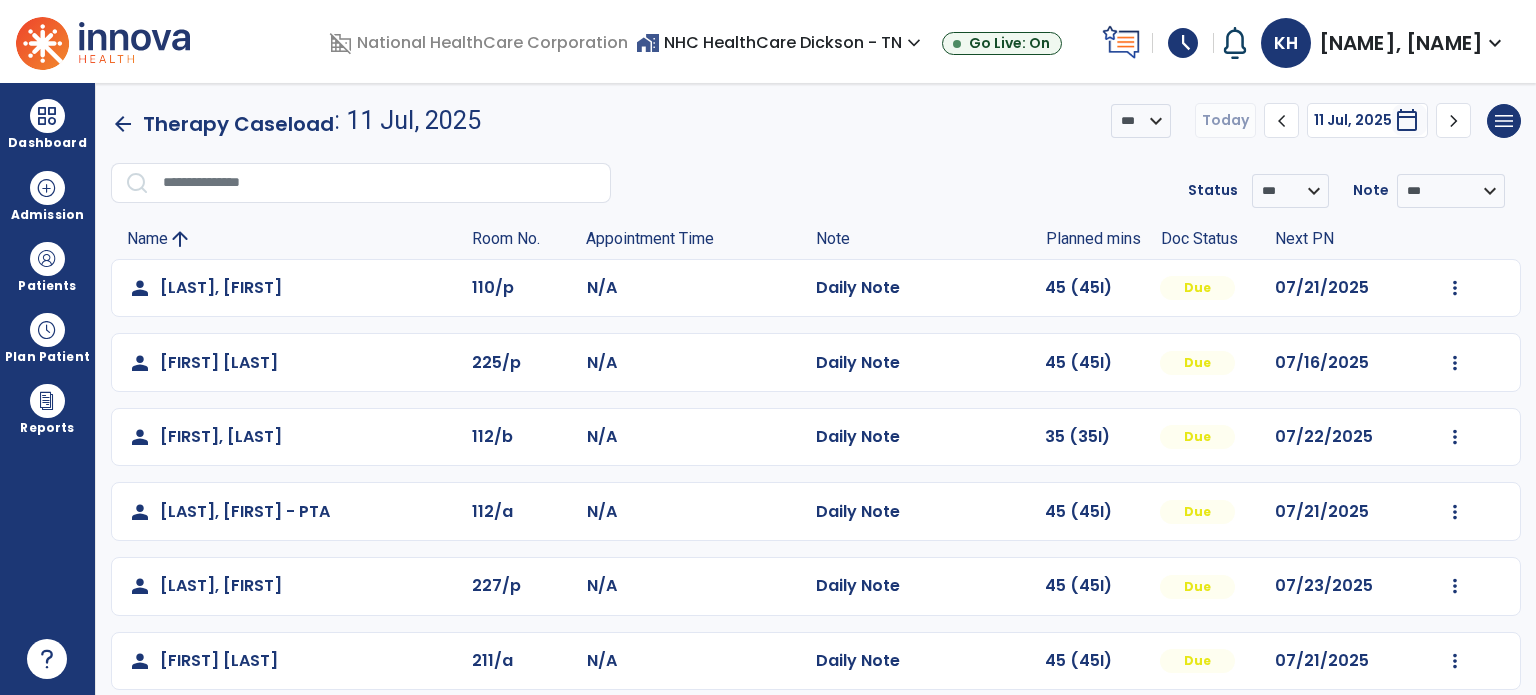 scroll, scrollTop: 35, scrollLeft: 0, axis: vertical 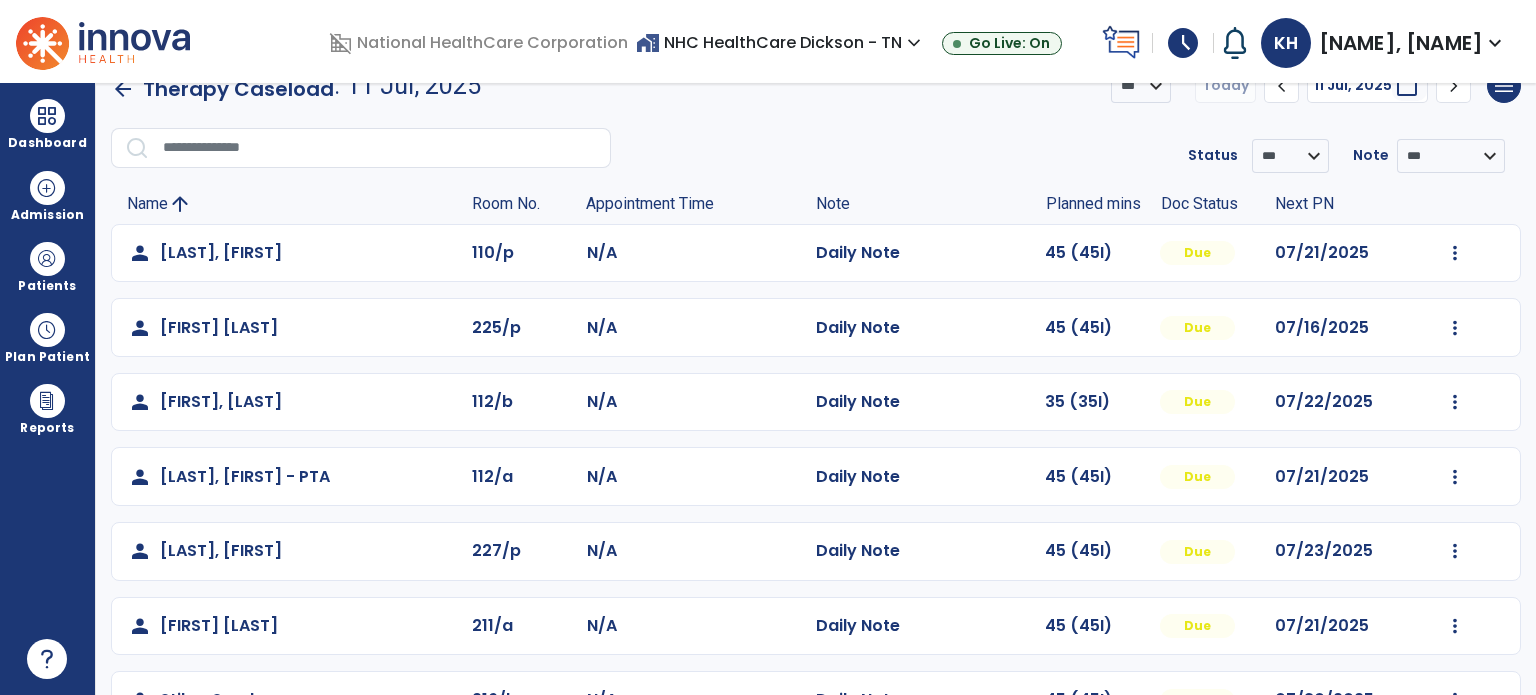 click on "Patients" at bounding box center [47, 286] 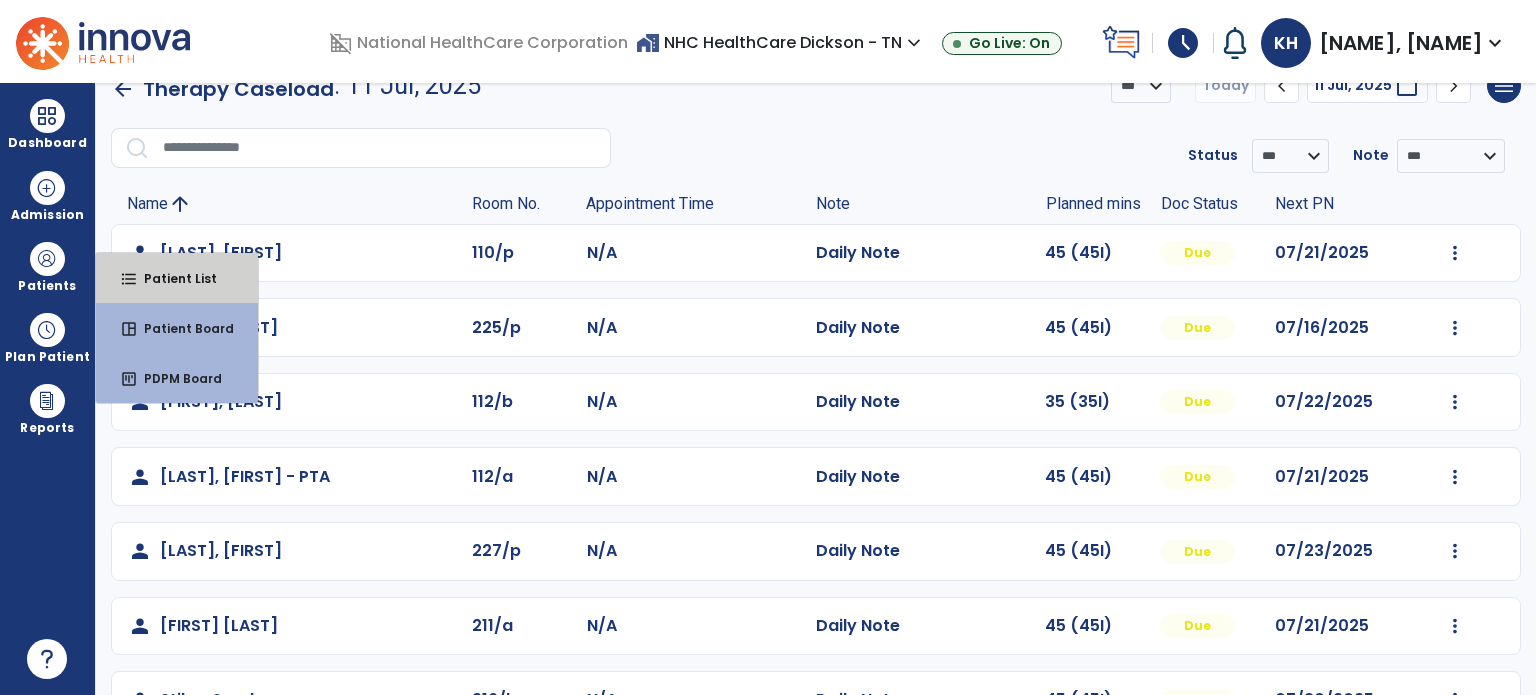 click on "Patient List" at bounding box center (172, 278) 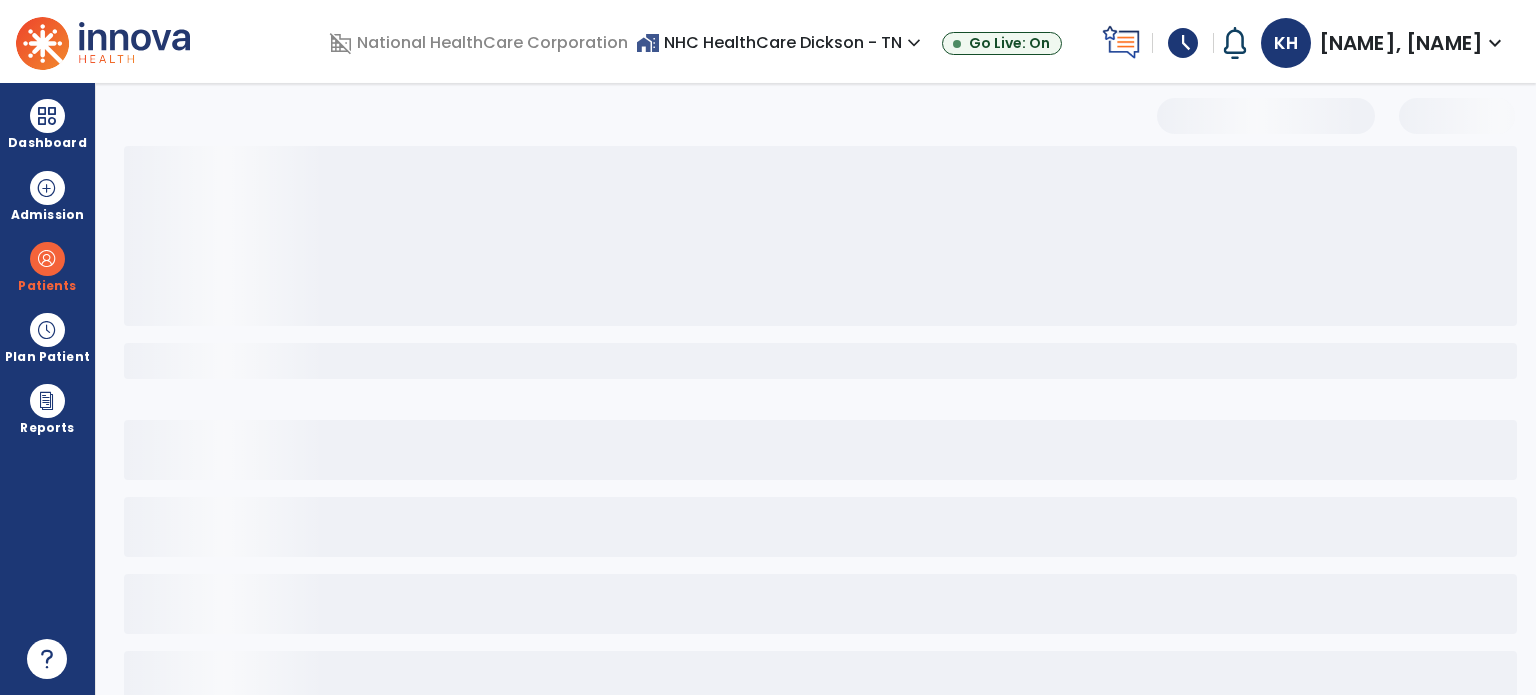 scroll, scrollTop: 46, scrollLeft: 0, axis: vertical 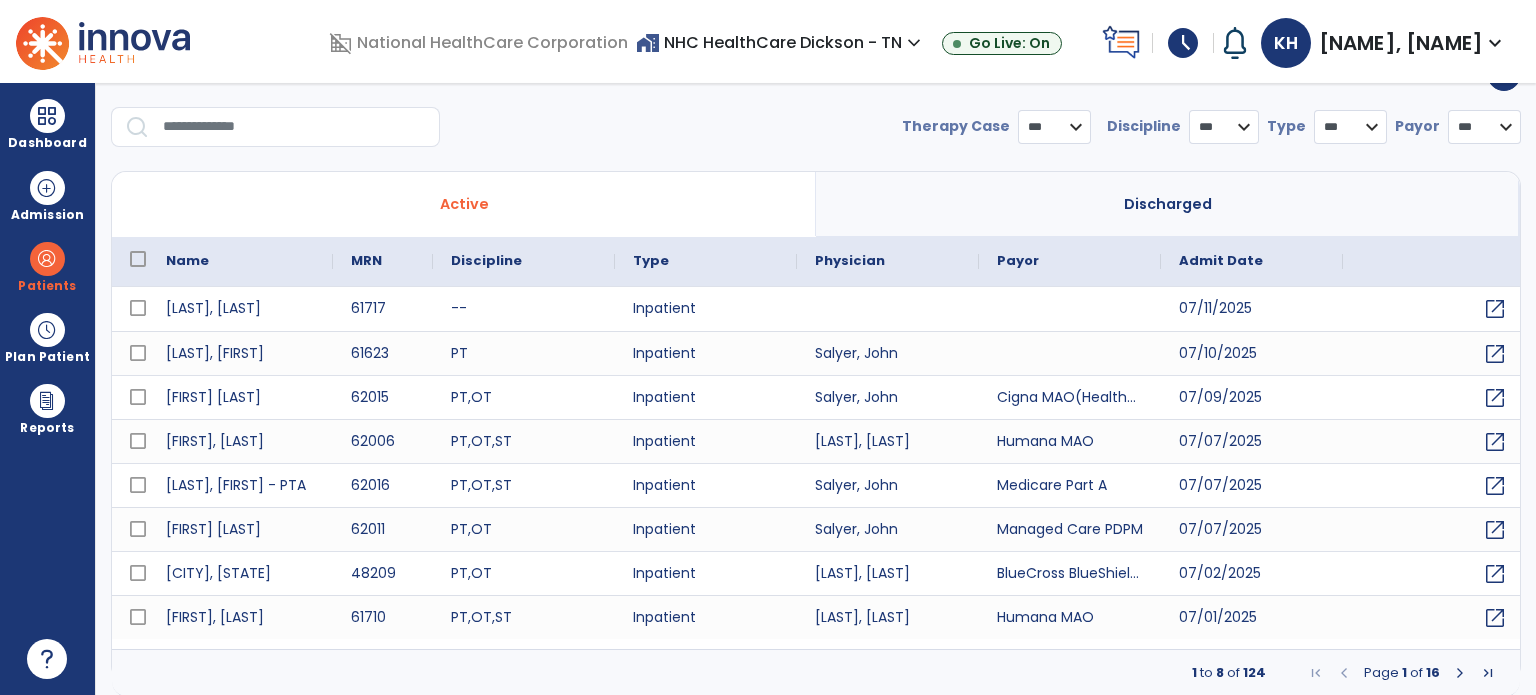 select on "***" 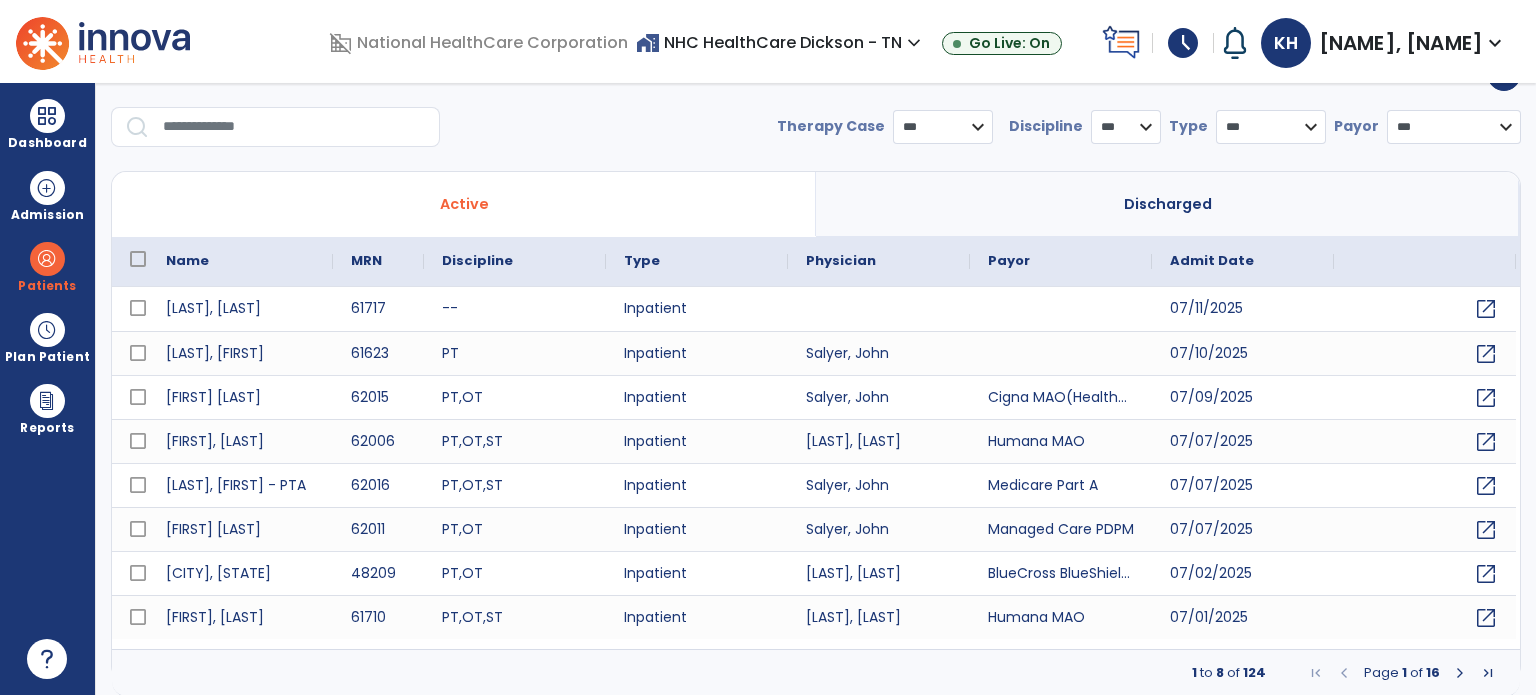 click on "Admission" at bounding box center (47, 215) 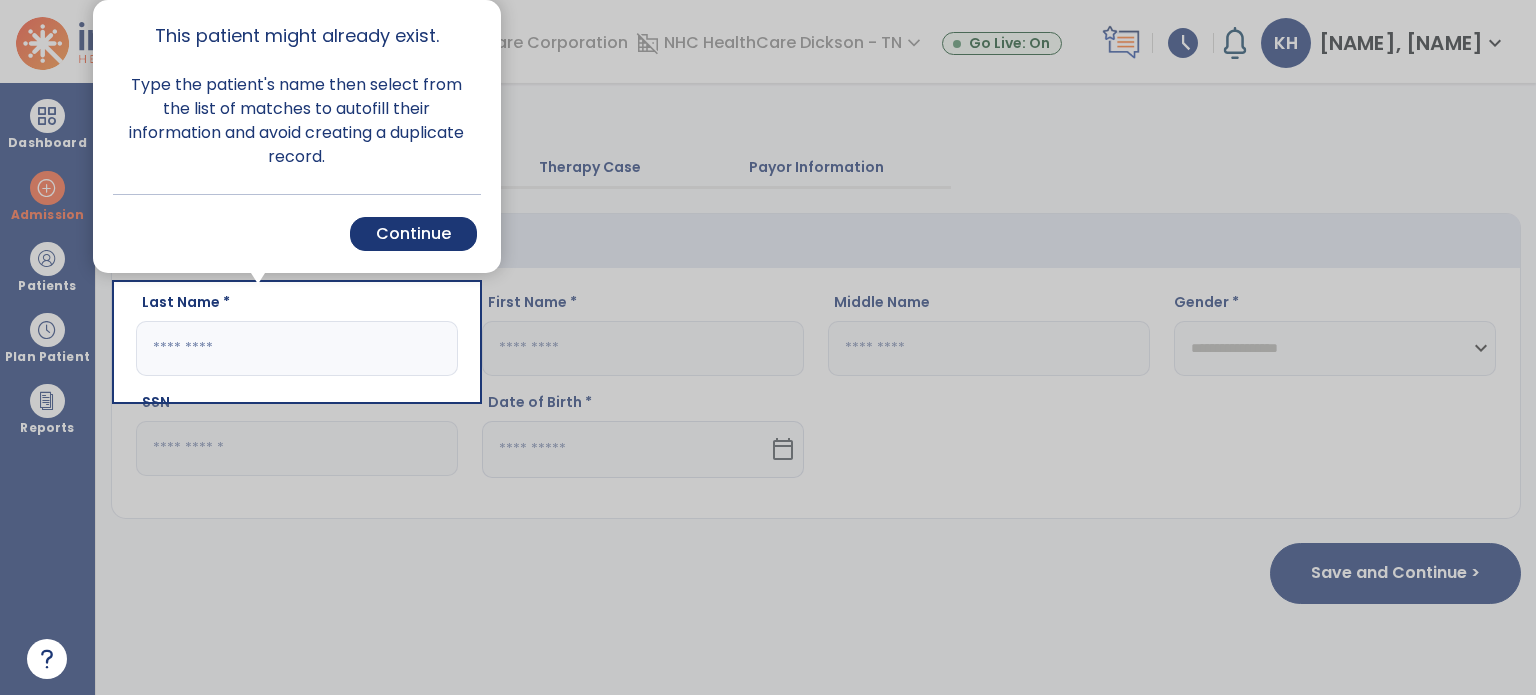 scroll, scrollTop: 0, scrollLeft: 0, axis: both 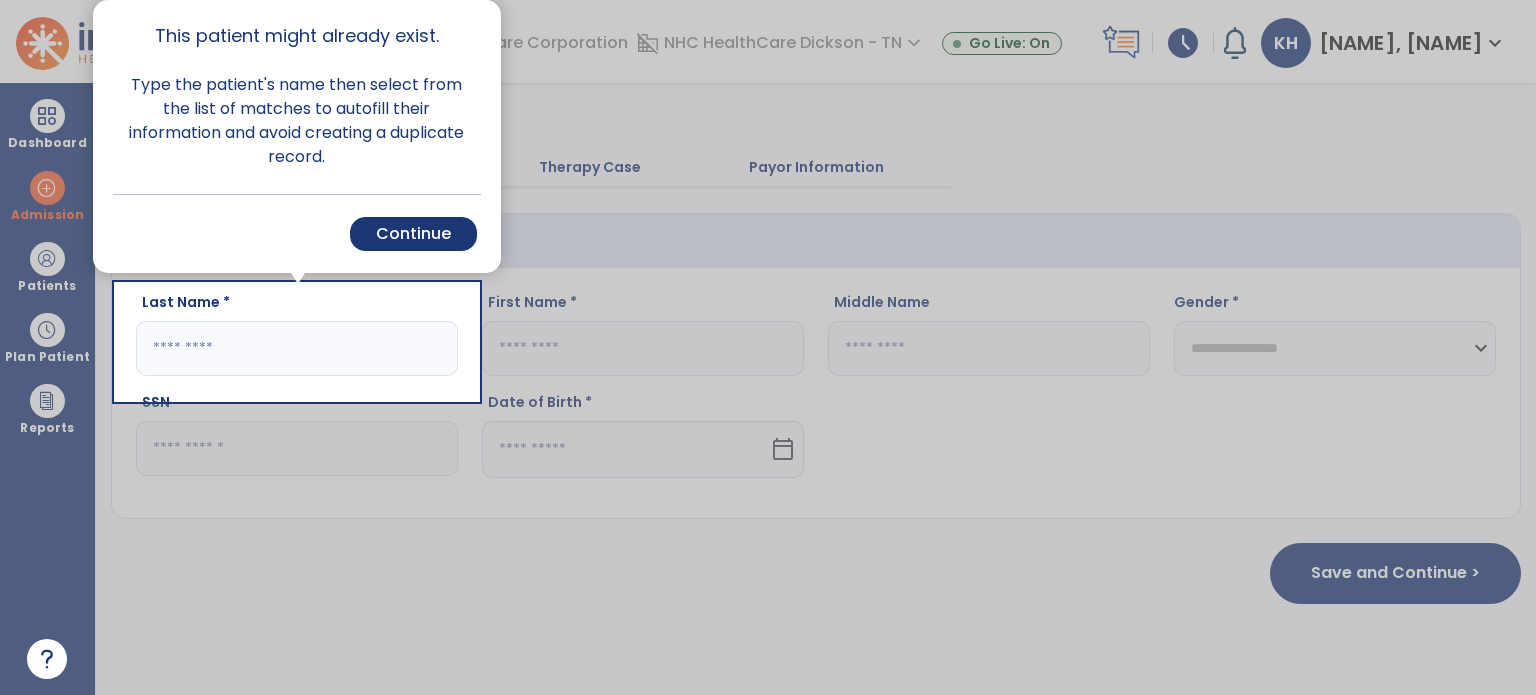 click on "Continue" at bounding box center [413, 234] 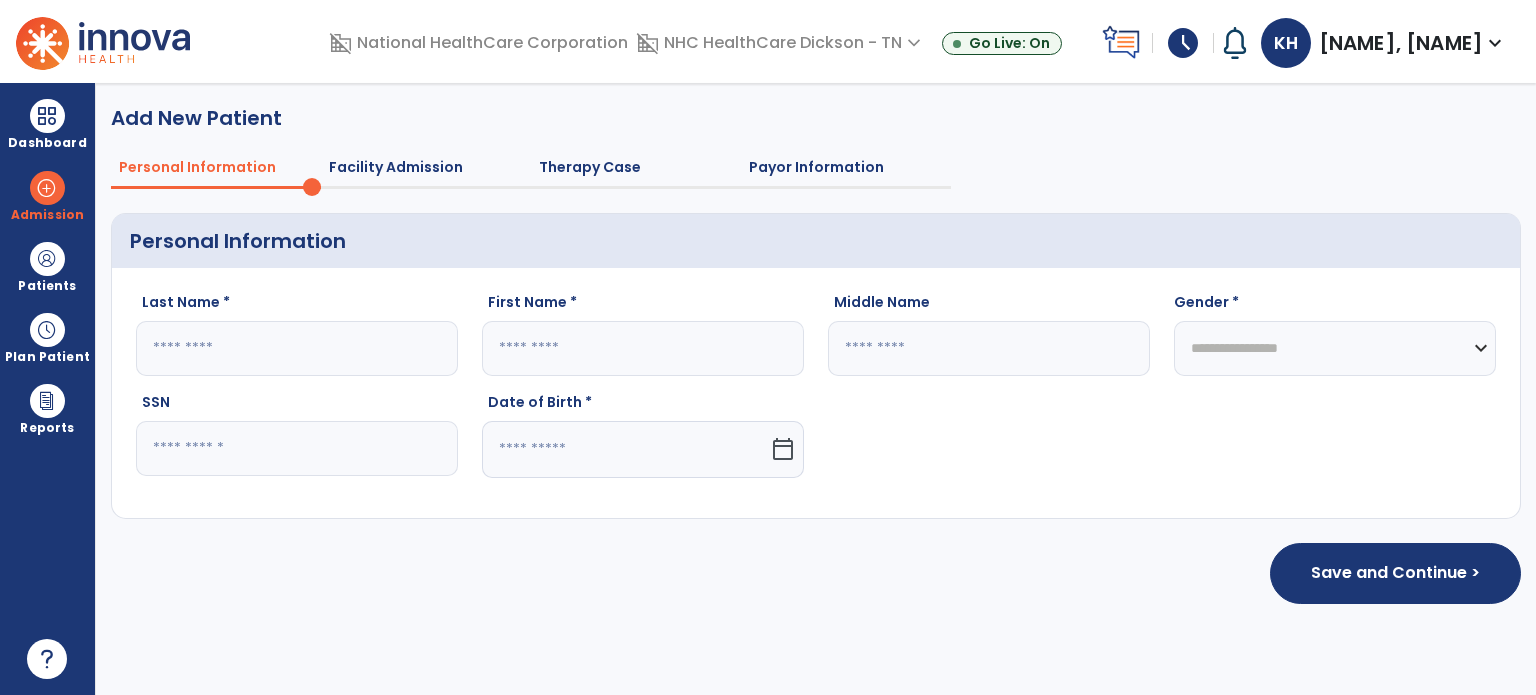 click at bounding box center (47, 116) 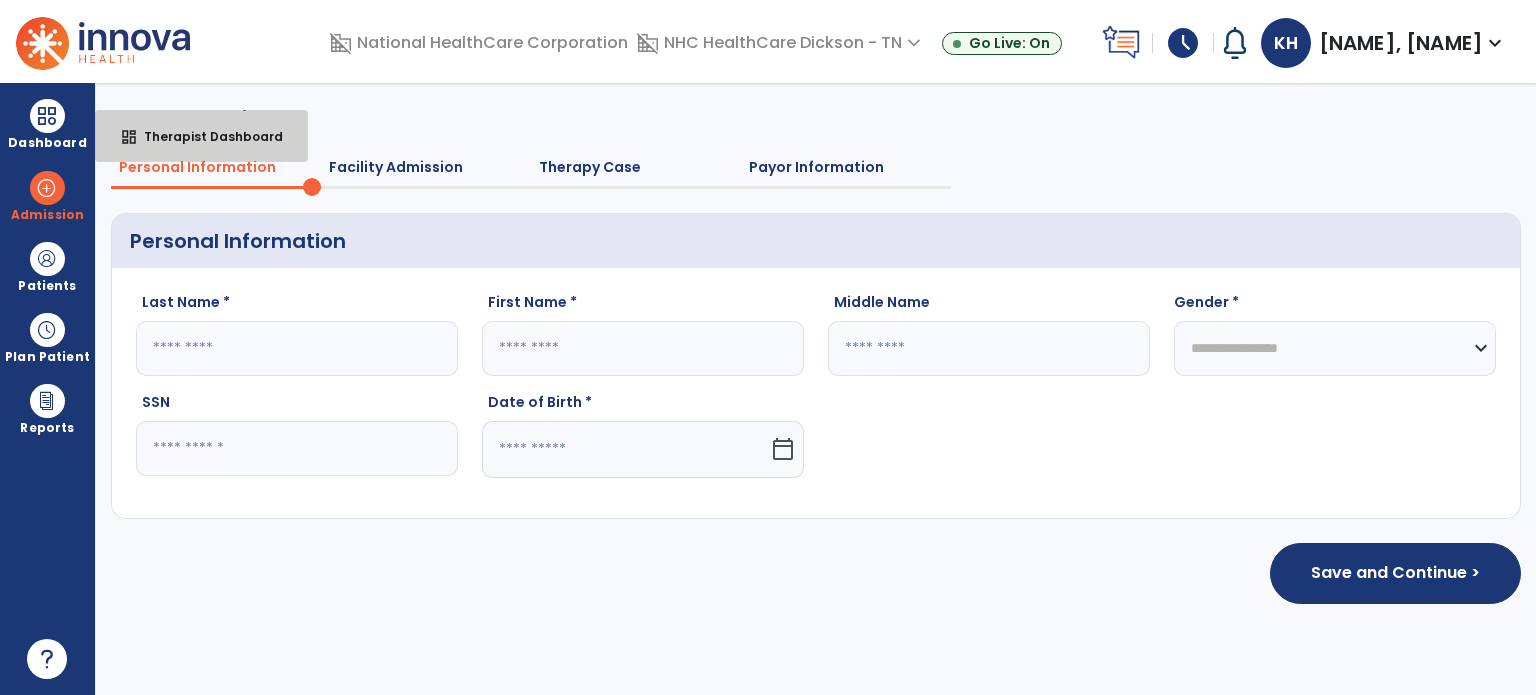click on "dashboard  Therapist Dashboard" at bounding box center (201, 136) 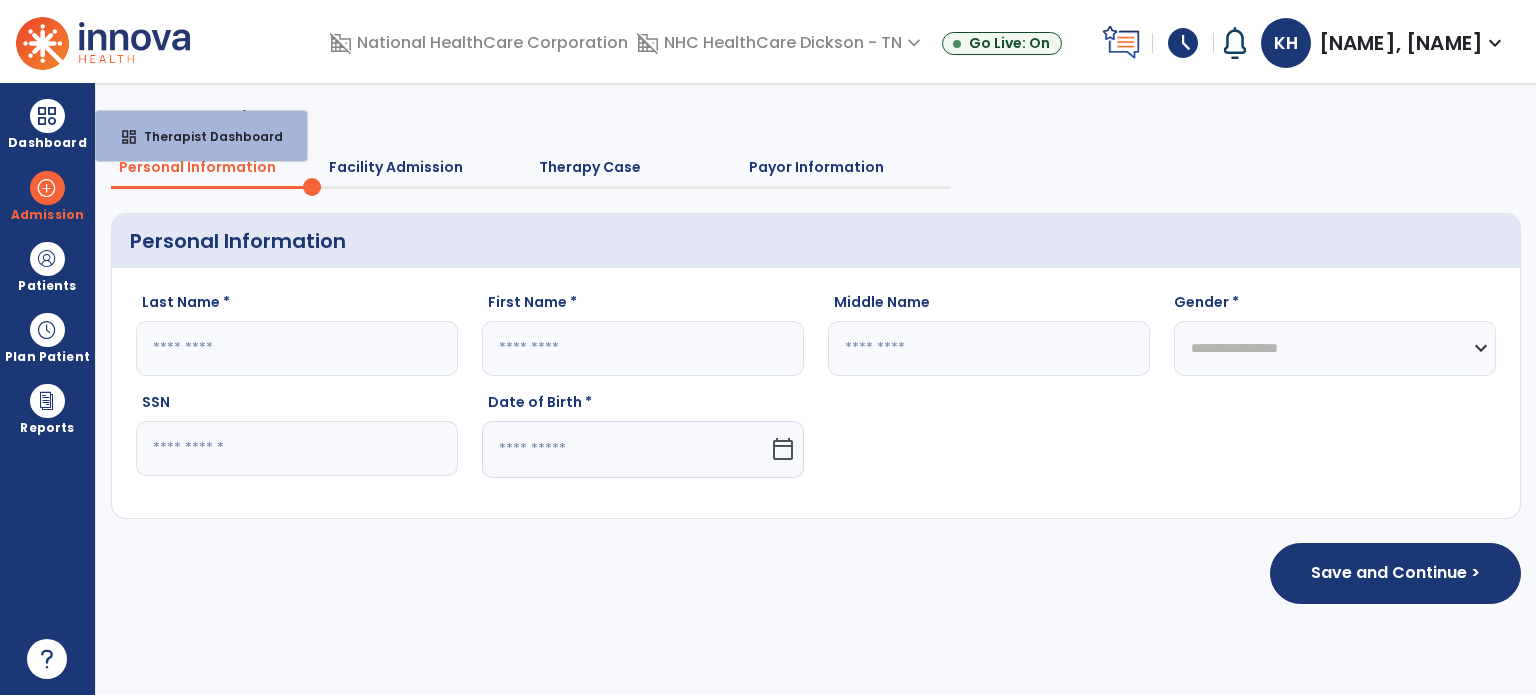 select on "****" 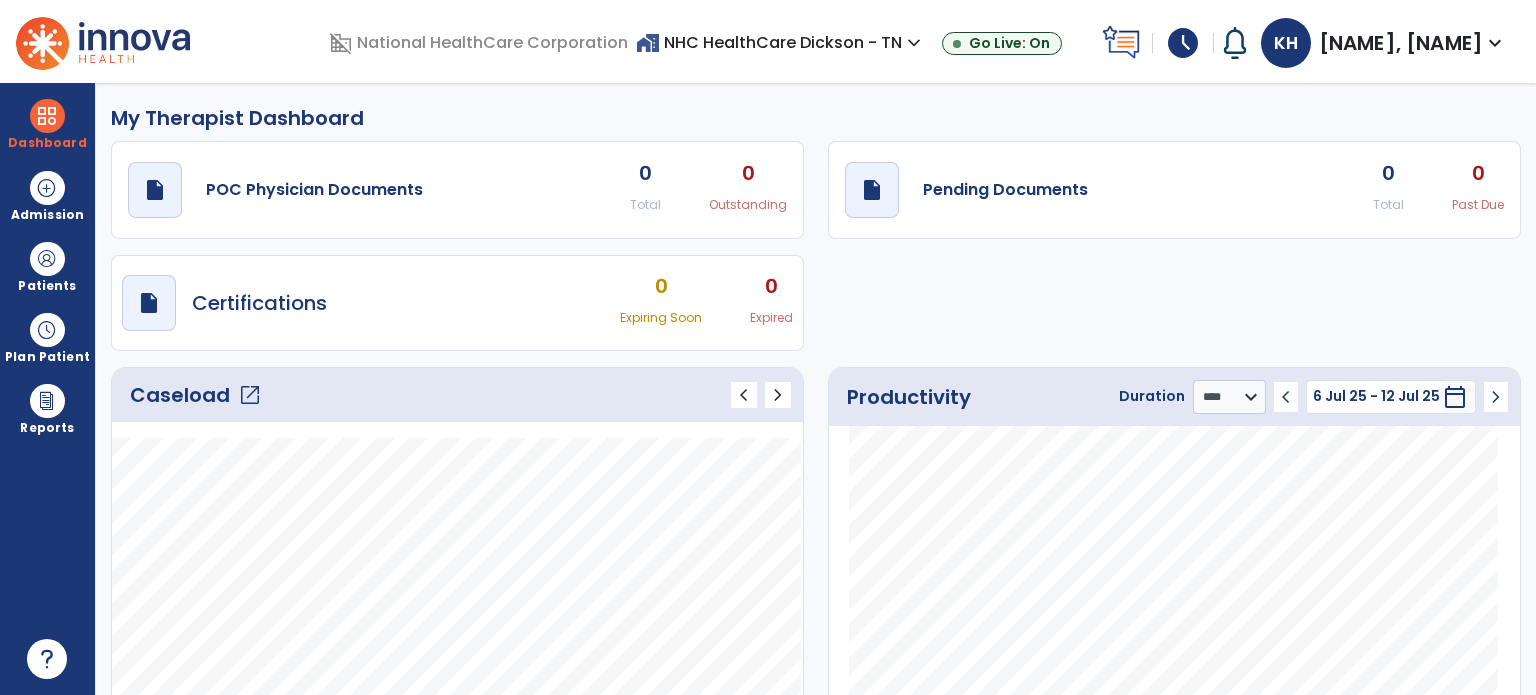 click on "open_in_new" 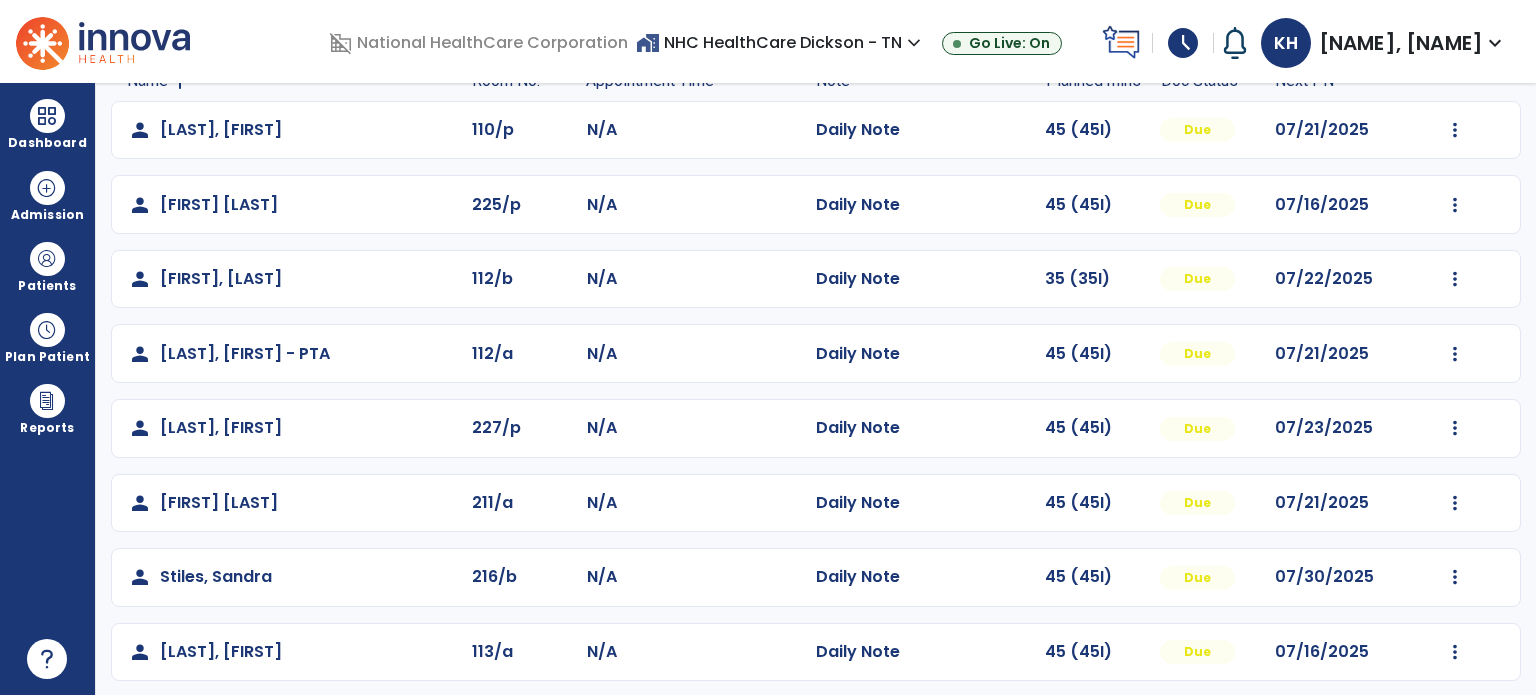 scroll, scrollTop: 169, scrollLeft: 0, axis: vertical 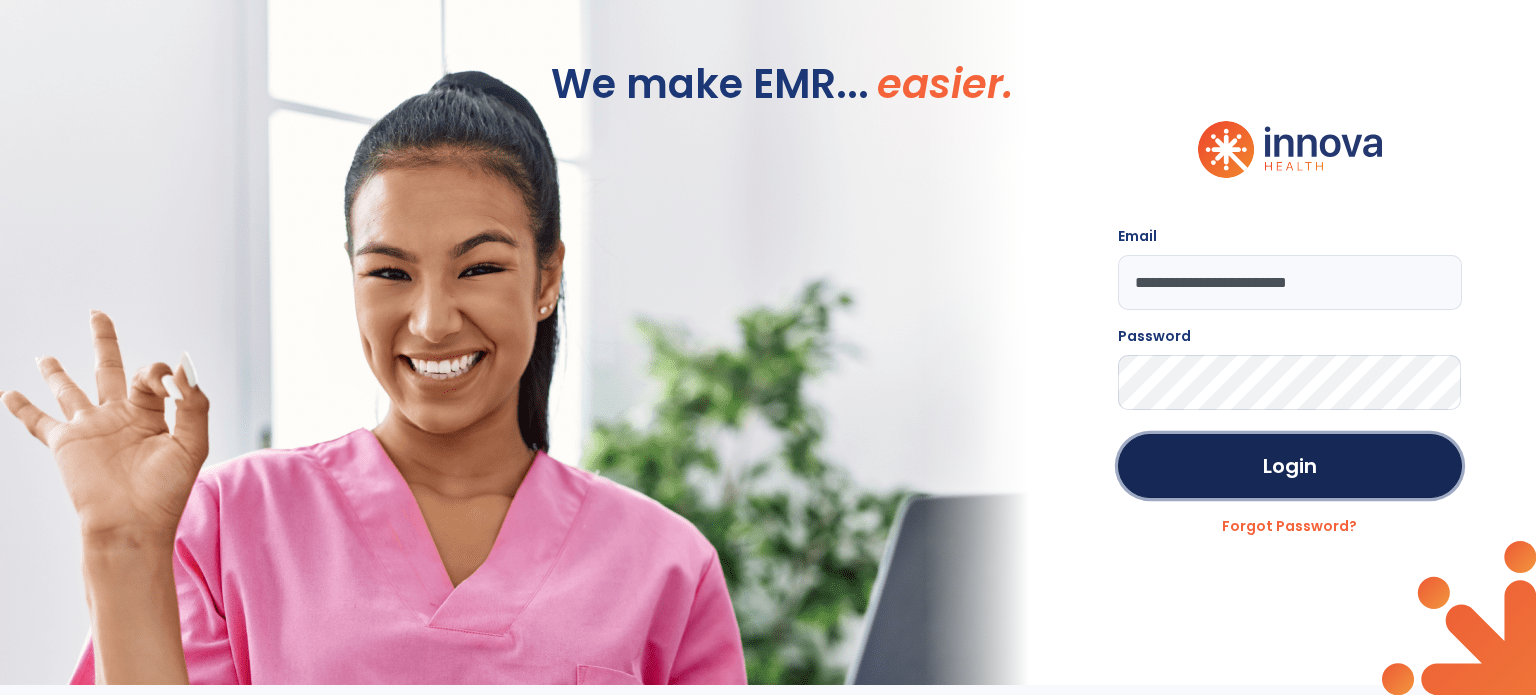 click on "Login" 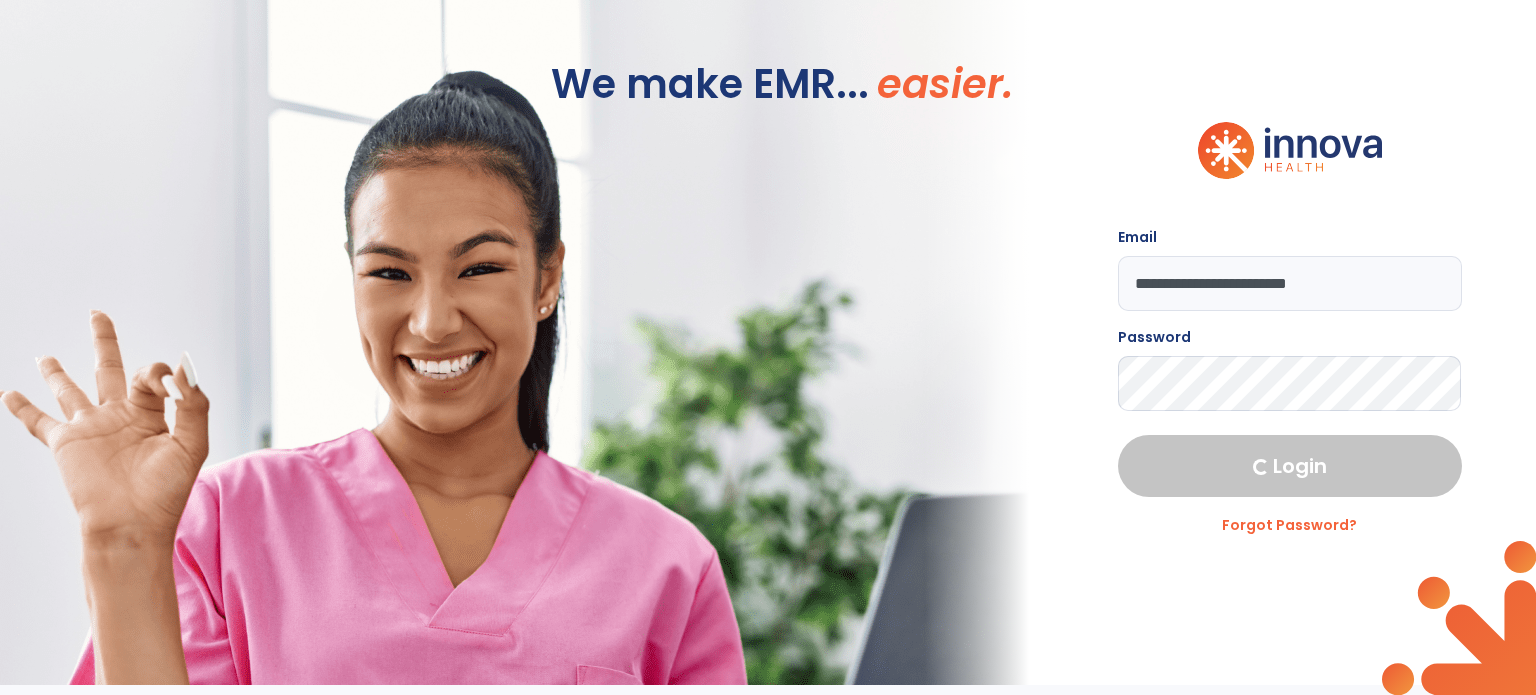 select on "****" 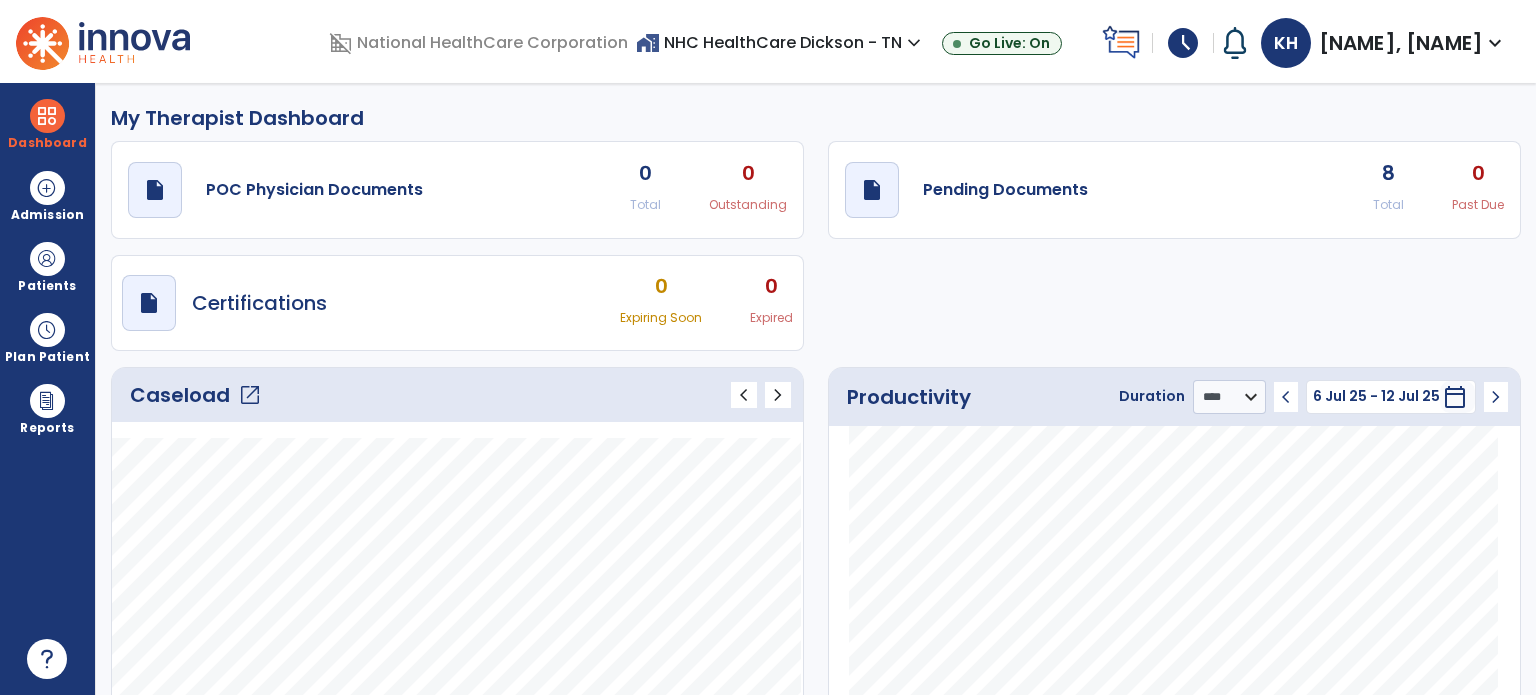 click on "open_in_new" 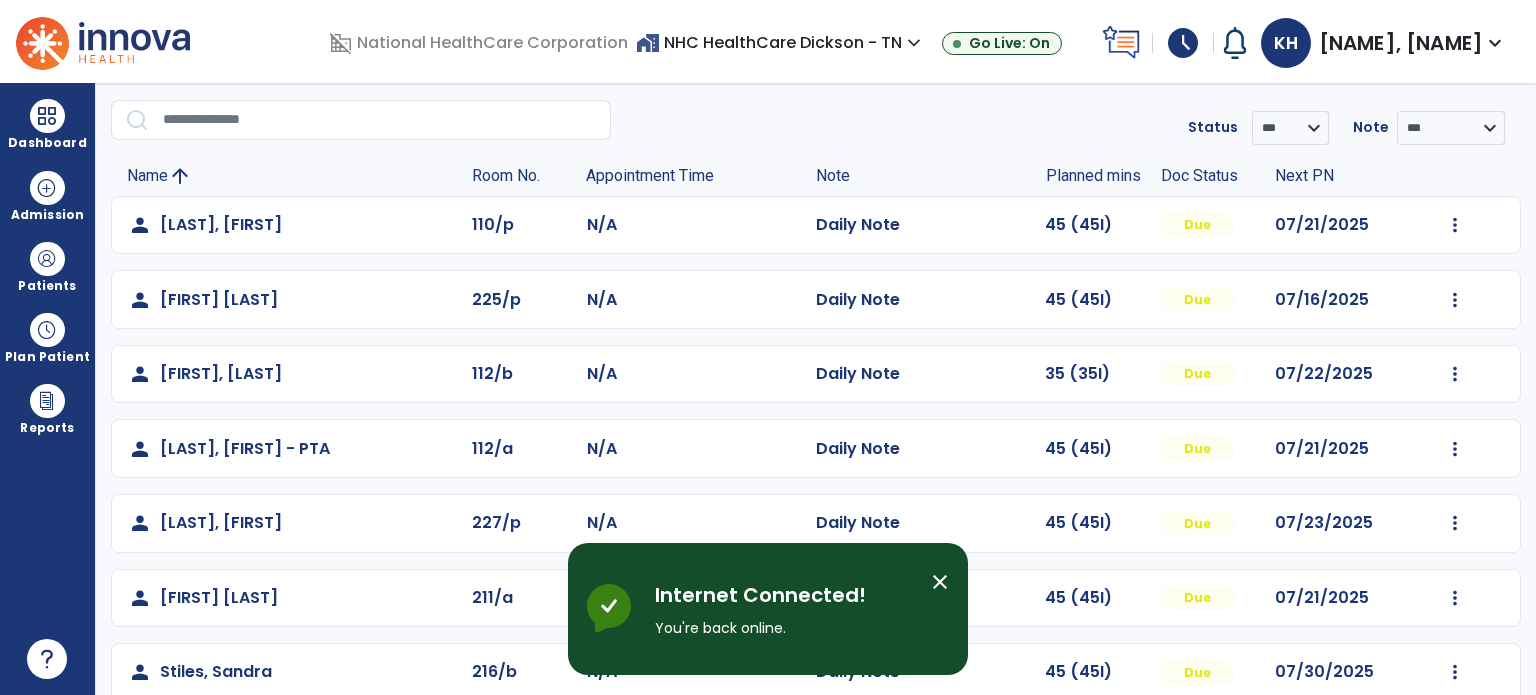 scroll, scrollTop: 169, scrollLeft: 0, axis: vertical 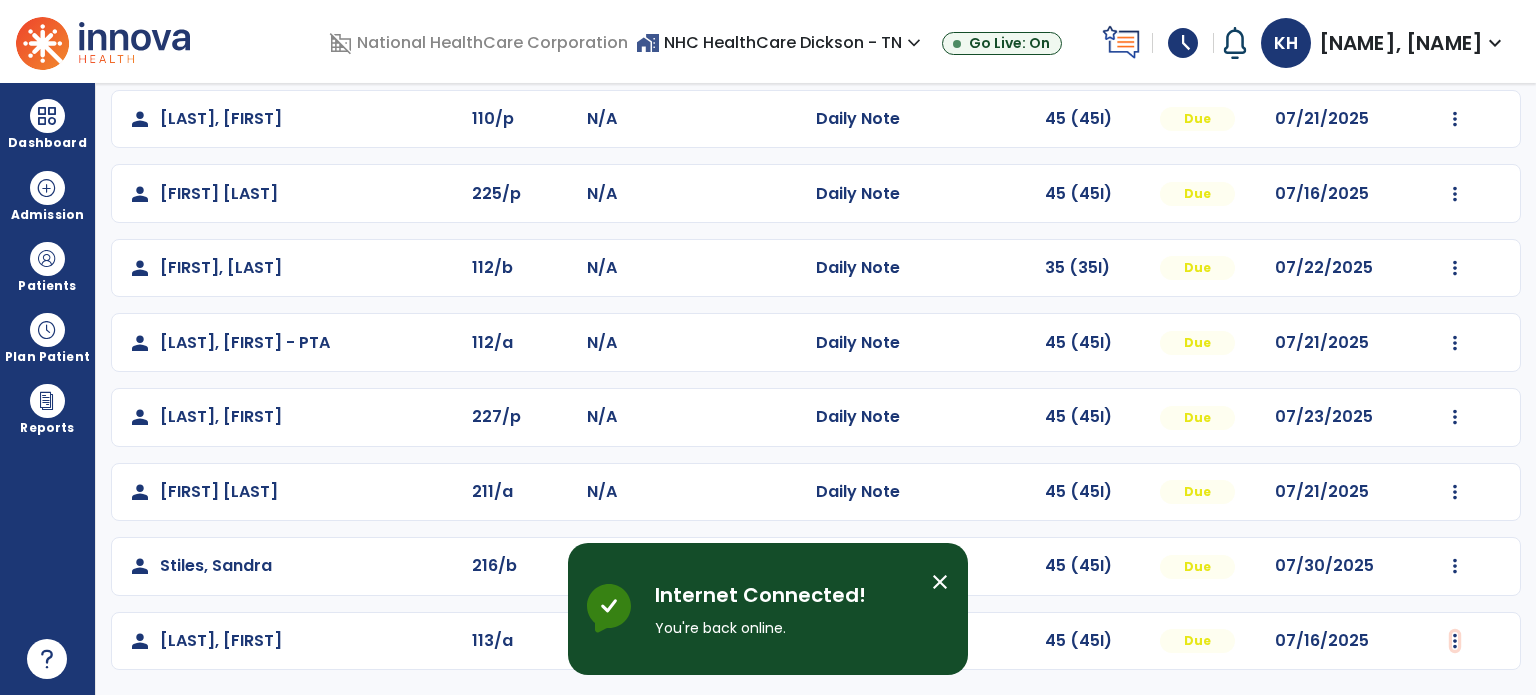 click at bounding box center [1455, 119] 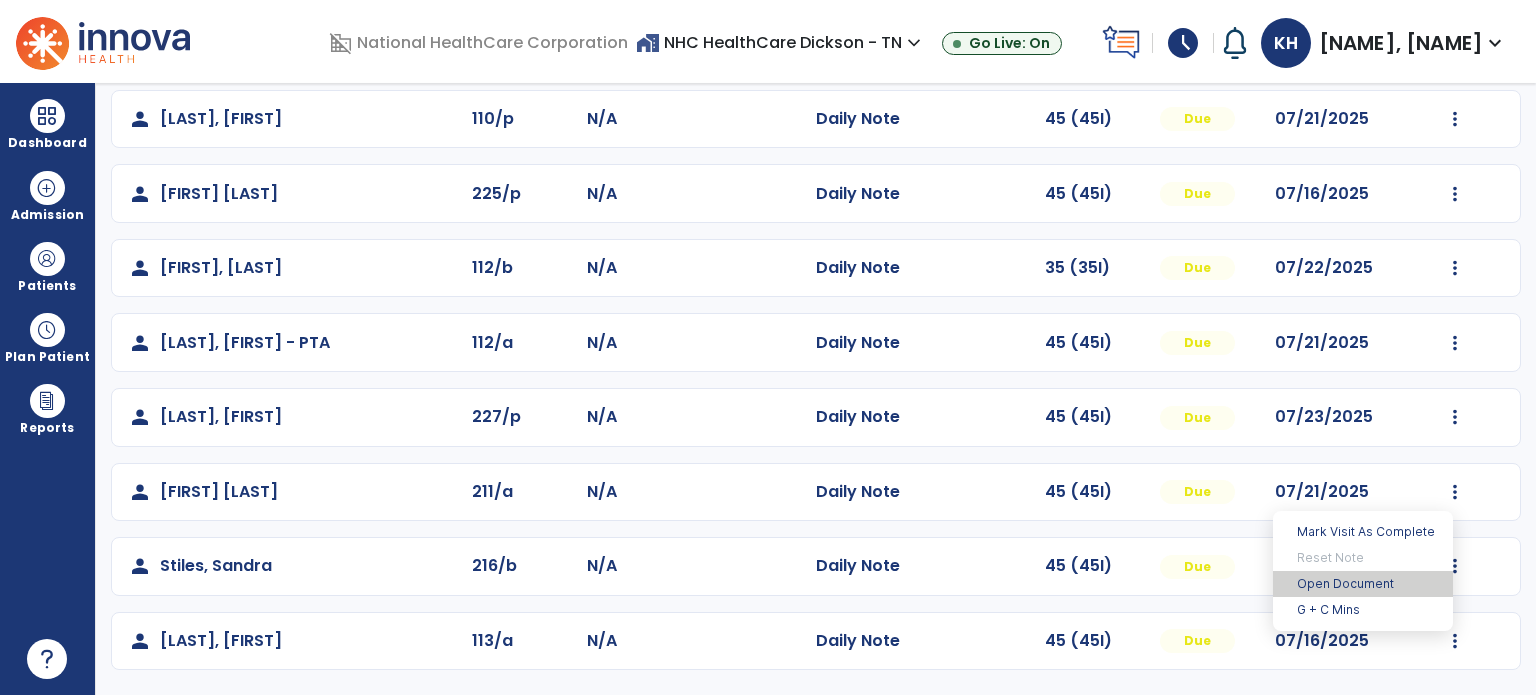 click on "Open Document" at bounding box center (1363, 584) 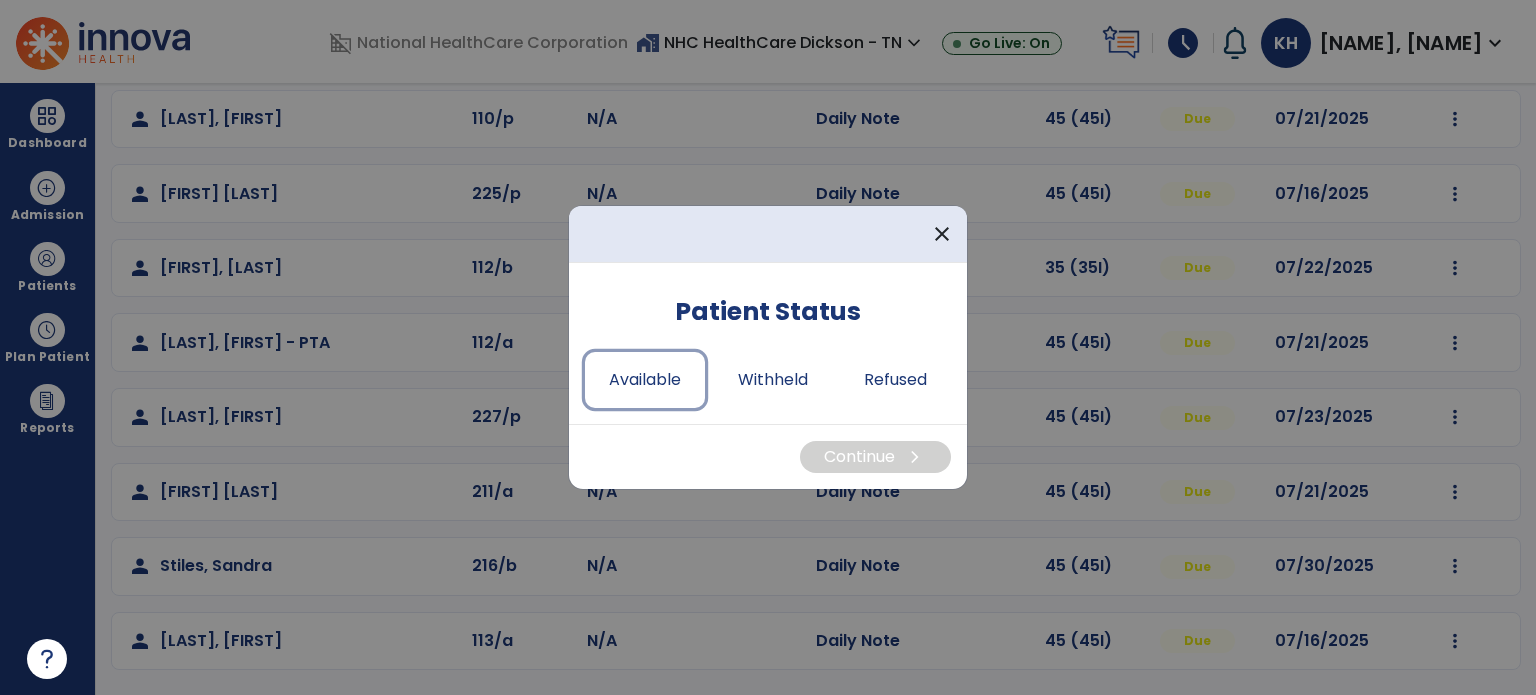 click on "Available" at bounding box center [645, 380] 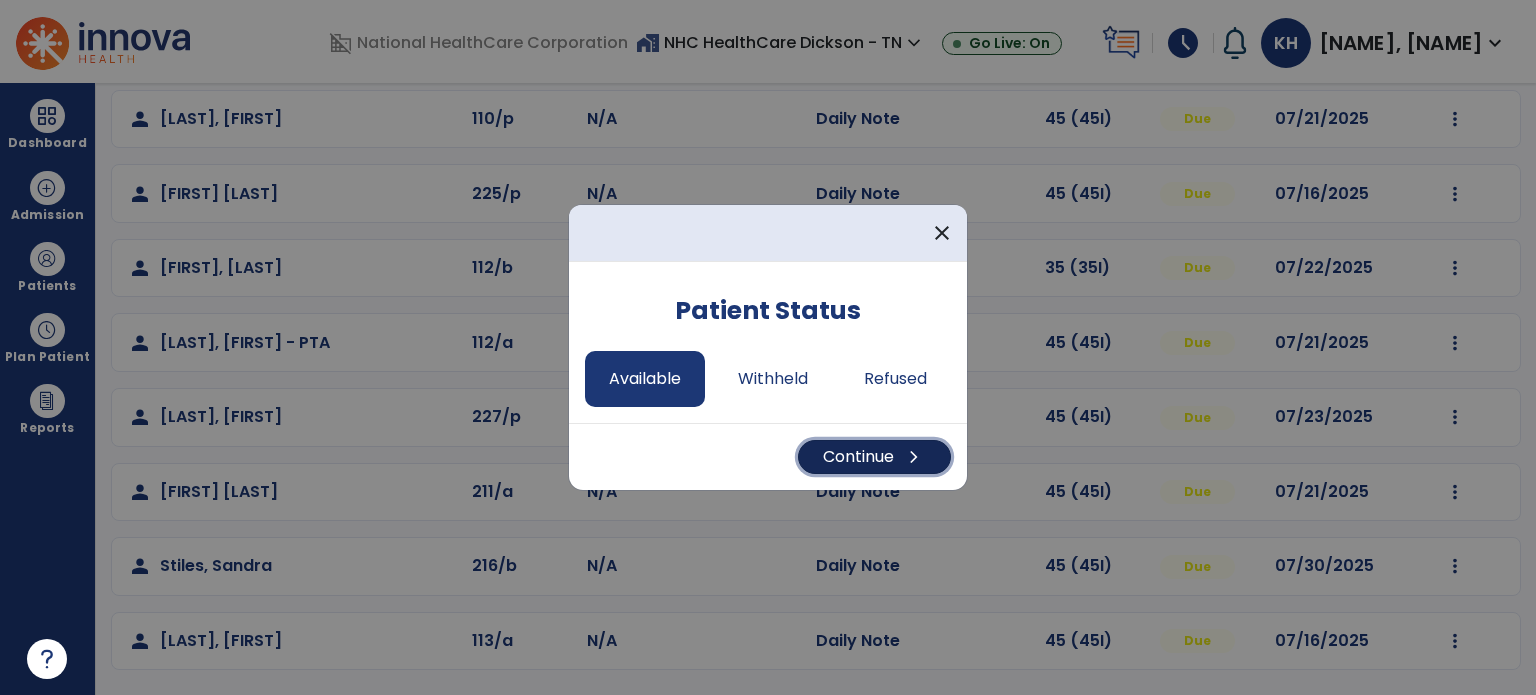 click on "Continue   chevron_right" at bounding box center [874, 457] 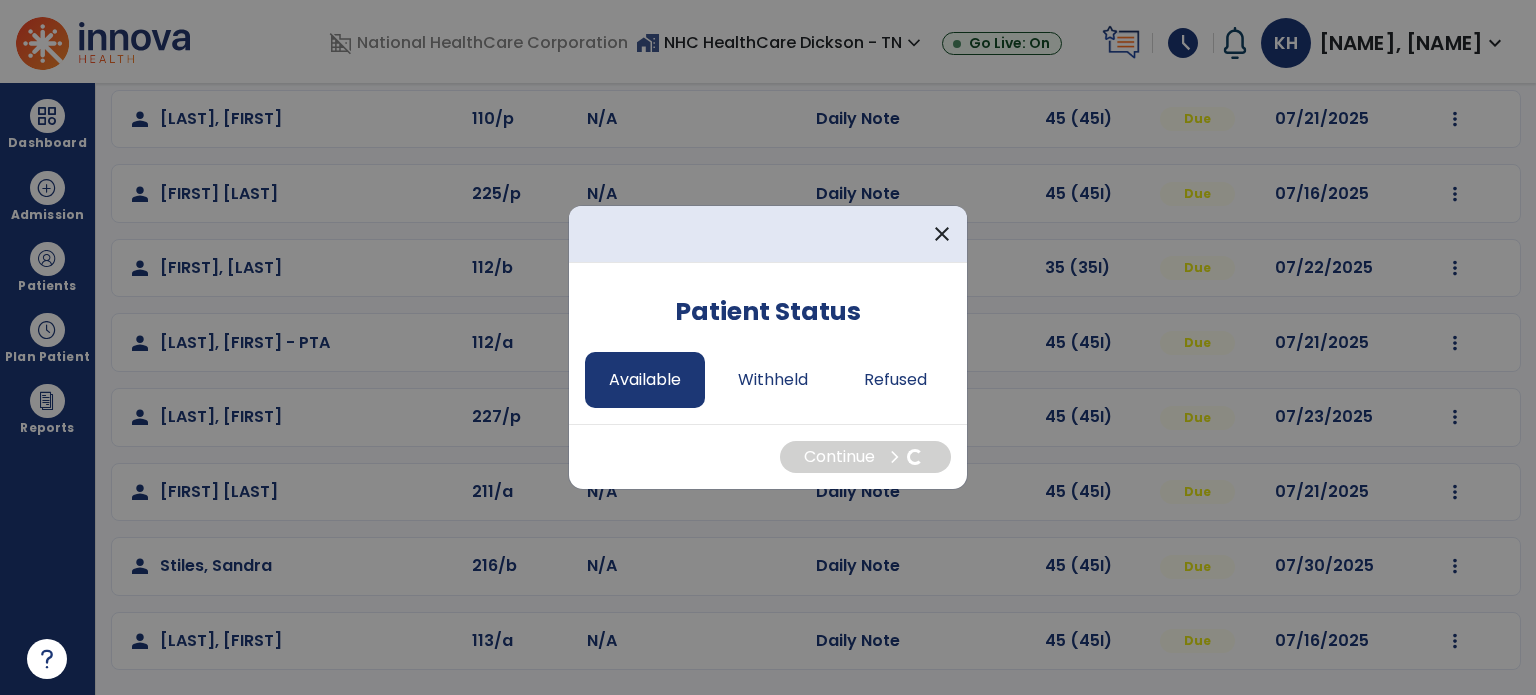 select on "*" 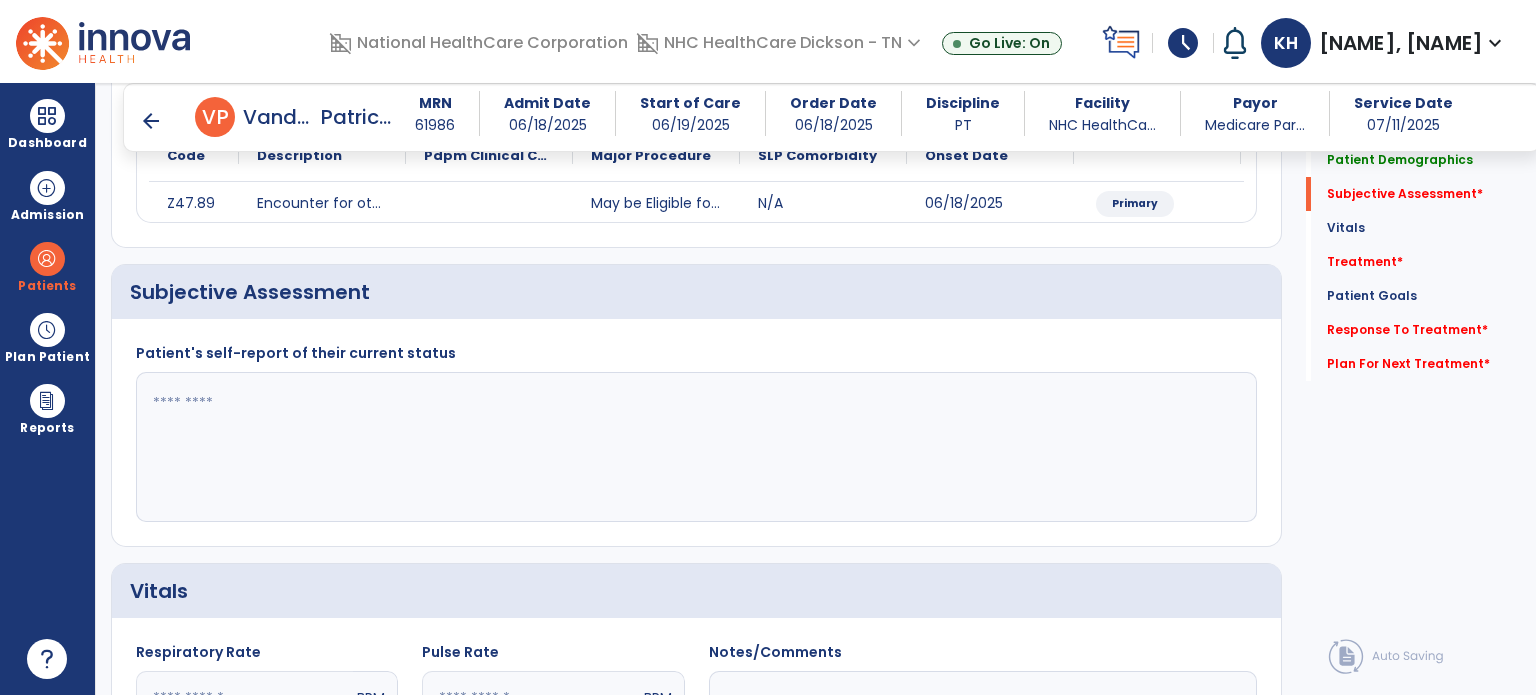 scroll, scrollTop: 263, scrollLeft: 0, axis: vertical 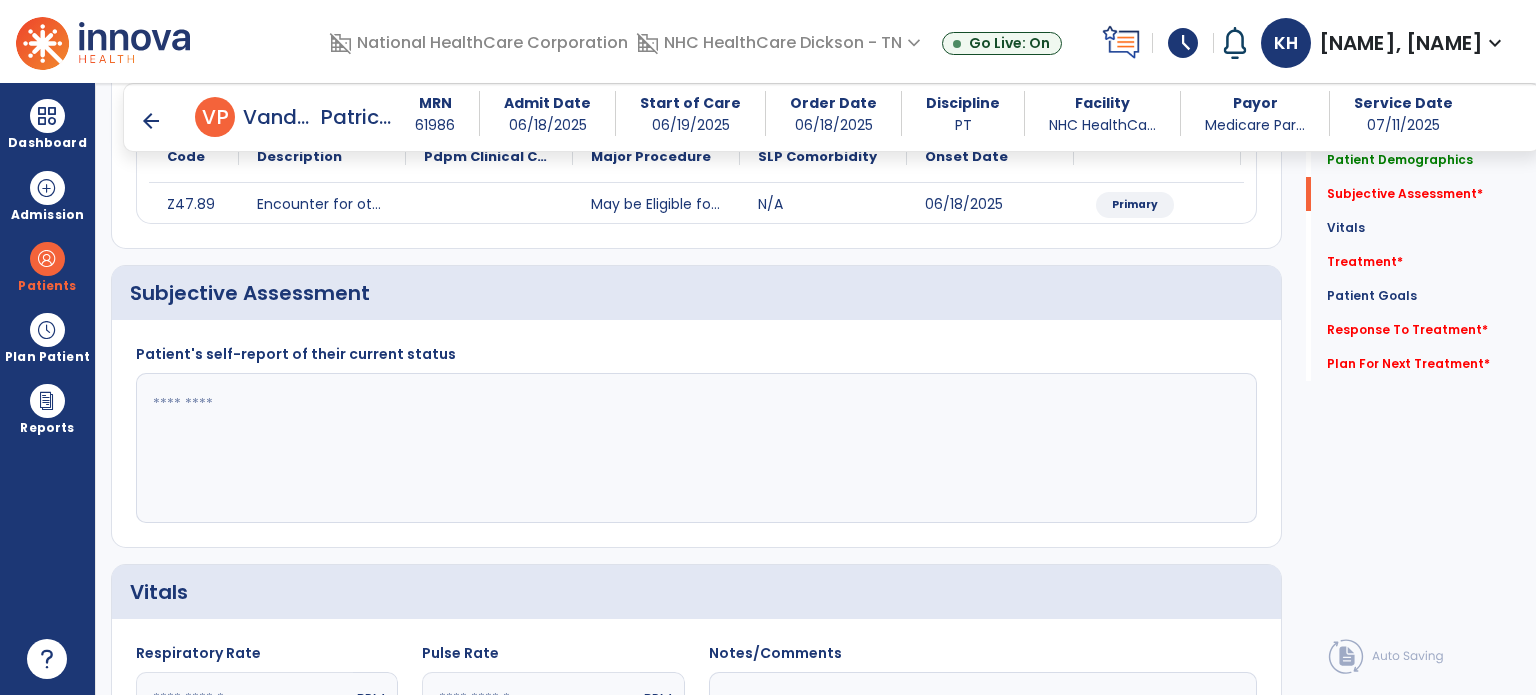 click 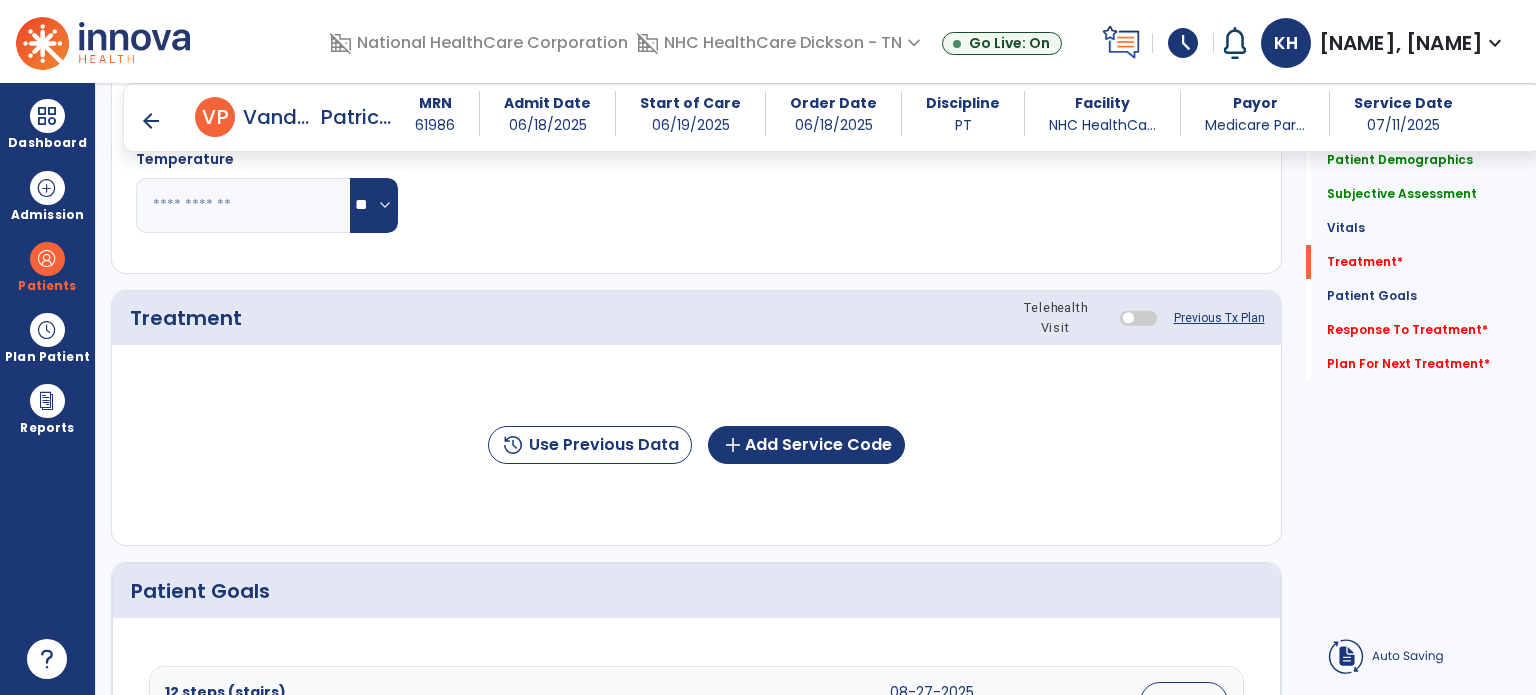 scroll, scrollTop: 960, scrollLeft: 0, axis: vertical 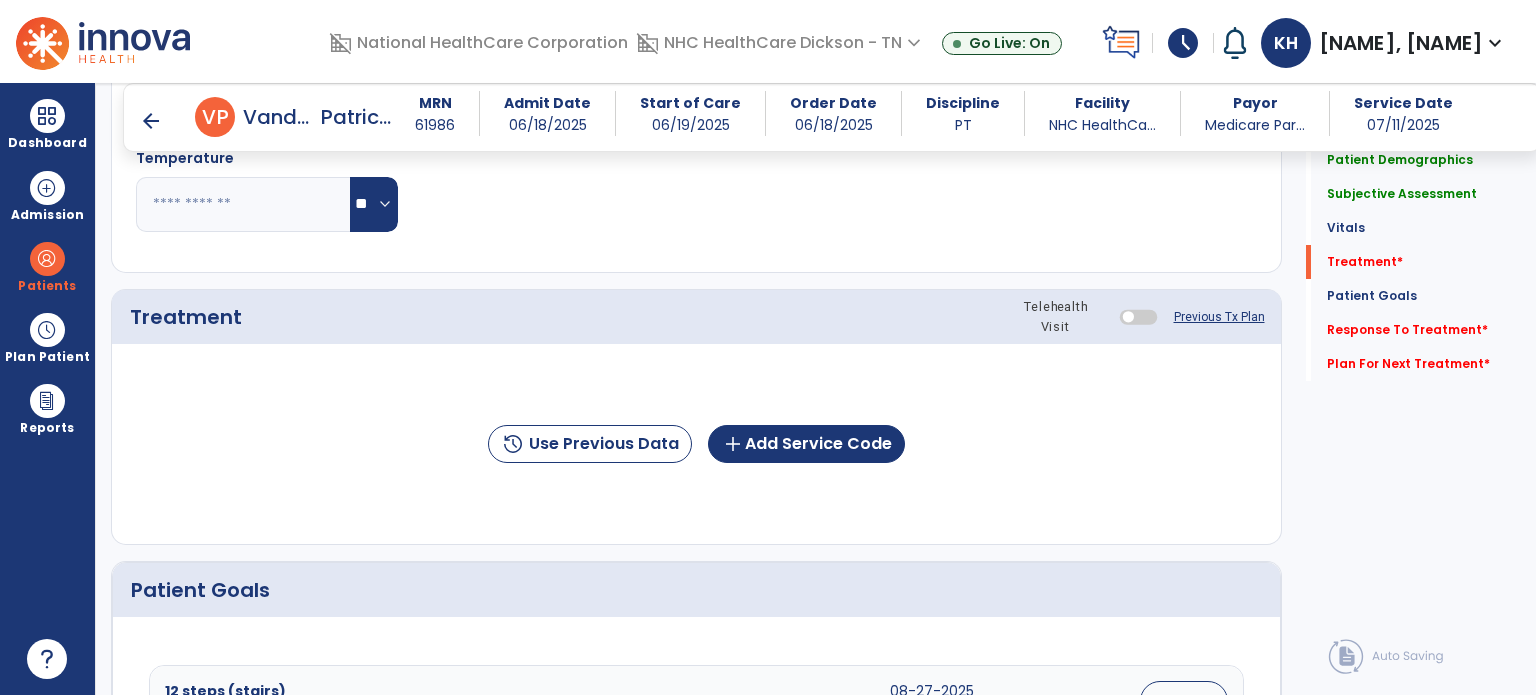 type on "**********" 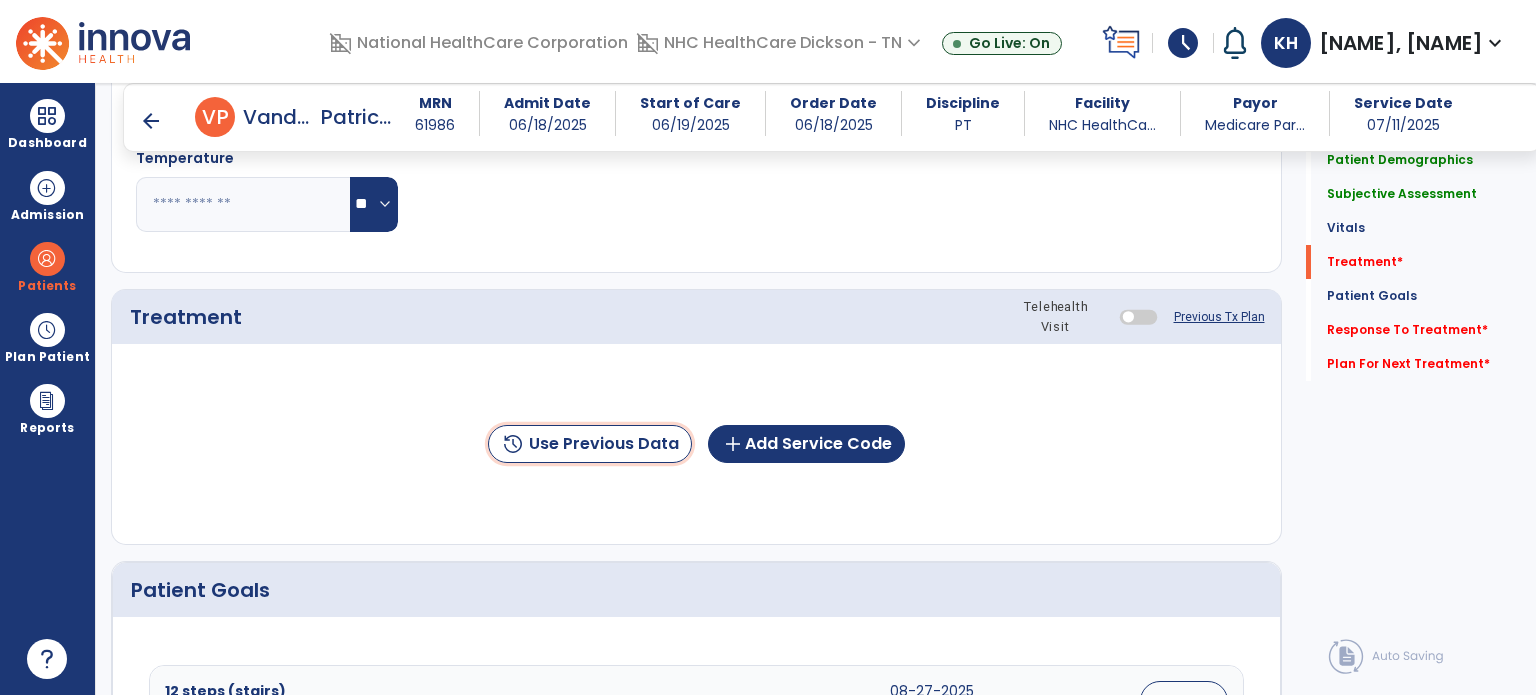 click on "history  Use Previous Data" 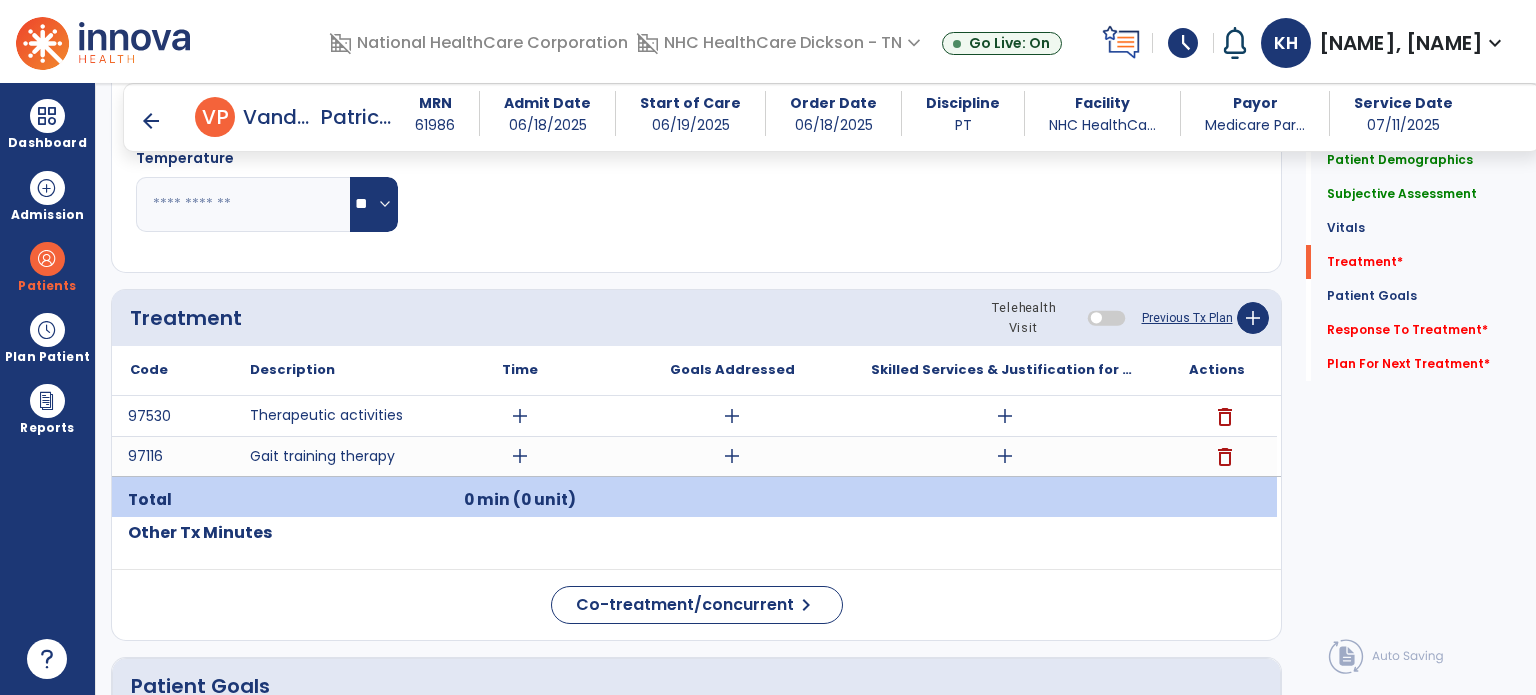 click on "Previous Tx Plan" 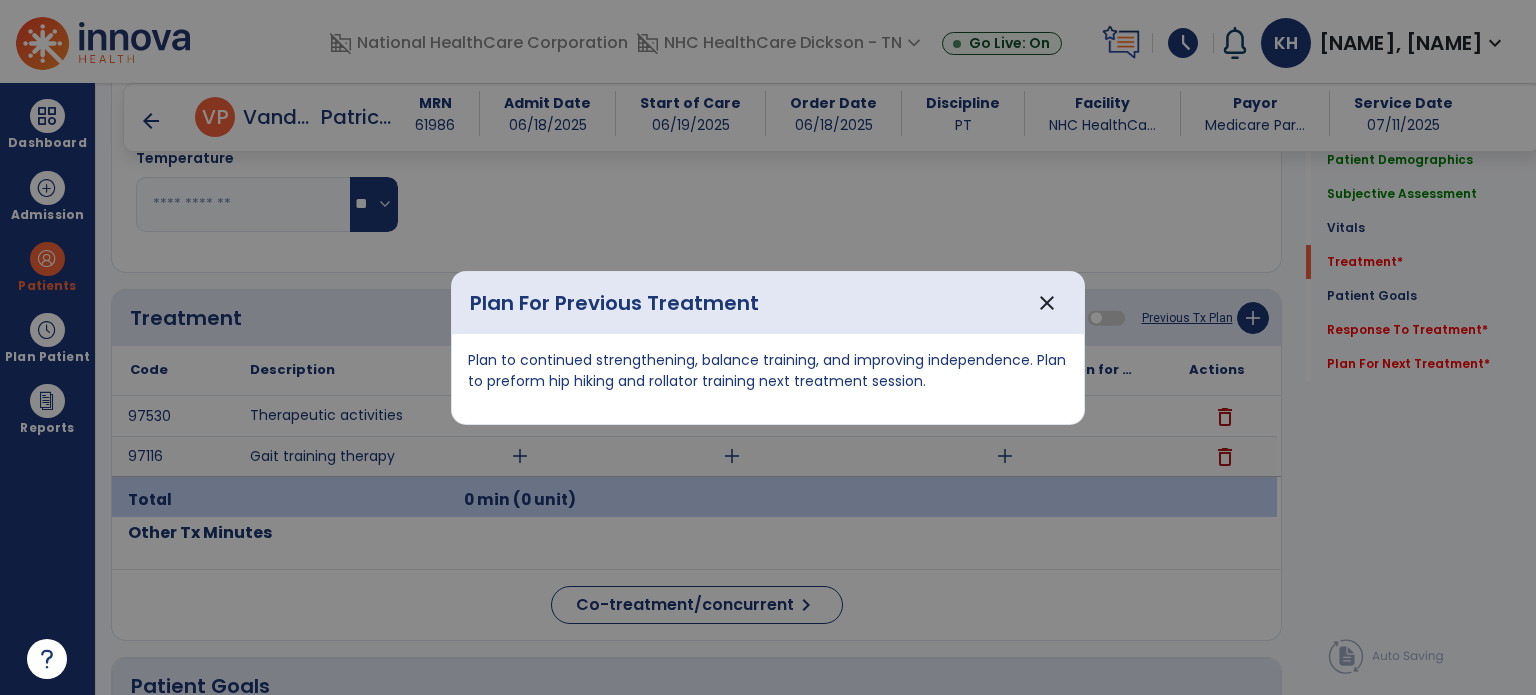 drag, startPoint x: 964, startPoint y: 397, endPoint x: 460, endPoint y: 359, distance: 505.4305 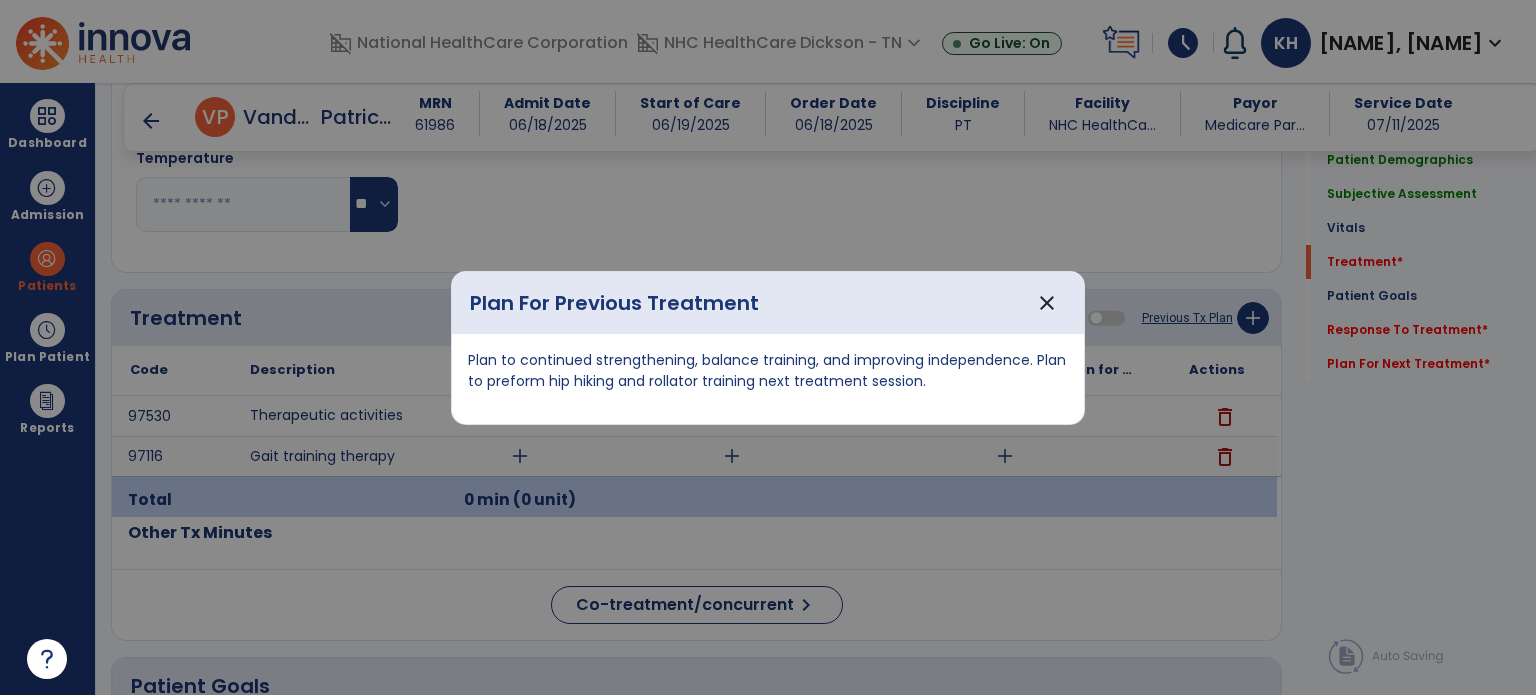 click on "Plan to continued strengthening, balance training, and improving independence. Plan to preform hip hiking and rollator training next treatment session." at bounding box center [768, 379] 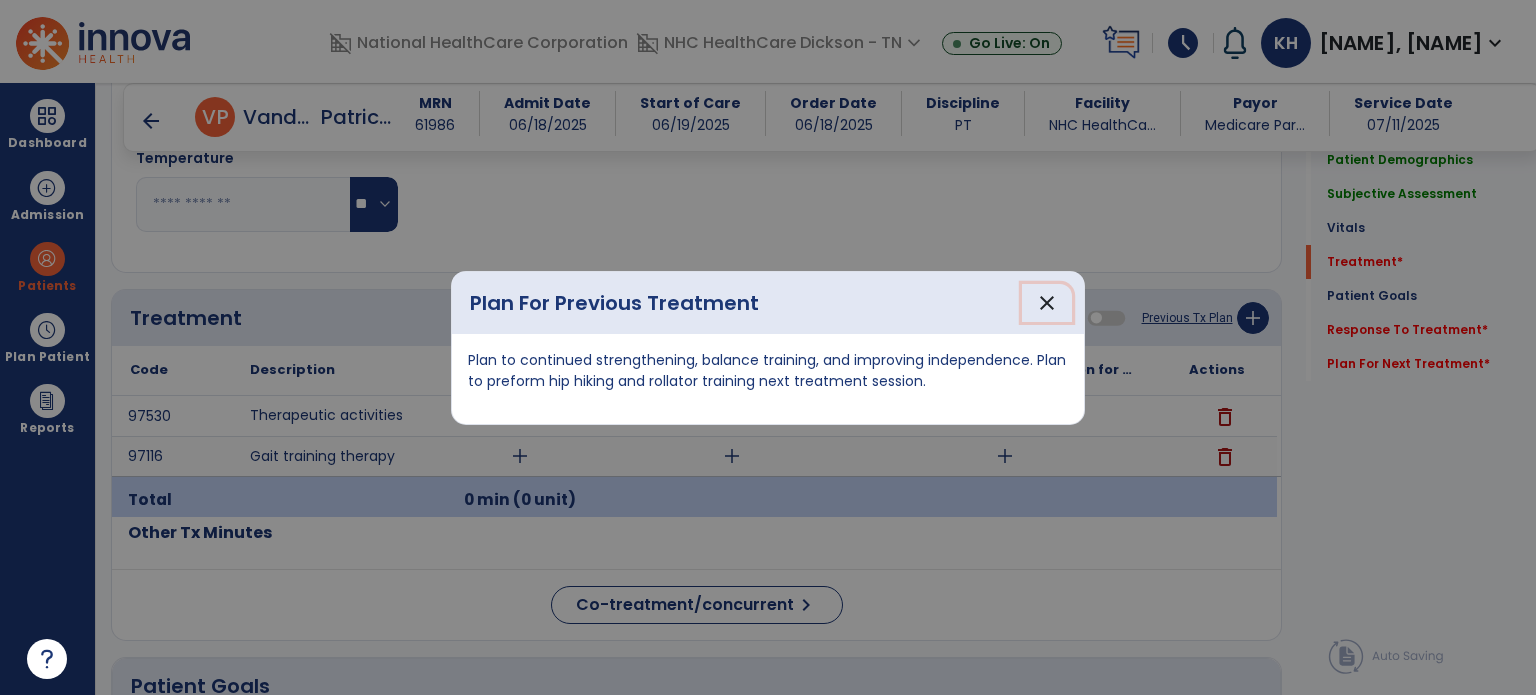 click on "close" at bounding box center [1047, 303] 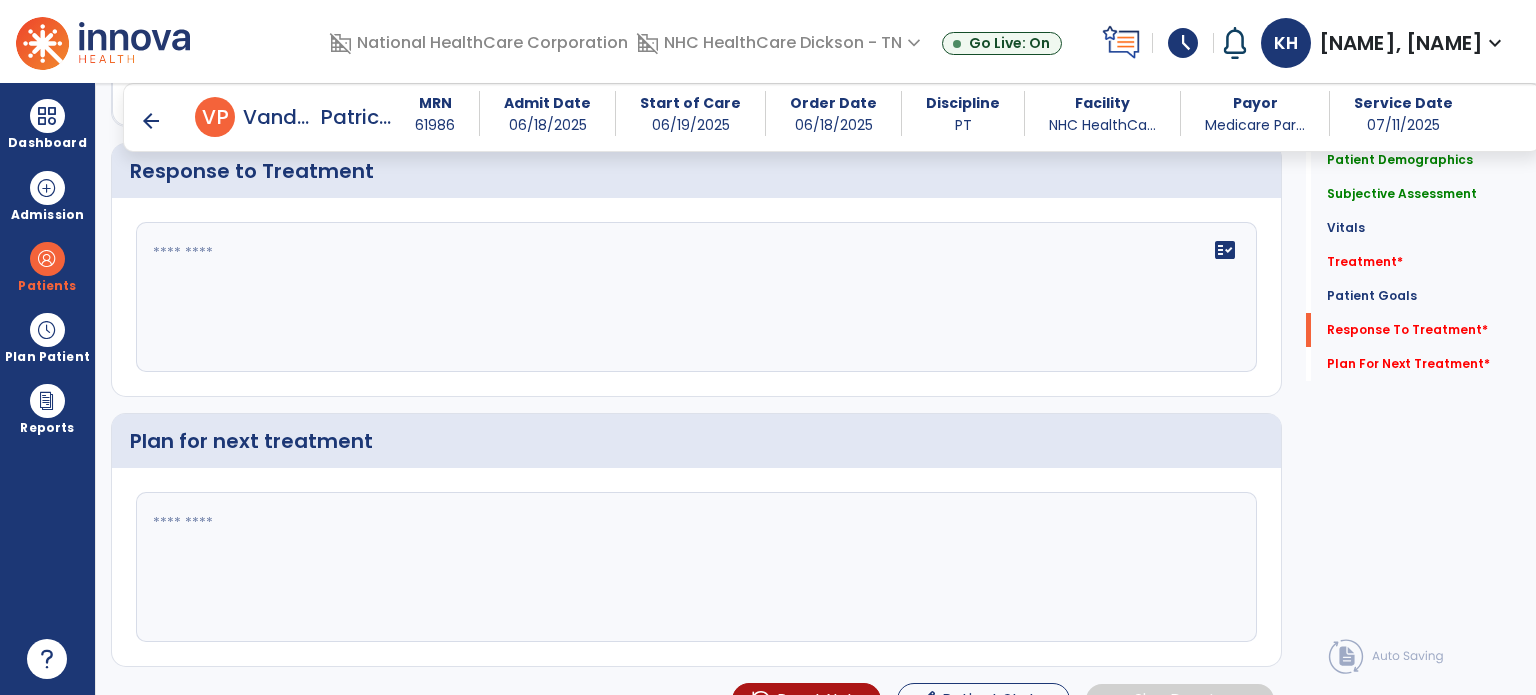 scroll, scrollTop: 2583, scrollLeft: 0, axis: vertical 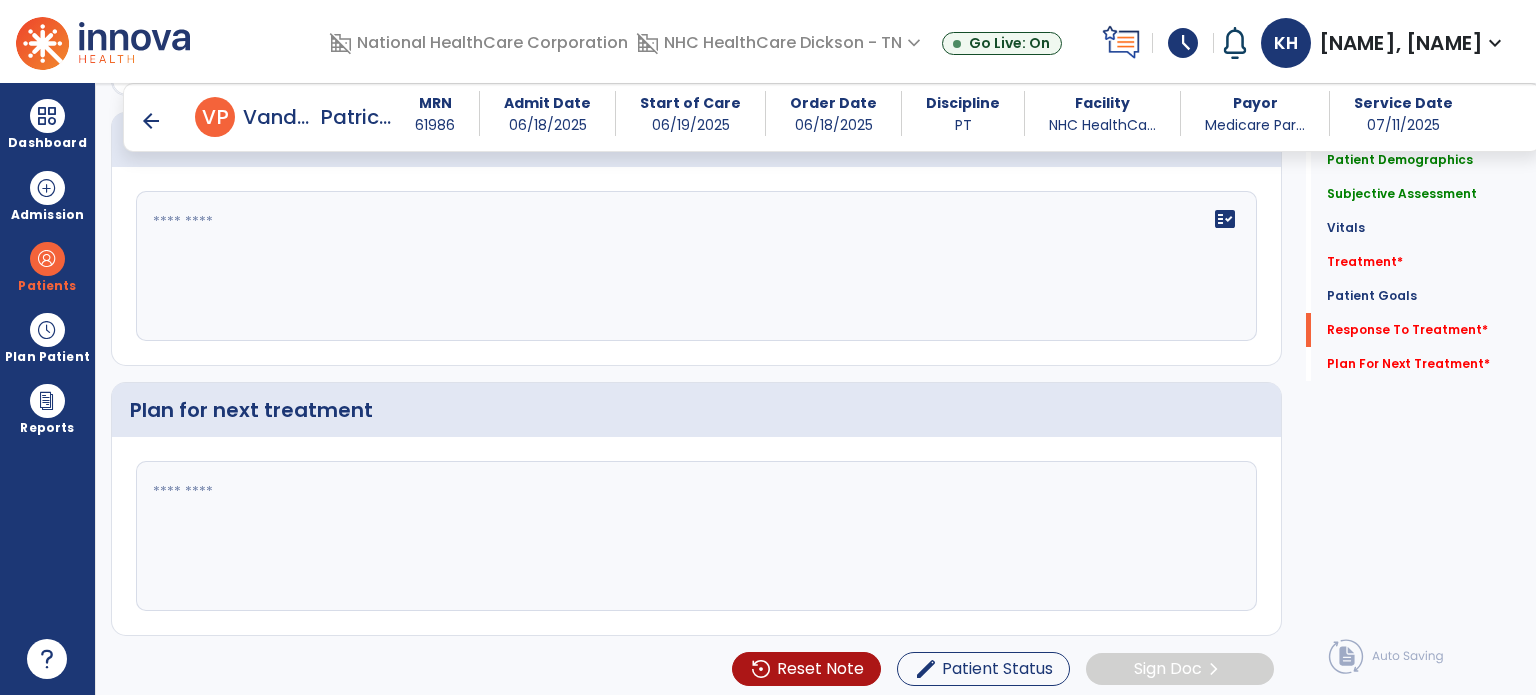 click 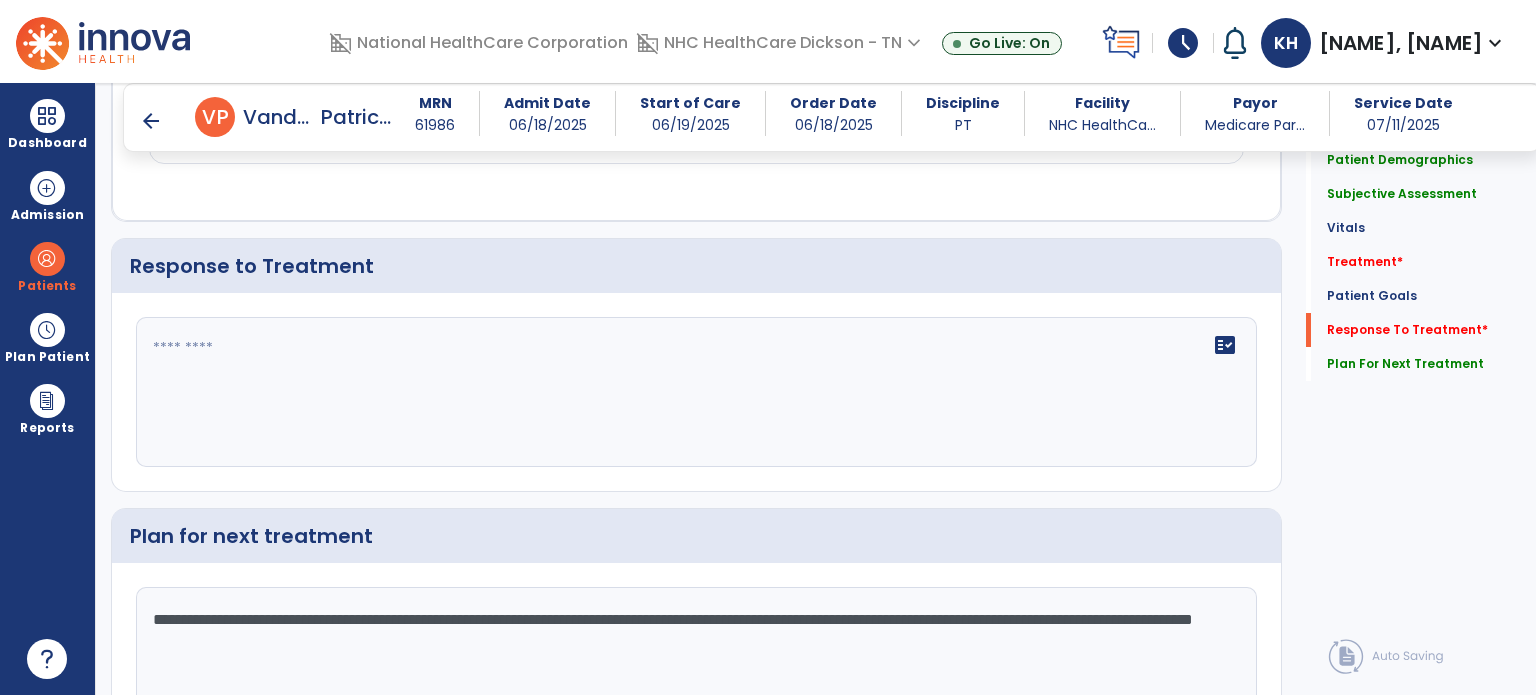 scroll, scrollTop: 2440, scrollLeft: 0, axis: vertical 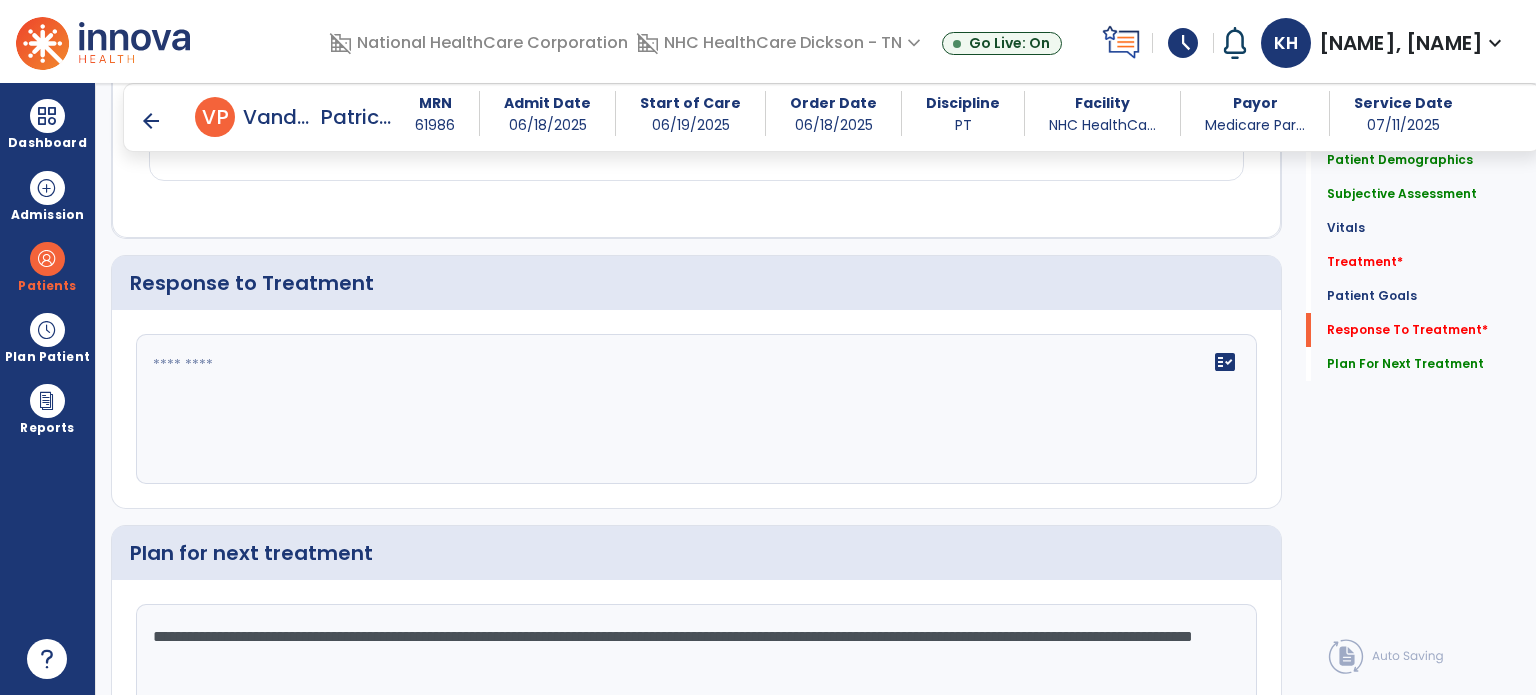 type on "**********" 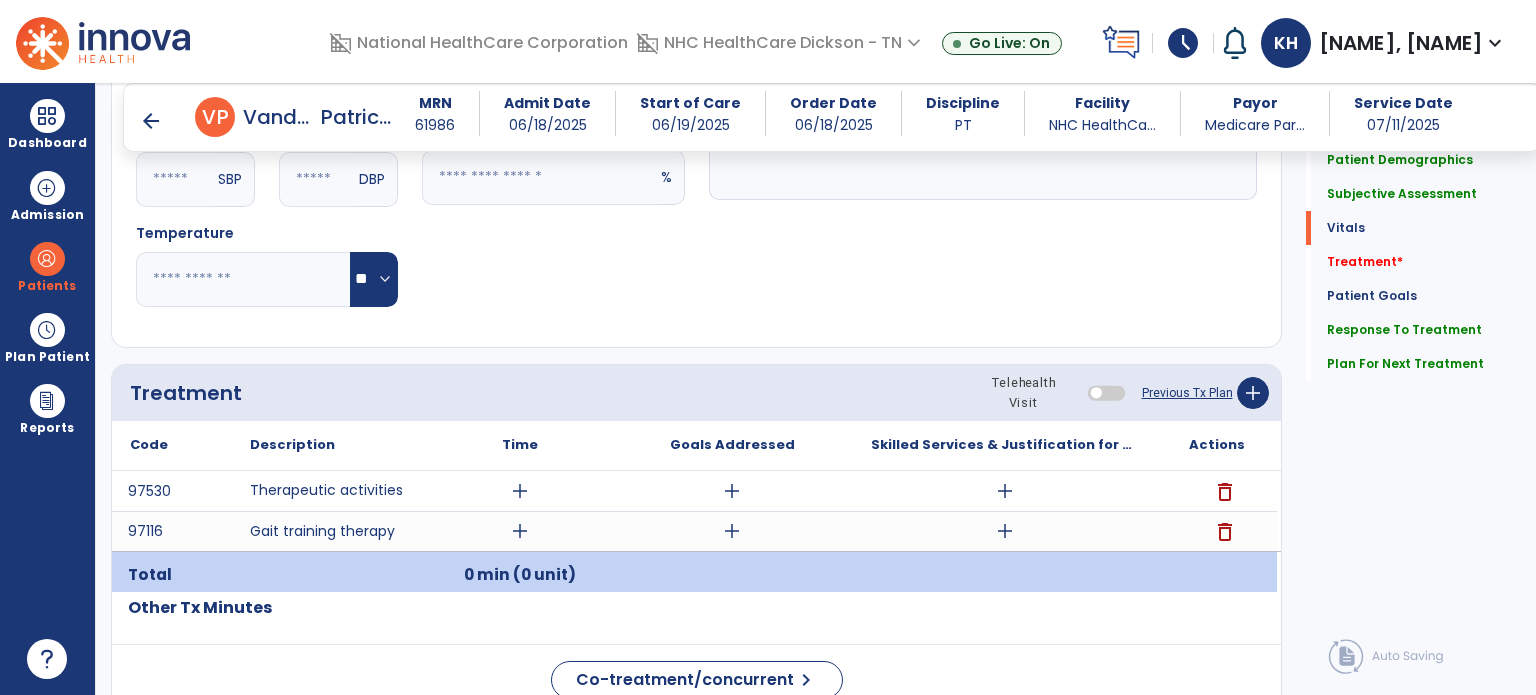 scroll, scrollTop: 884, scrollLeft: 0, axis: vertical 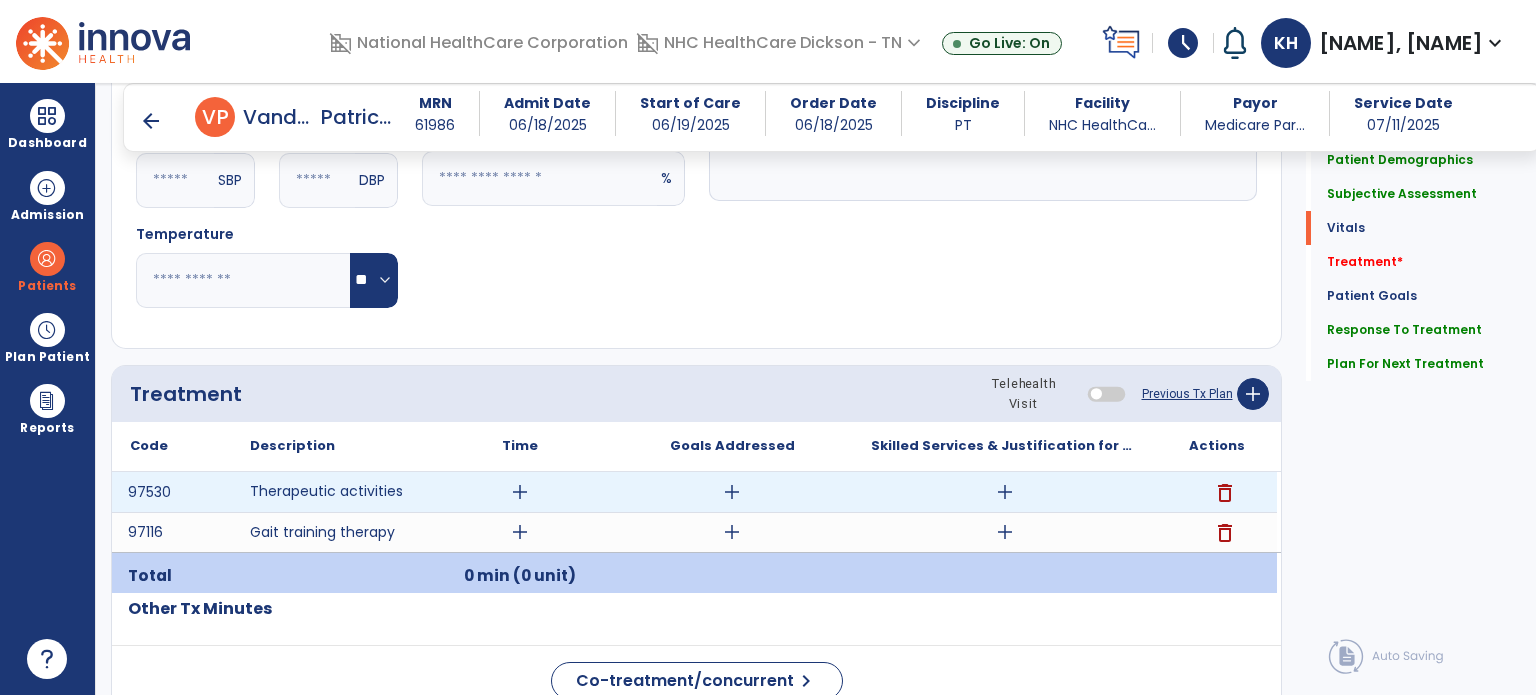 type on "**********" 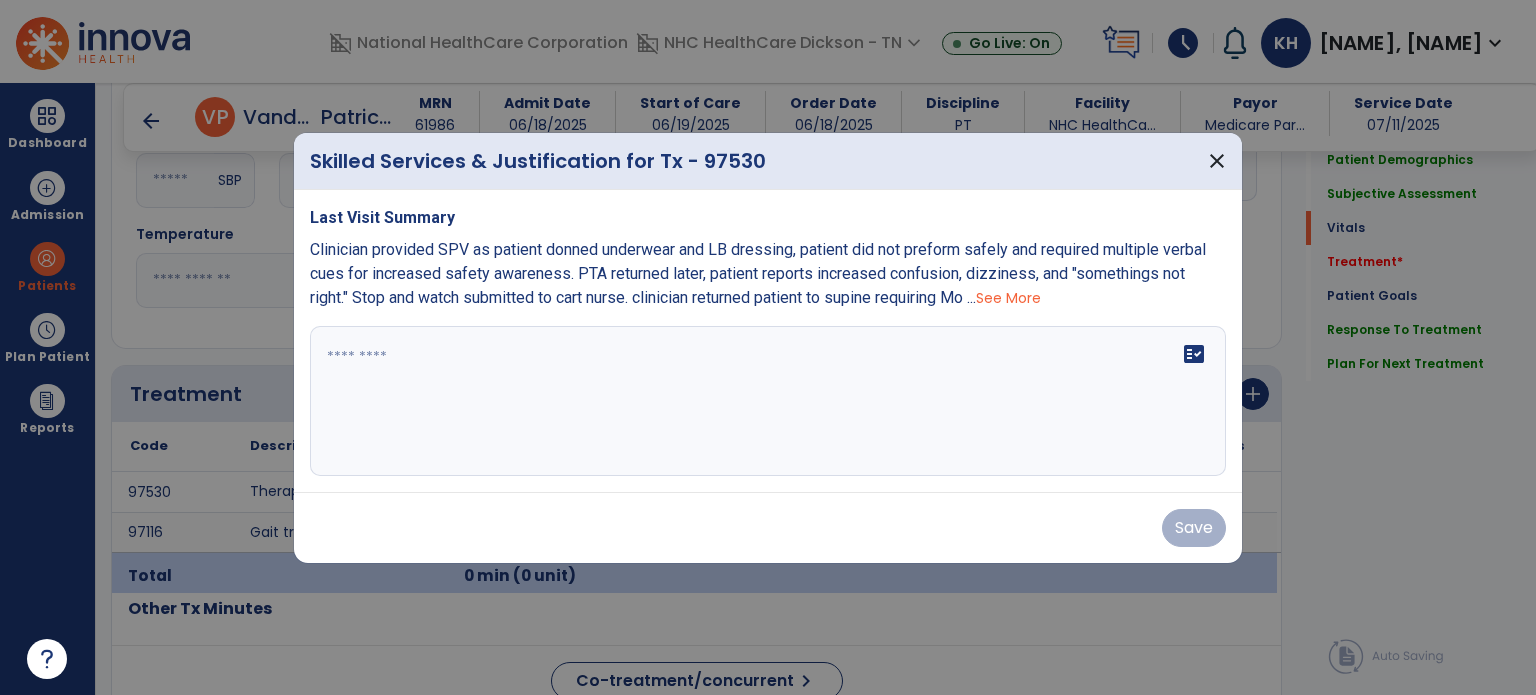 click on "fact_check" at bounding box center [768, 401] 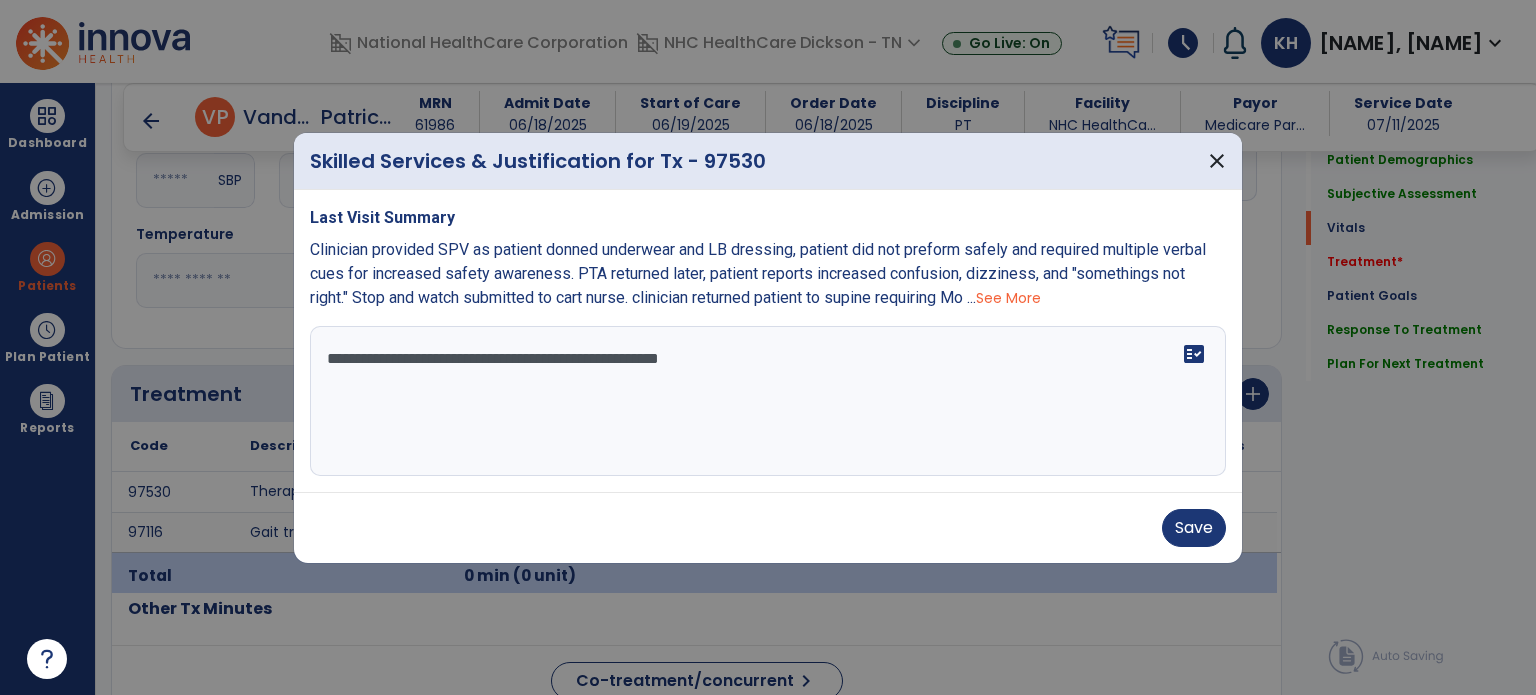 click on "**********" at bounding box center (768, 401) 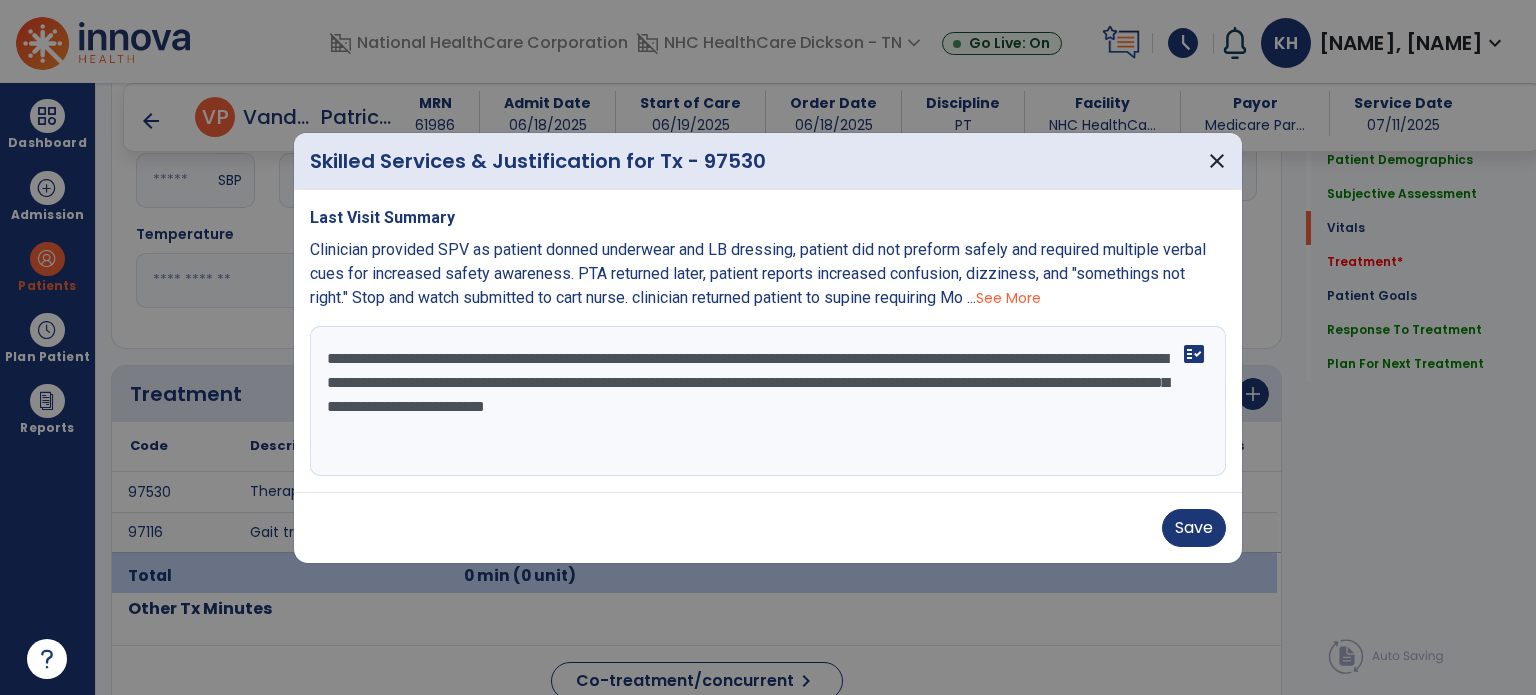 click on "**********" at bounding box center [768, 401] 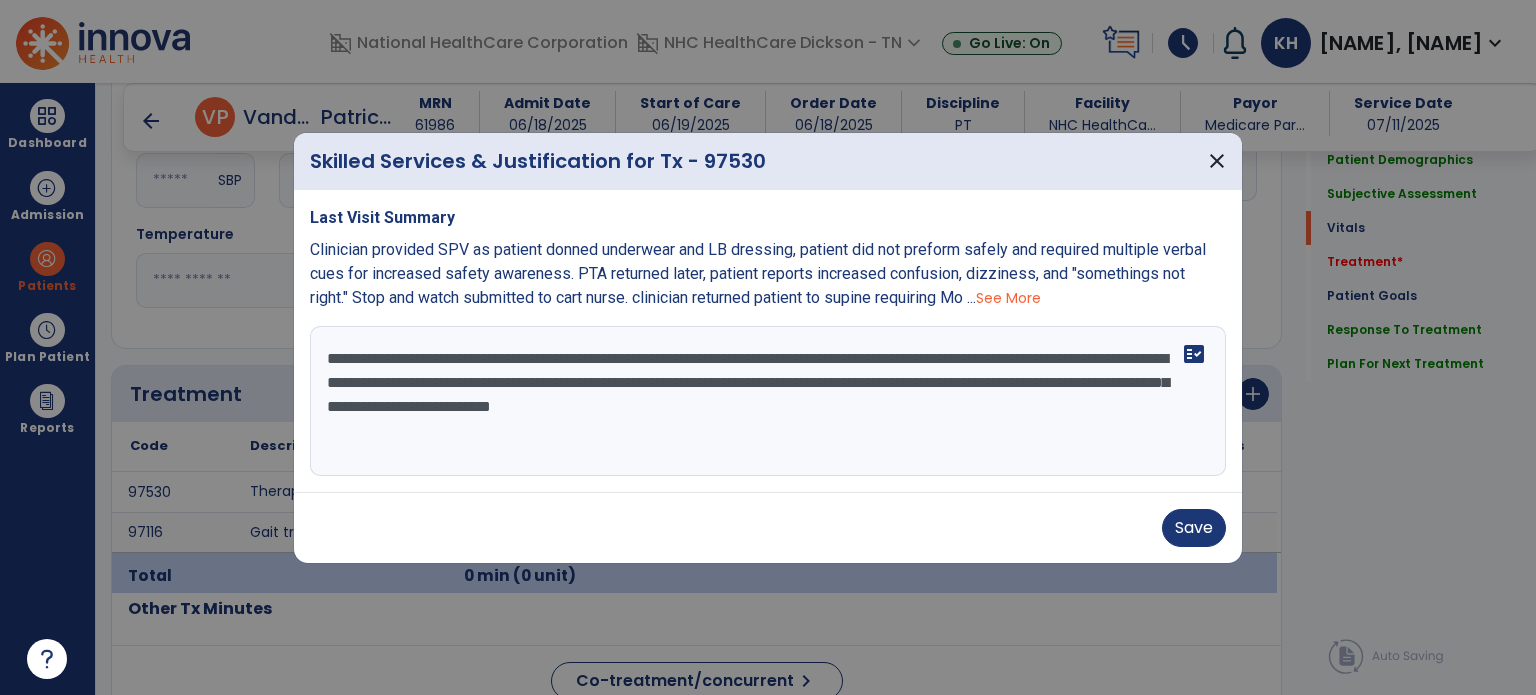 click on "**********" at bounding box center (768, 401) 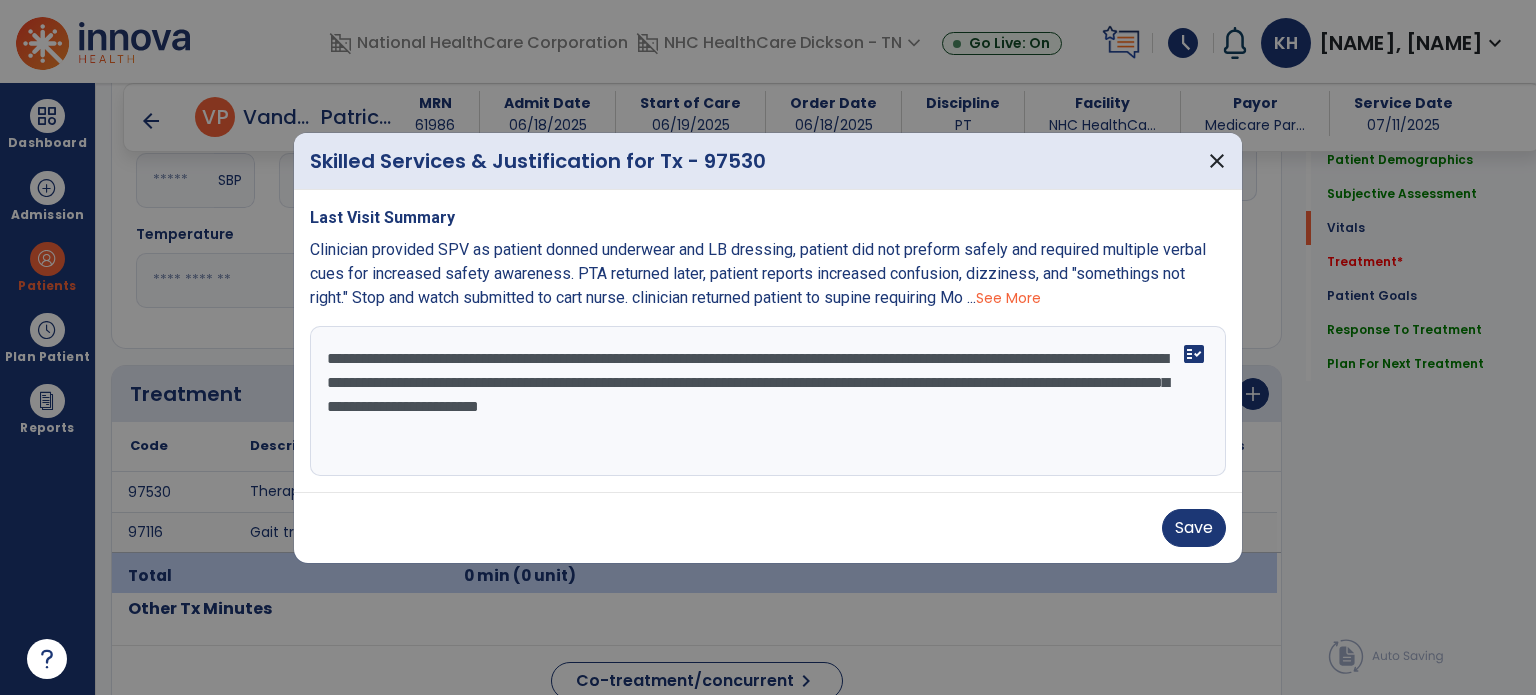 type on "**********" 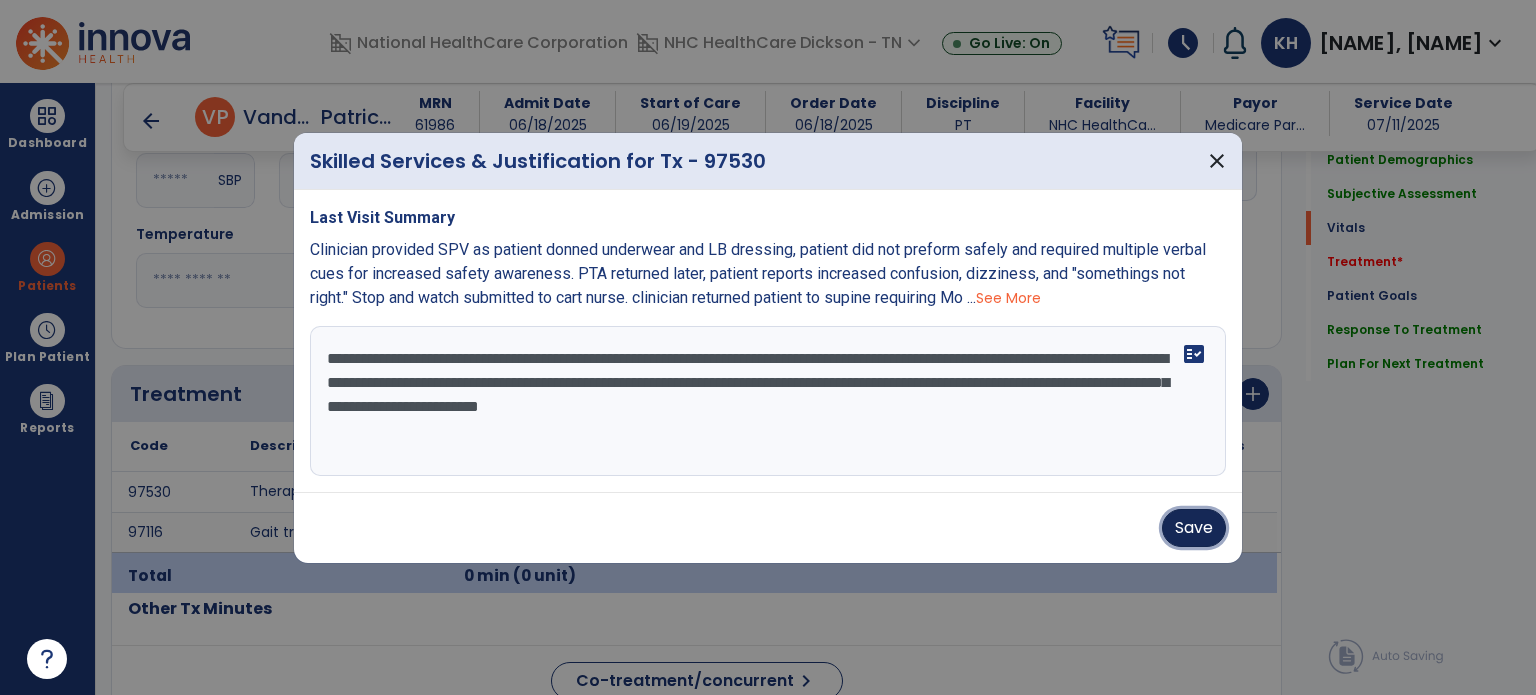 click on "Save" at bounding box center [1194, 528] 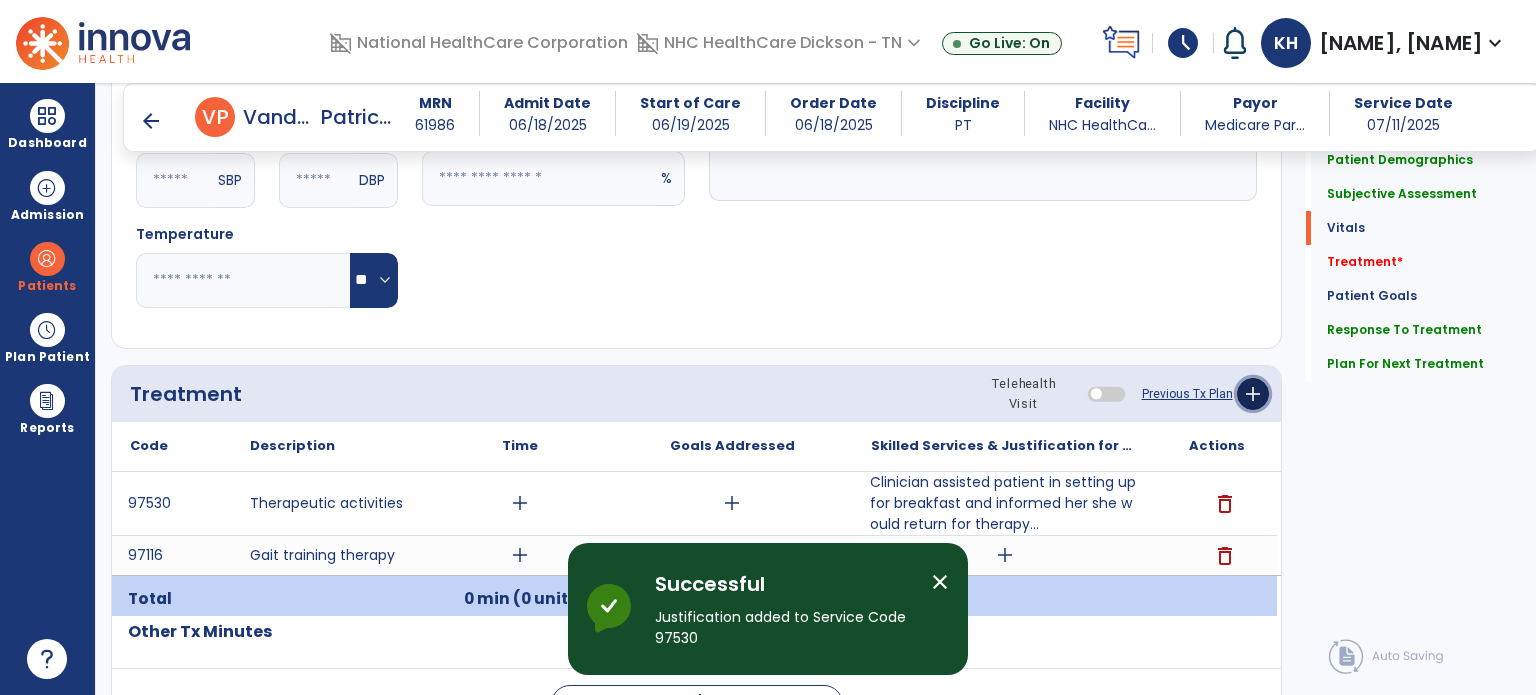 click on "add" 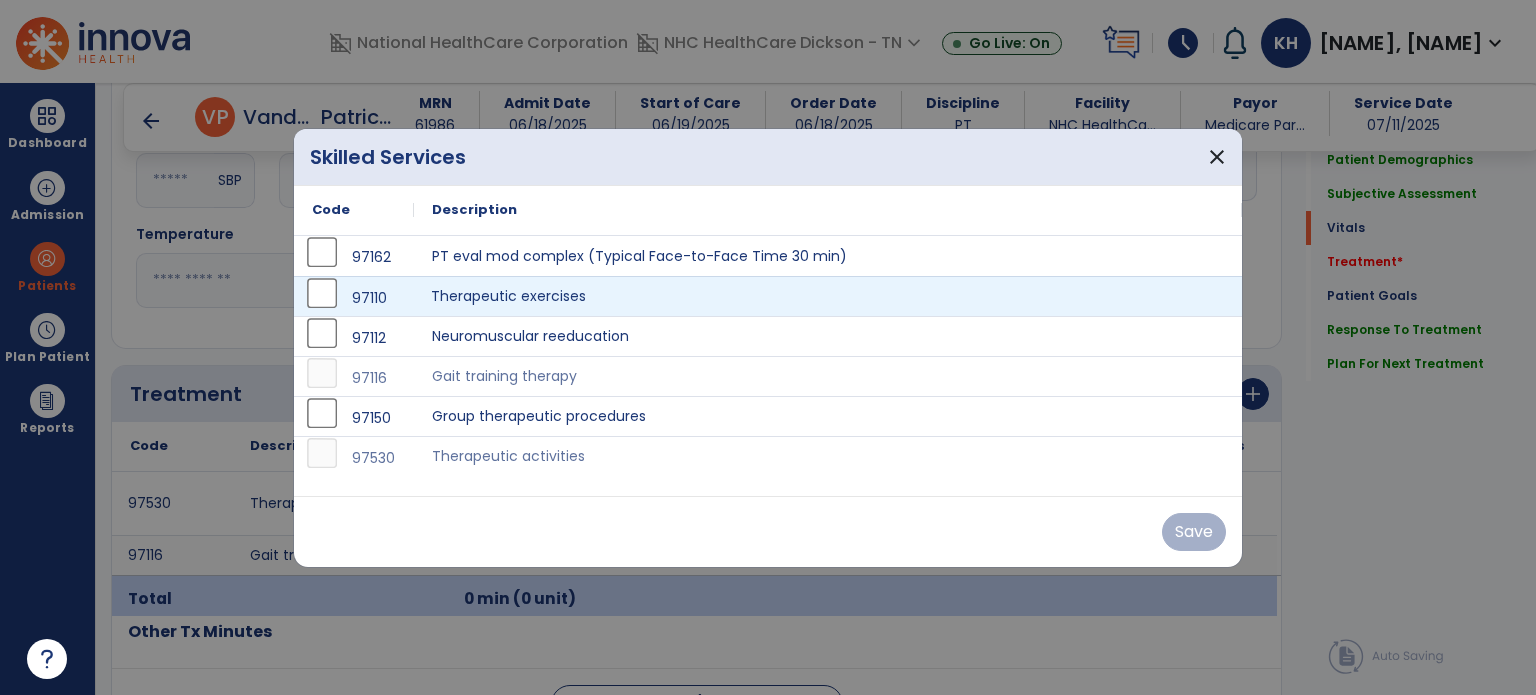 click on "Therapeutic exercises" at bounding box center (828, 296) 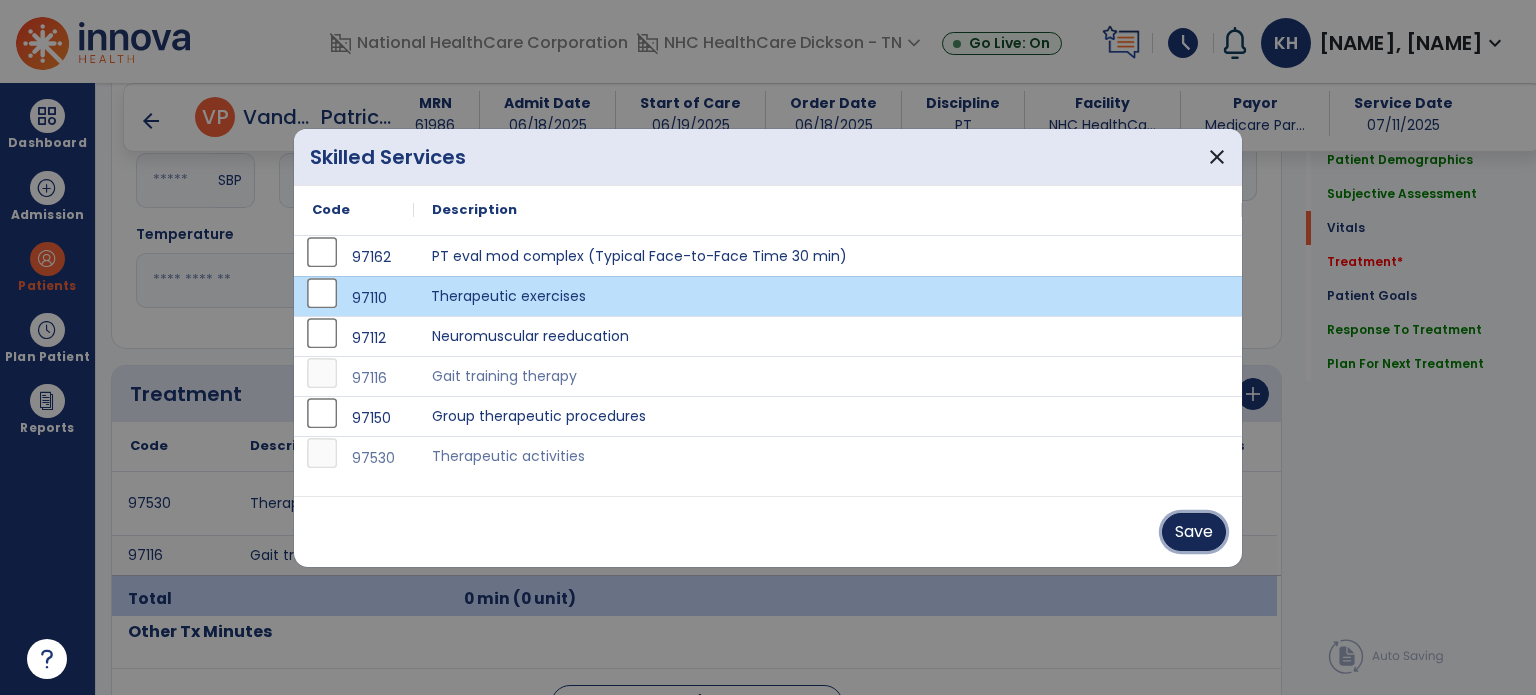 click on "Save" at bounding box center (1194, 532) 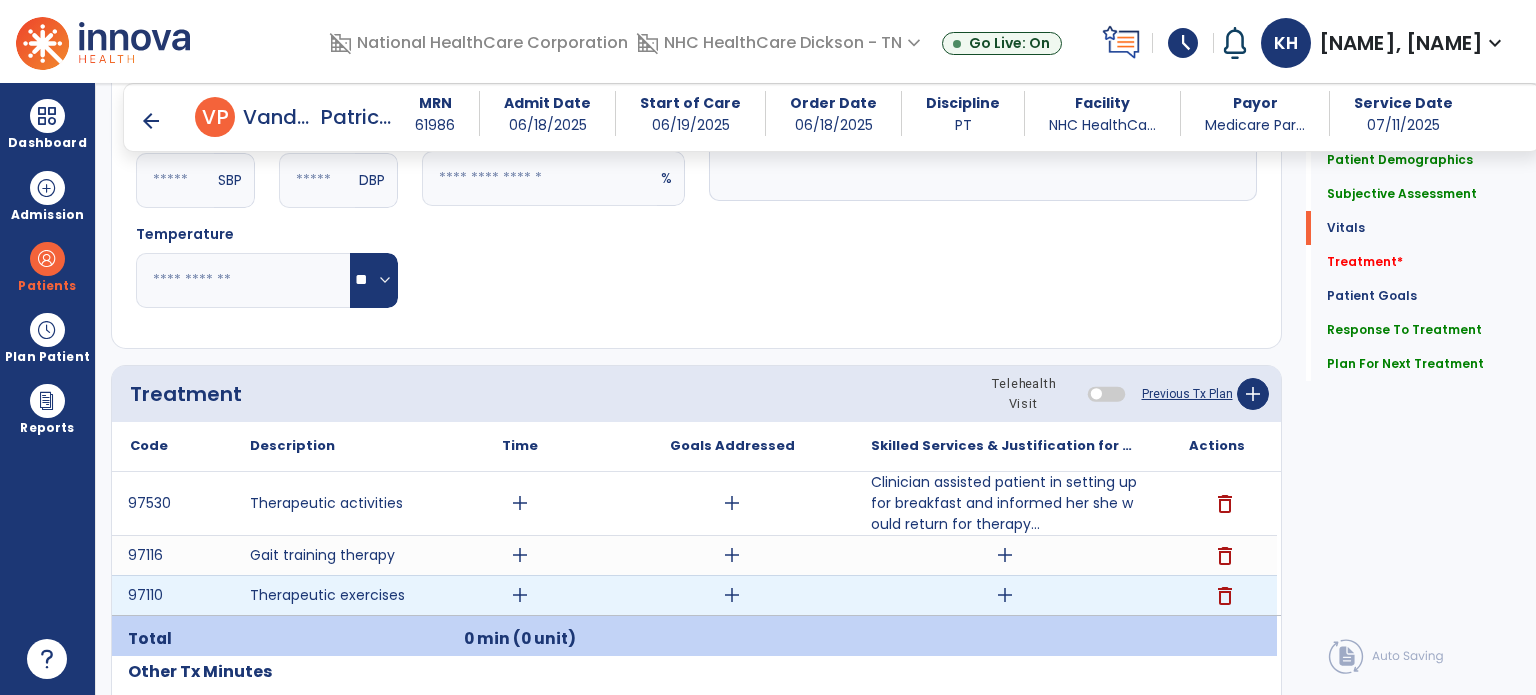 click on "add" at bounding box center (1005, 595) 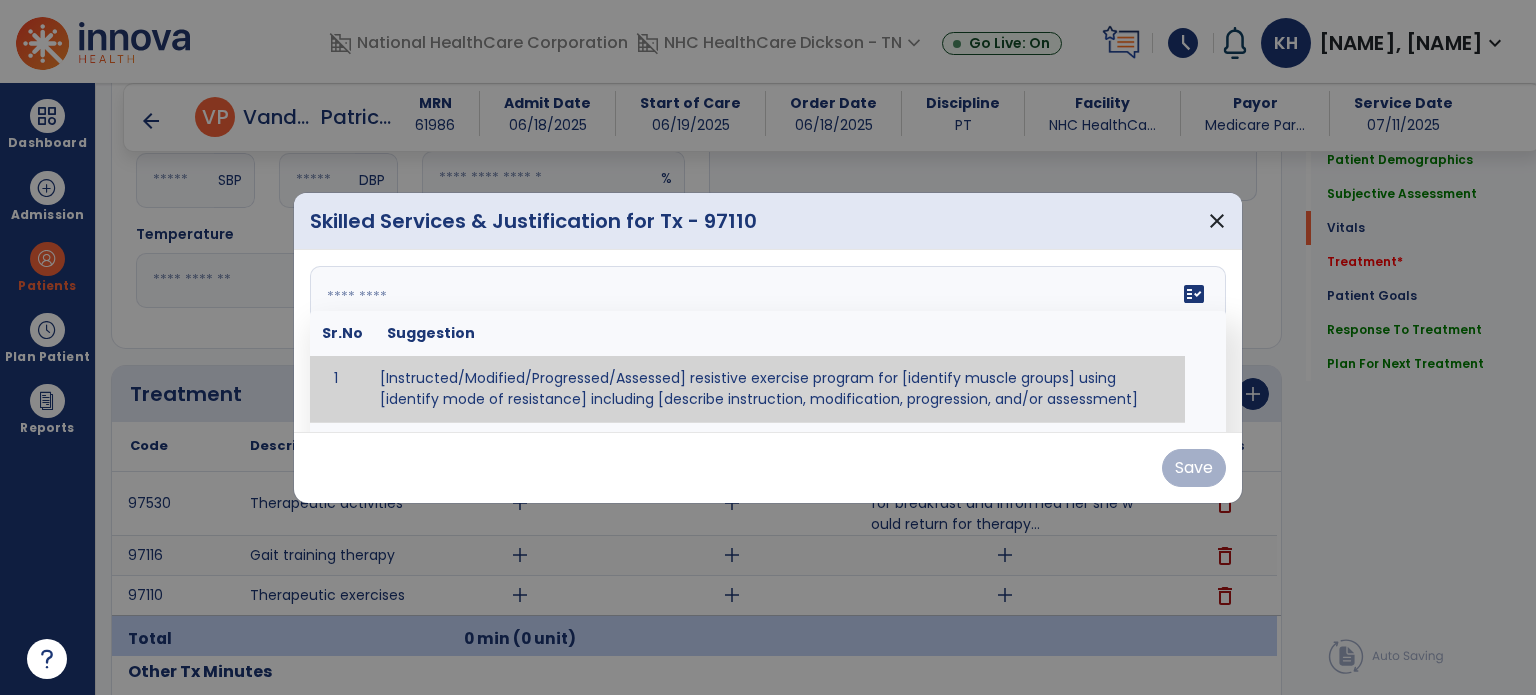 click on "fact_check  Sr.No Suggestion 1 [Instructed/Modified/Progressed/Assessed] resistive exercise program for [identify muscle groups] using [identify mode of resistance] including [describe instruction, modification, progression, and/or assessment] 2 [Instructed/Modified/Progressed/Assessed] aerobic exercise program using [identify equipment/mode] including [describe instruction, modification,progression, and/or assessment] 3 [Instructed/Modified/Progressed/Assessed] [PROM/A/AROM/AROM] program for [identify joint movements] using [contract-relax, over-pressure, inhibitory techniques, other] 4 [Assessed/Tested] aerobic capacity with administration of [aerobic capacity test]" at bounding box center [768, 341] 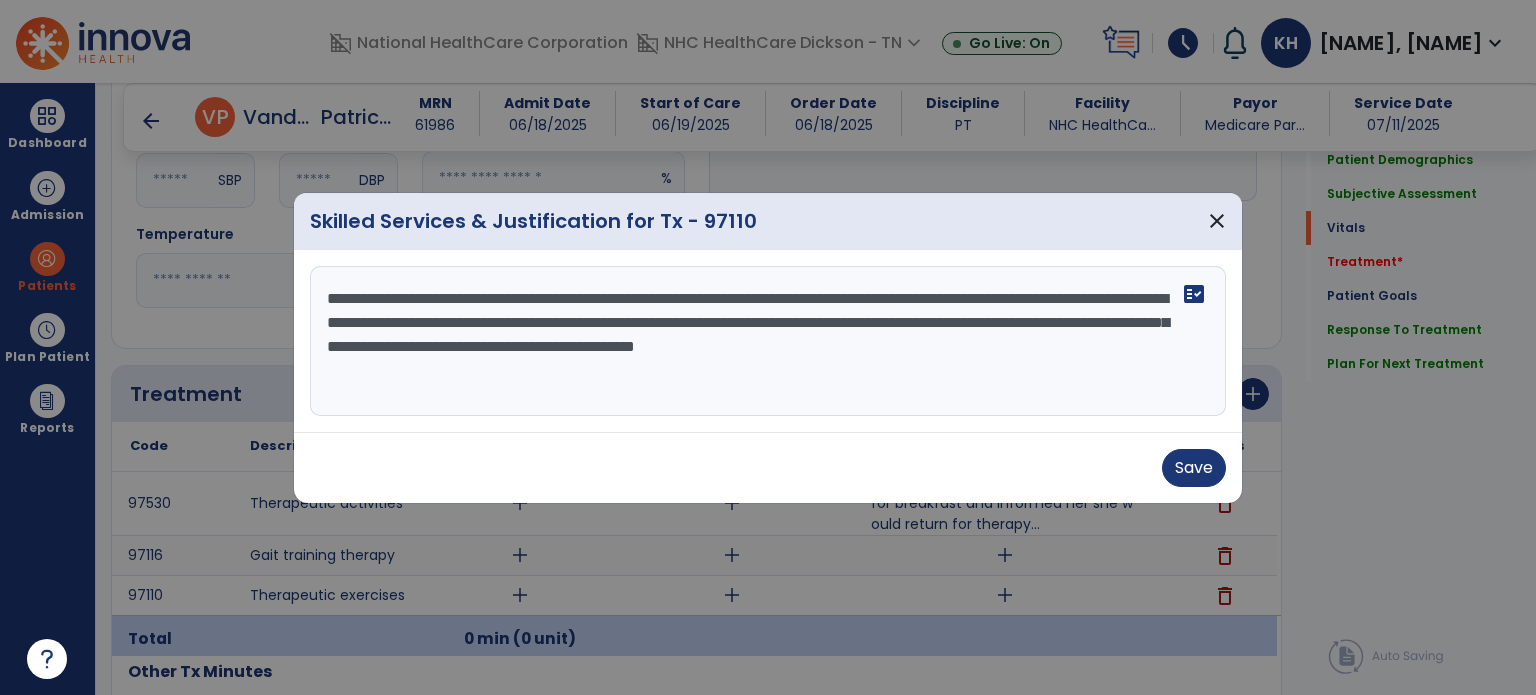 click on "**********" at bounding box center (768, 341) 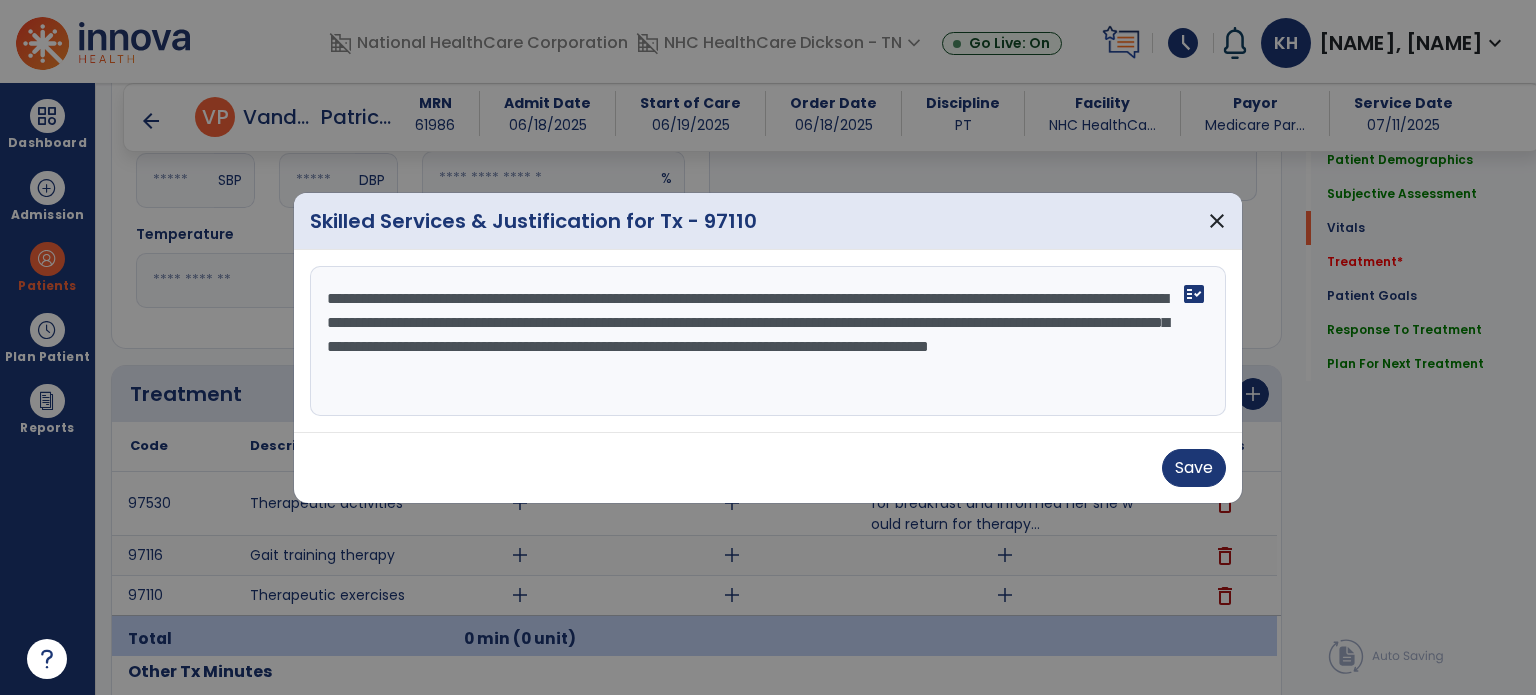 drag, startPoint x: 1099, startPoint y: 350, endPoint x: 937, endPoint y: 319, distance: 164.93938 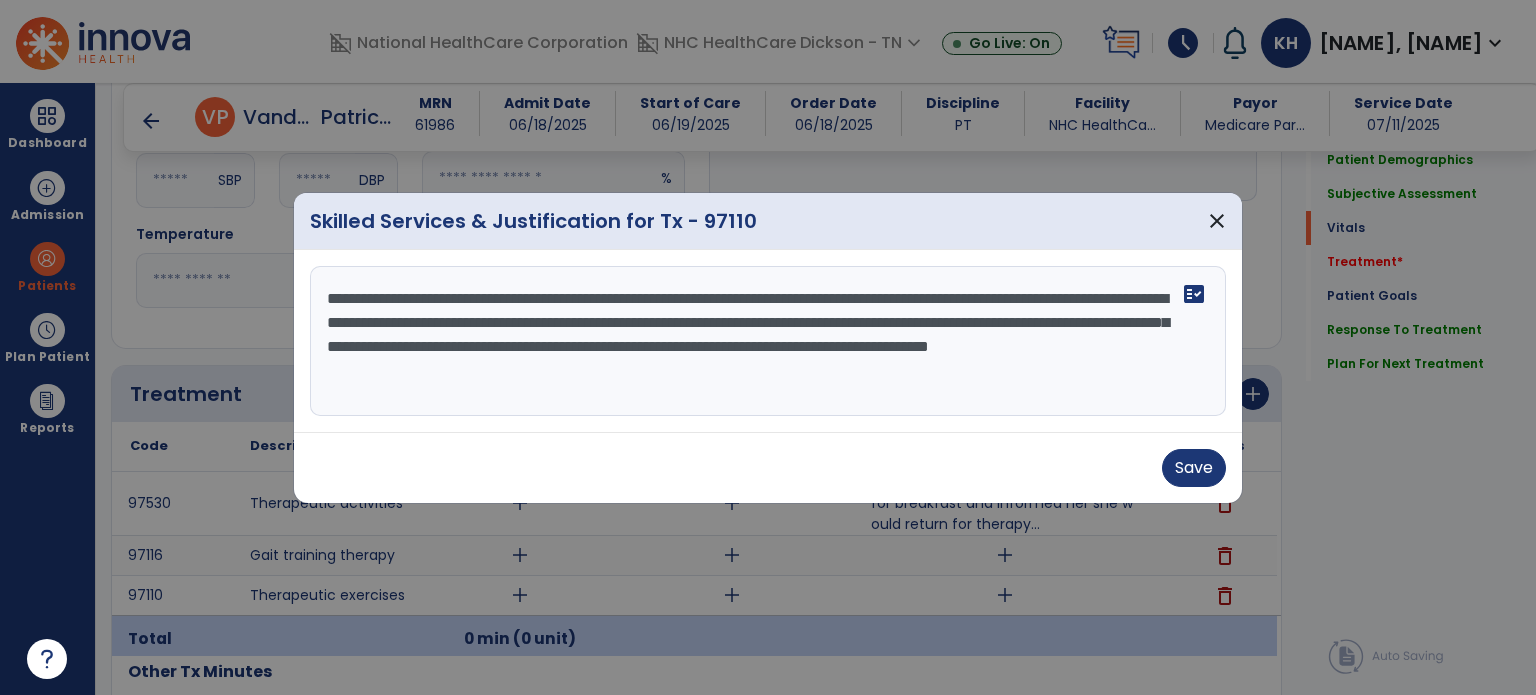click on "**********" at bounding box center [768, 341] 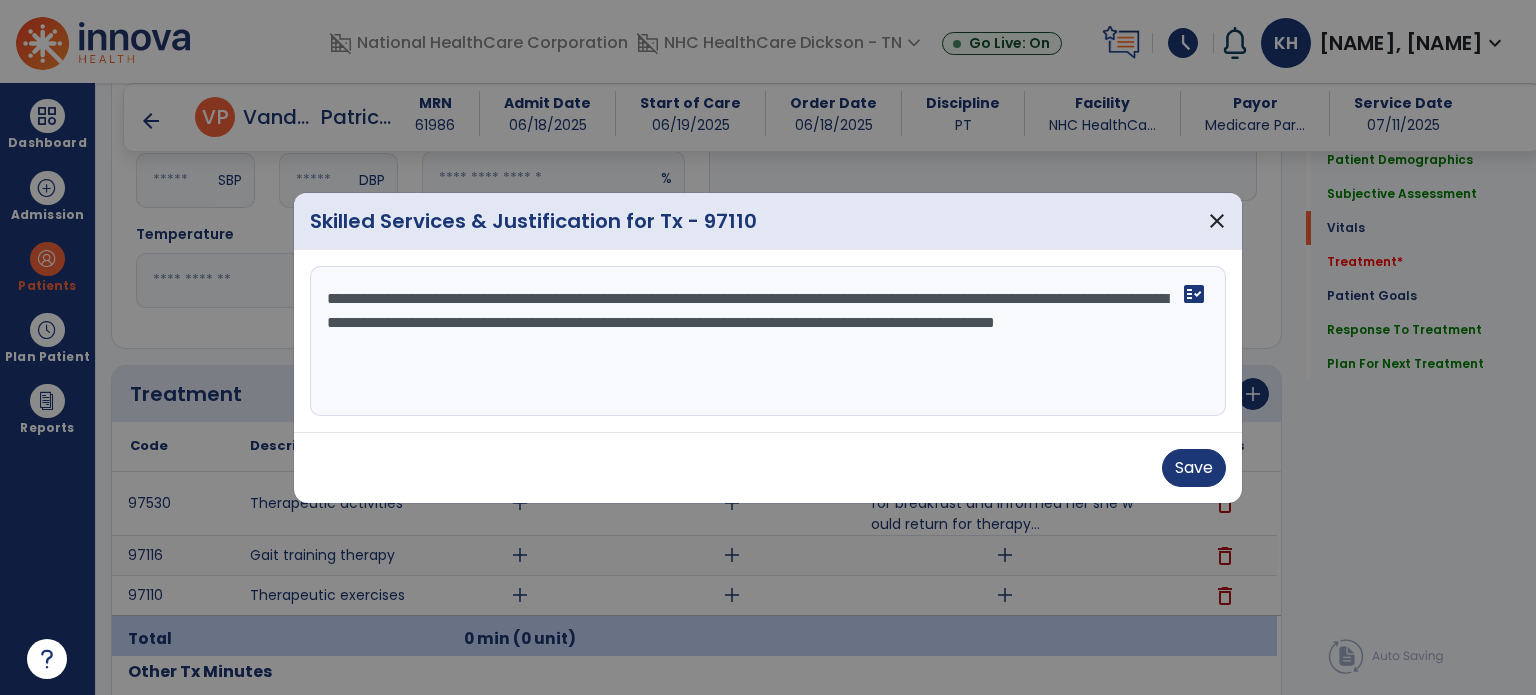 click on "**********" at bounding box center [768, 341] 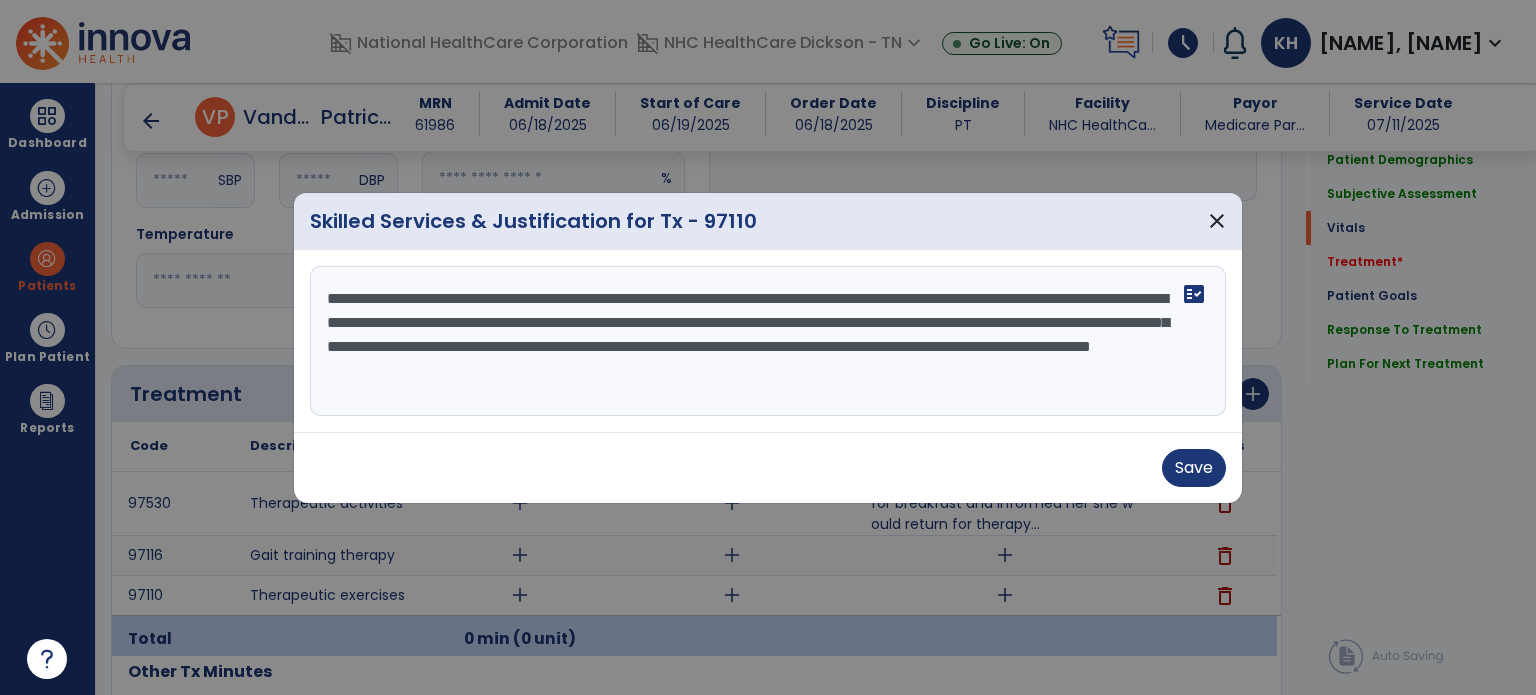 type on "**********" 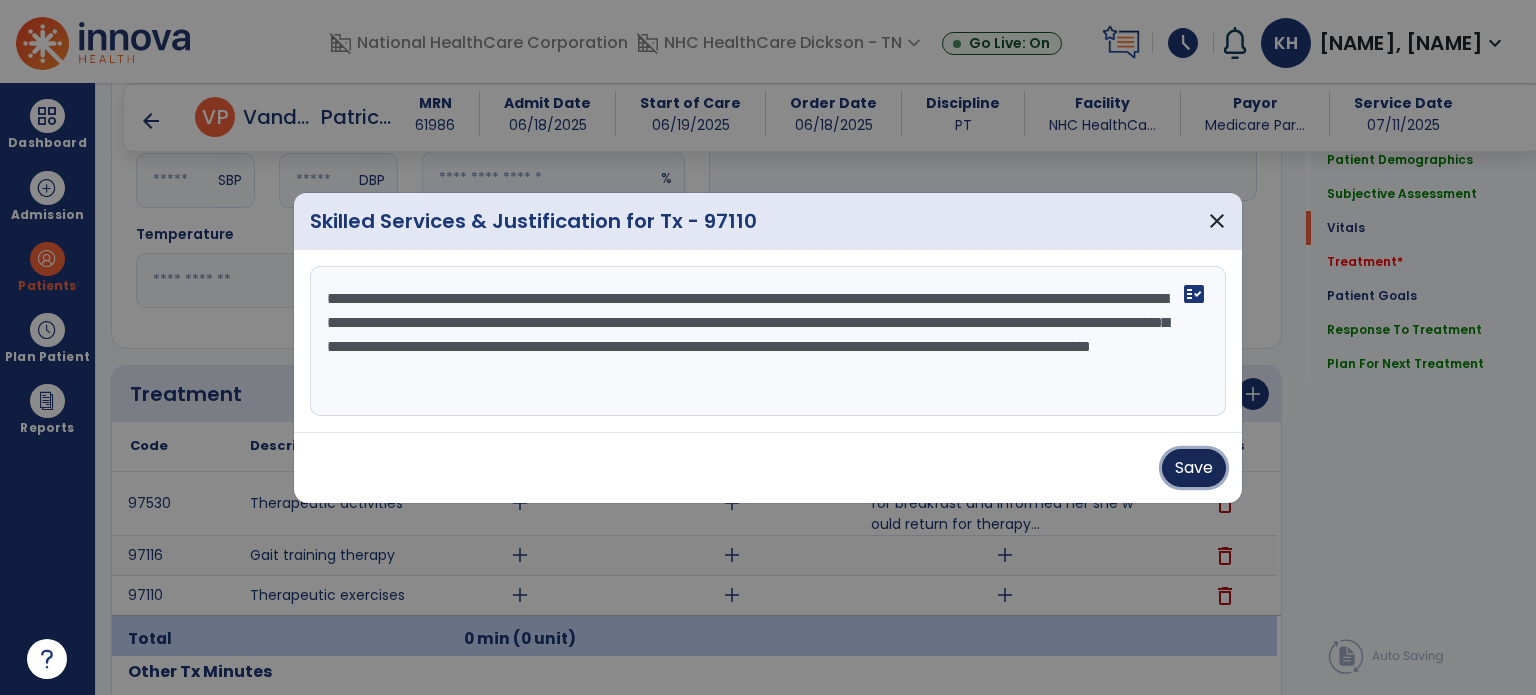 click on "Save" at bounding box center (1194, 468) 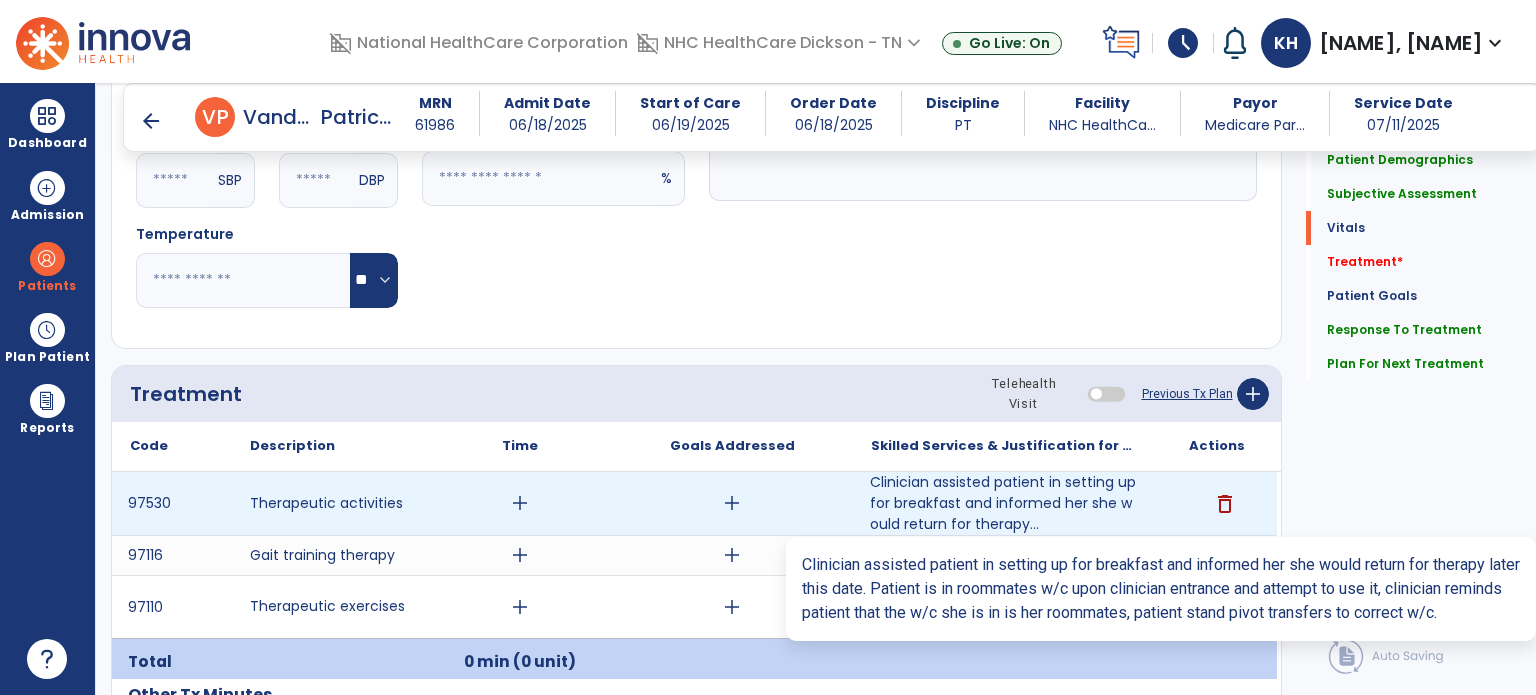 click on "Clinician assisted patient in setting up for breakfast and informed her she would return for therapy..." at bounding box center (1004, 503) 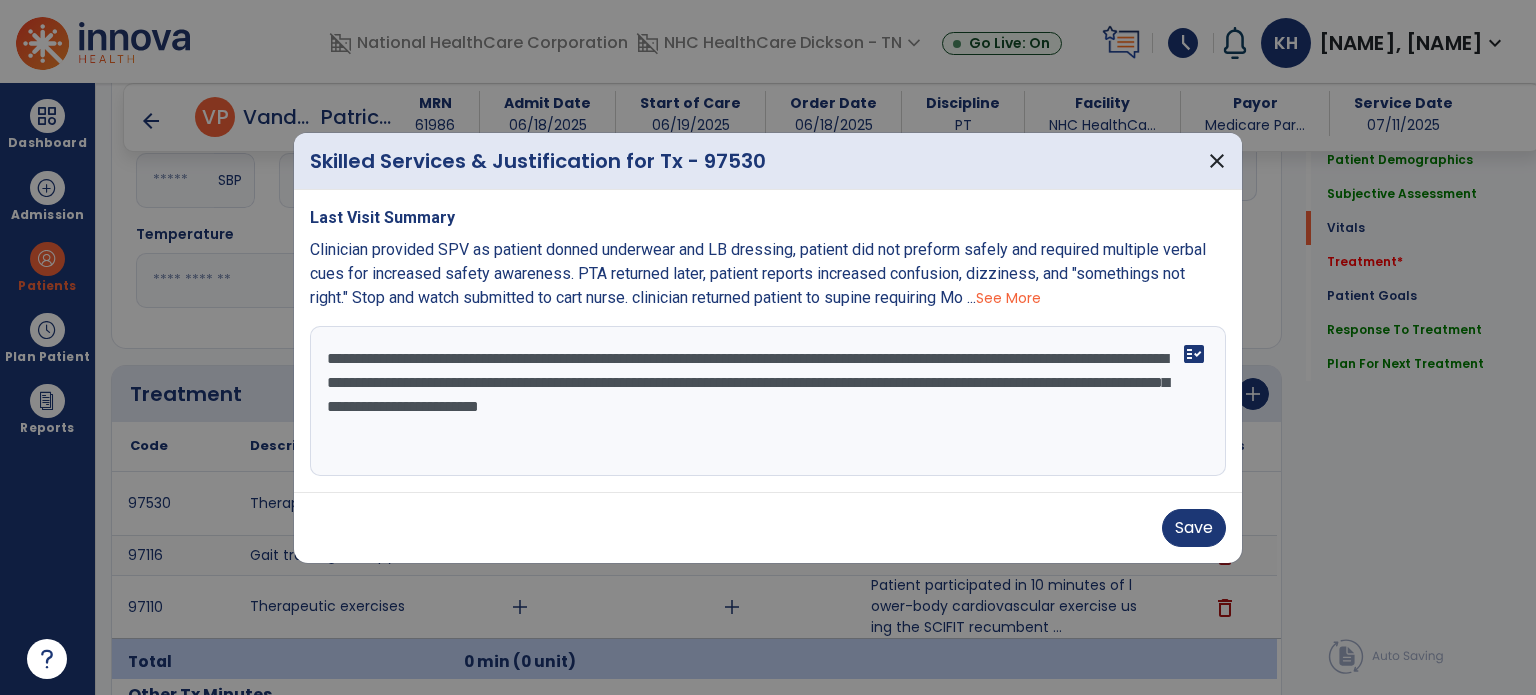 click on "**********" at bounding box center [768, 401] 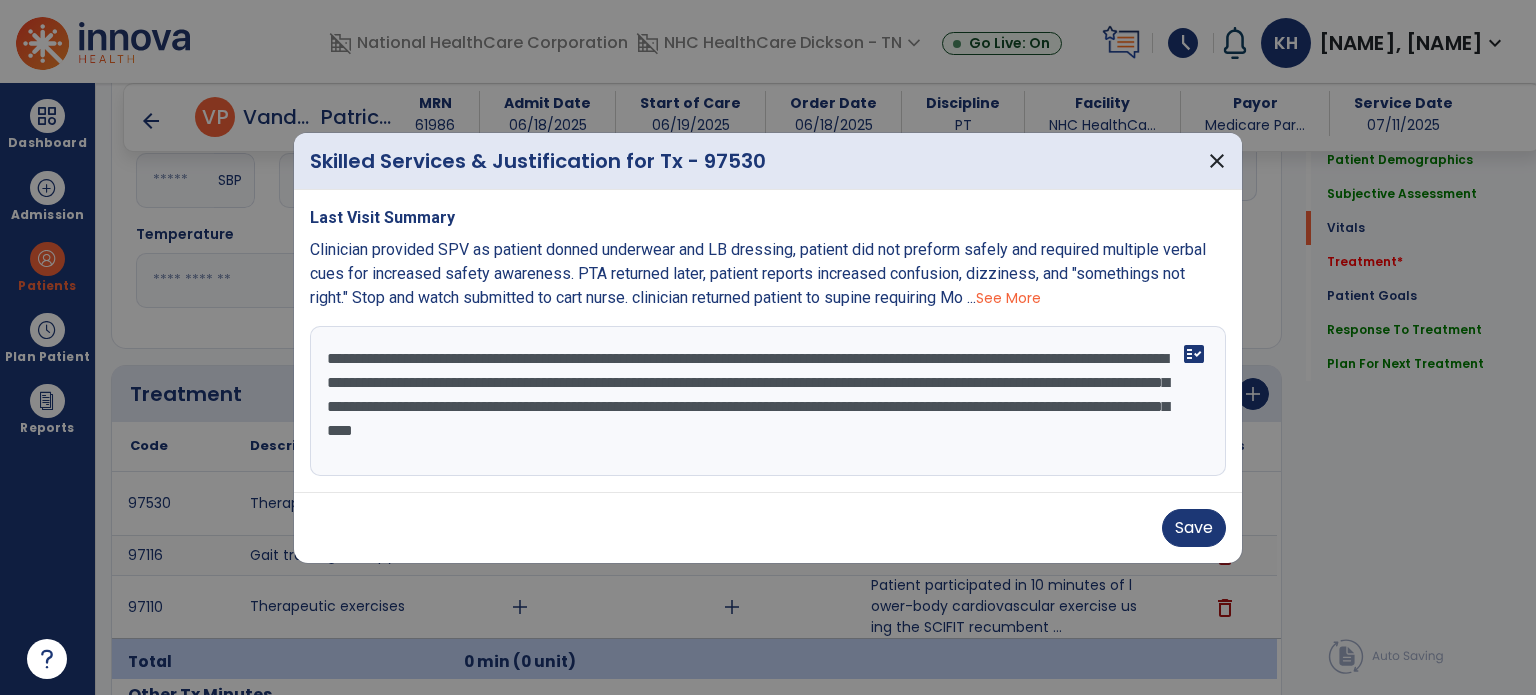 click on "**********" at bounding box center (768, 401) 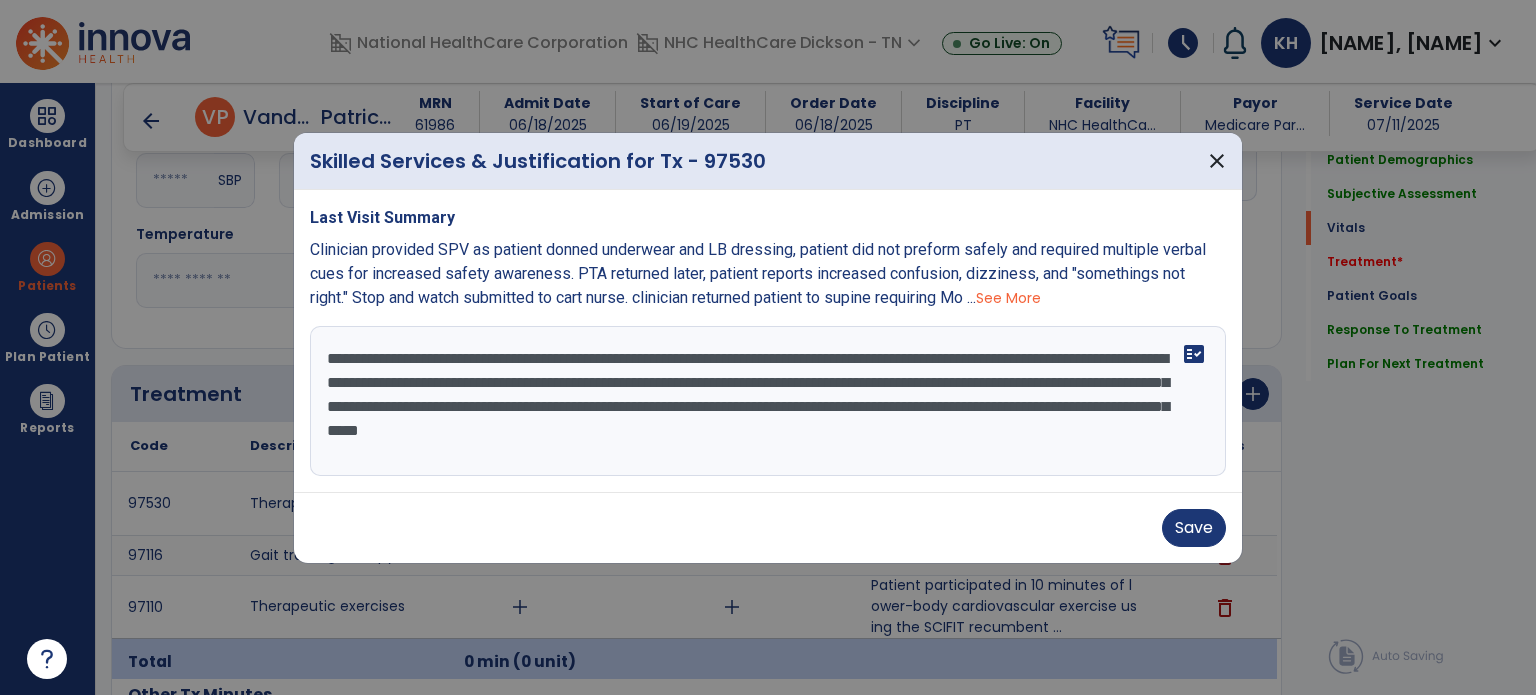 click on "**********" at bounding box center (768, 401) 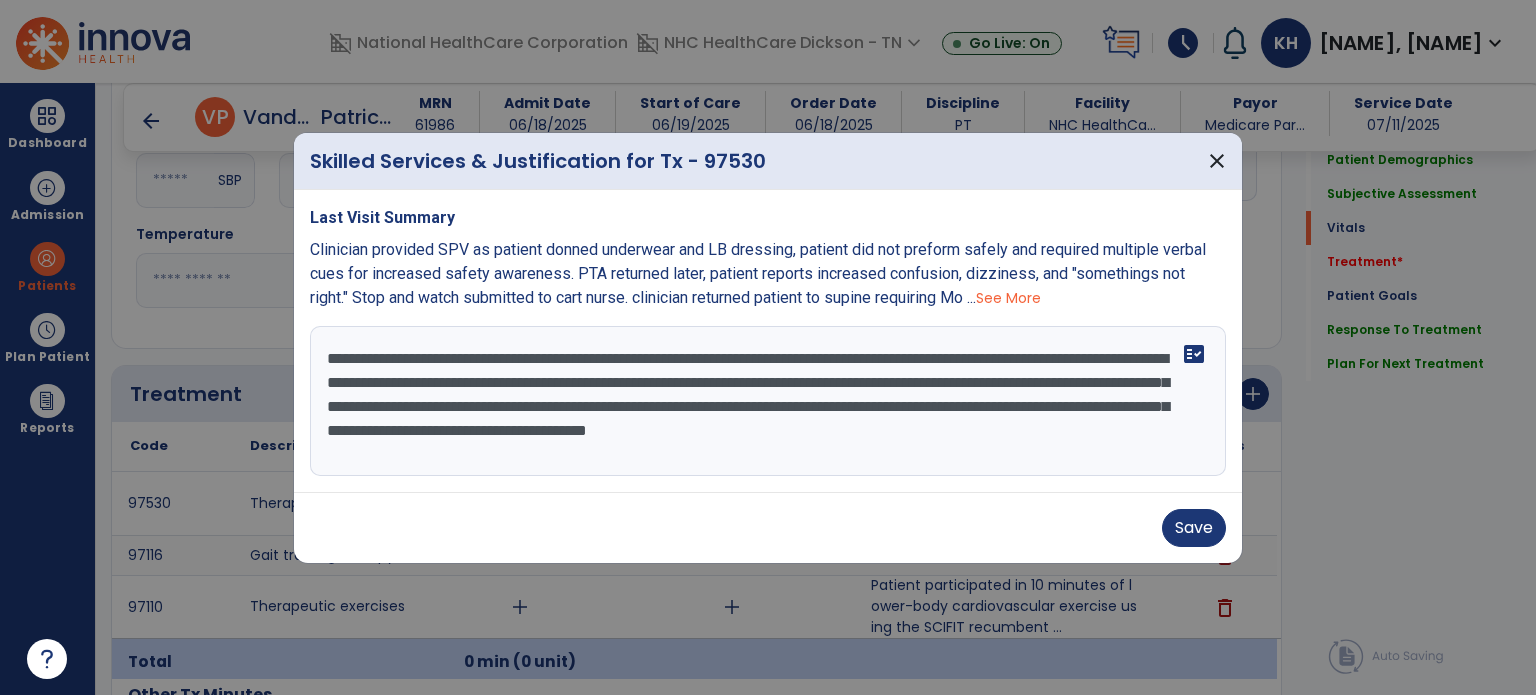 click on "**********" at bounding box center [768, 401] 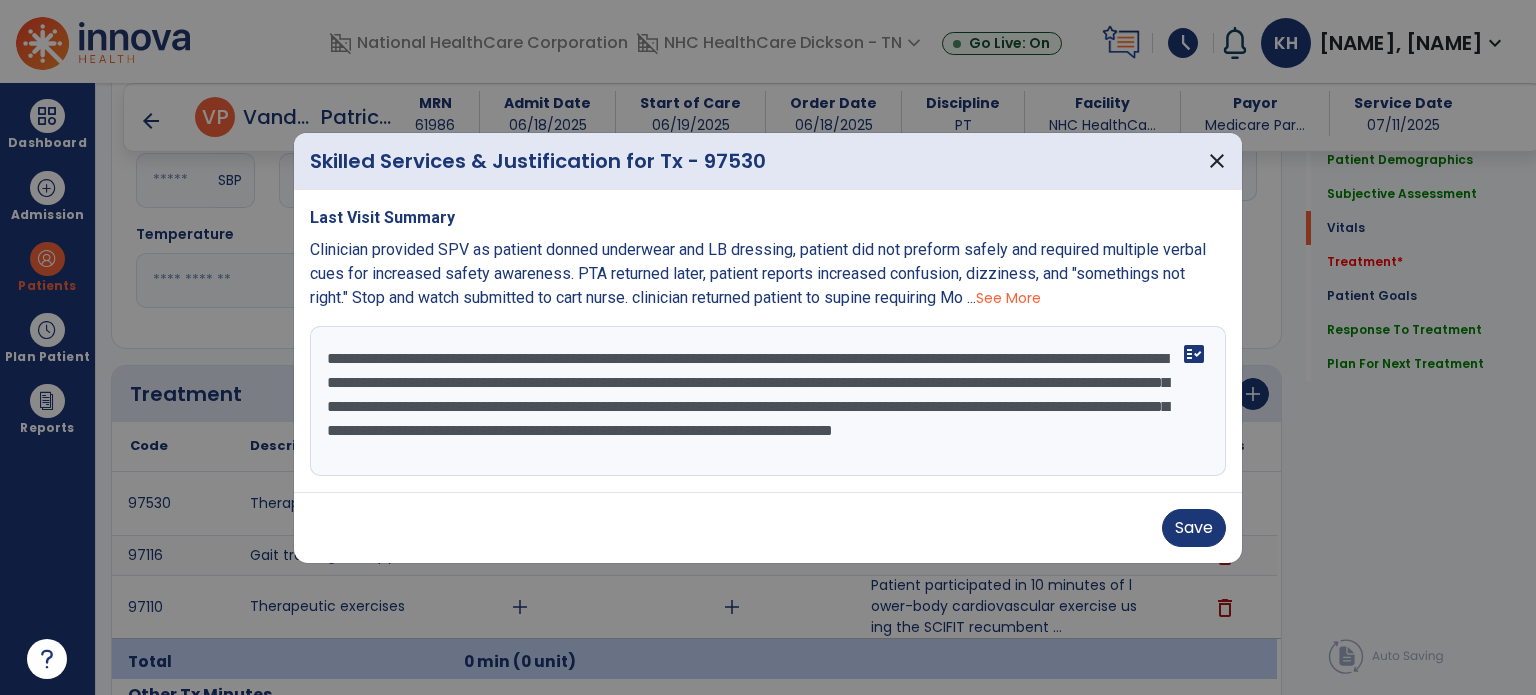 click on "**********" at bounding box center [768, 401] 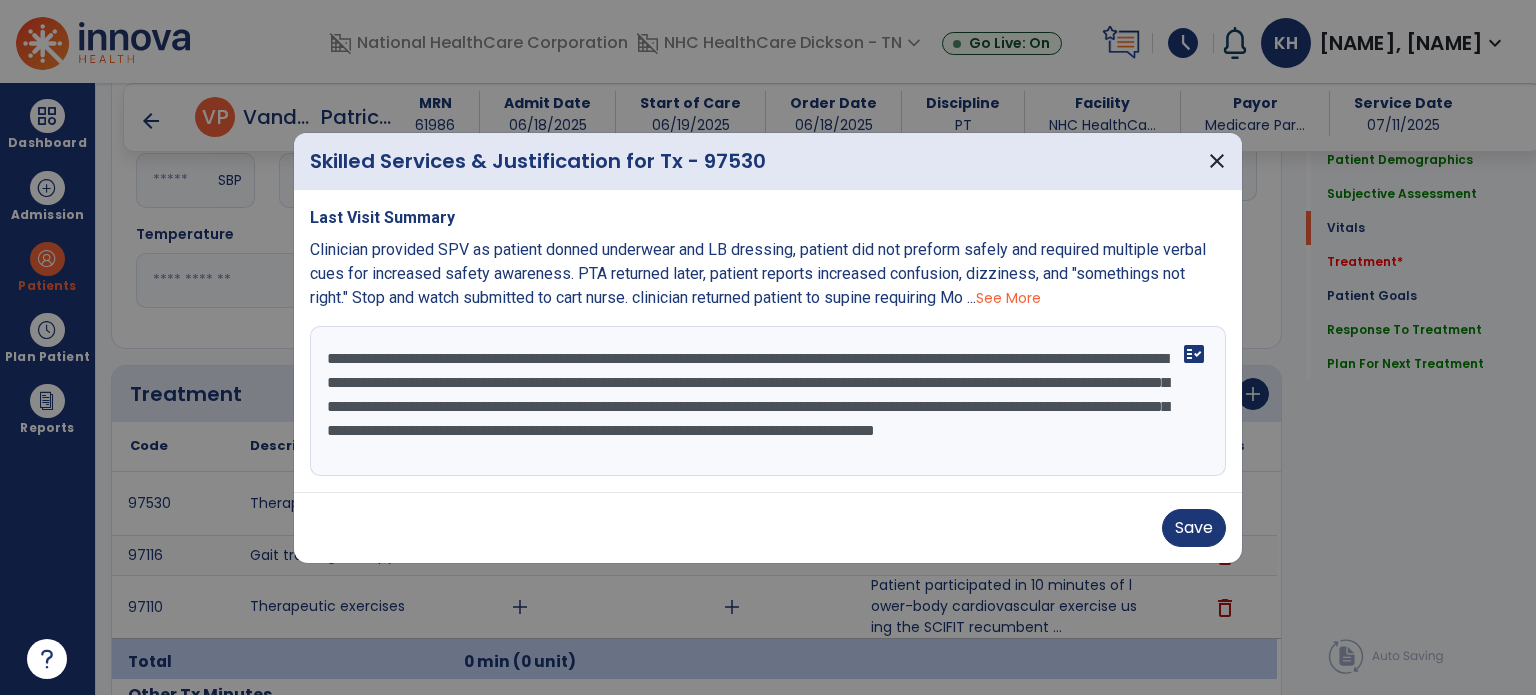 type on "**********" 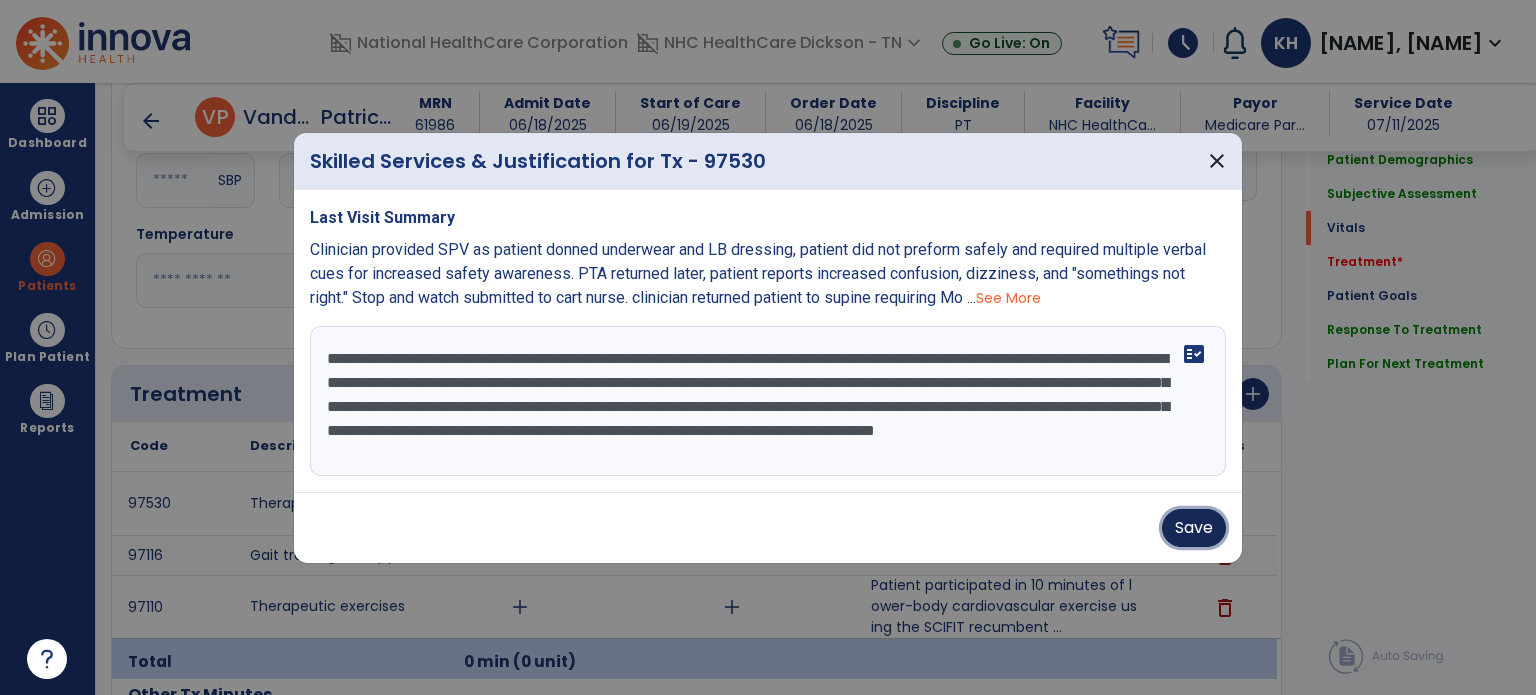click on "Save" at bounding box center (1194, 528) 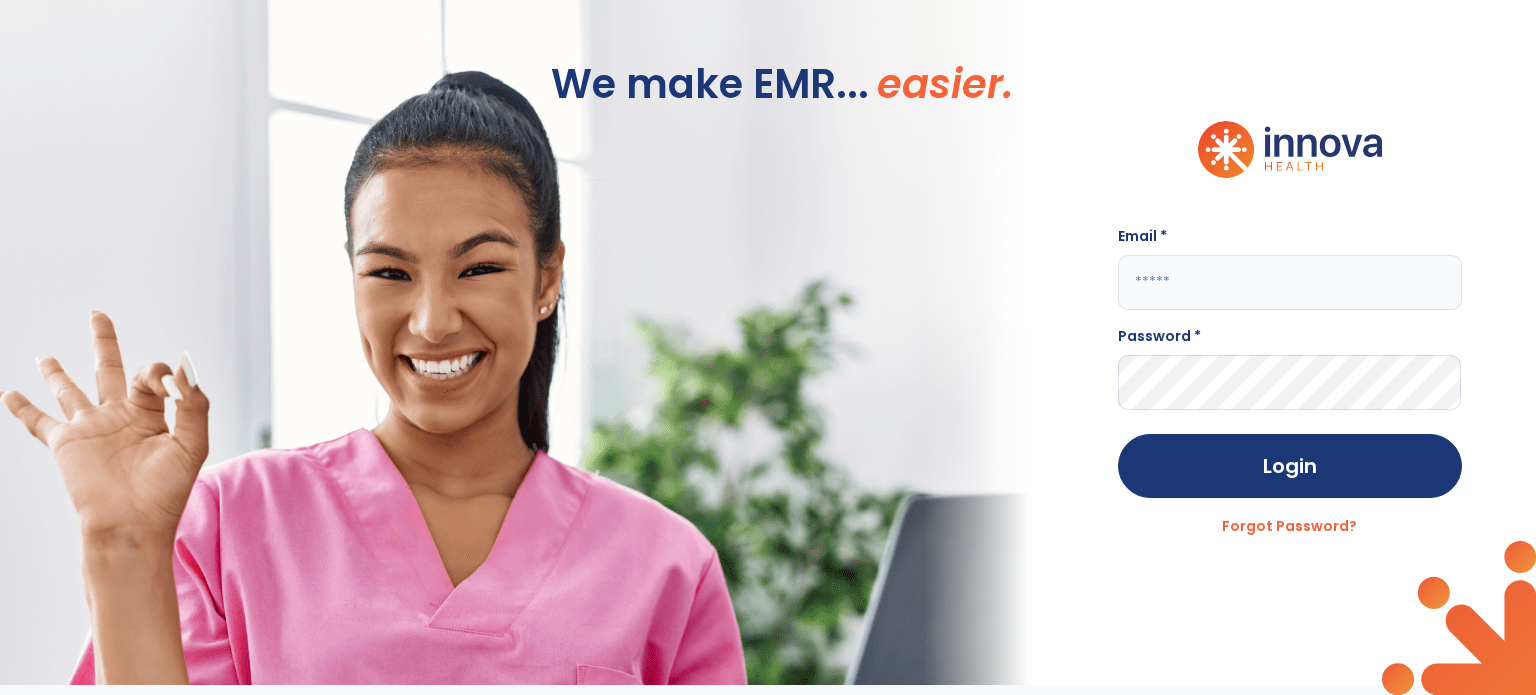 scroll, scrollTop: 0, scrollLeft: 0, axis: both 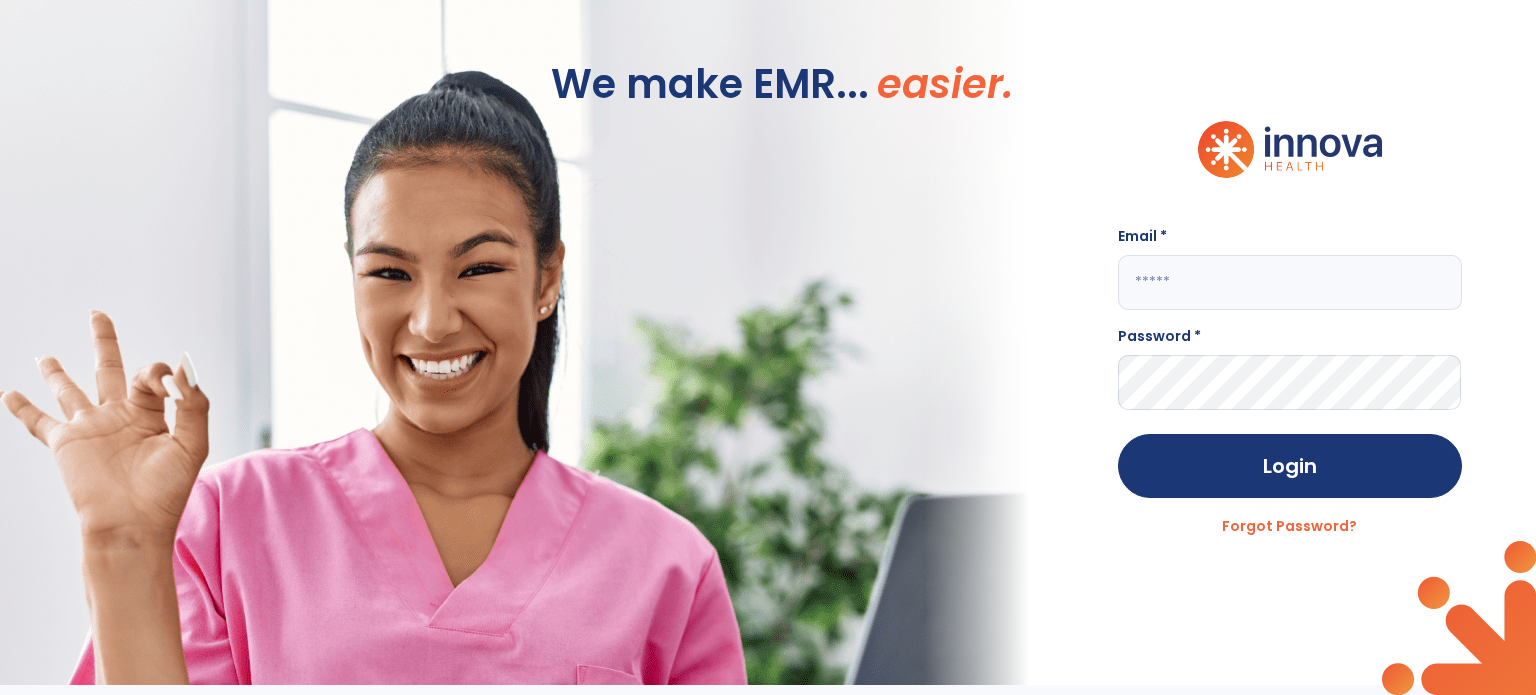type on "**********" 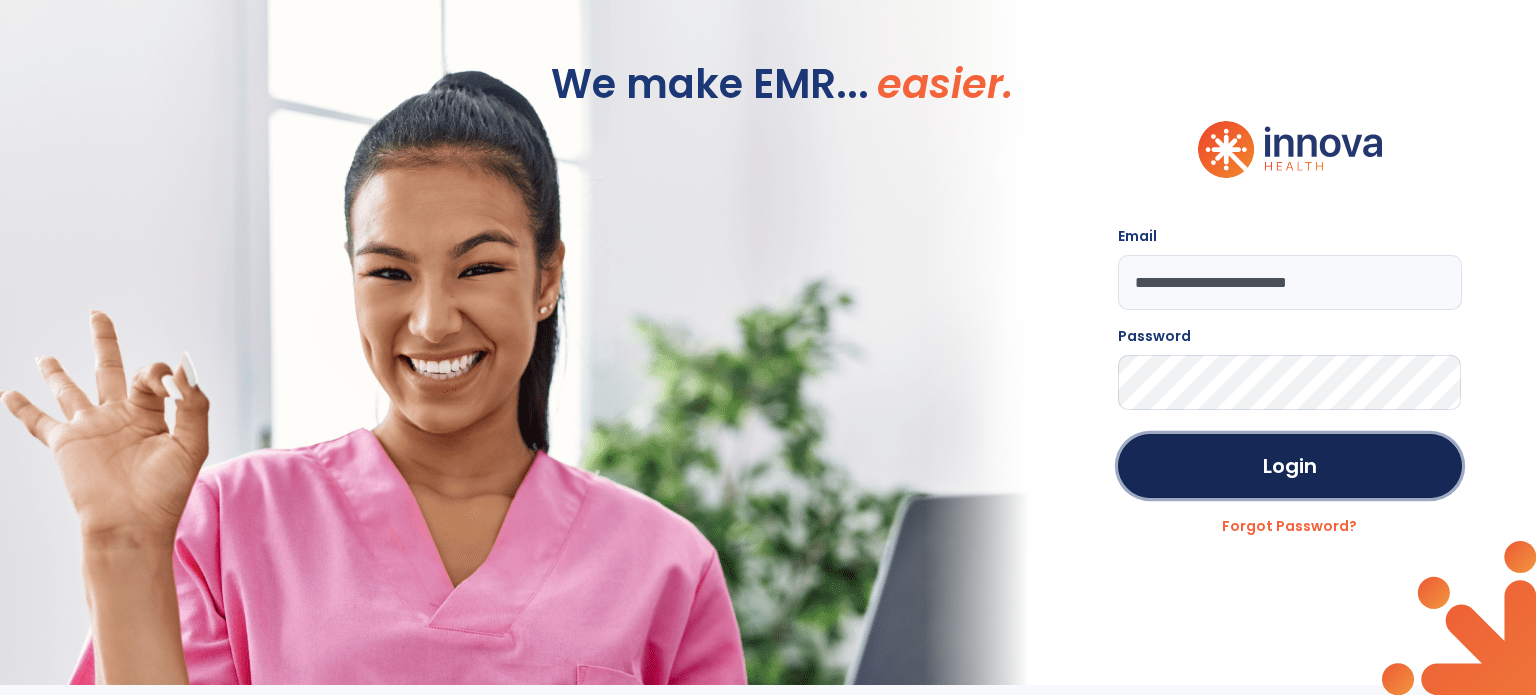 click on "Login" 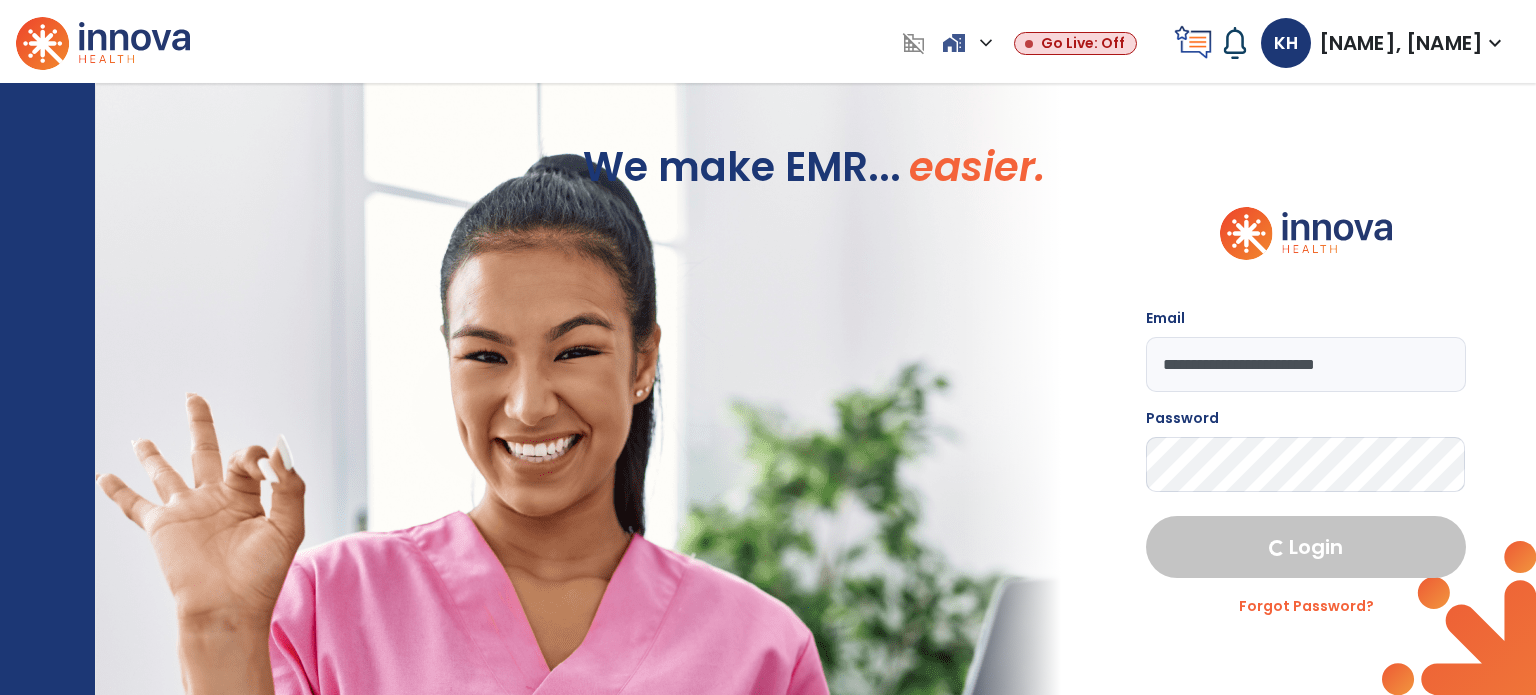 select on "****" 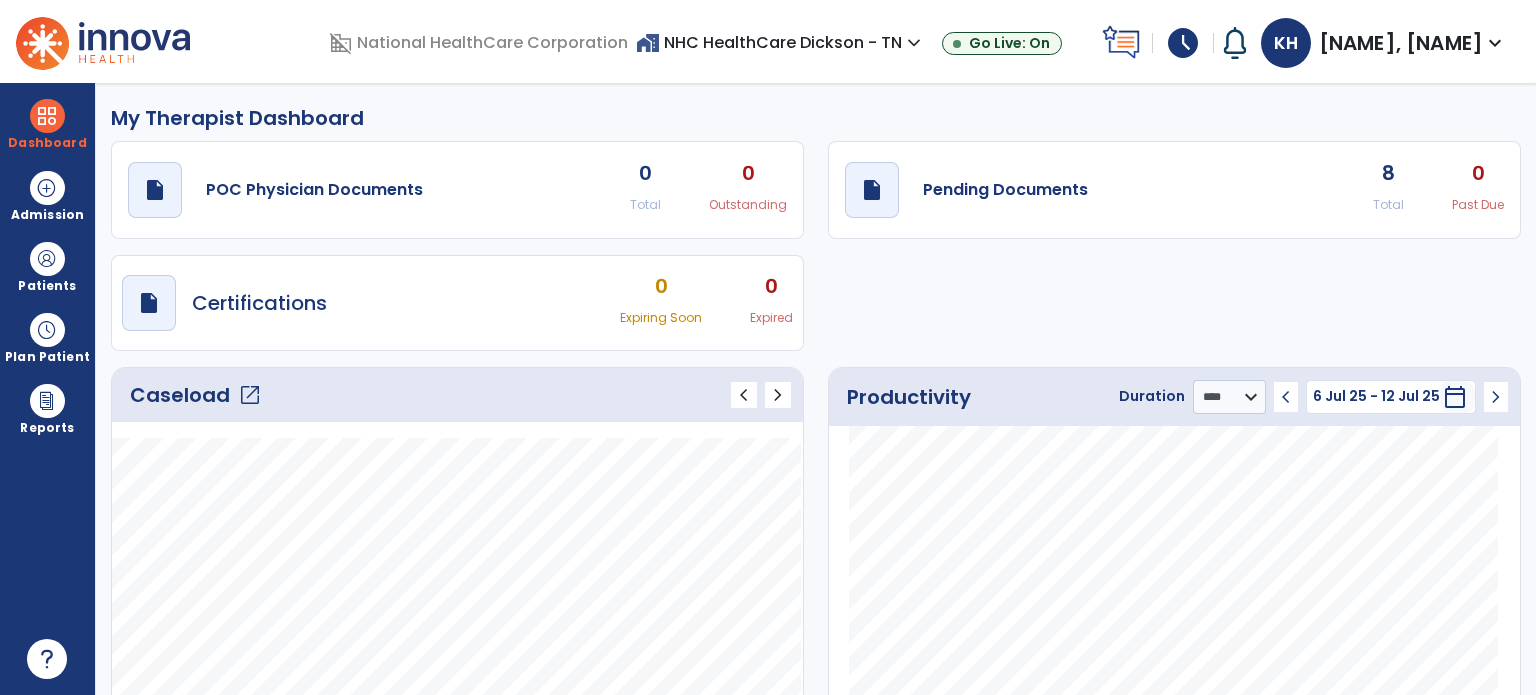 click on "open_in_new" 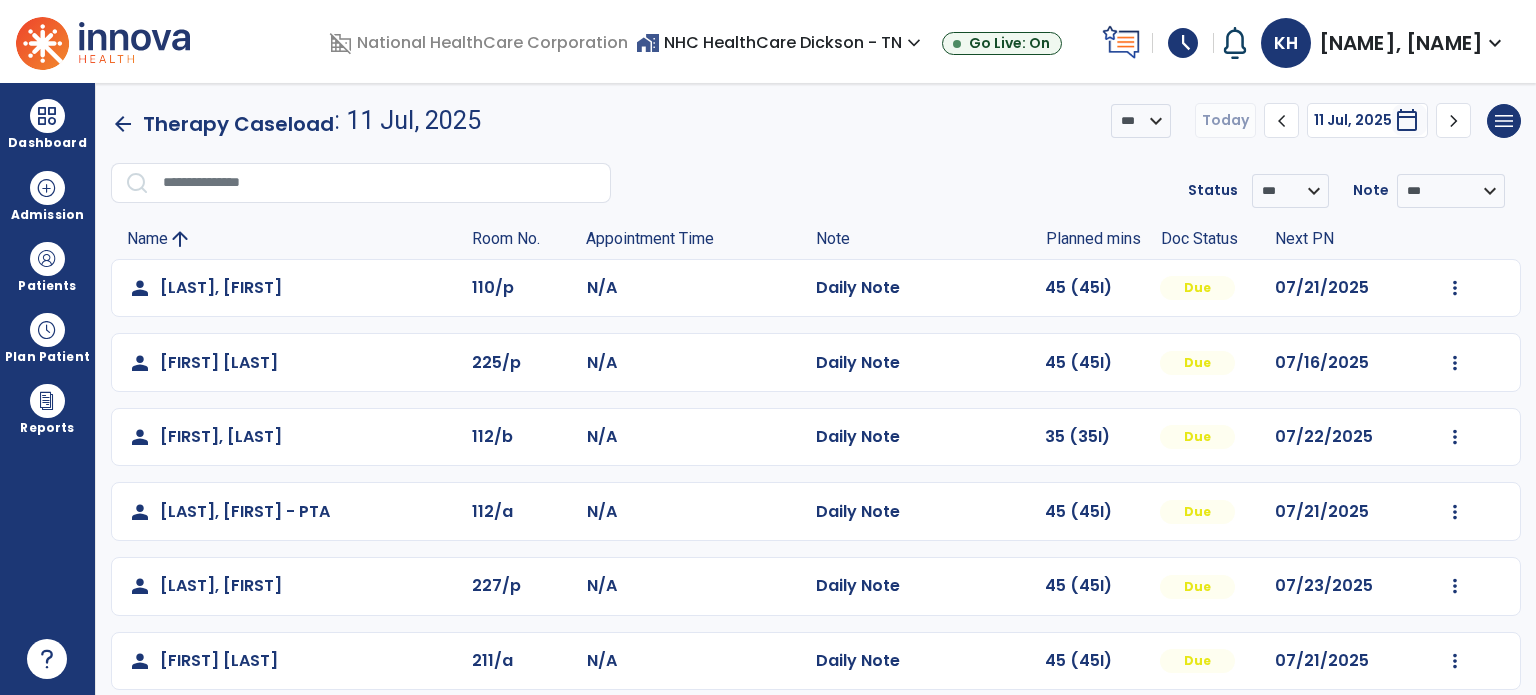 scroll, scrollTop: 169, scrollLeft: 0, axis: vertical 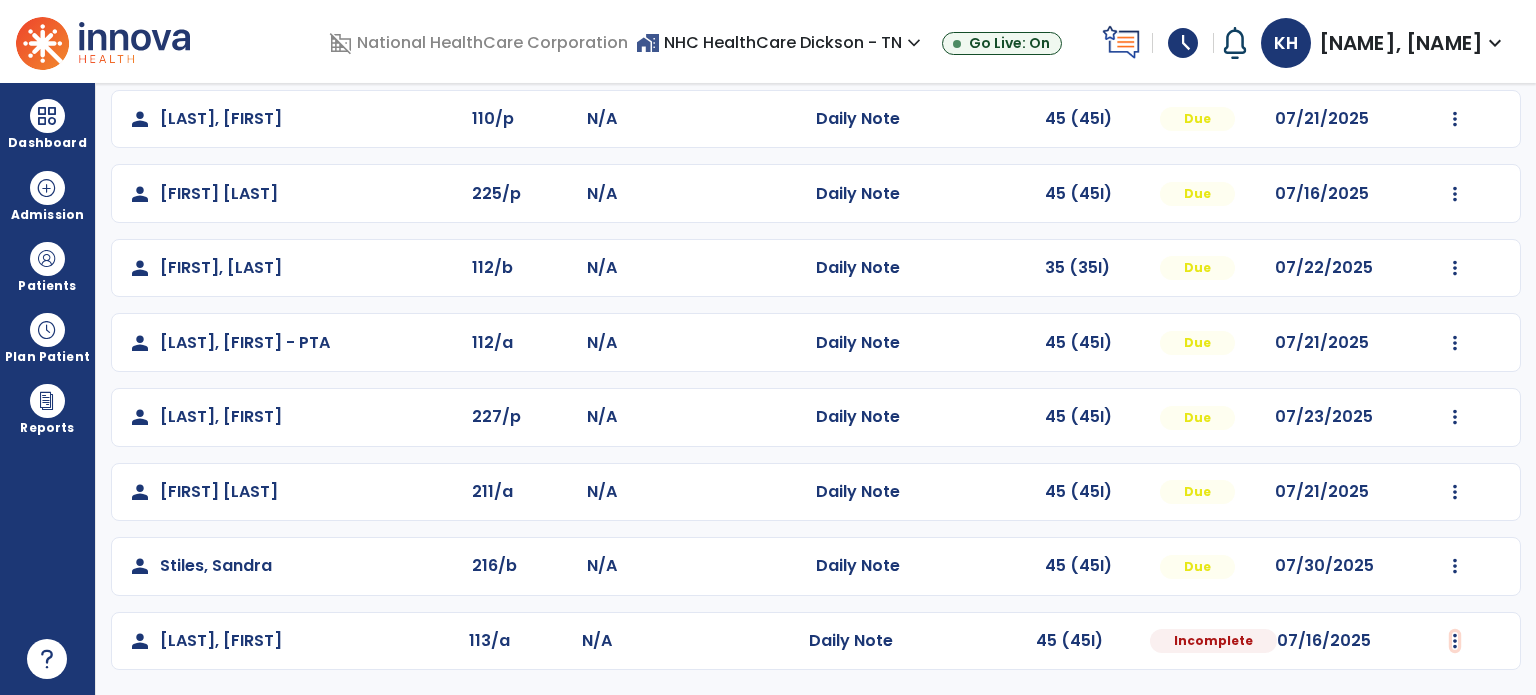 click at bounding box center [1455, 119] 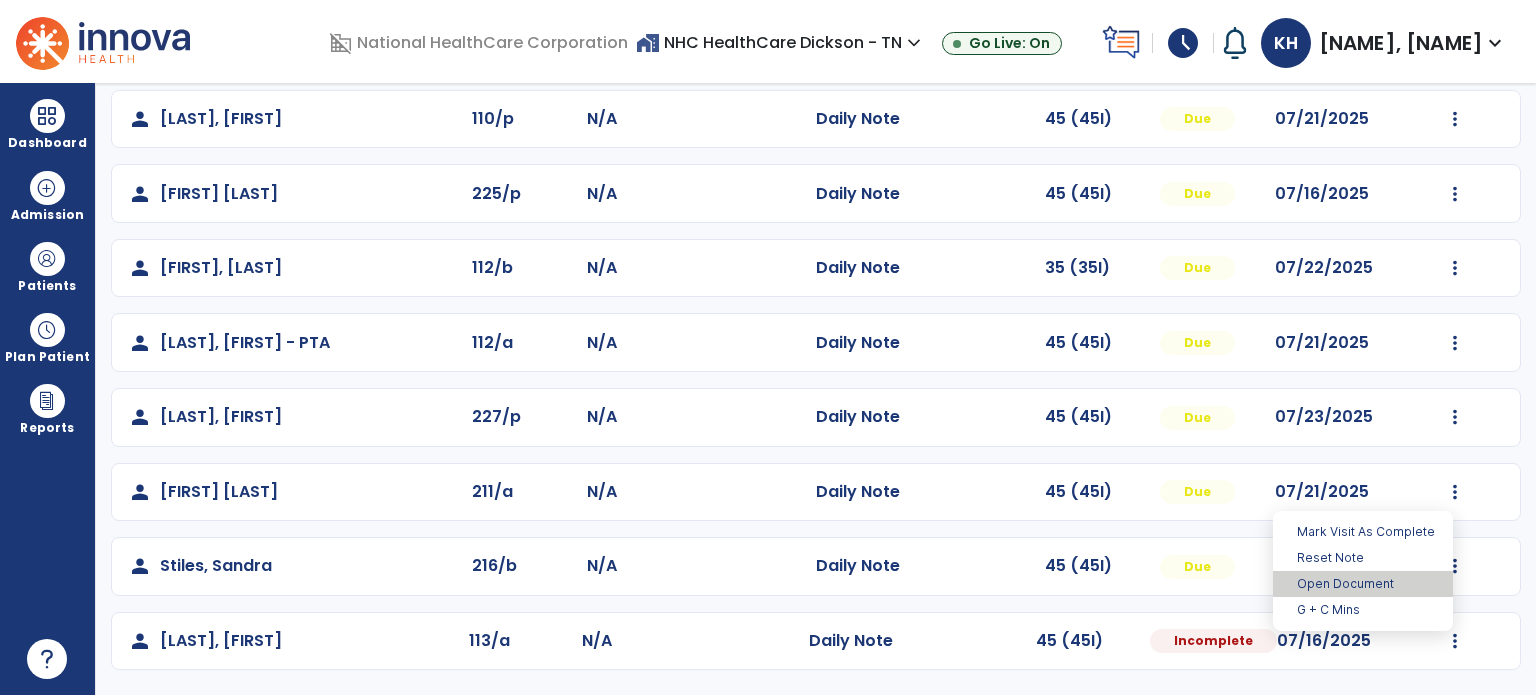click on "Open Document" at bounding box center [1363, 584] 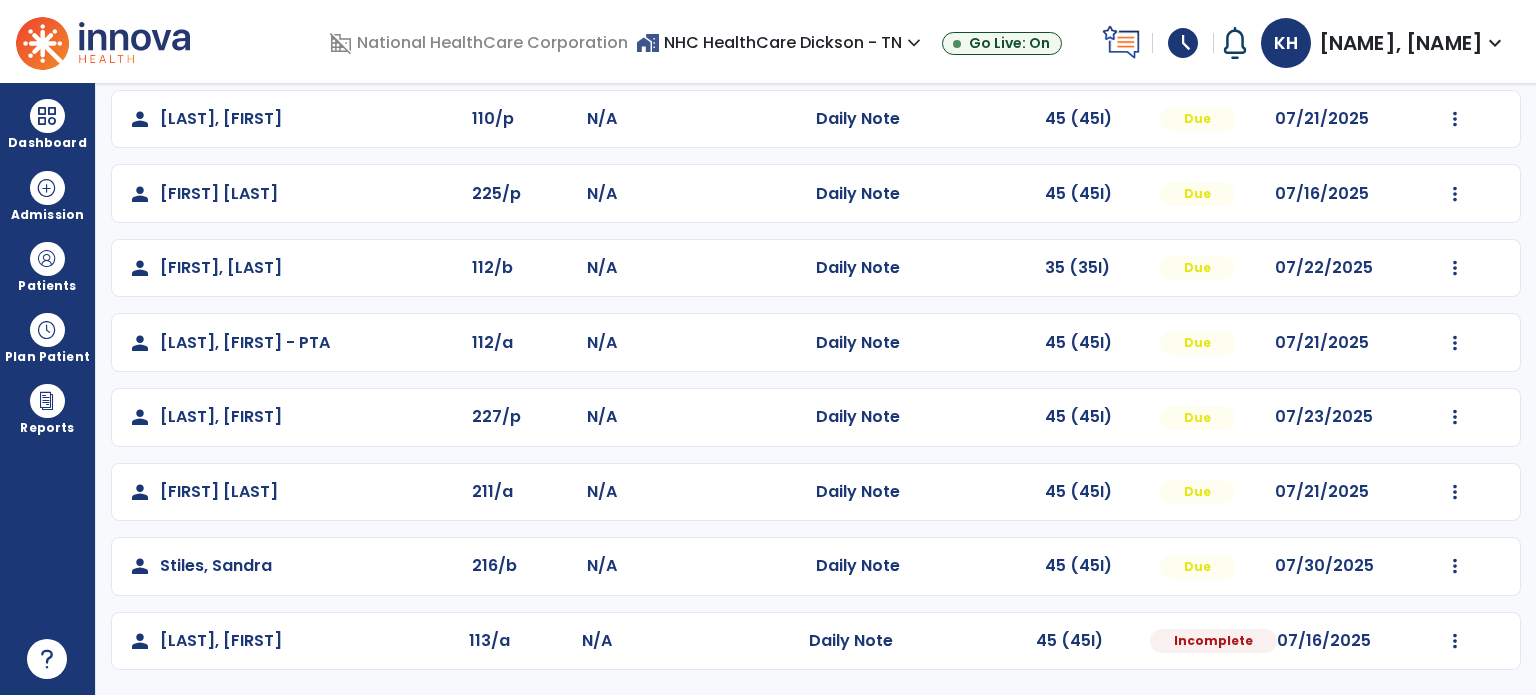 select on "*" 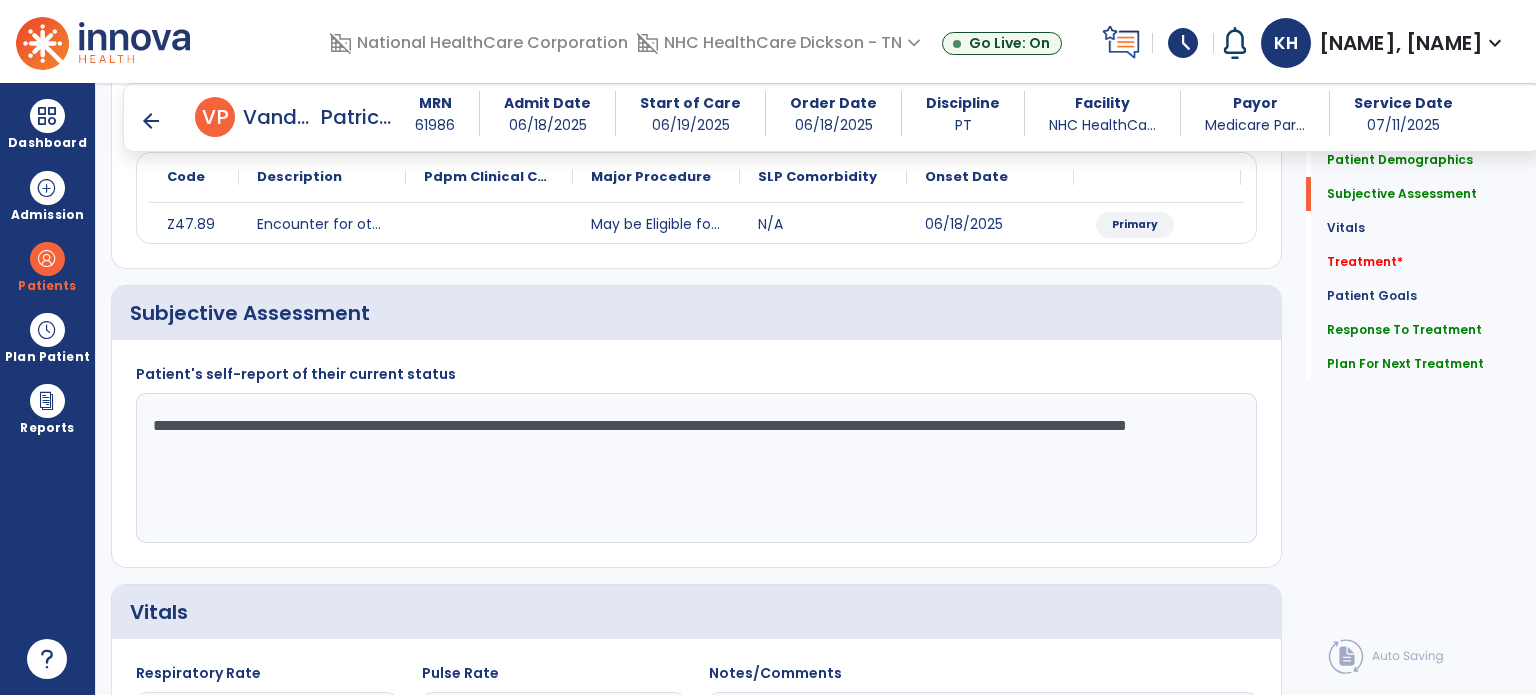 scroll, scrollTop: 212, scrollLeft: 0, axis: vertical 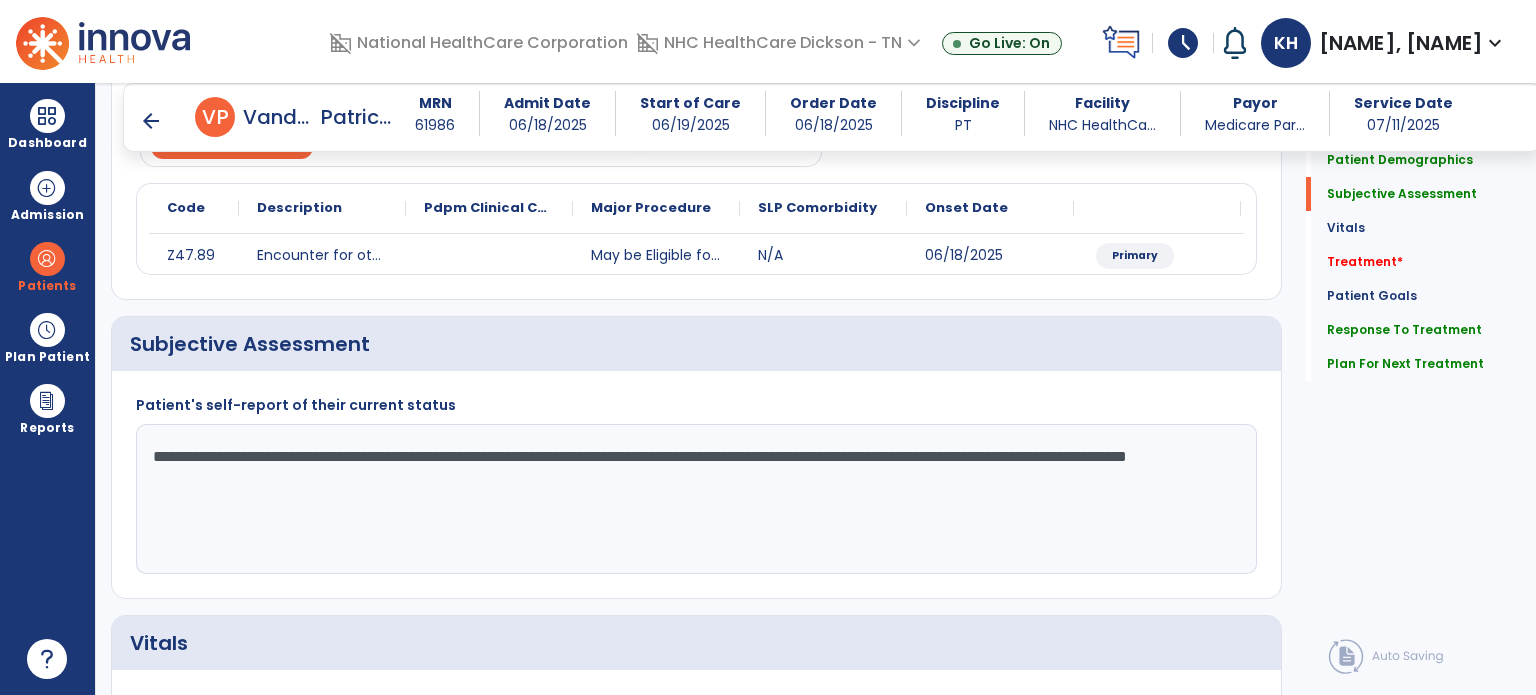 click on "**********" 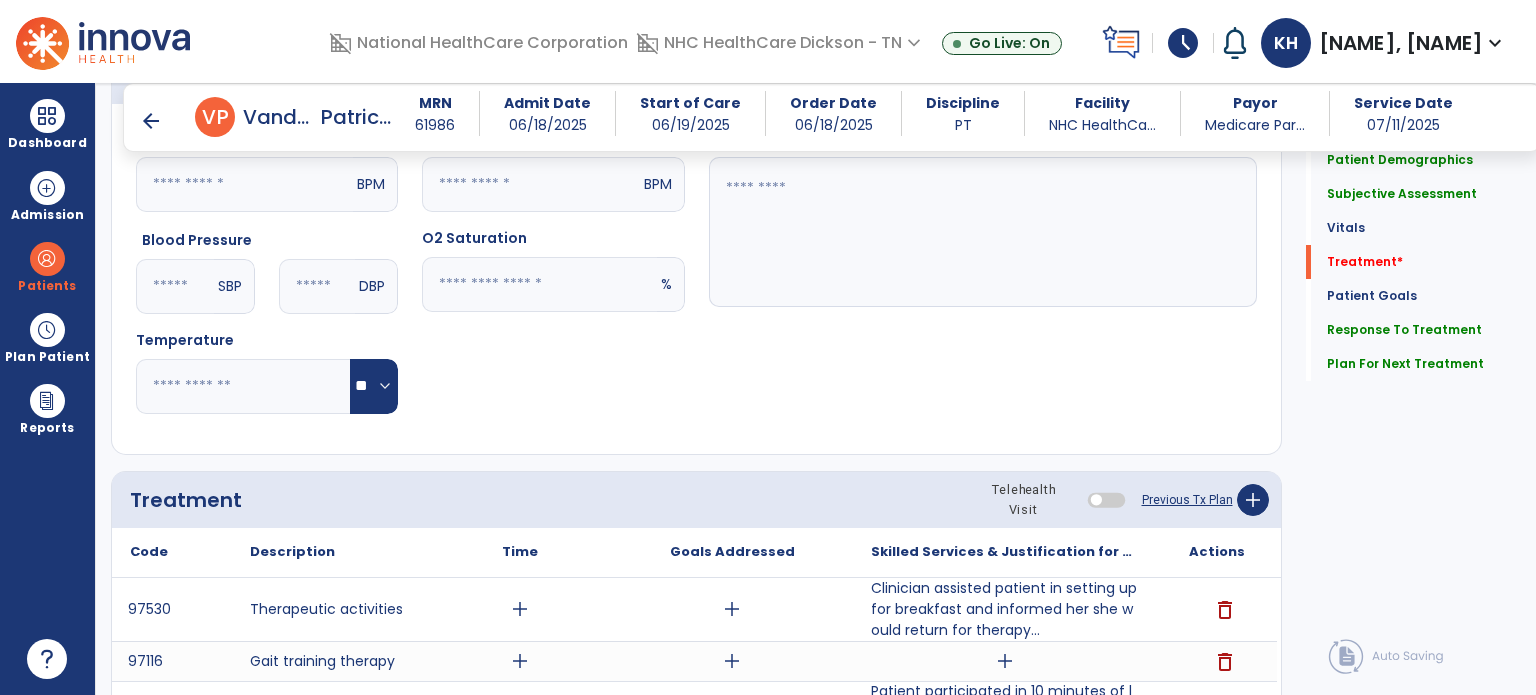scroll, scrollTop: 1008, scrollLeft: 0, axis: vertical 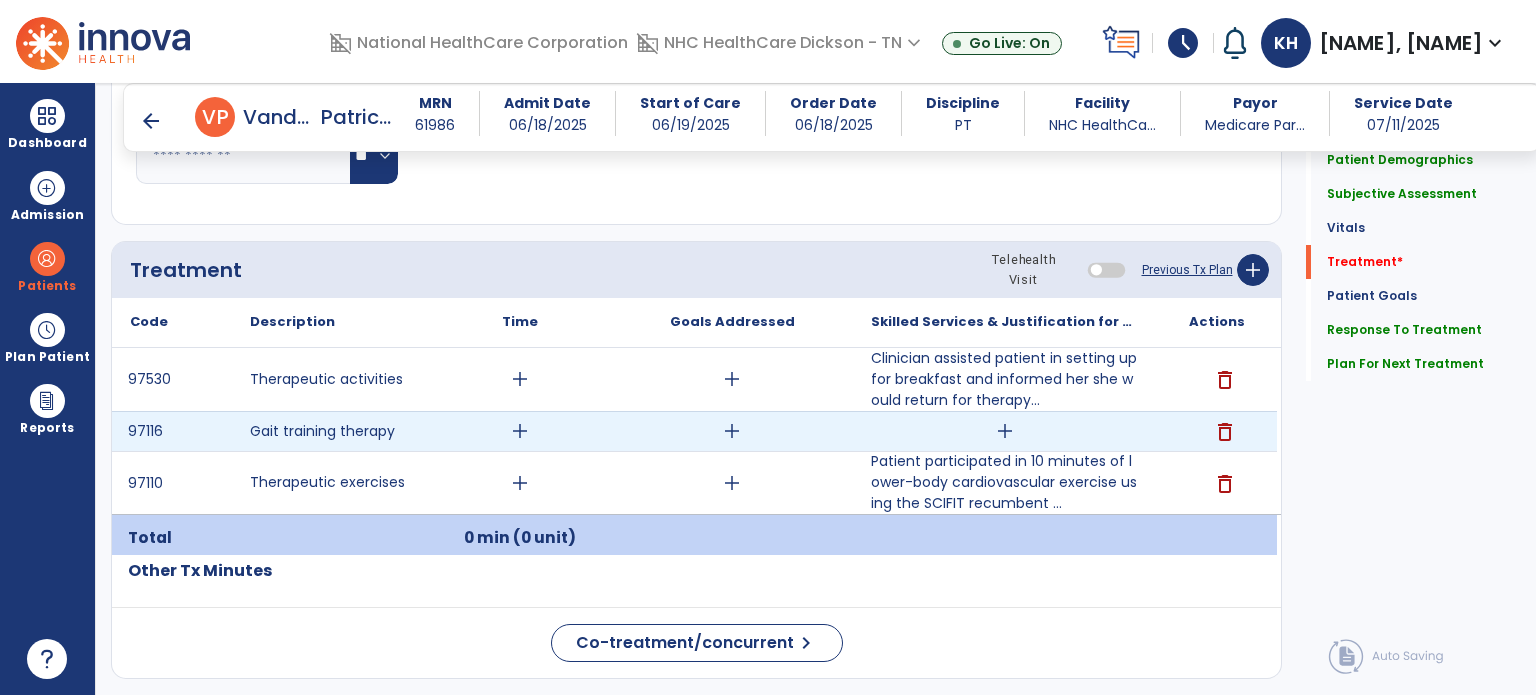 click on "add" at bounding box center (1005, 431) 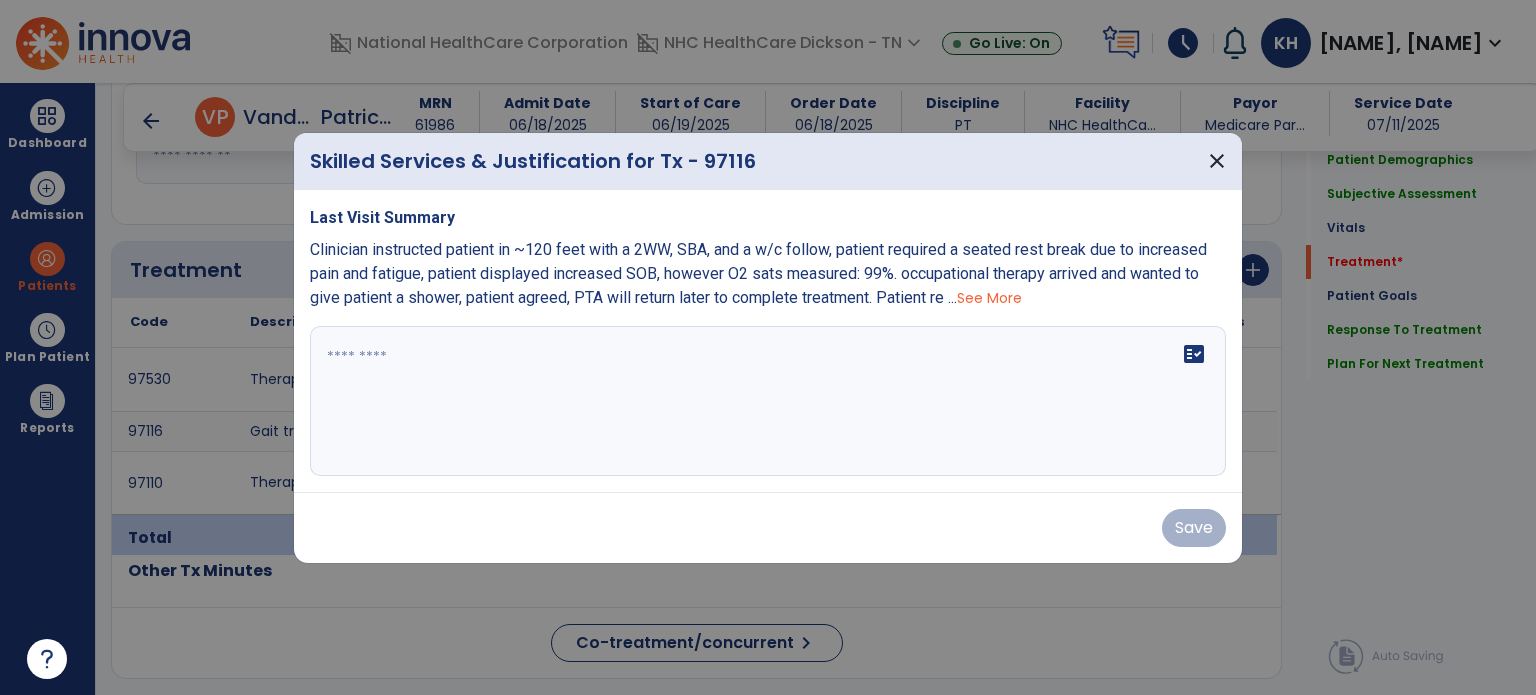 click on "See More" at bounding box center (989, 298) 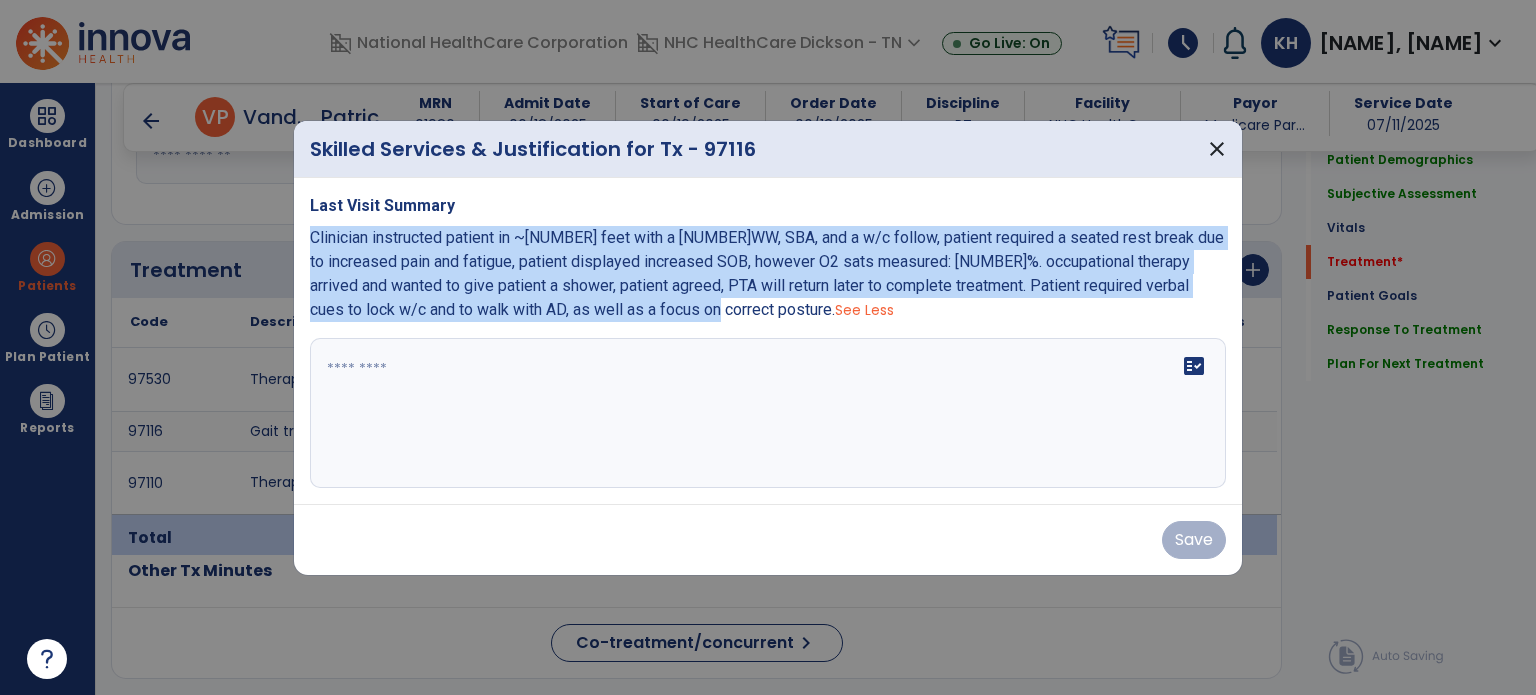 drag, startPoint x: 305, startPoint y: 241, endPoint x: 673, endPoint y: 316, distance: 375.5649 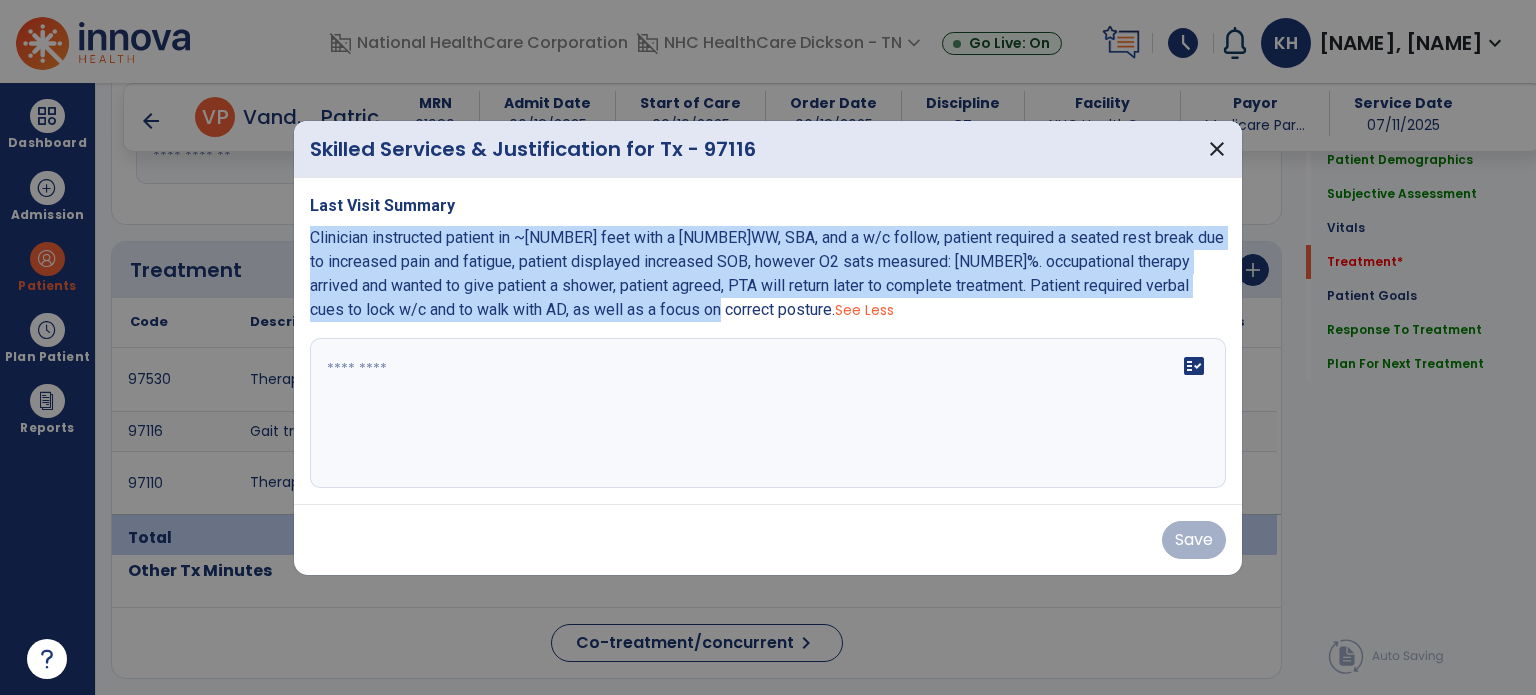 click on "Last Visit Summary Clinician instructed patient in ~120 feet with a 2WW, SBA, and a w/c follow, patient required a seated rest break due to increased pain and fatigue, patient displayed increased SOB, however O2 sats measured: 99%. occupational therapy arrived and wanted to give patient a shower, patient agreed, PTA will return later to complete treatment. Patient required verbal cues to lock w/c and to walk with AD, as well as a focus on correct posture.   See Less   fact_check" at bounding box center [768, 341] 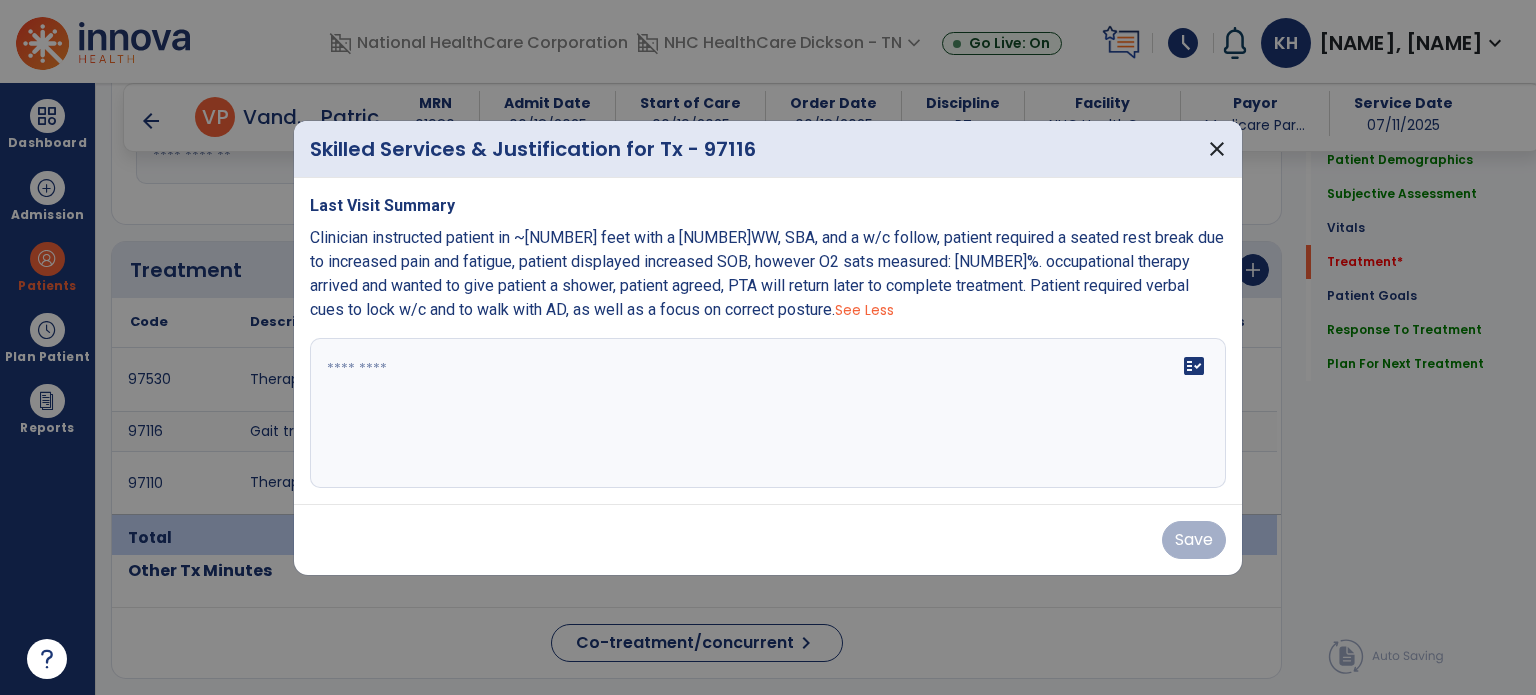 click on "fact_check" at bounding box center [768, 413] 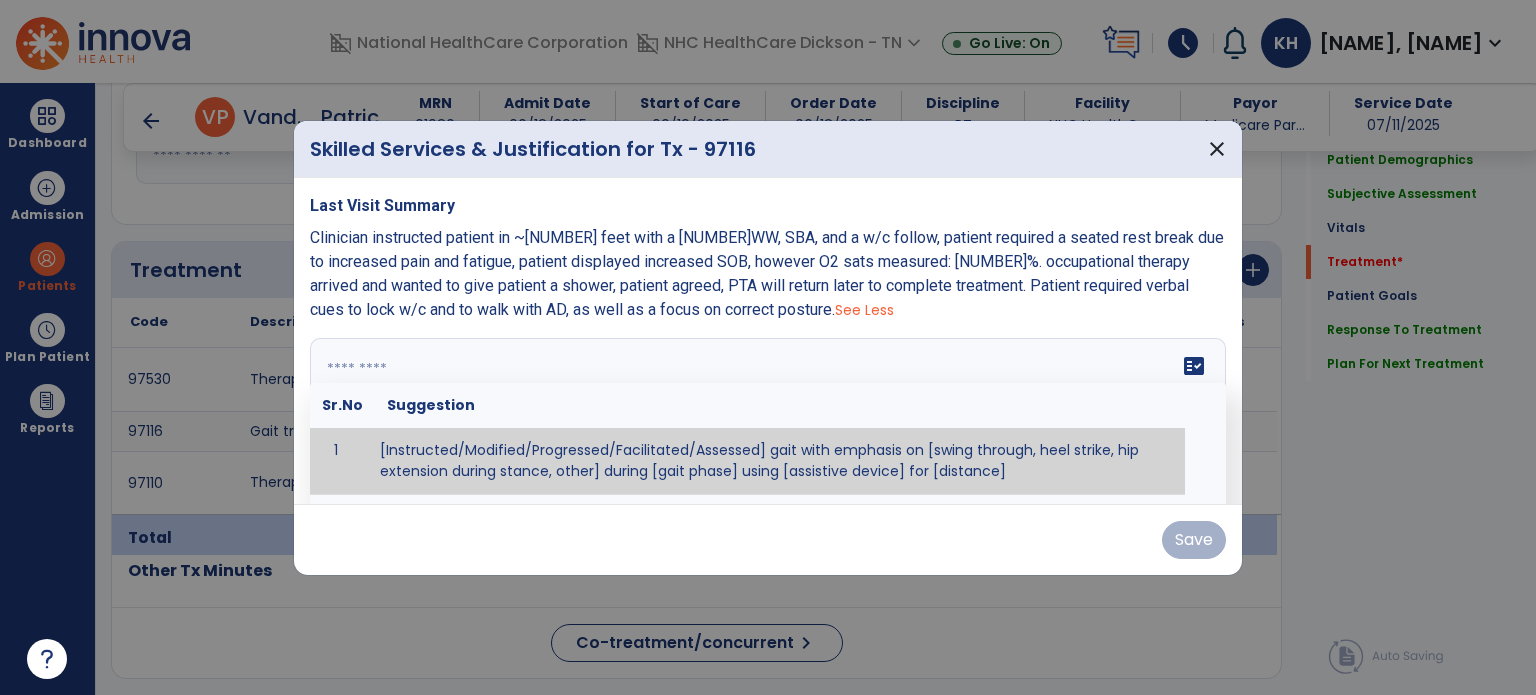 paste on "**********" 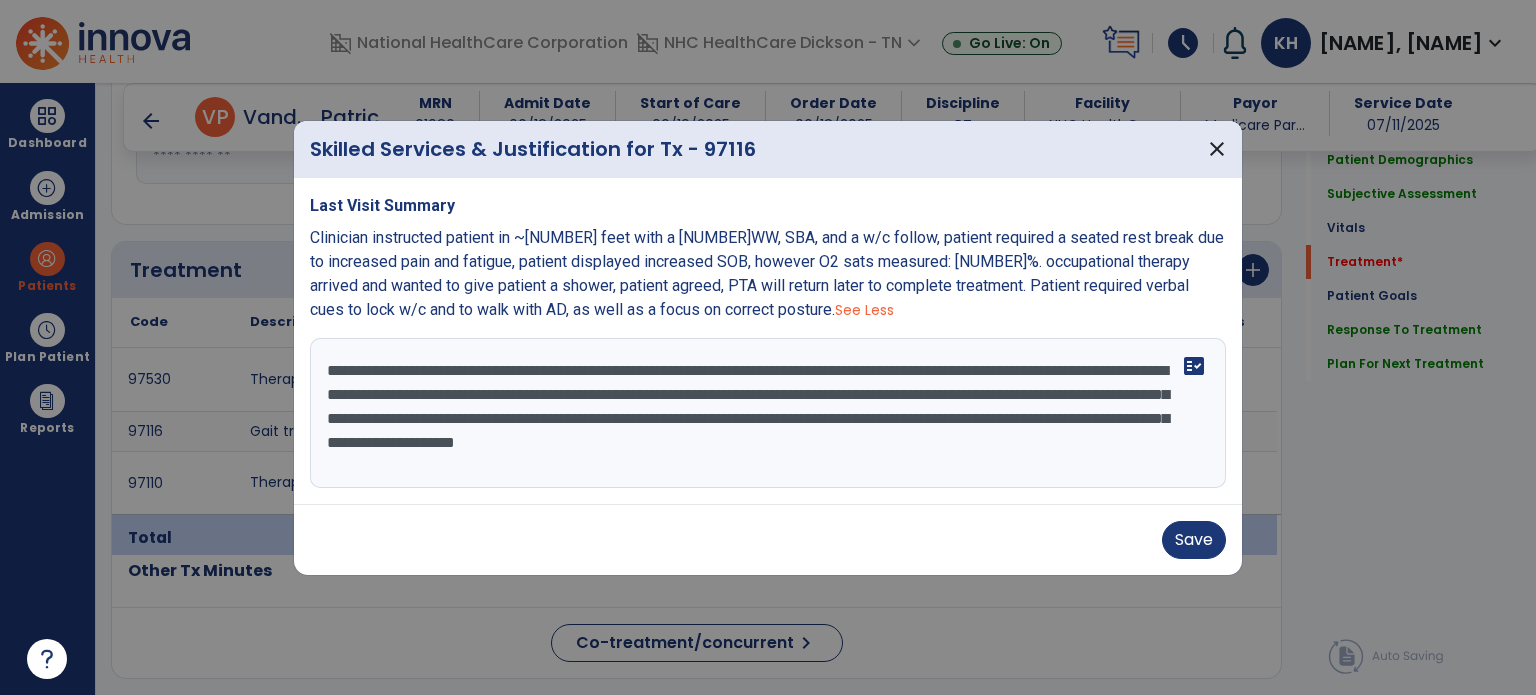 click on "**********" at bounding box center (768, 413) 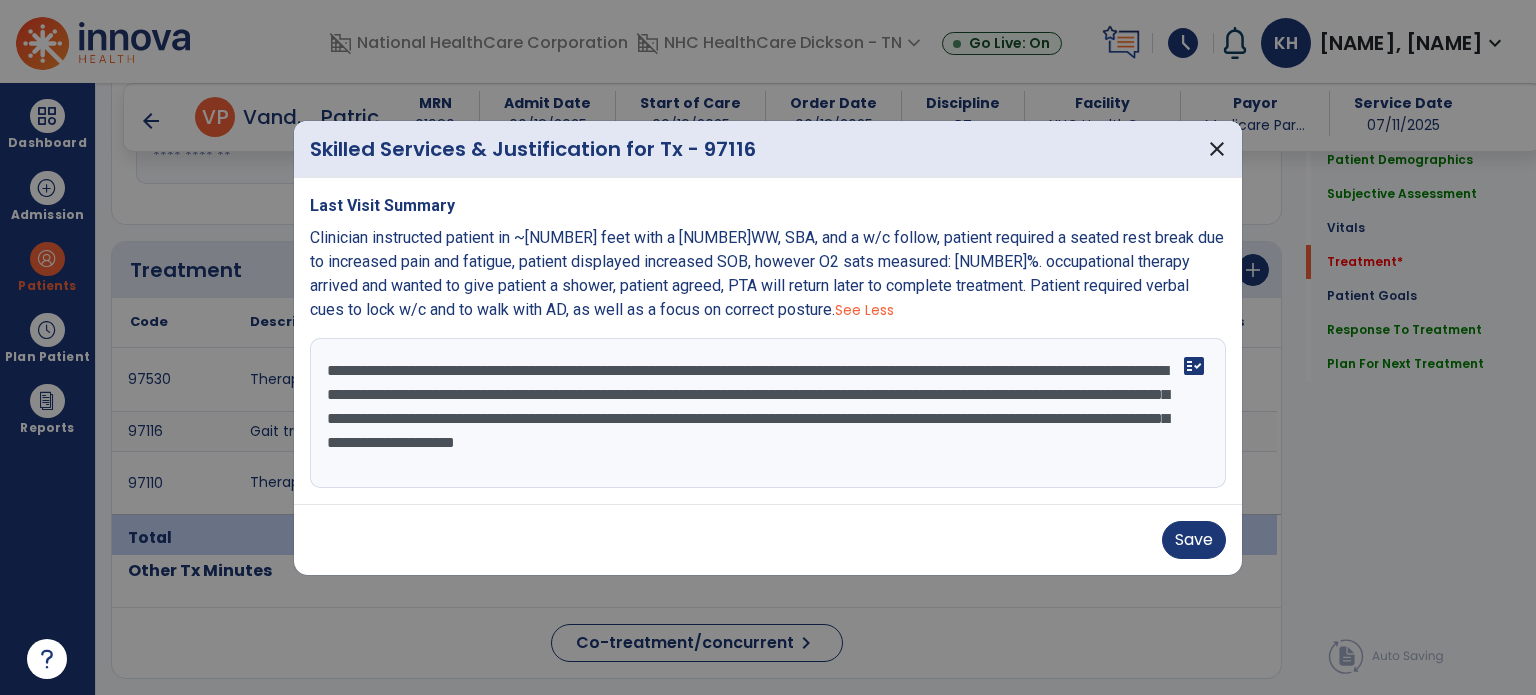 click on "**********" at bounding box center (768, 413) 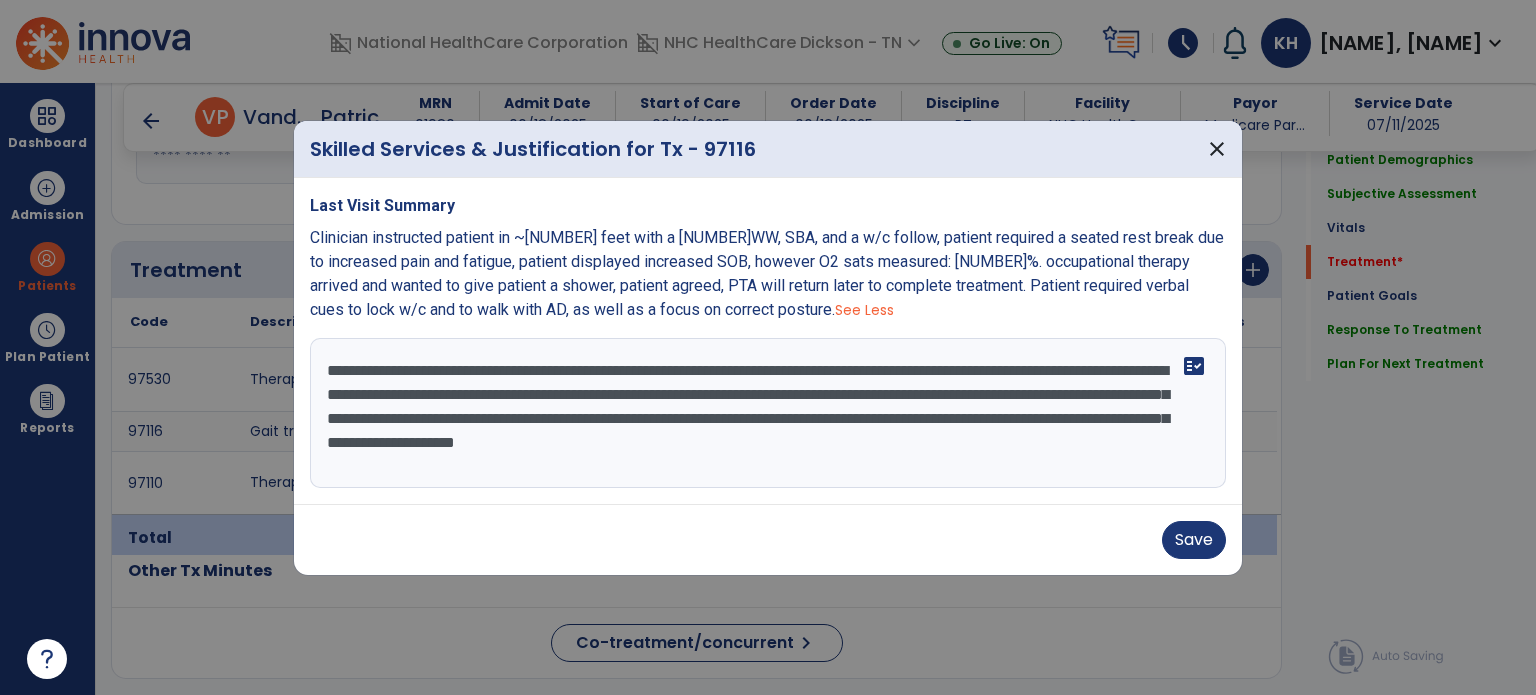 drag, startPoint x: 655, startPoint y: 392, endPoint x: 564, endPoint y: 448, distance: 106.850365 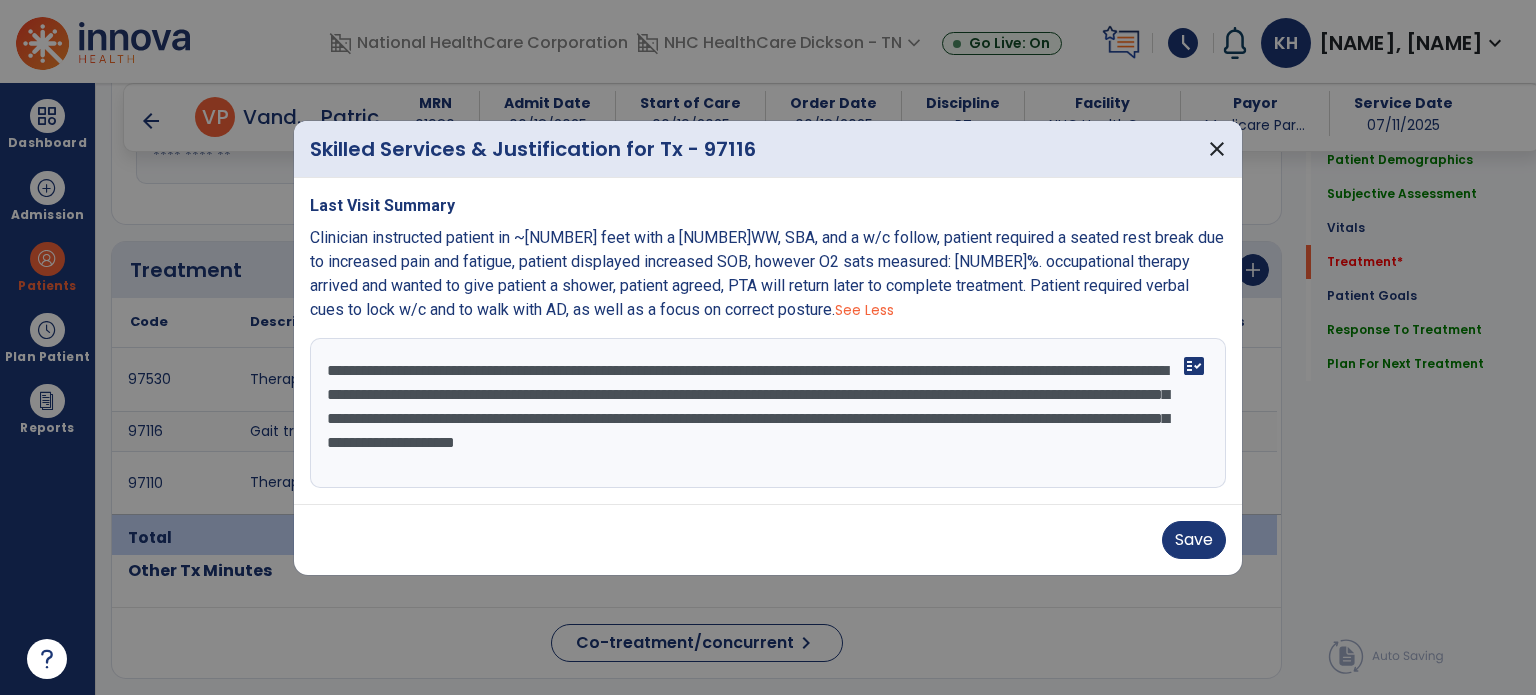 click on "**********" at bounding box center [768, 413] 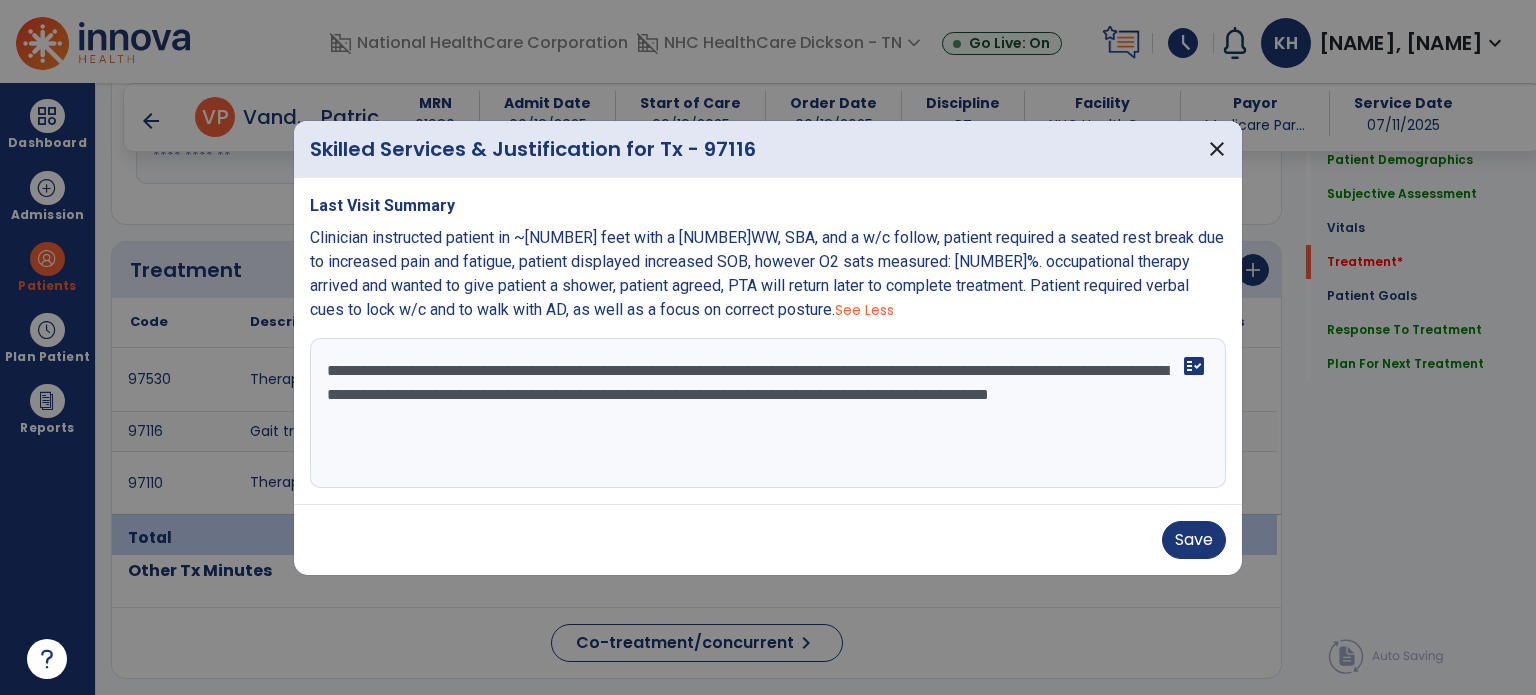click on "**********" at bounding box center (768, 413) 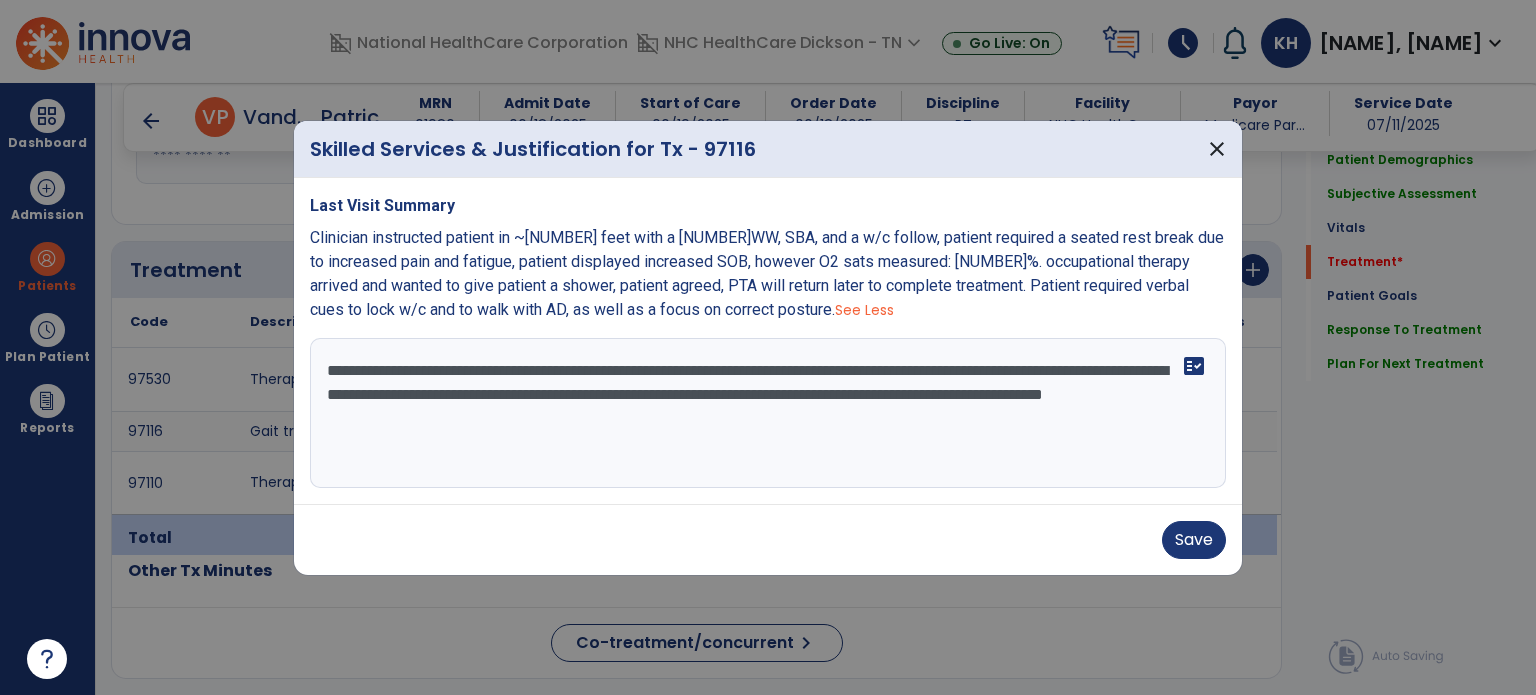 click on "**********" at bounding box center (768, 413) 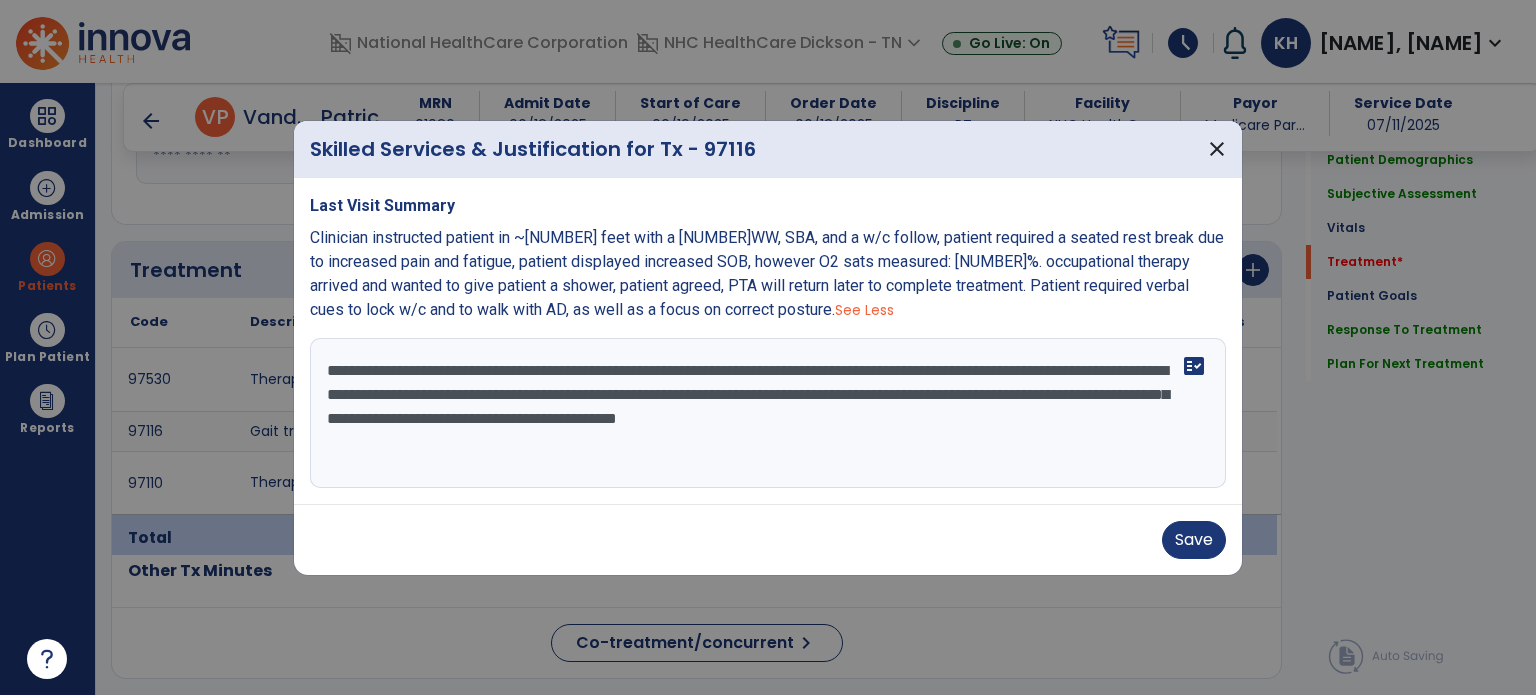 type on "**********" 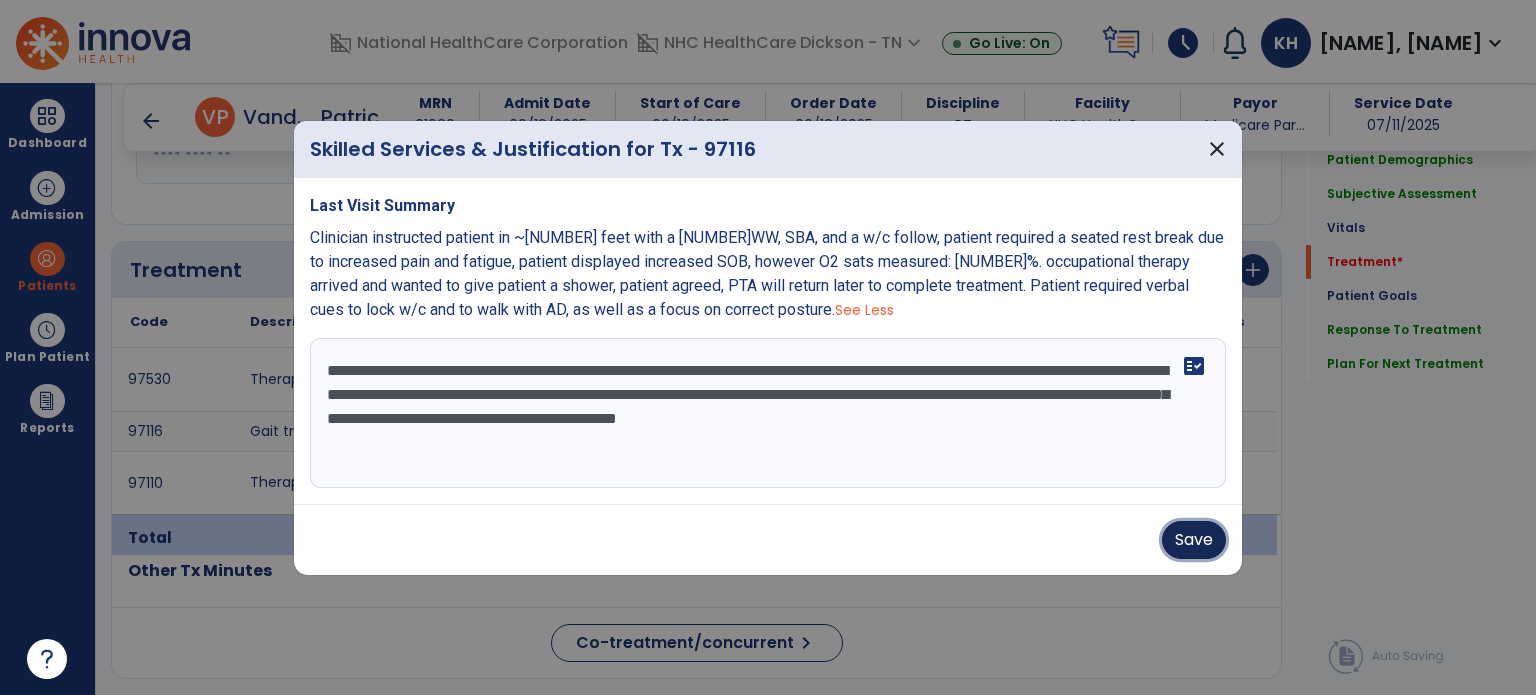 click on "Save" at bounding box center [1194, 540] 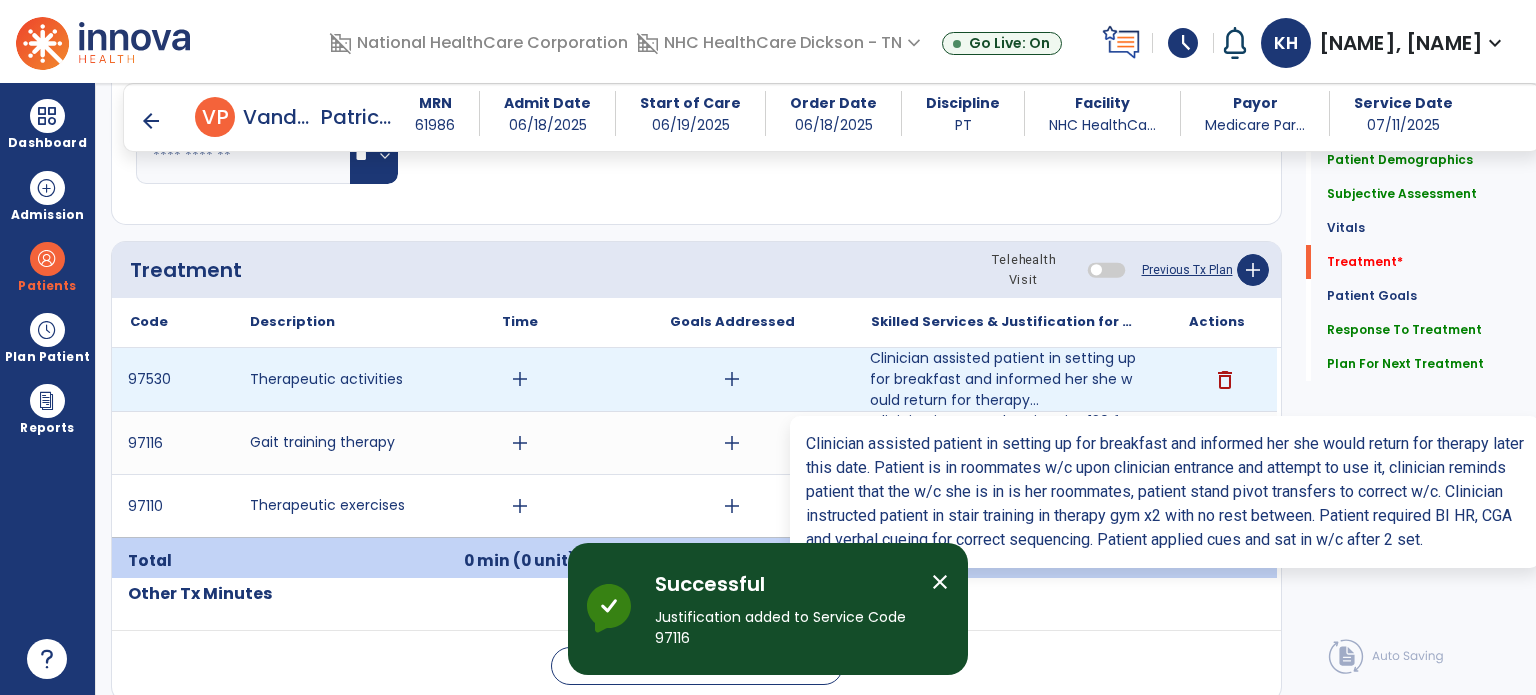 click on "Clinician assisted patient in setting up for breakfast and informed her she would return for therapy..." at bounding box center [1004, 379] 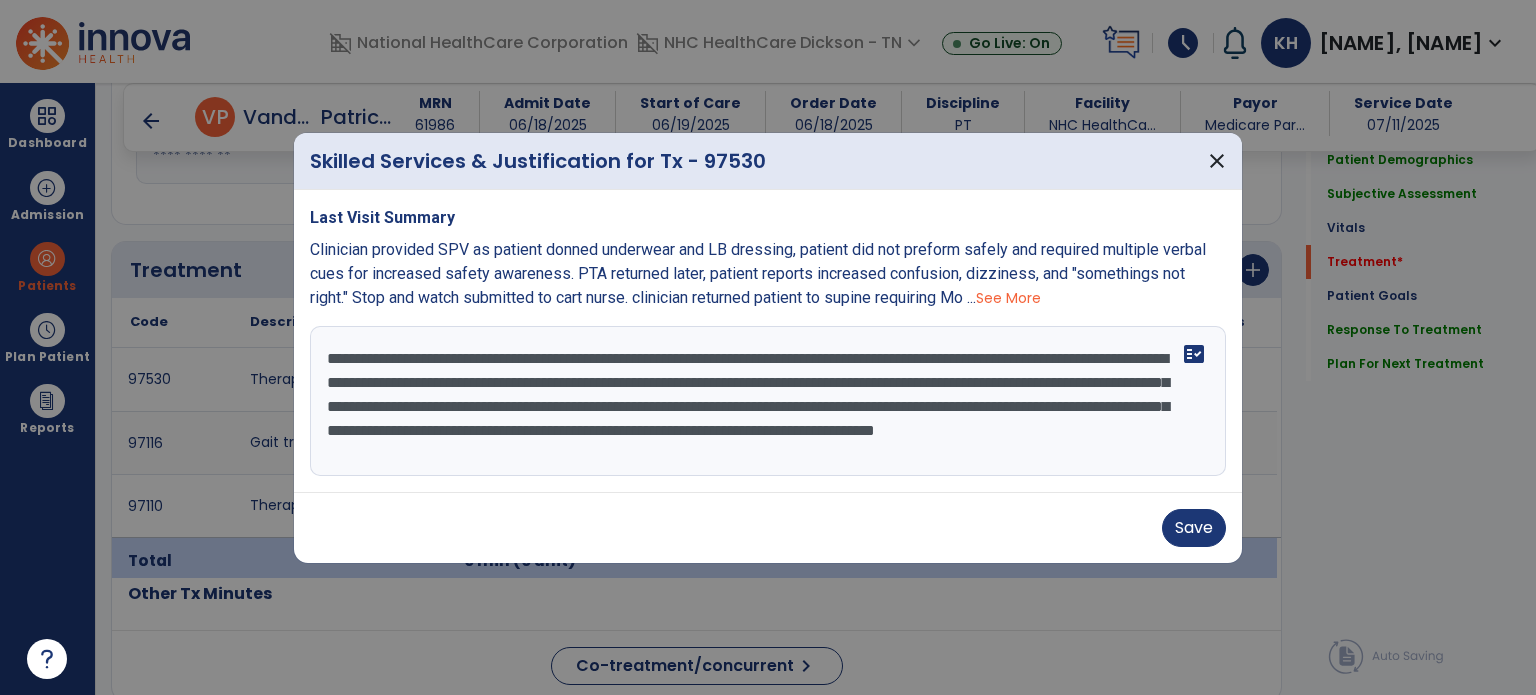click on "**********" at bounding box center [768, 401] 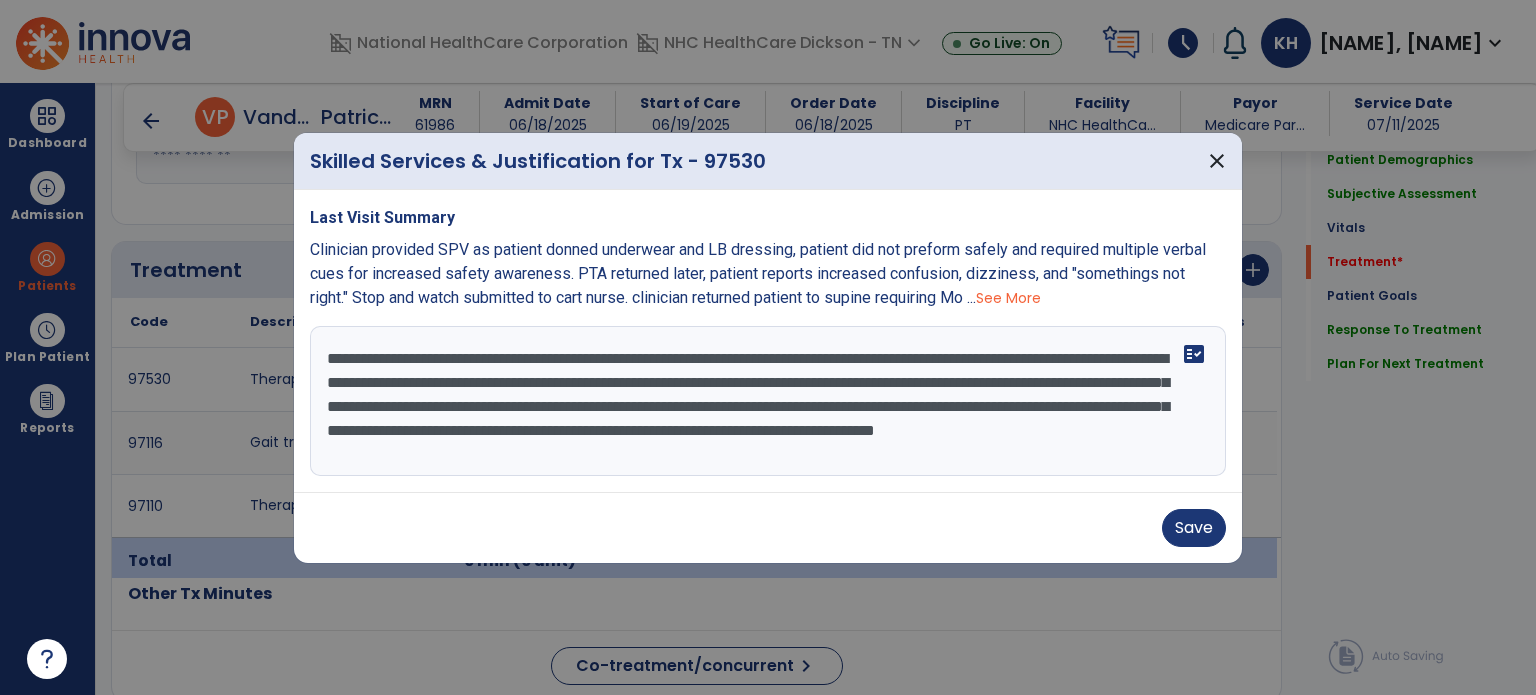 click on "**********" at bounding box center [768, 401] 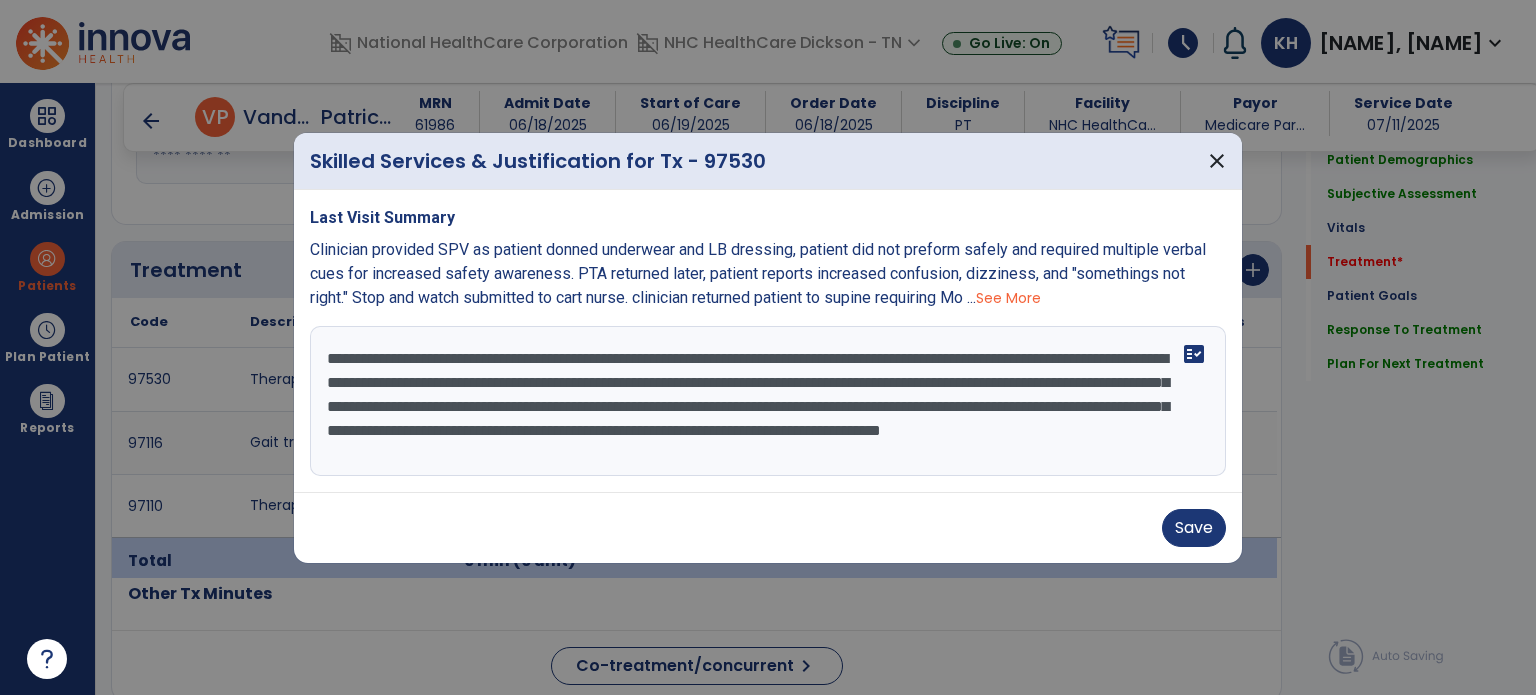 type on "**********" 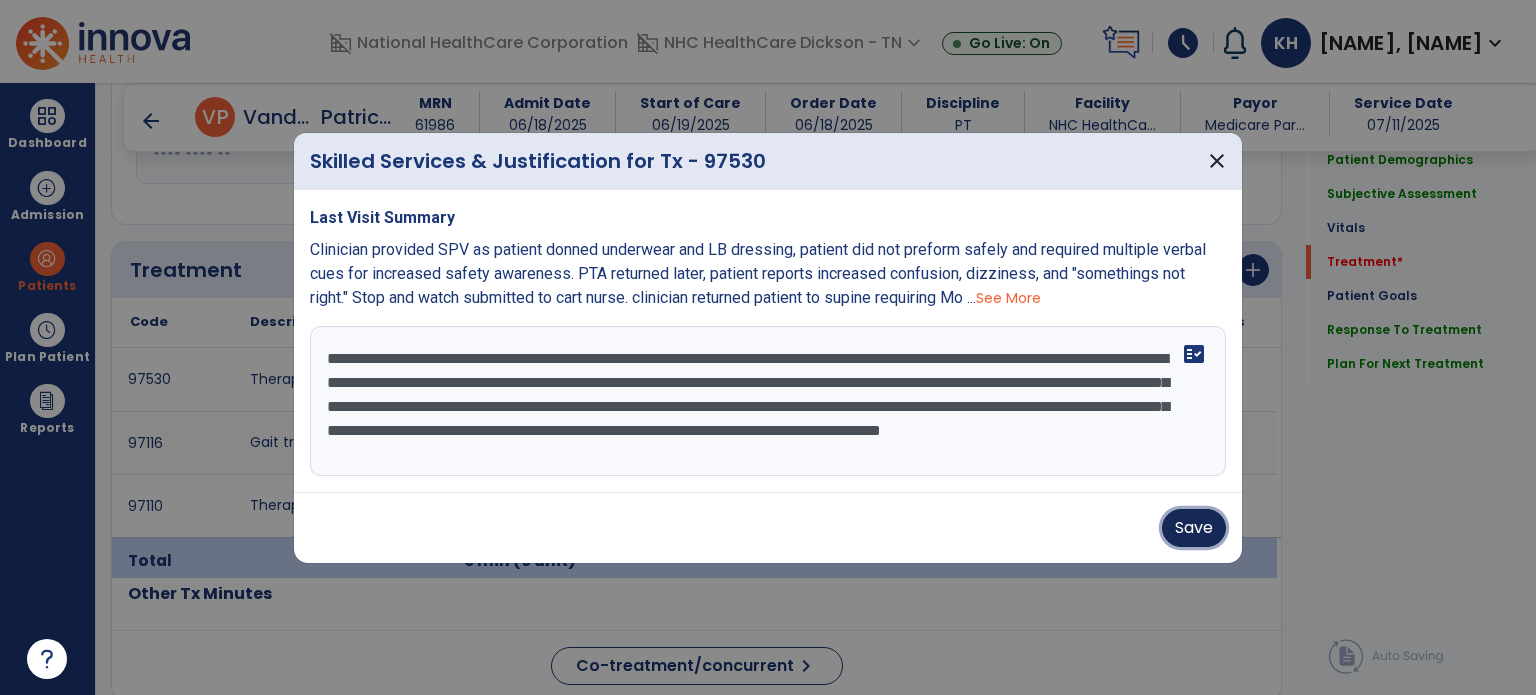 click on "Save" at bounding box center [1194, 528] 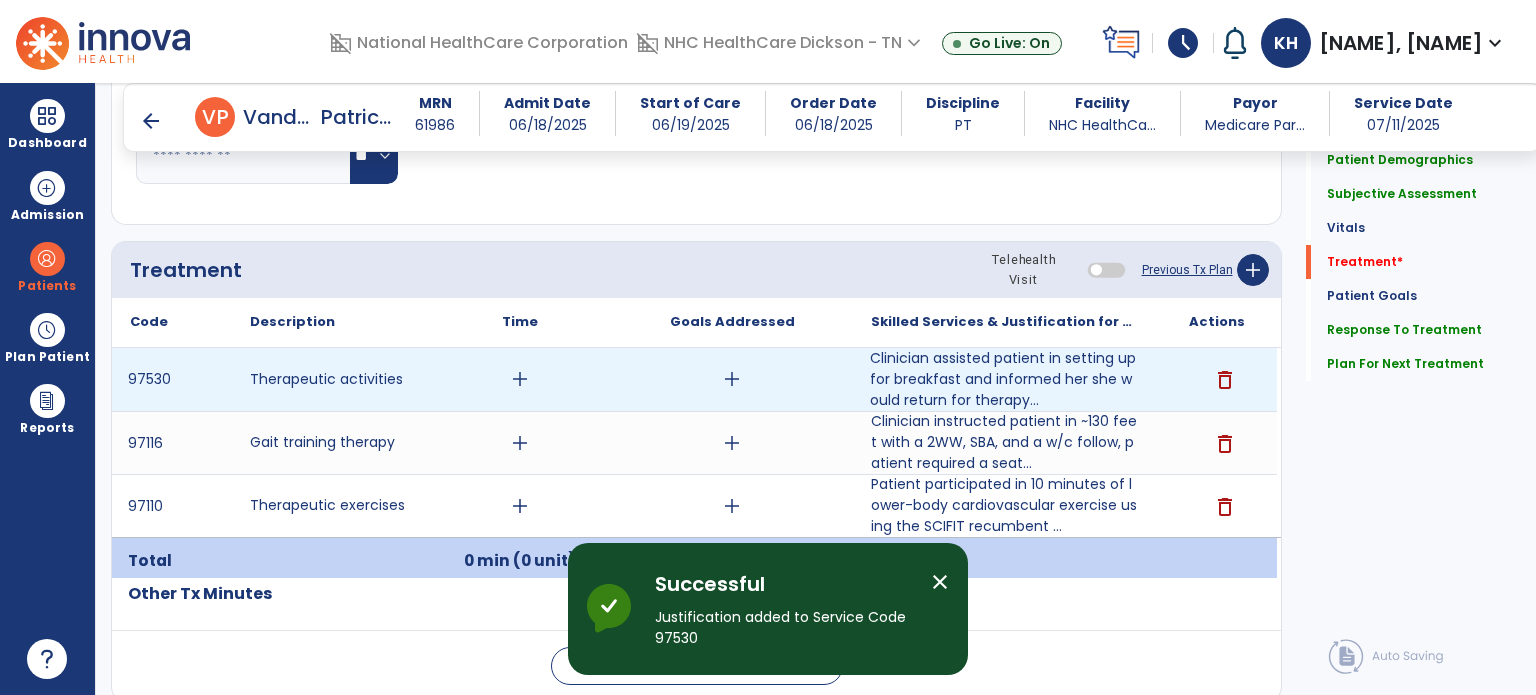 click on "add" at bounding box center [520, 379] 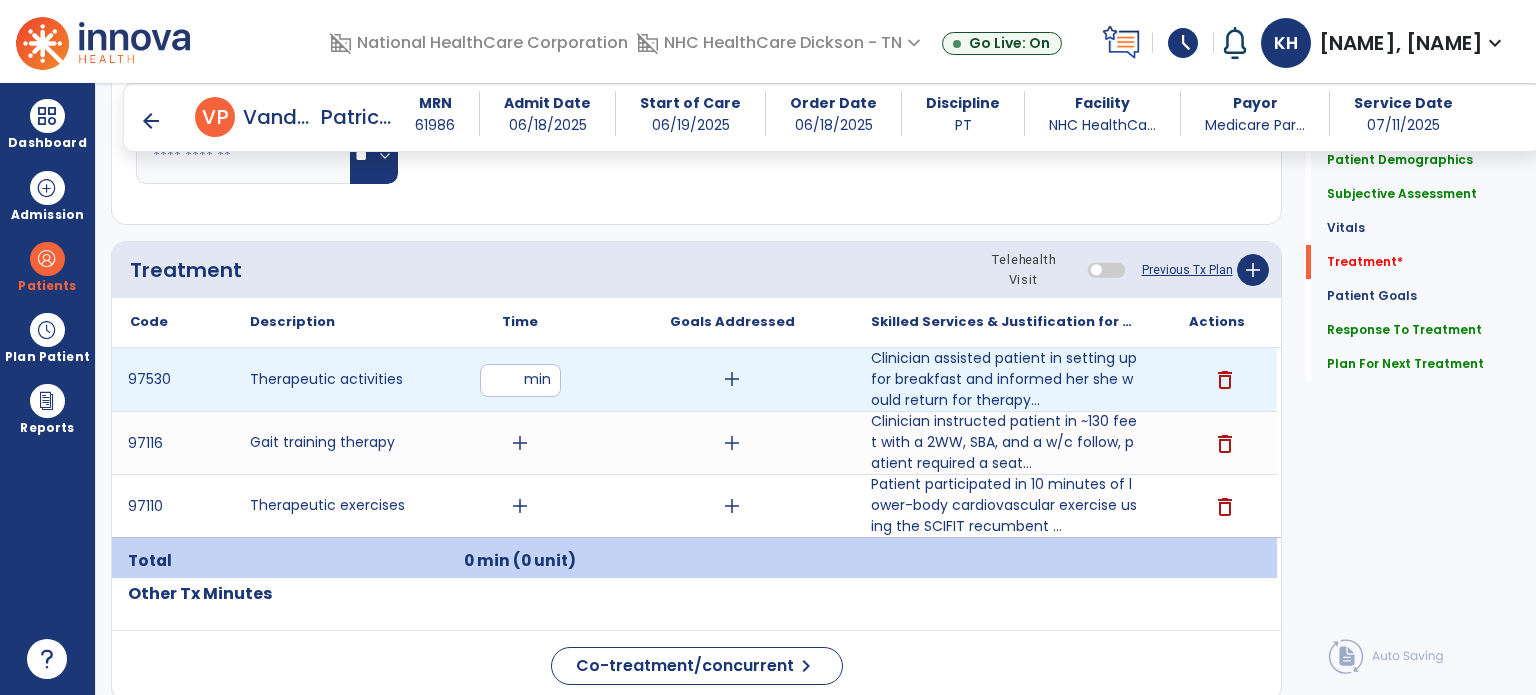 type on "**" 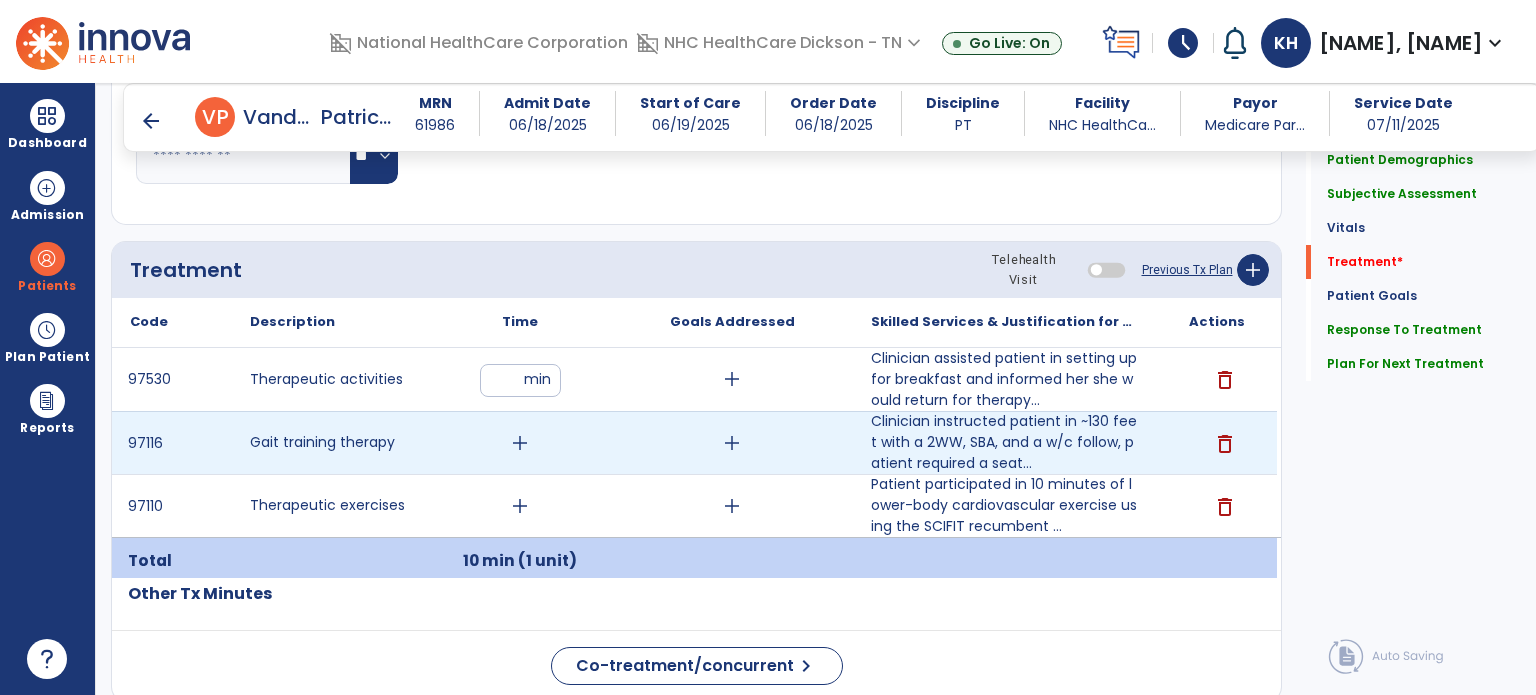 click on "add" at bounding box center [520, 443] 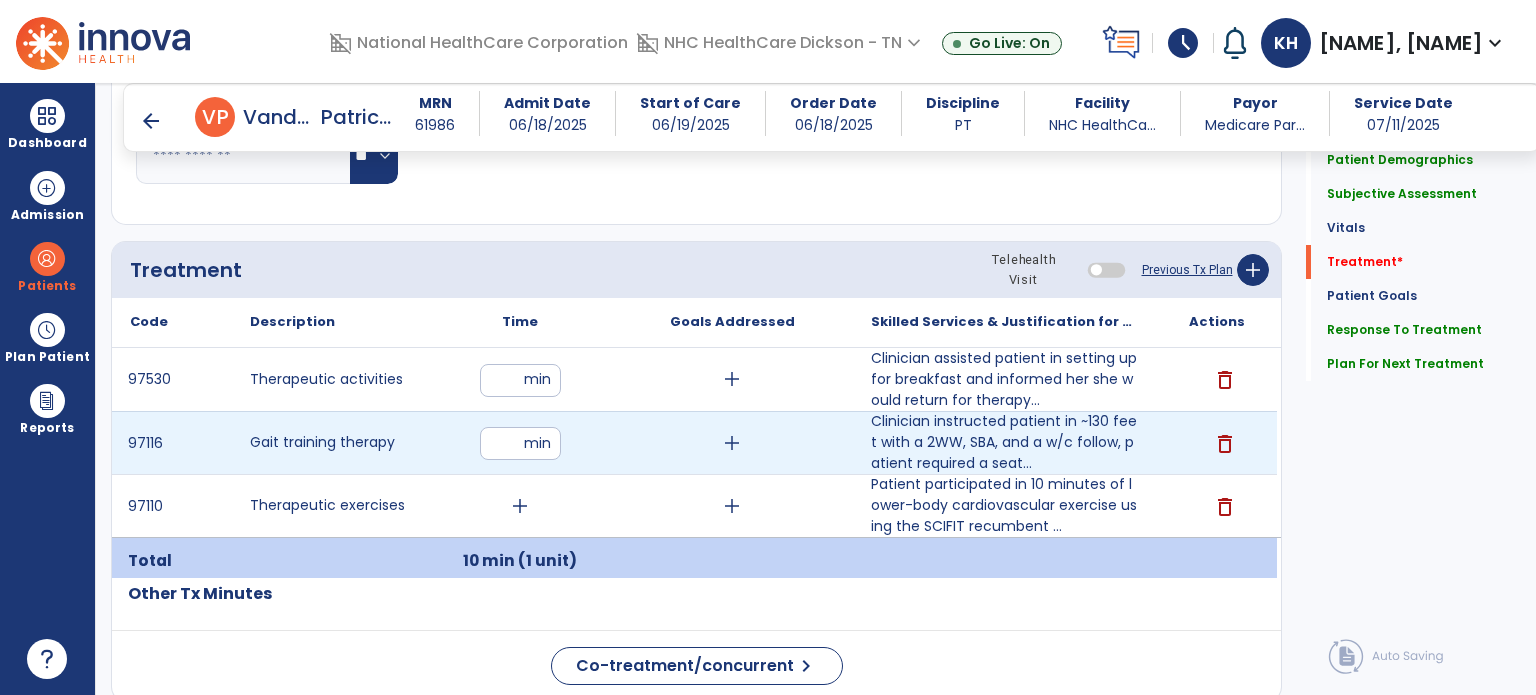 type on "**" 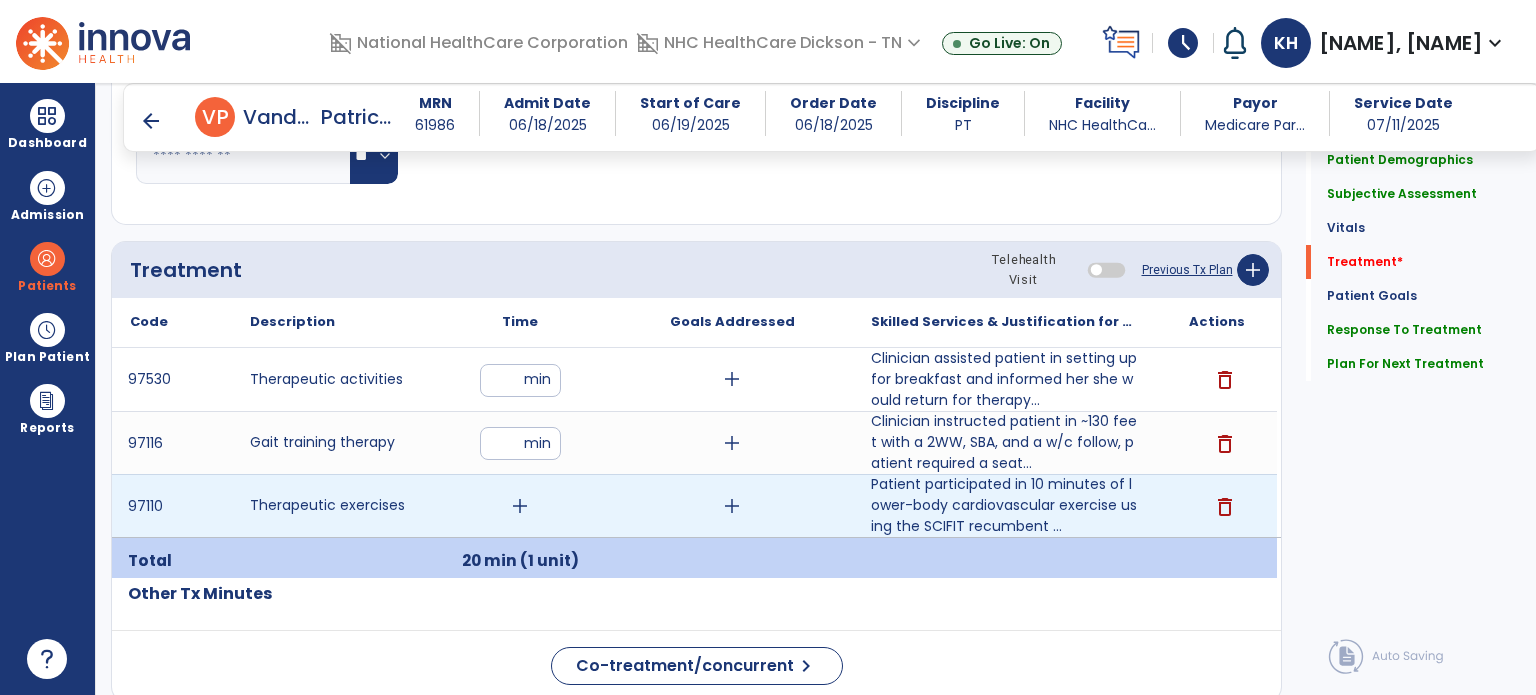 click on "add" at bounding box center [520, 506] 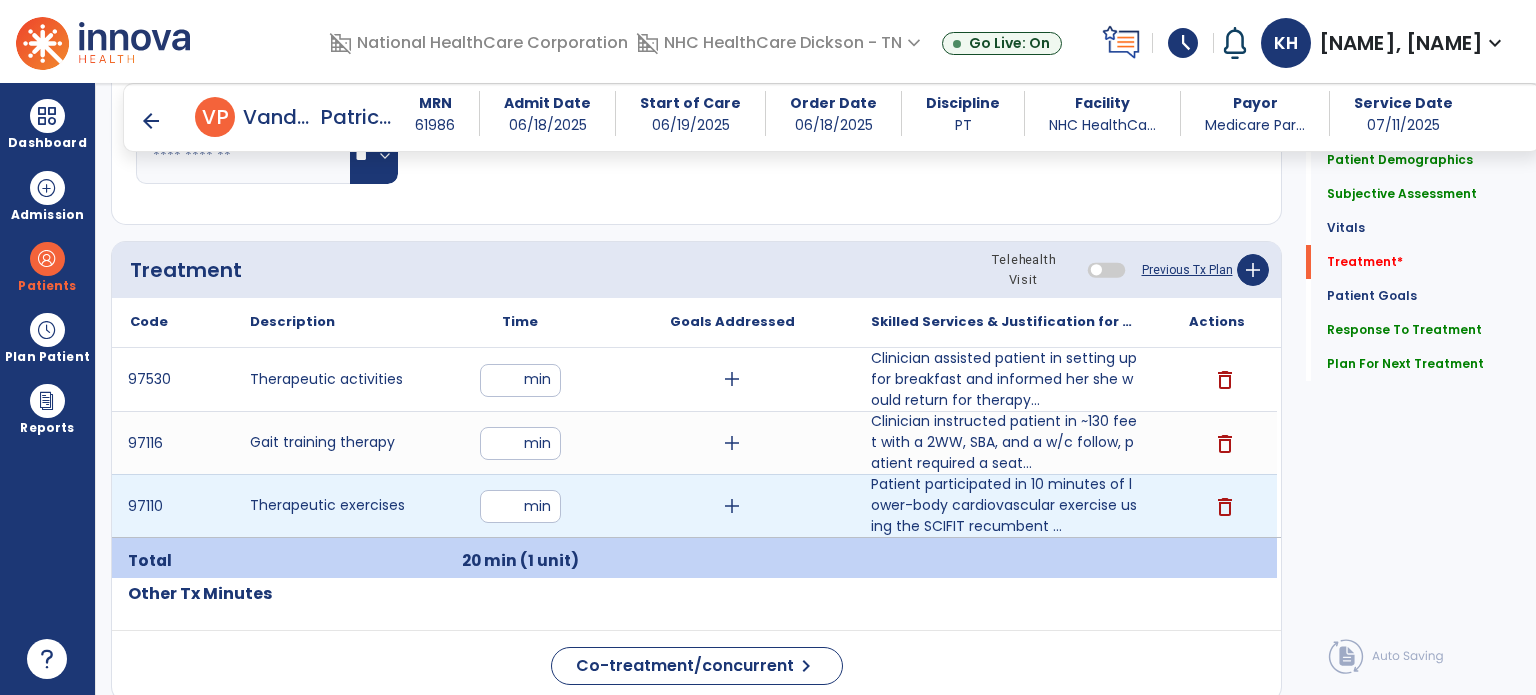 type on "**" 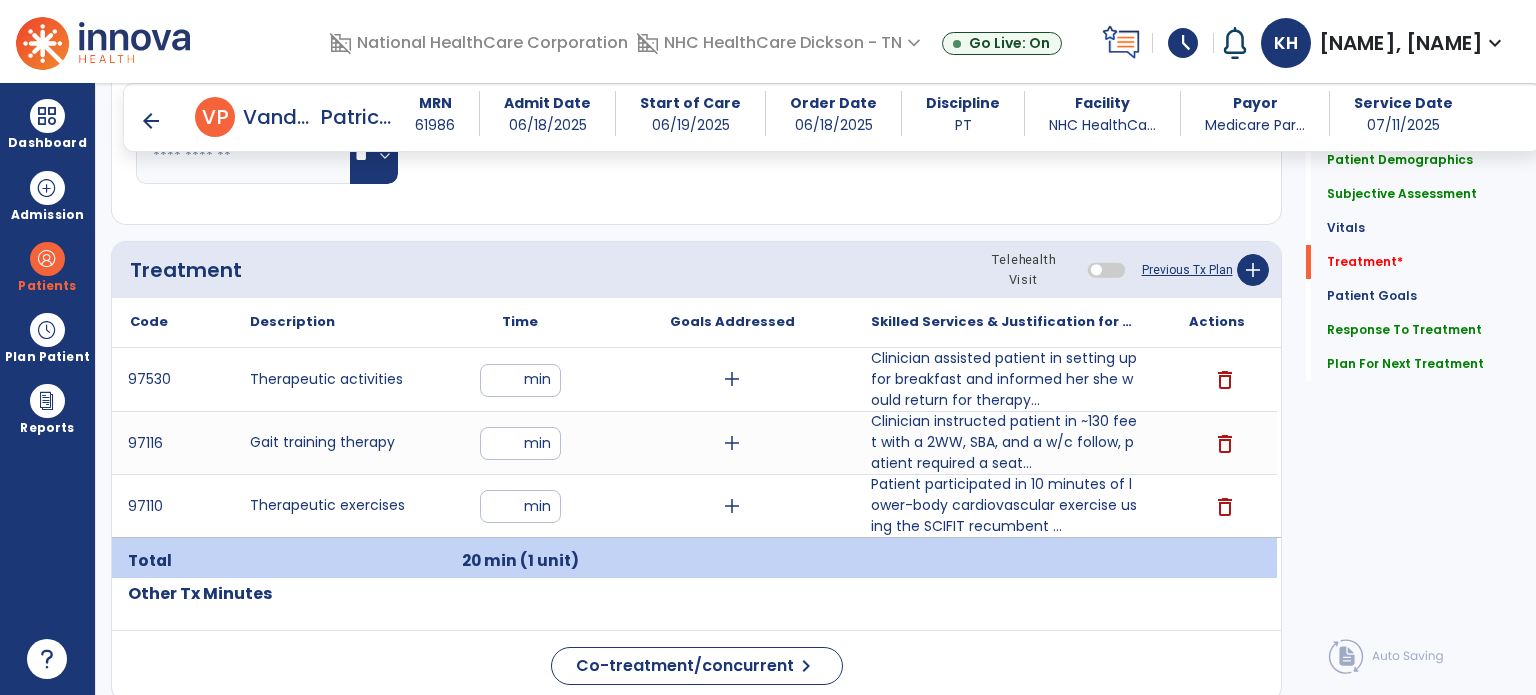 click on "Code
Description
Time" 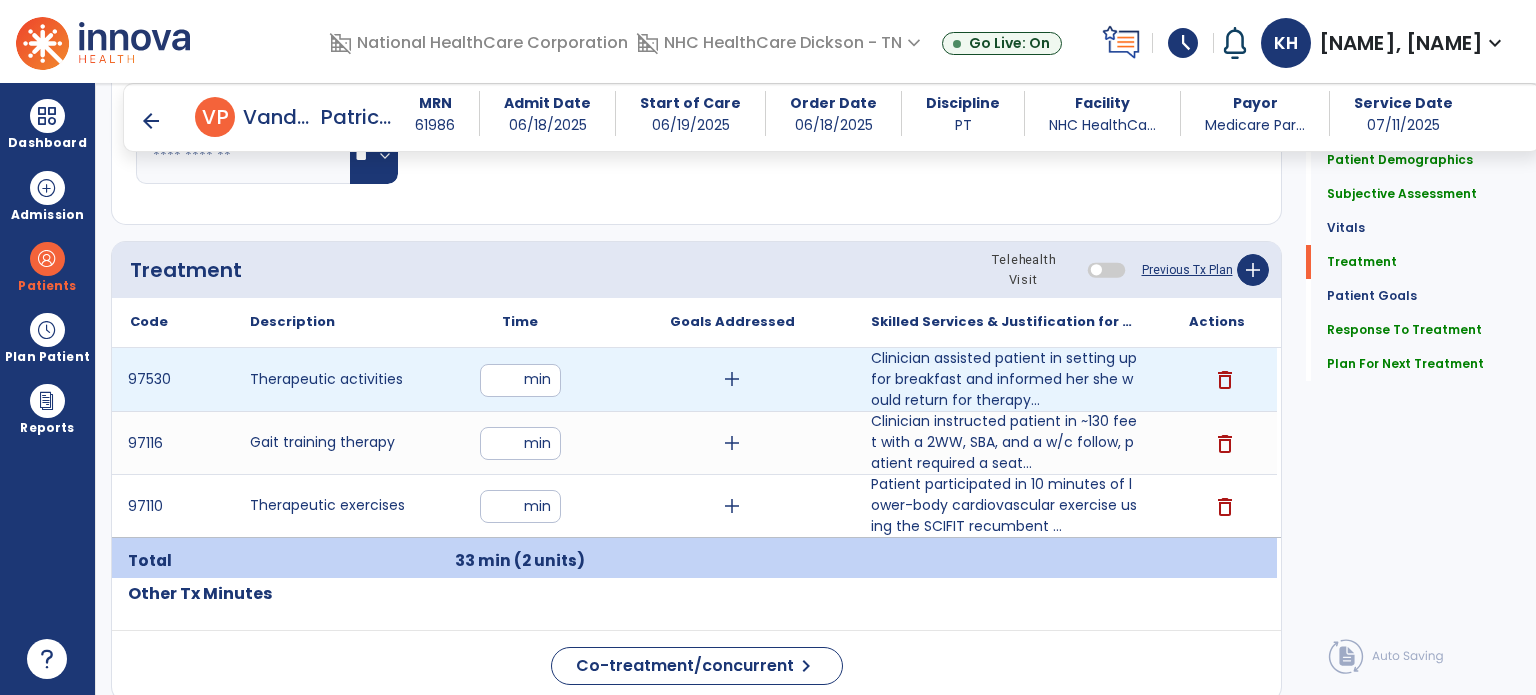 click on "**" at bounding box center [520, 380] 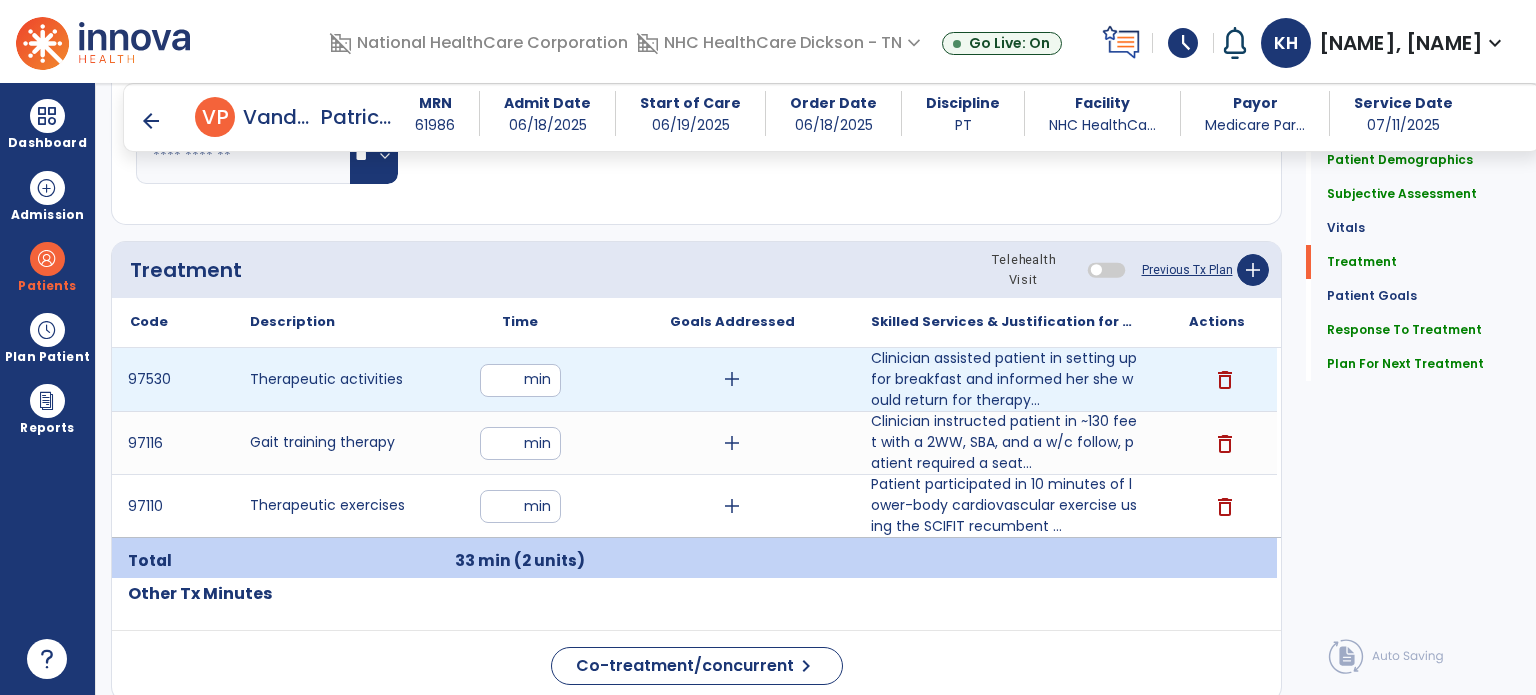 type on "**" 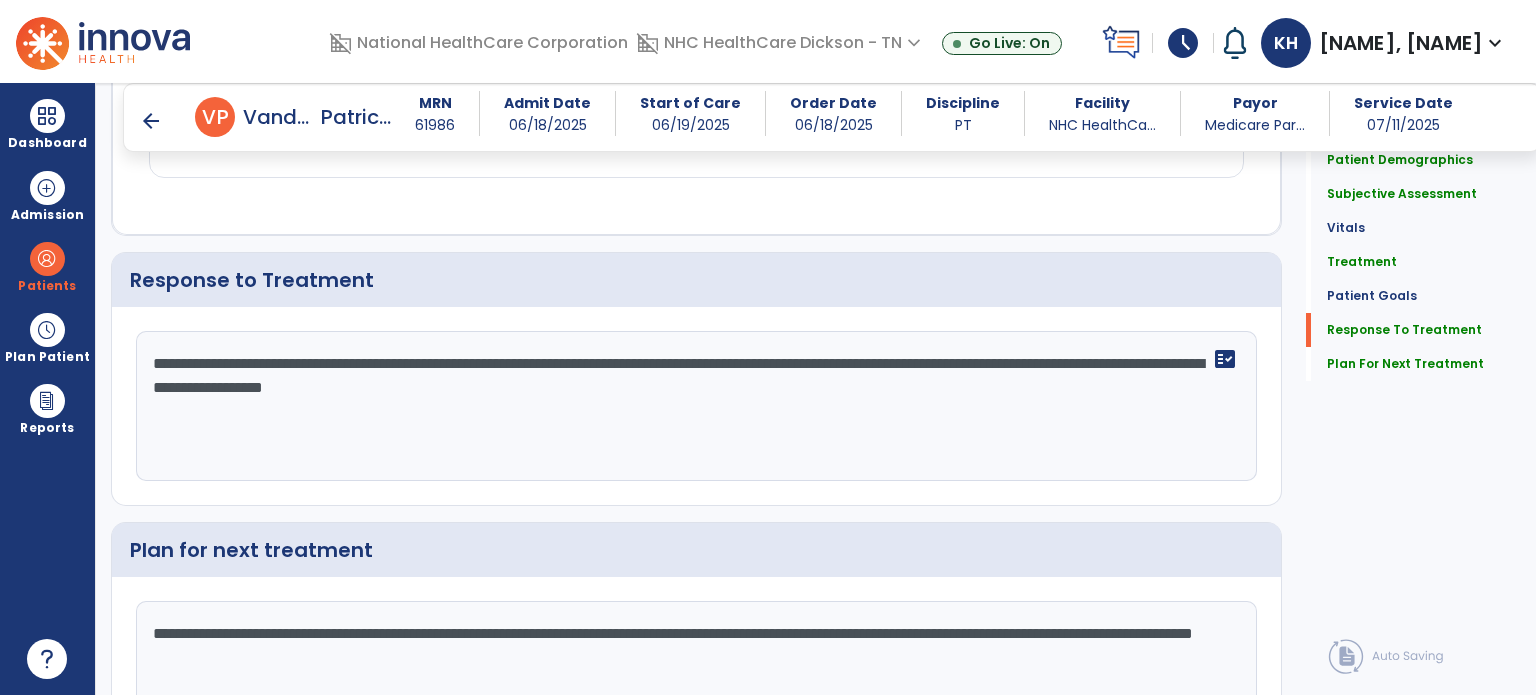 scroll, scrollTop: 2692, scrollLeft: 0, axis: vertical 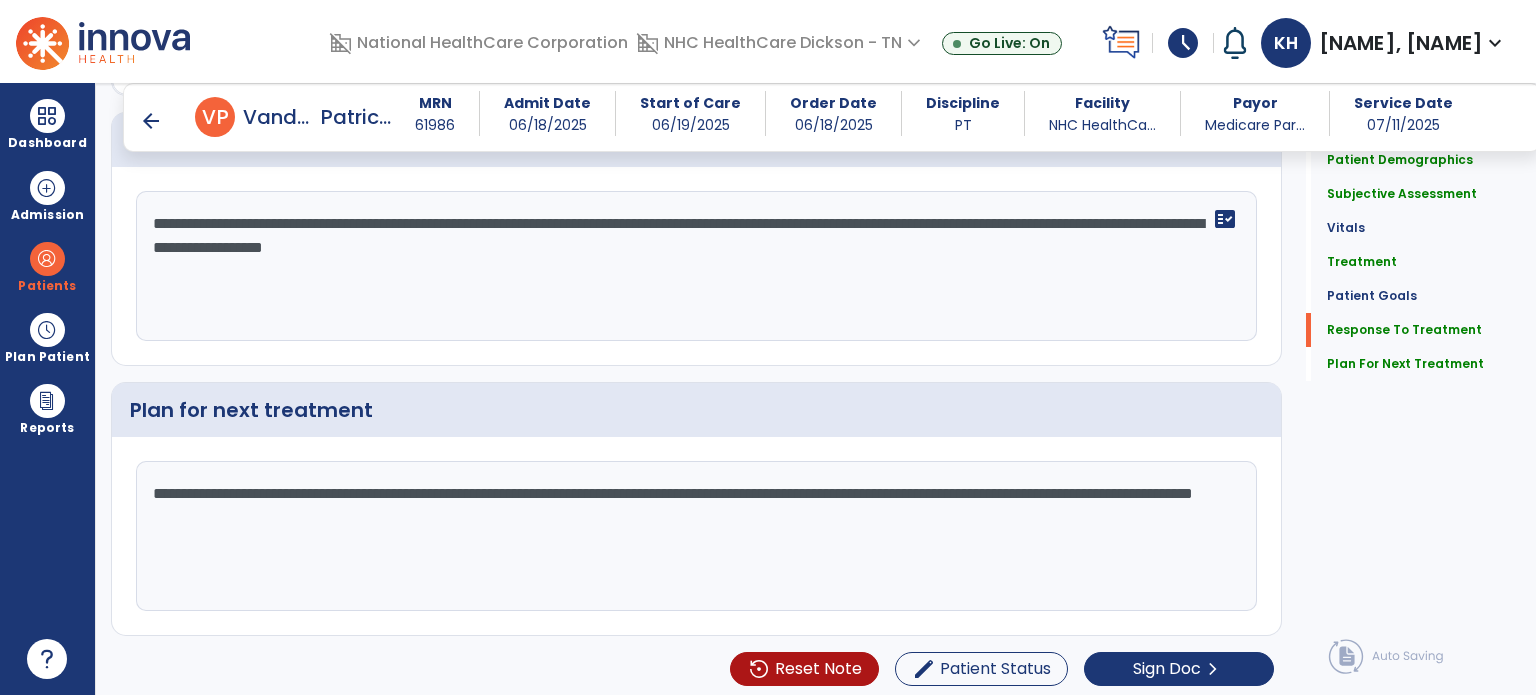 click on "**********" 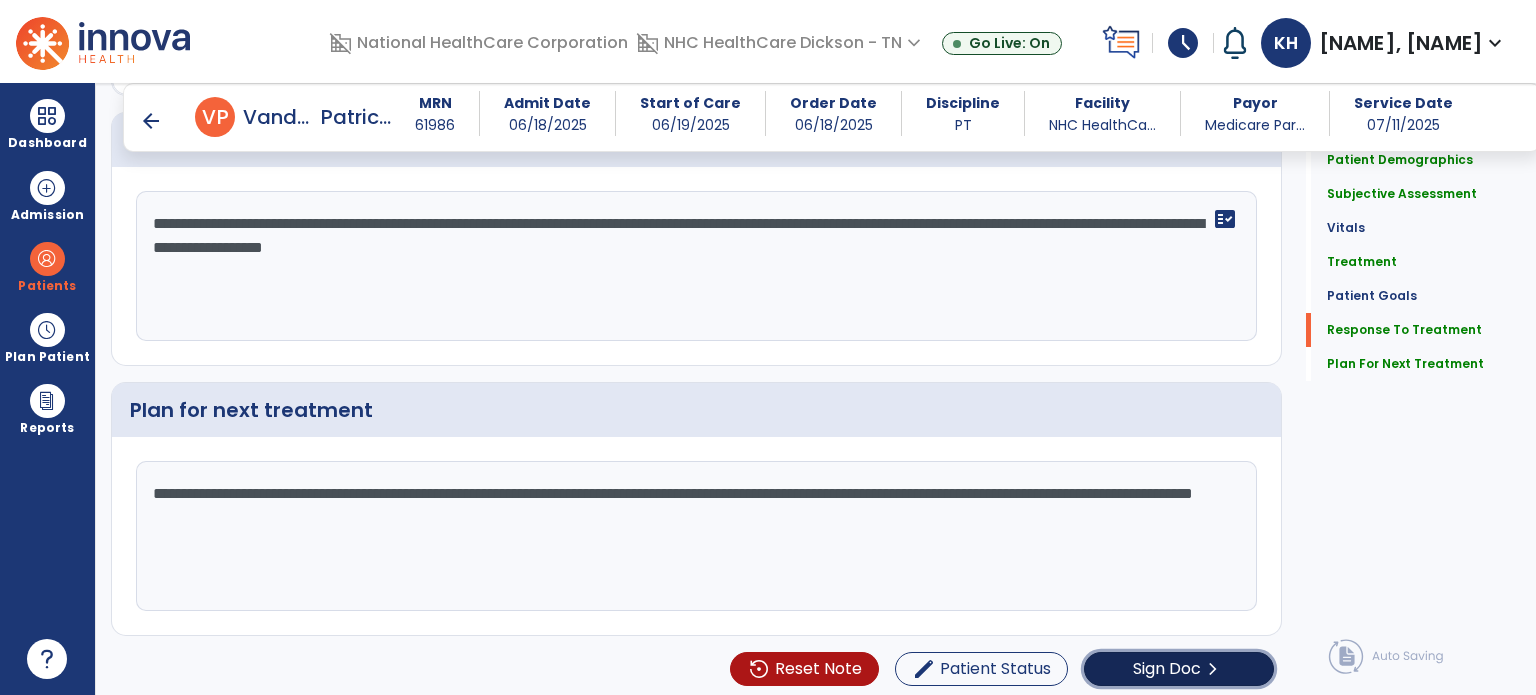 click on "Sign Doc" 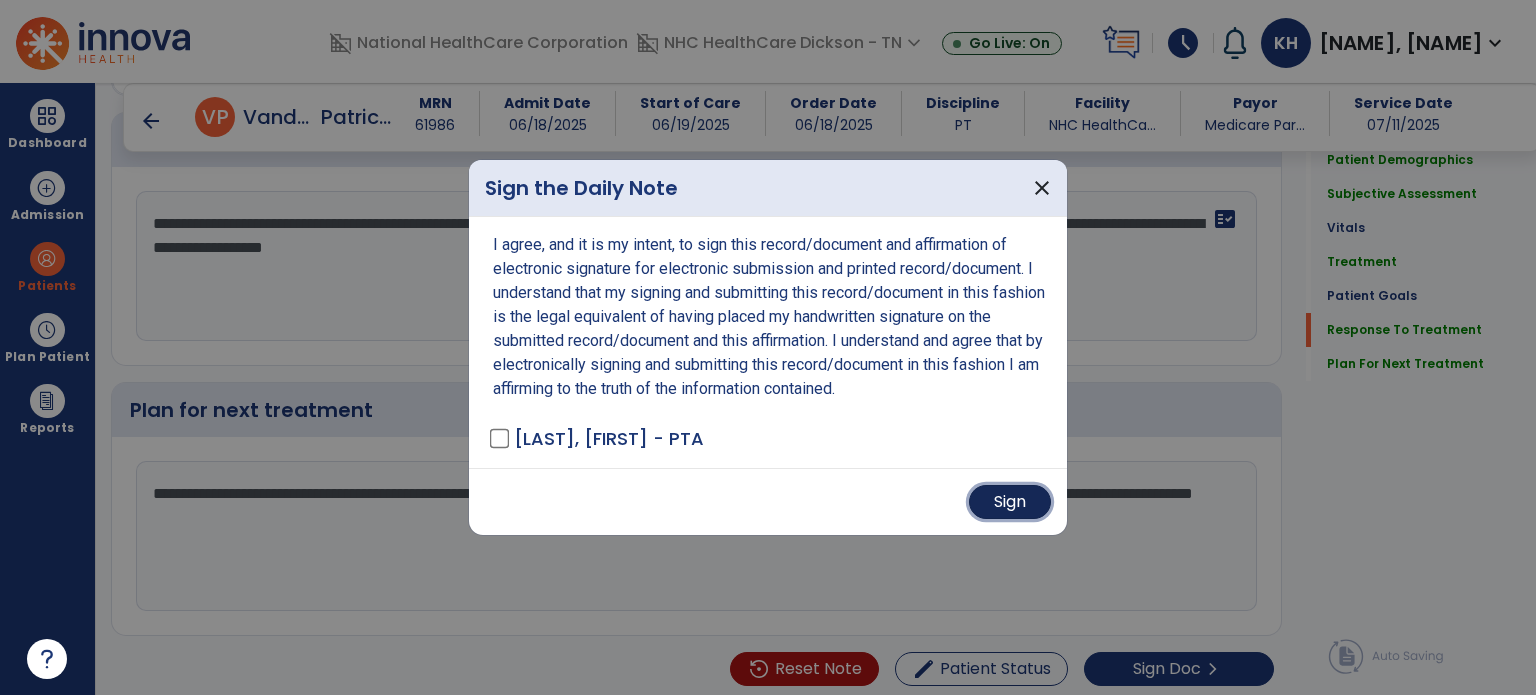 click on "Sign" at bounding box center (1010, 502) 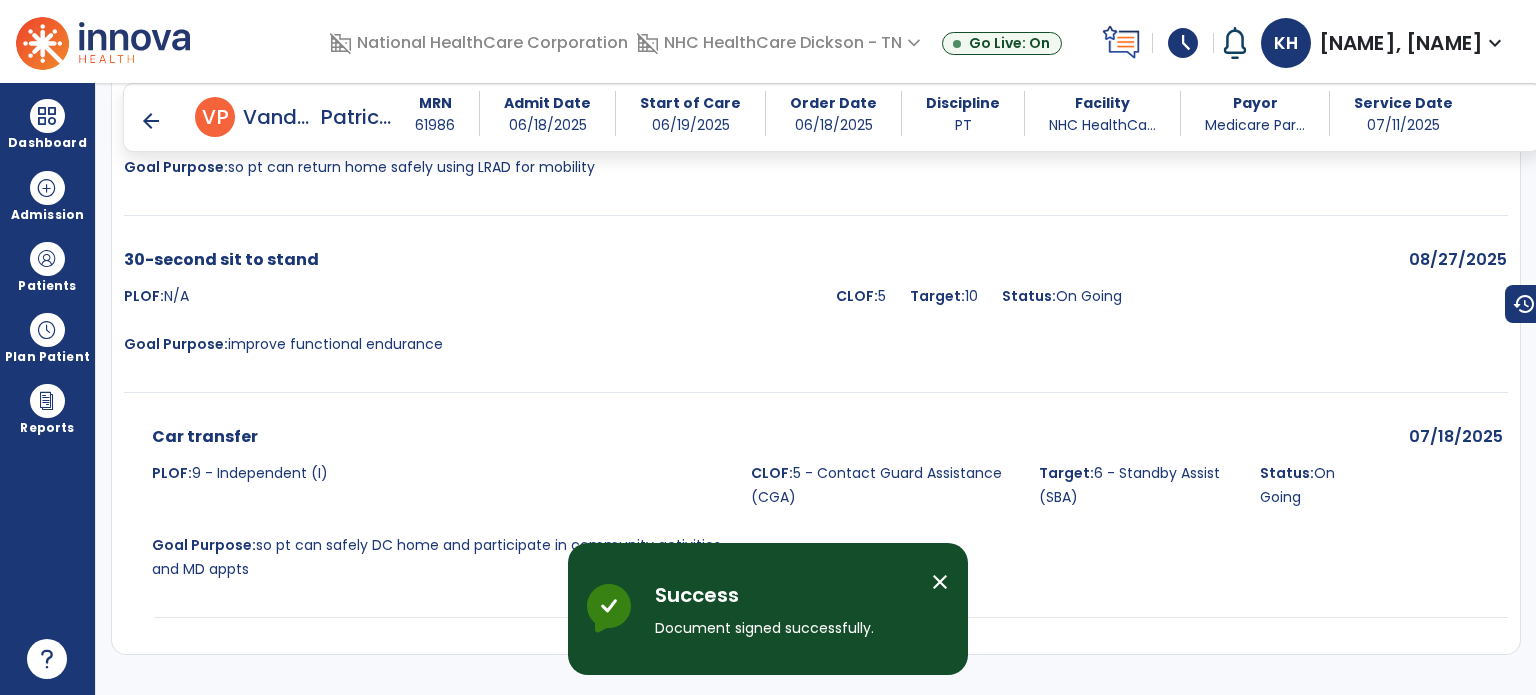 scroll, scrollTop: 3477, scrollLeft: 0, axis: vertical 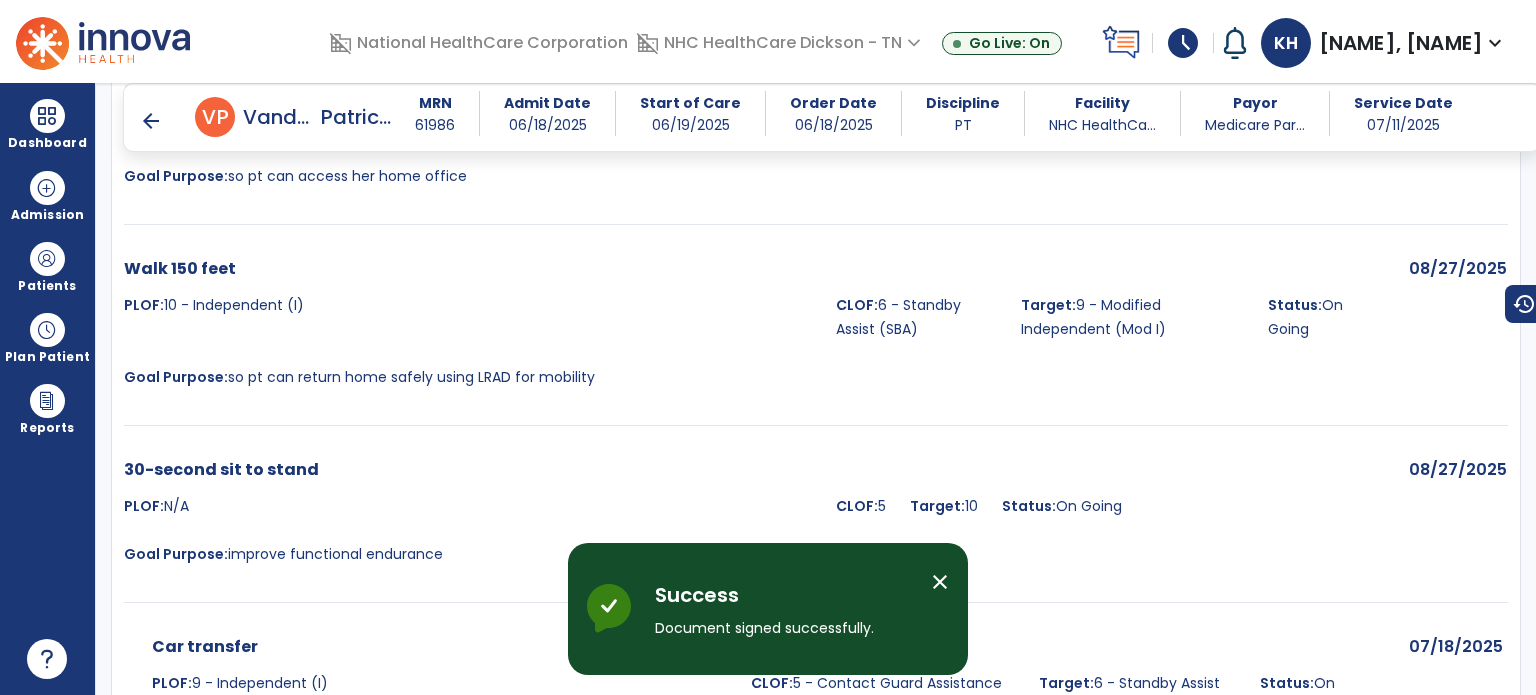 click on "arrow_back" at bounding box center [151, 121] 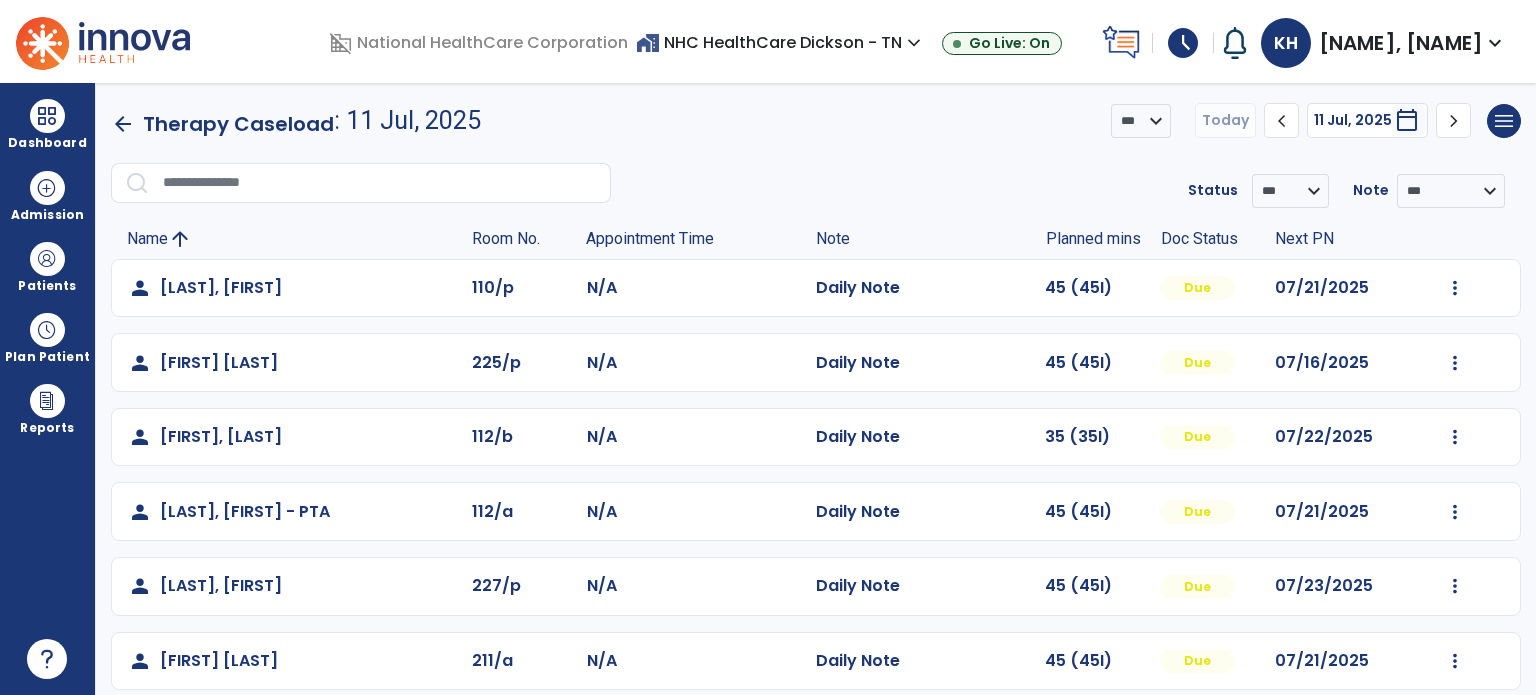 scroll, scrollTop: 169, scrollLeft: 0, axis: vertical 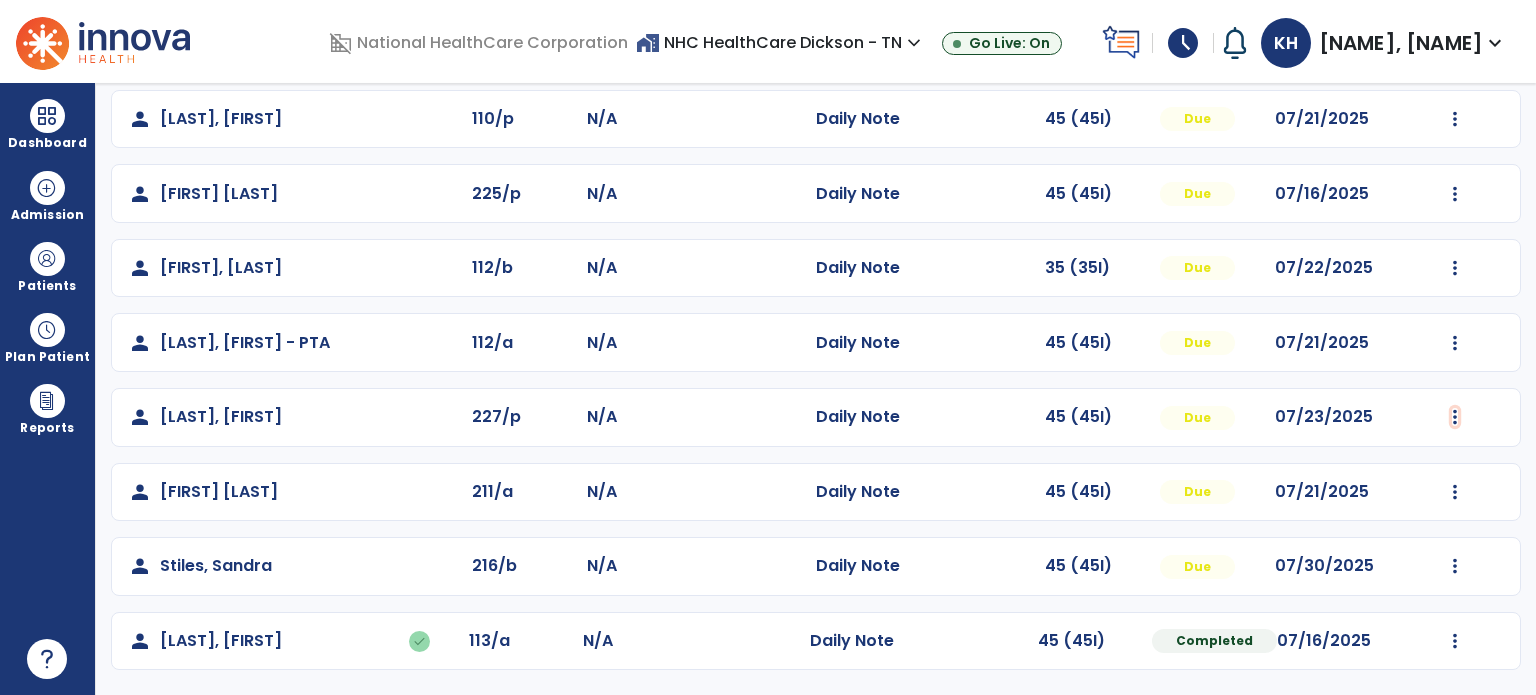click at bounding box center (1455, 119) 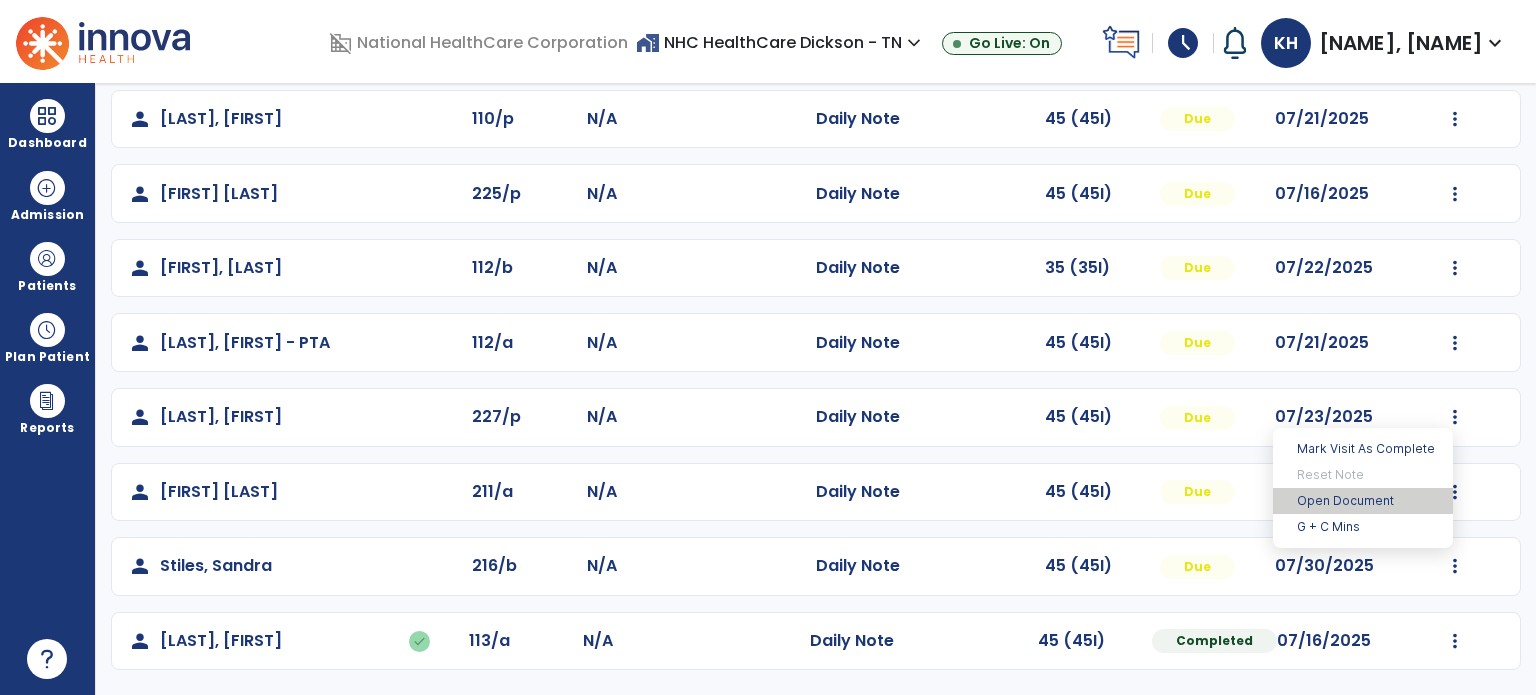 click on "Open Document" at bounding box center [1363, 501] 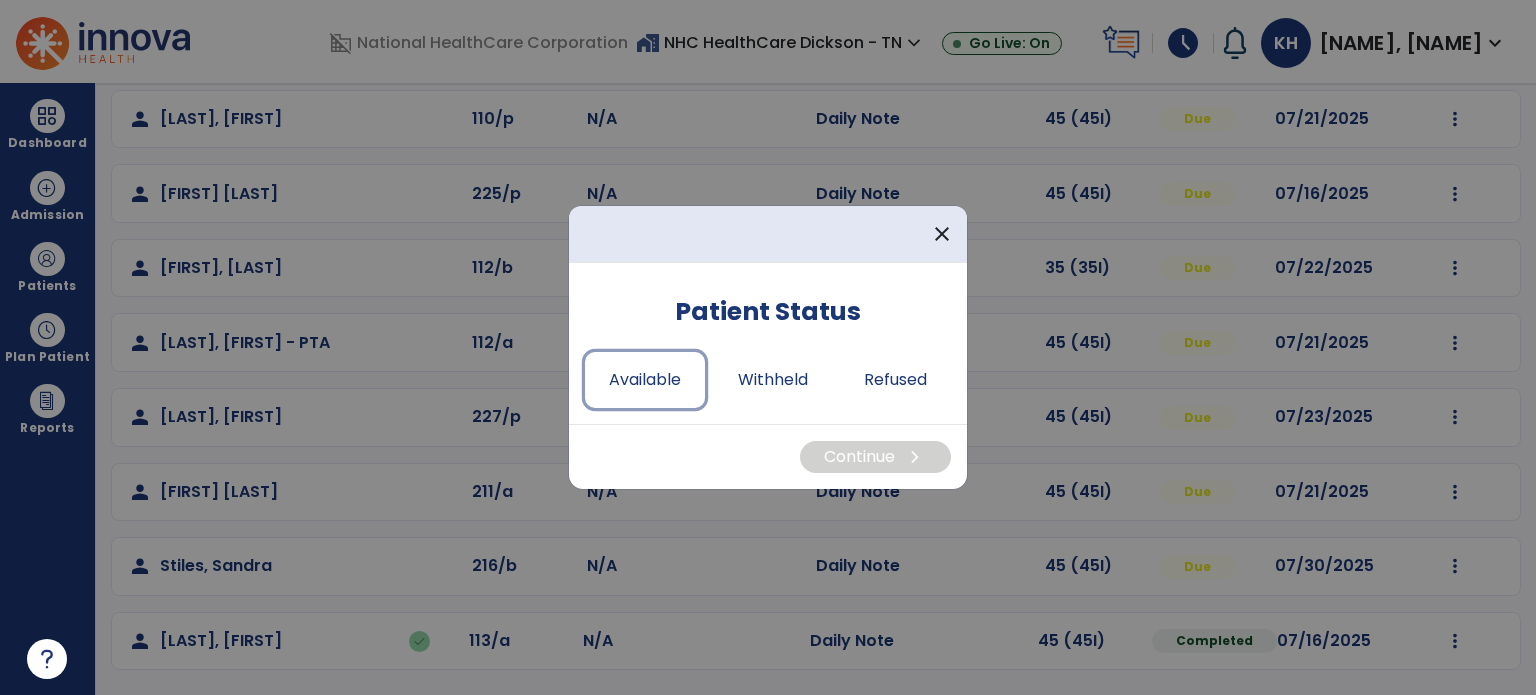 click on "Available" at bounding box center (645, 380) 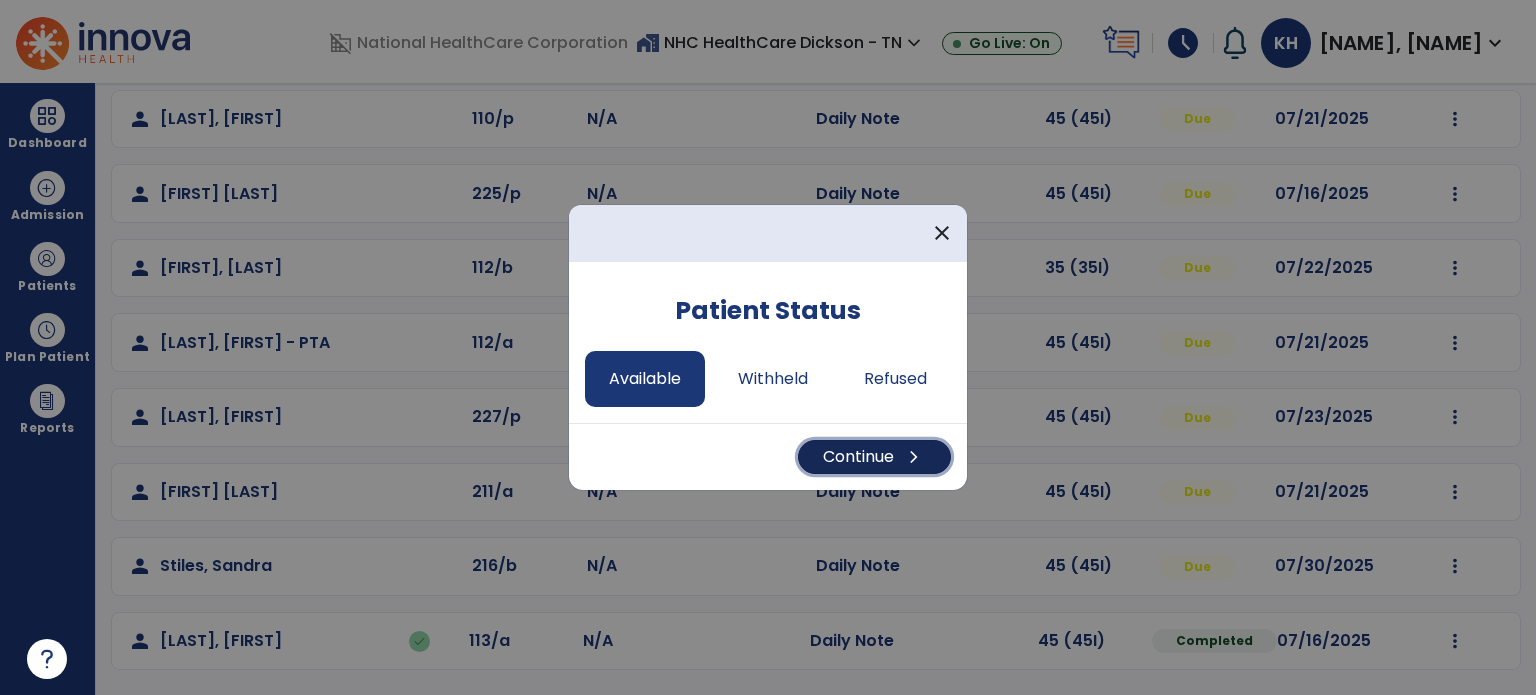 click on "Continue   chevron_right" at bounding box center [874, 457] 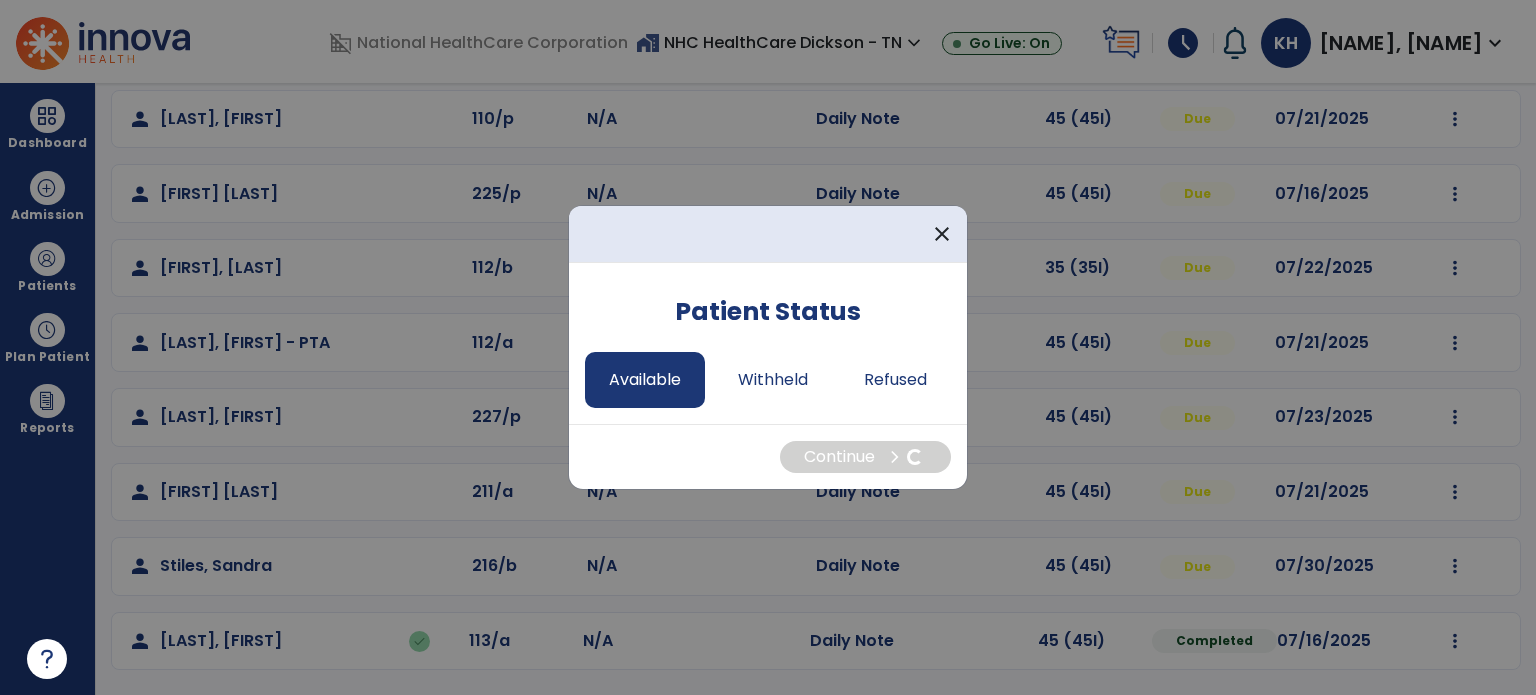 select on "*" 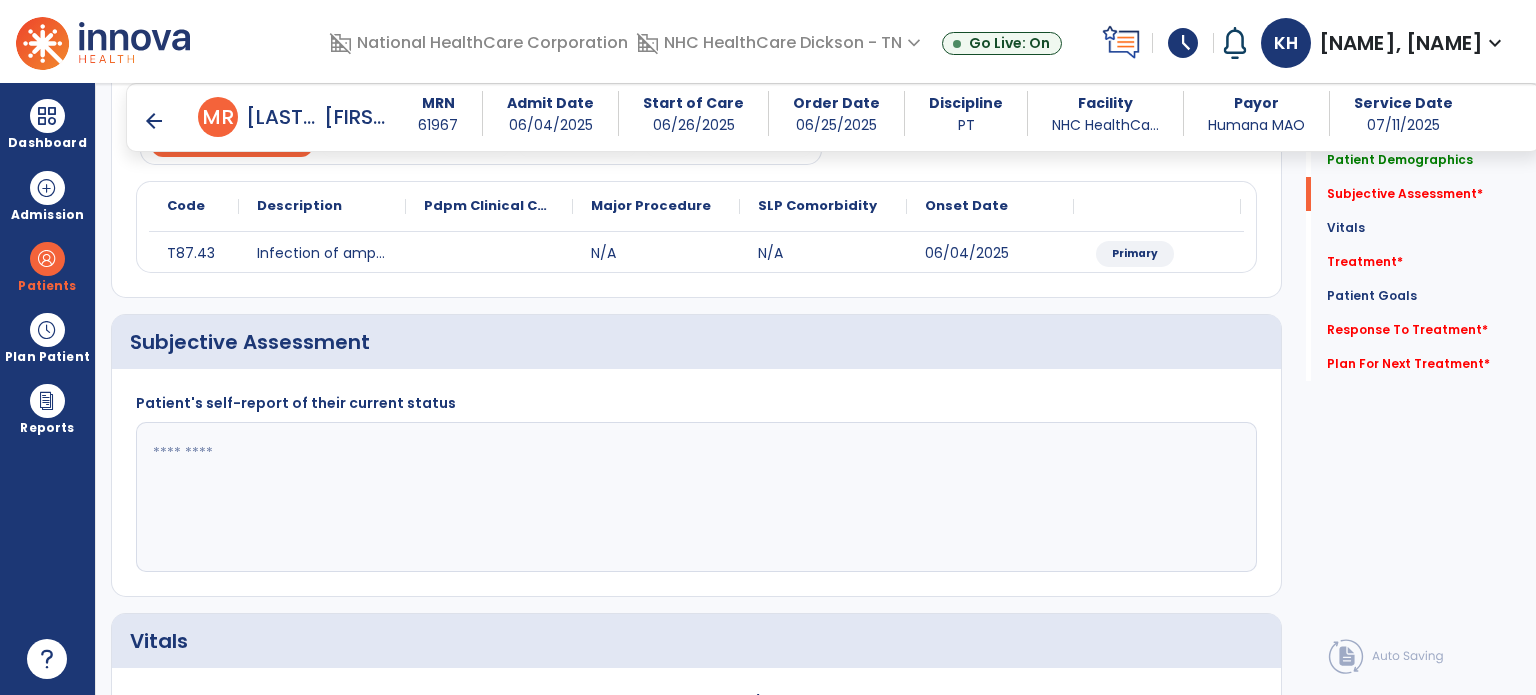 scroll, scrollTop: 218, scrollLeft: 0, axis: vertical 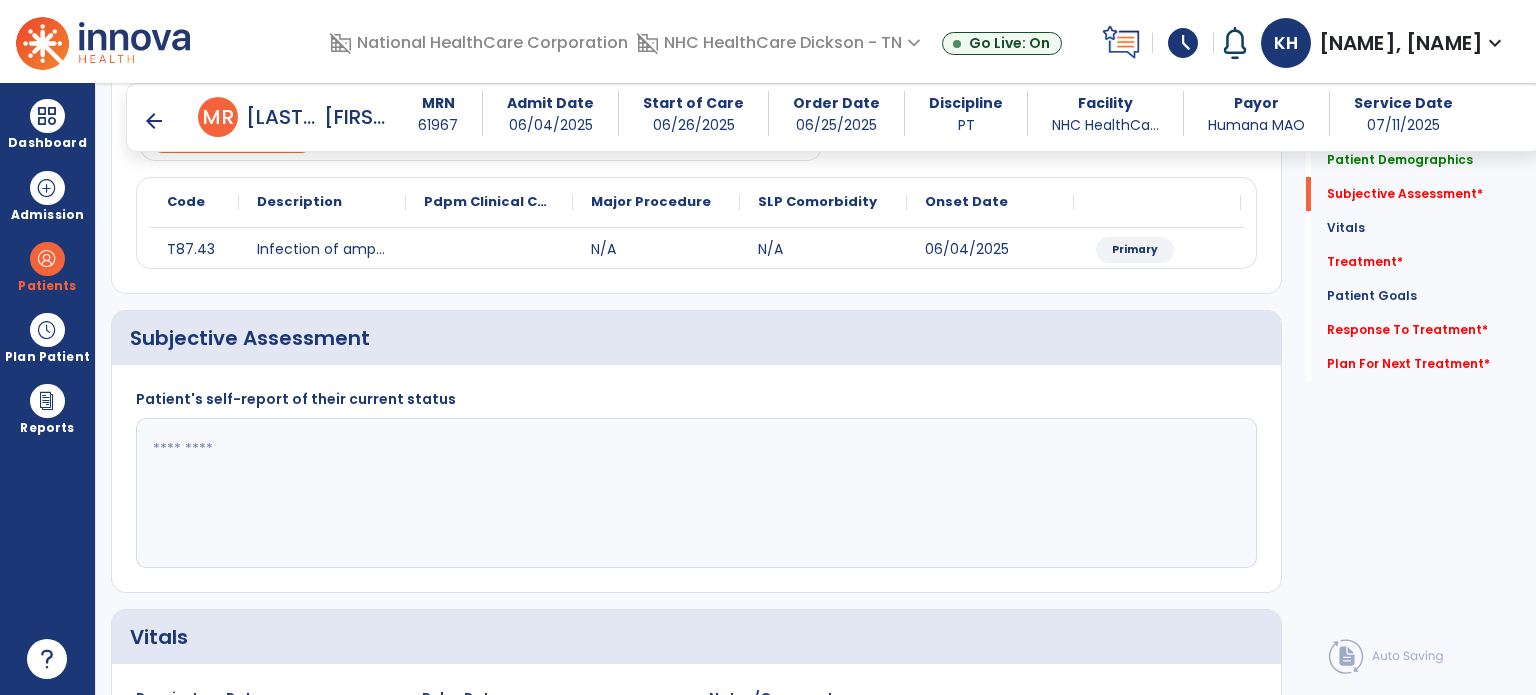 click 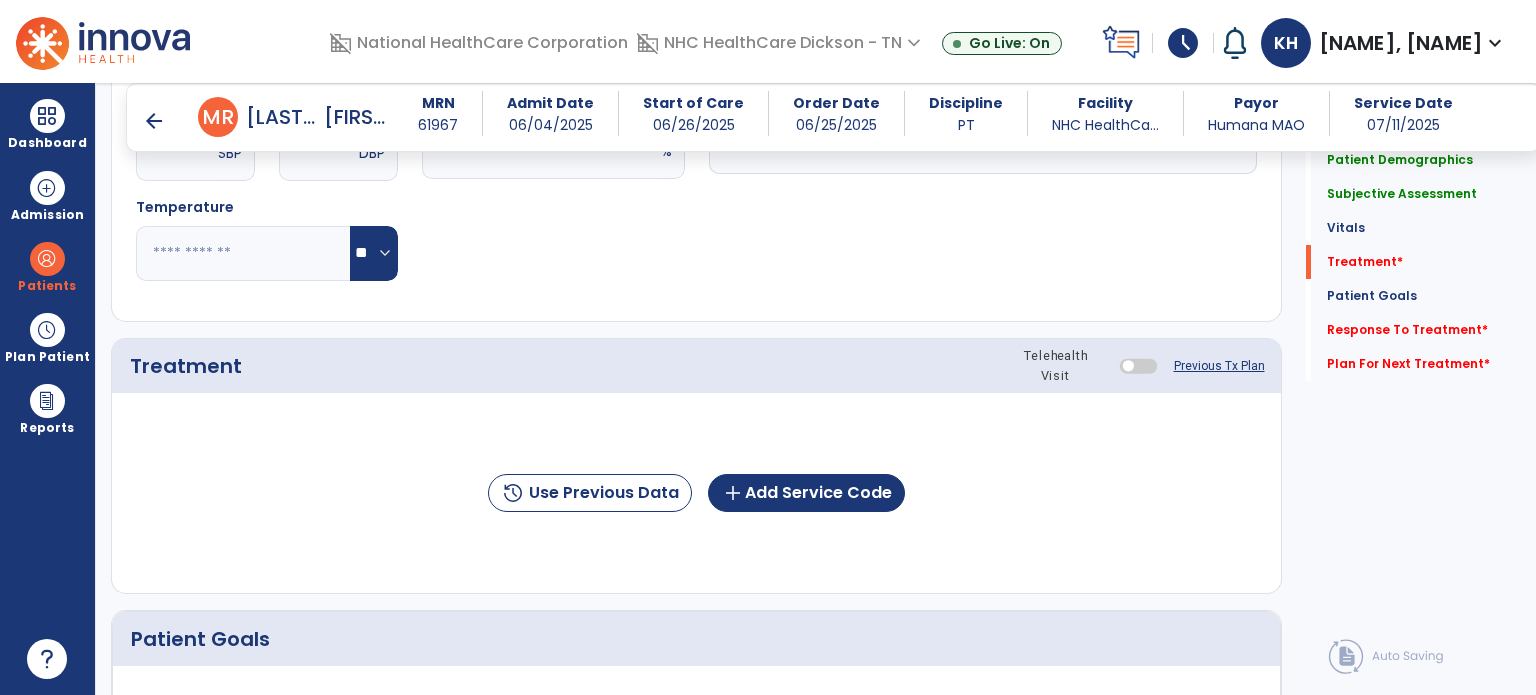 scroll, scrollTop: 912, scrollLeft: 0, axis: vertical 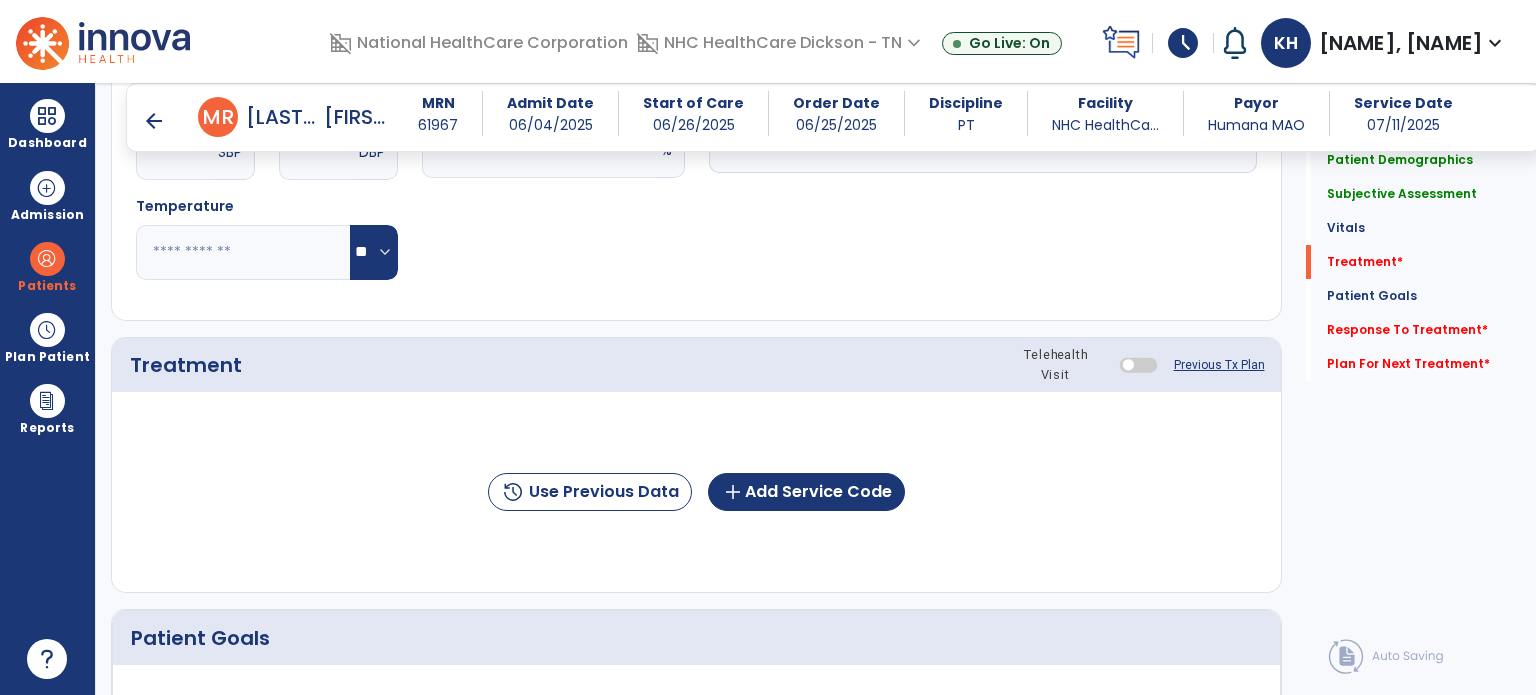 type on "**********" 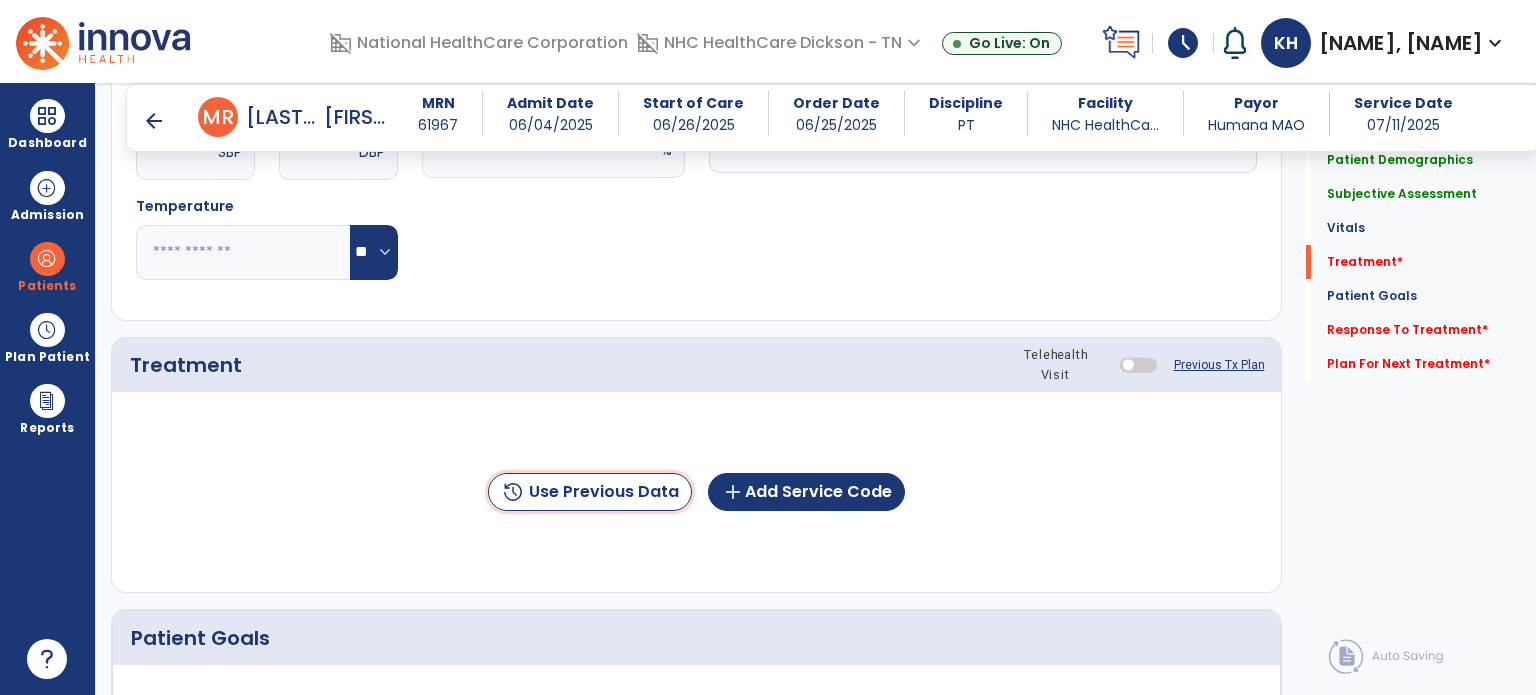 click on "history  Use Previous Data" 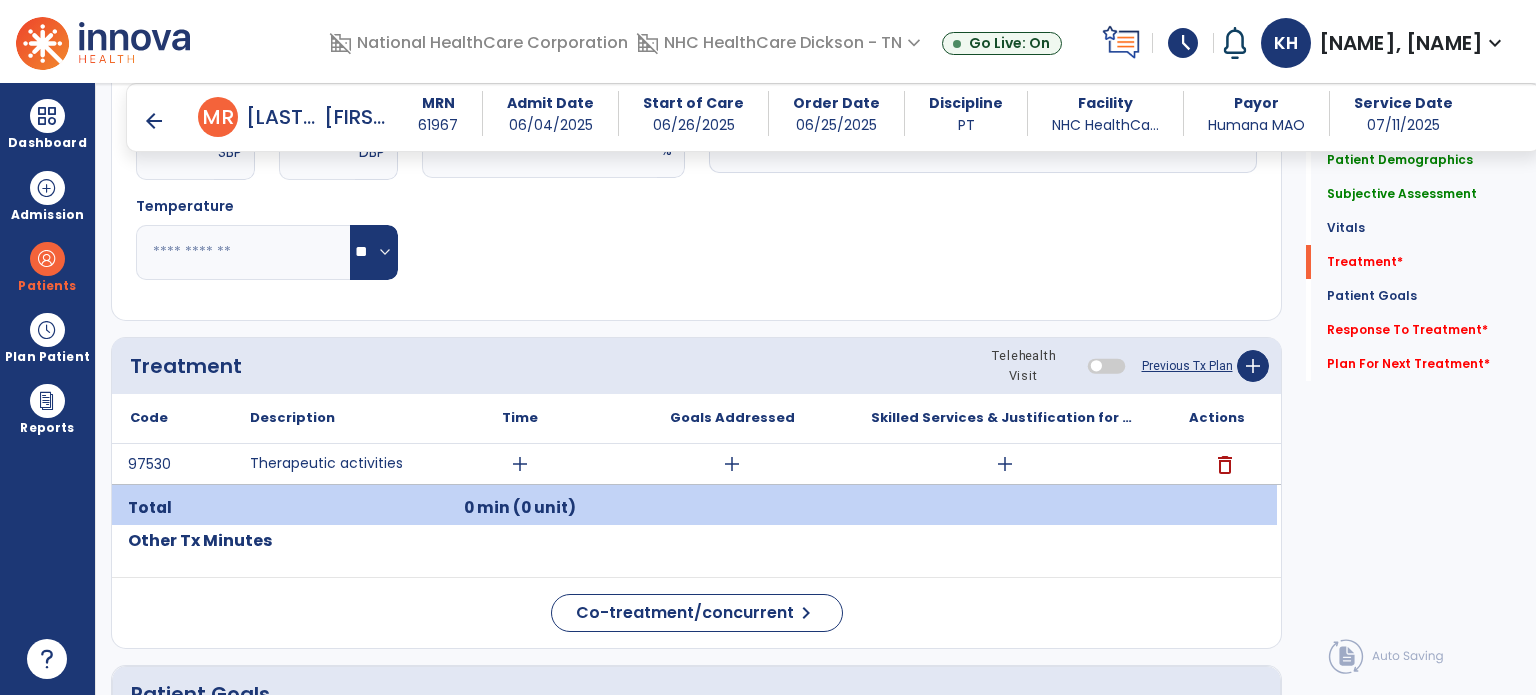click on "Previous Tx Plan" 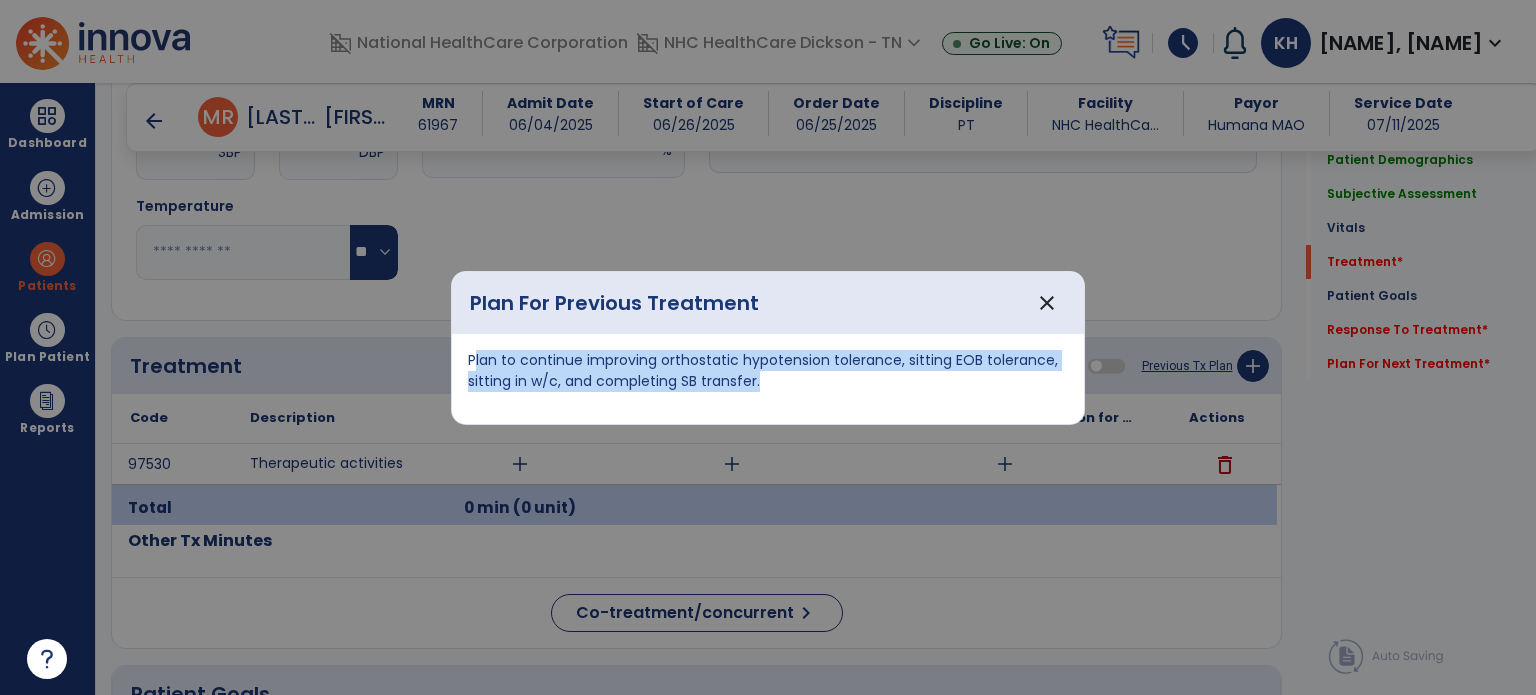 drag, startPoint x: 743, startPoint y: 379, endPoint x: 469, endPoint y: 354, distance: 275.13815 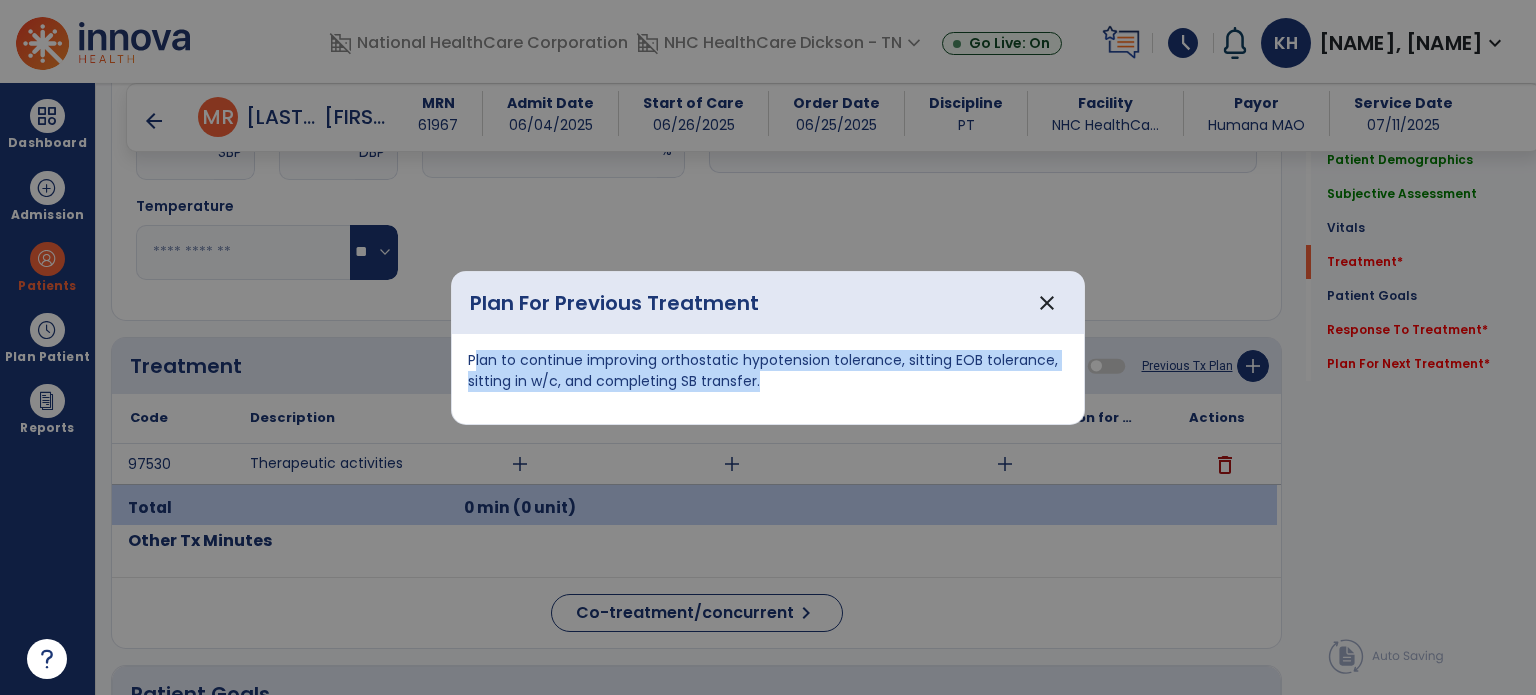 click on "Plan to continue improving orthostatic hypotension tolerance, sitting EOB tolerance, sitting in w/c, and completing SB transfer." at bounding box center [768, 371] 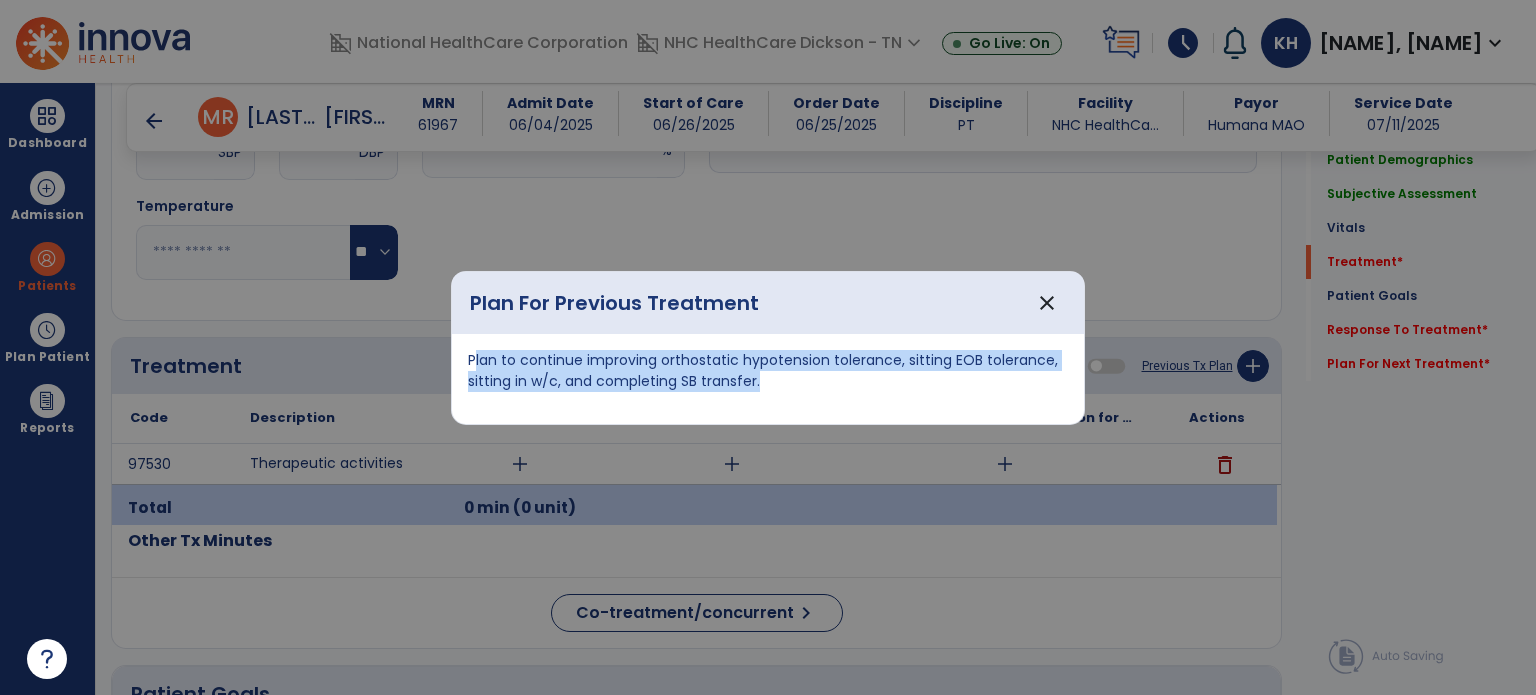 copy on "Plan to continue improving orthostatic hypotension tolerance, sitting EOB tolerance, sitting in w/c, and completing SB transfer" 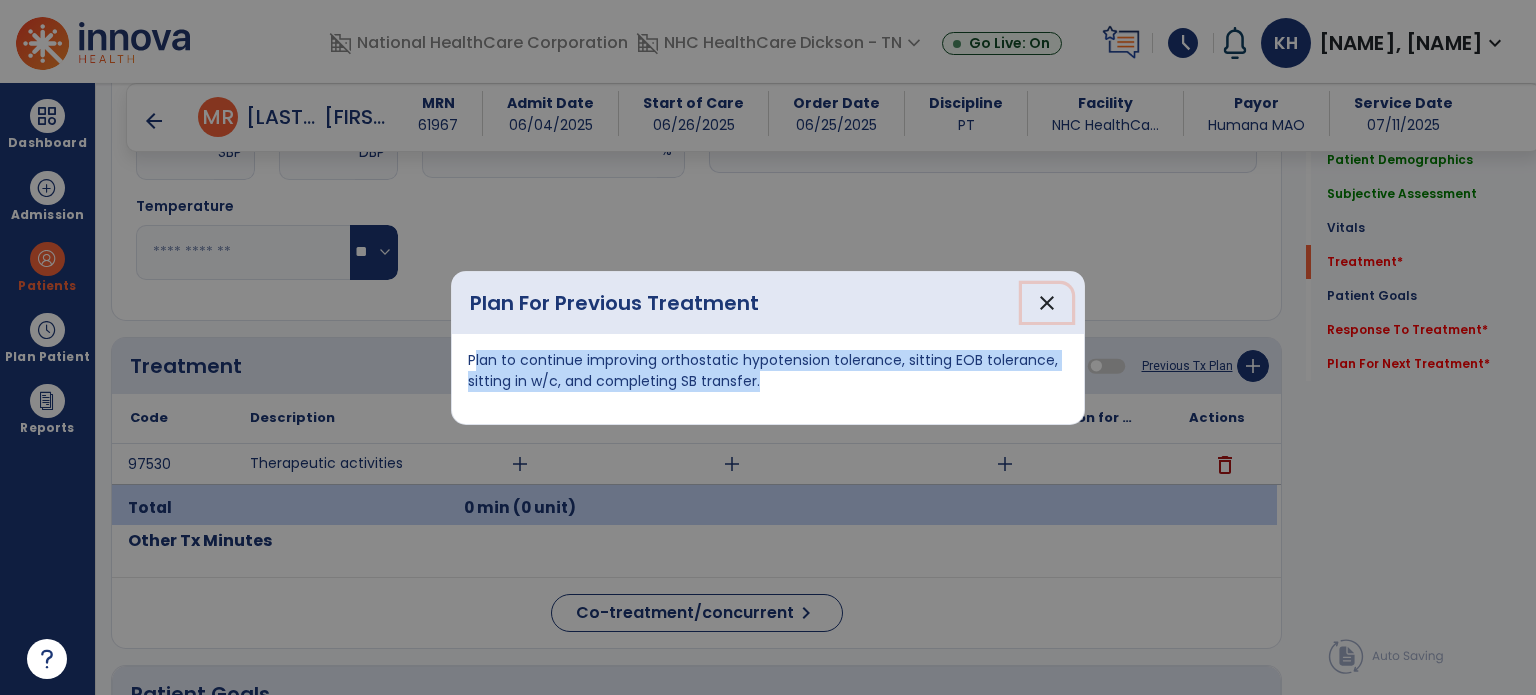 click on "close" at bounding box center [1047, 303] 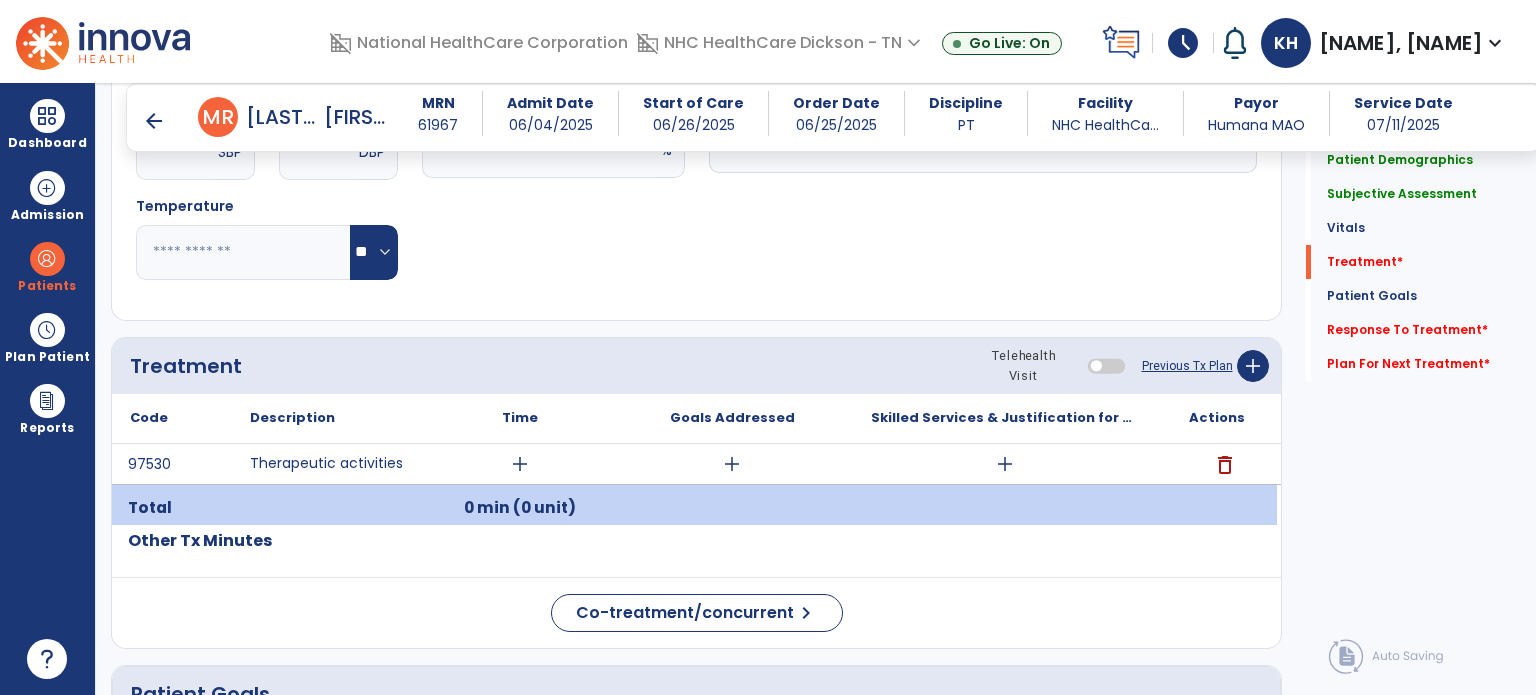 click on "Telehealth Visit  Previous Tx Plan   add" 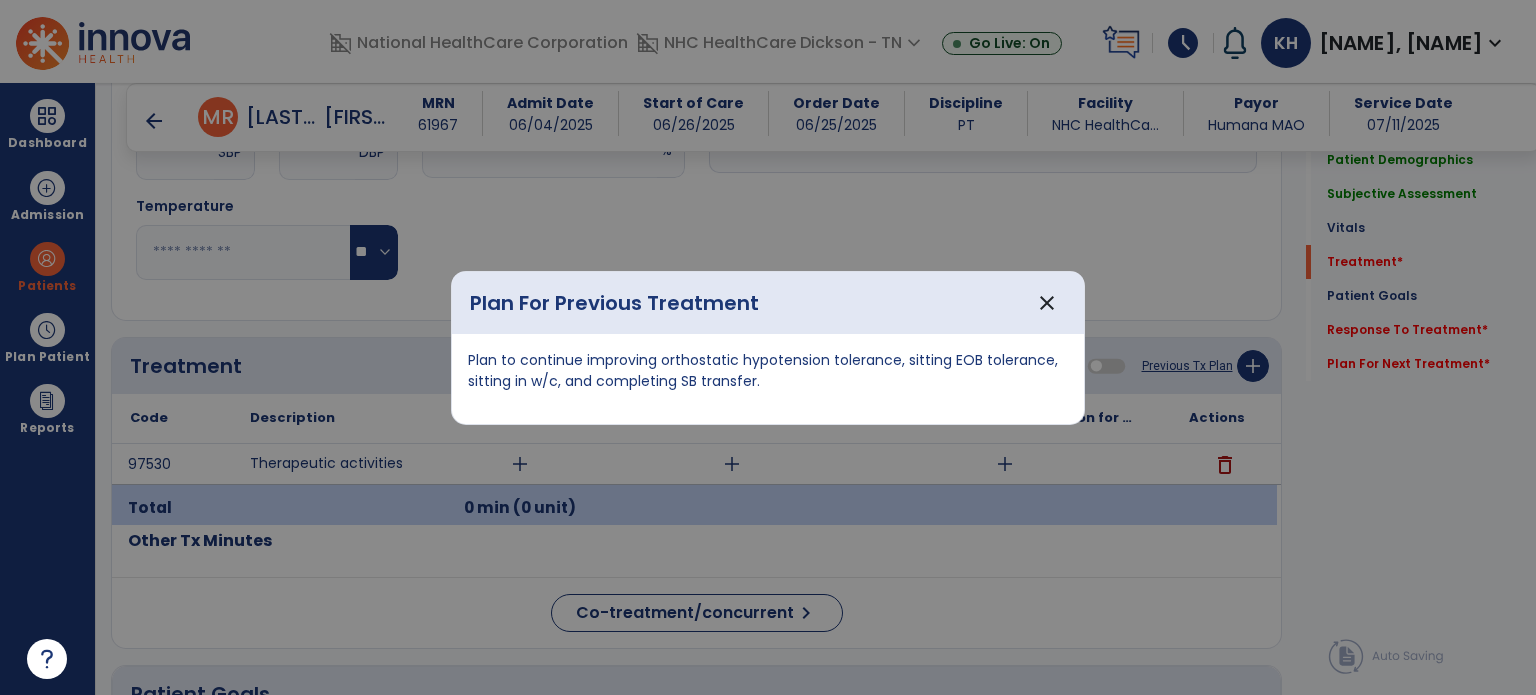 drag, startPoint x: 749, startPoint y: 384, endPoint x: 470, endPoint y: 349, distance: 281.18677 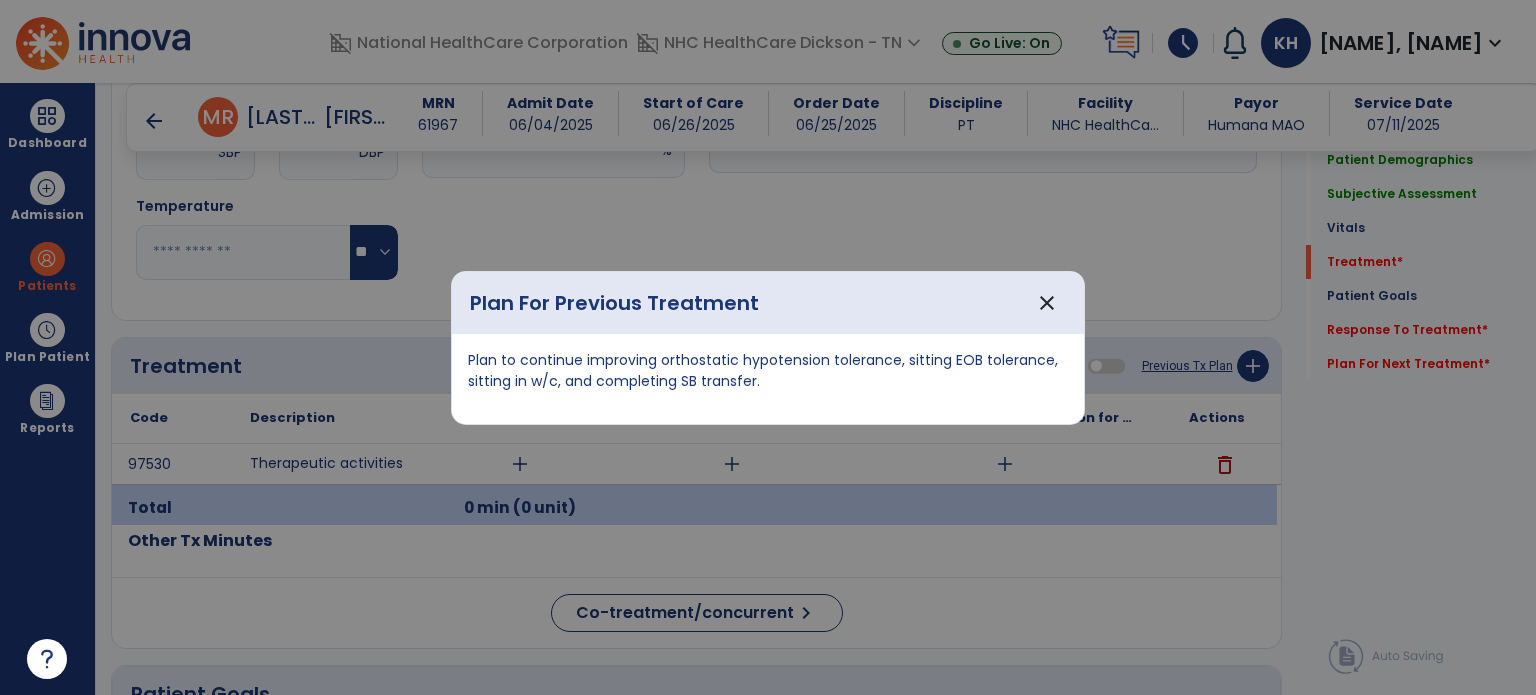 click on "Plan to continue improving orthostatic hypotension tolerance, sitting EOB tolerance, sitting in w/c, and completing SB transfer." at bounding box center [768, 371] 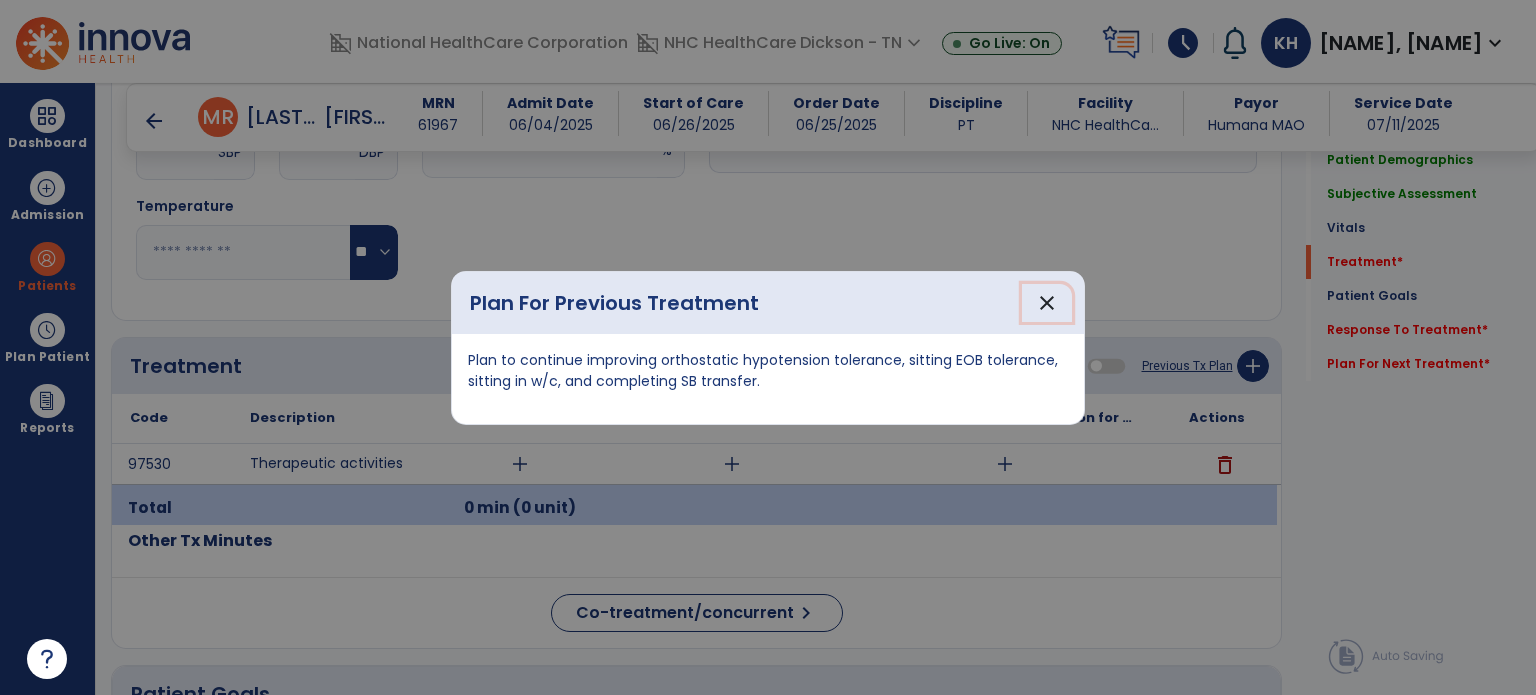 click on "close" at bounding box center [1047, 303] 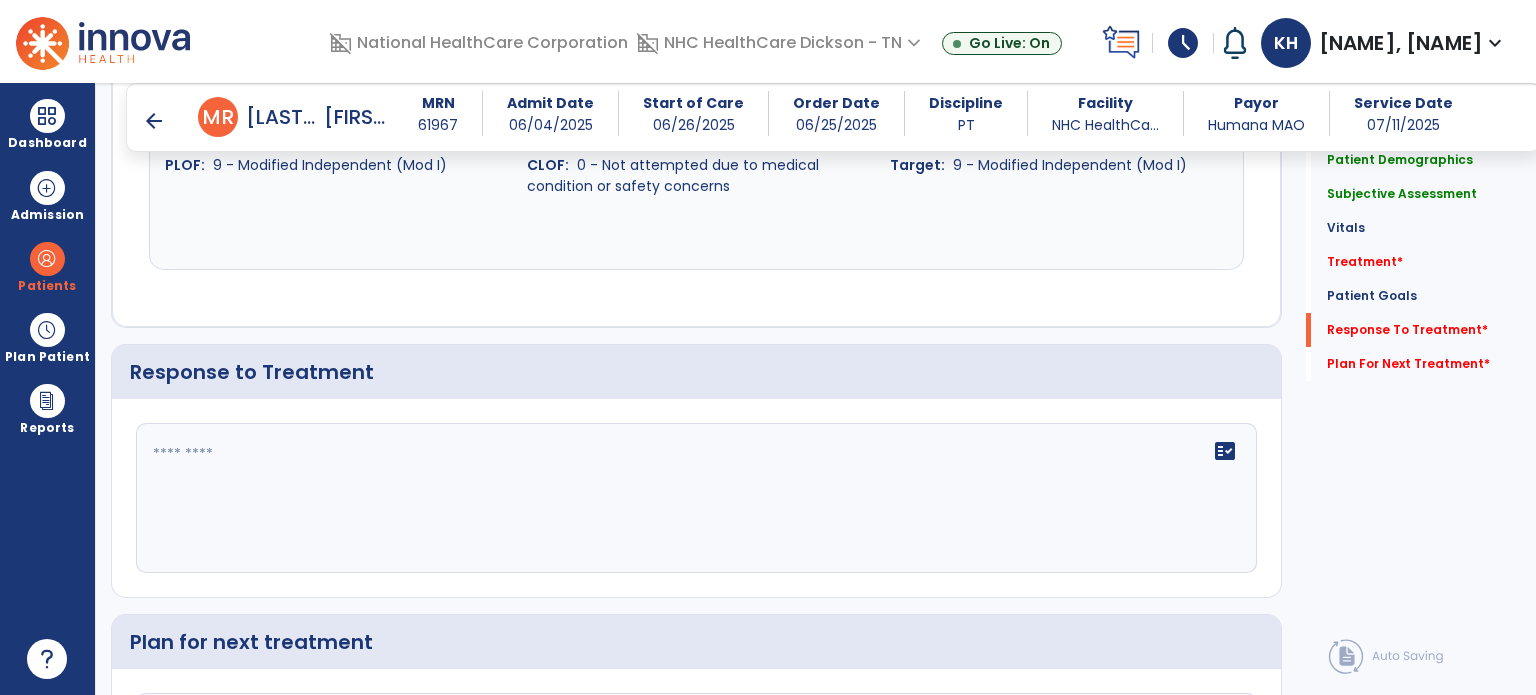 scroll, scrollTop: 2402, scrollLeft: 0, axis: vertical 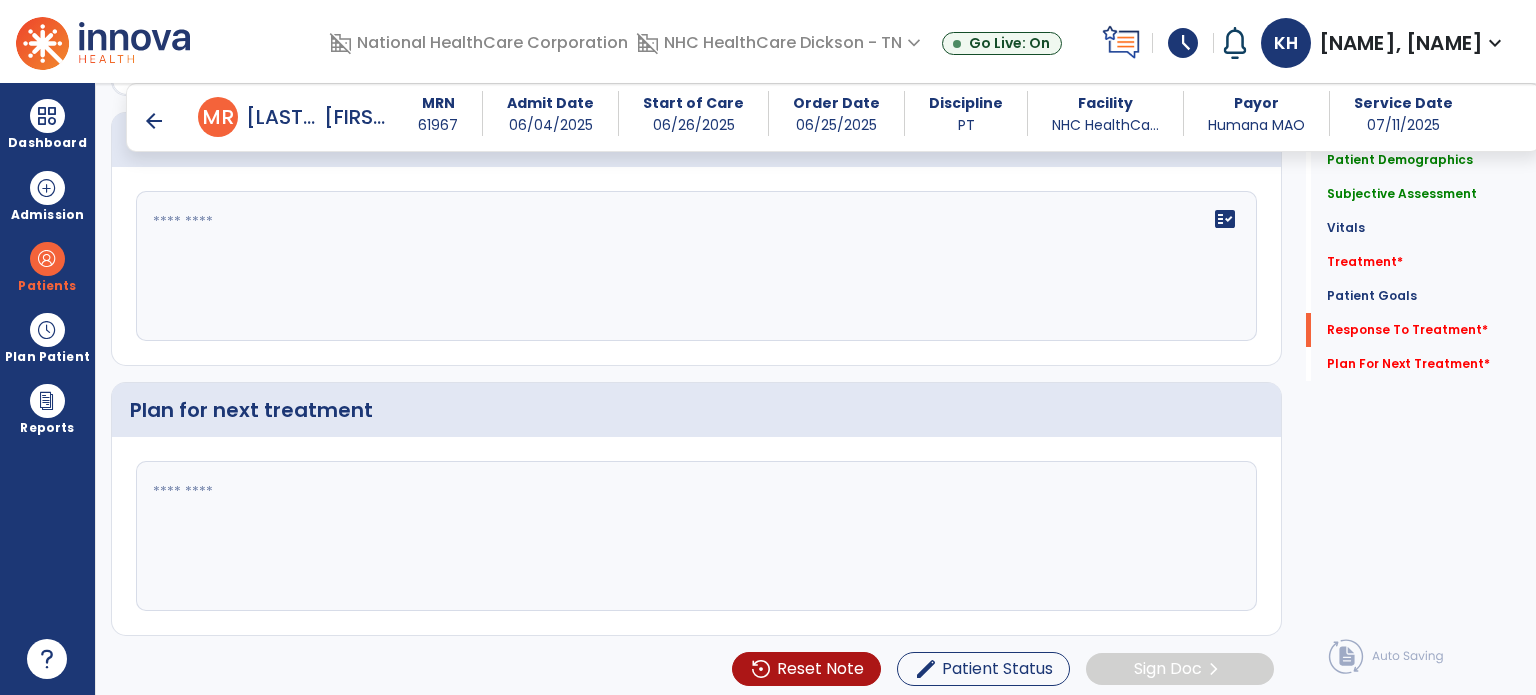 click 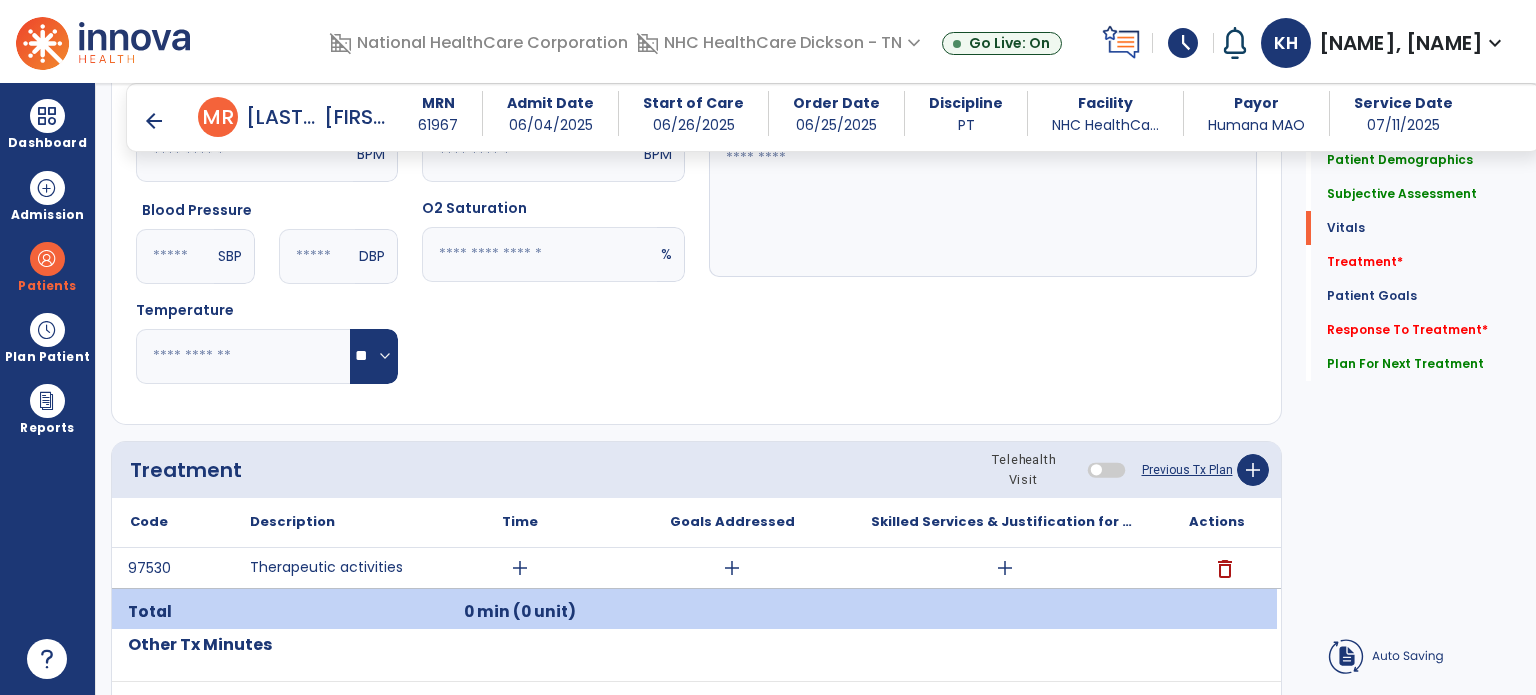 scroll, scrollTop: 822, scrollLeft: 0, axis: vertical 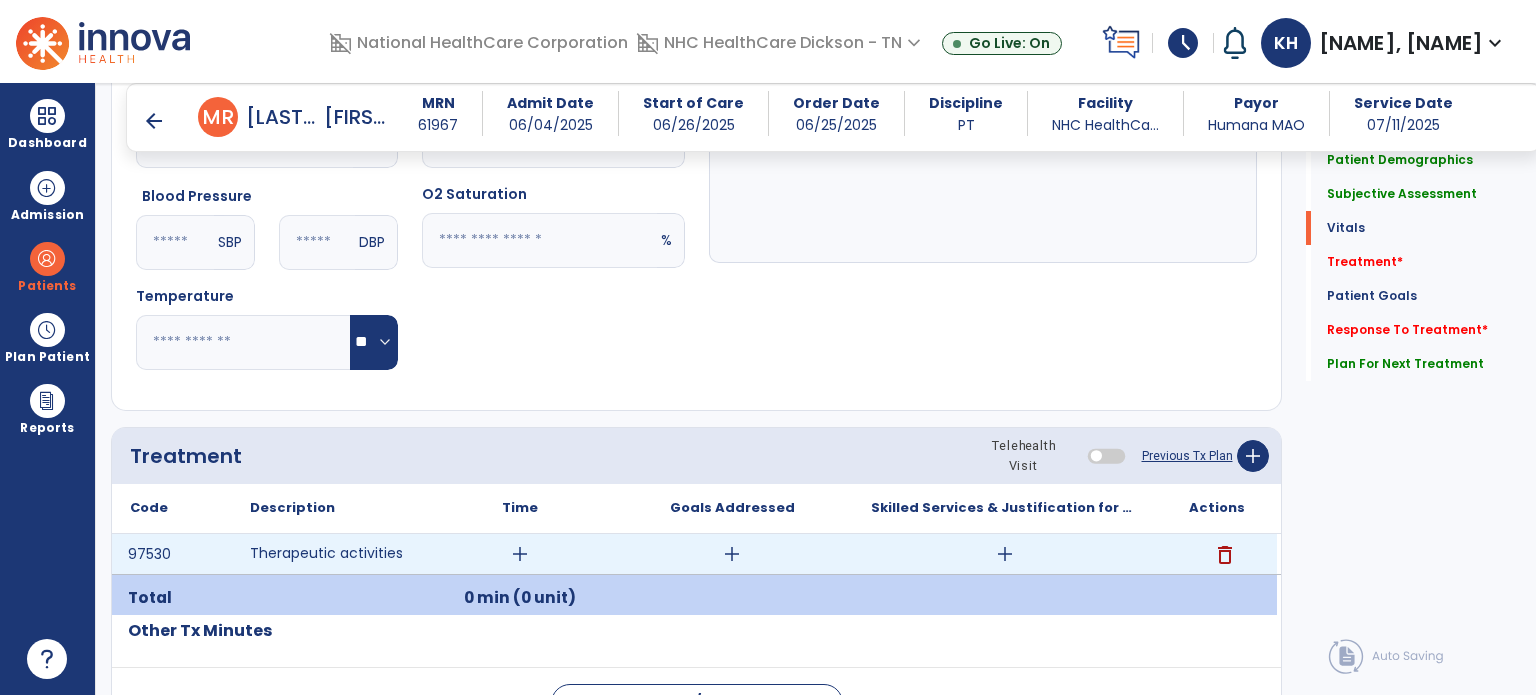 type on "**********" 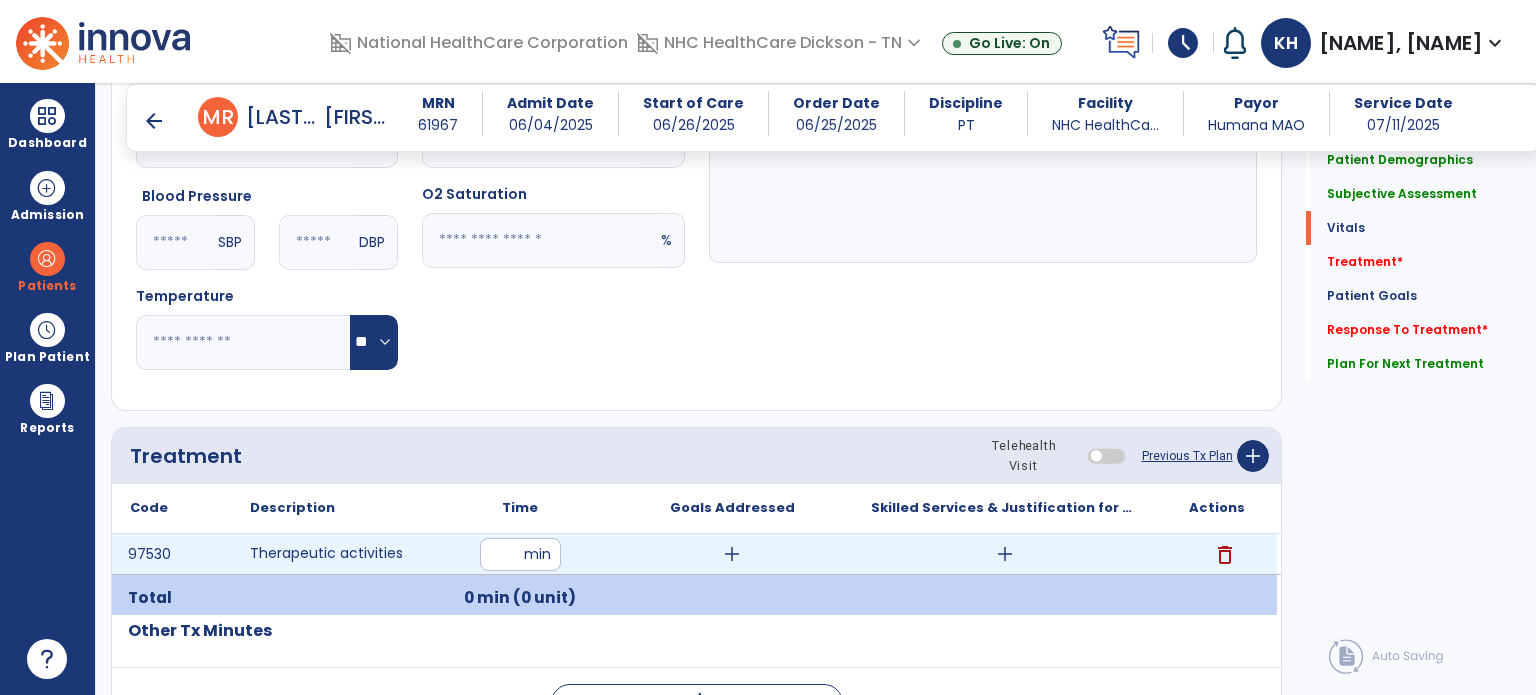 type on "**" 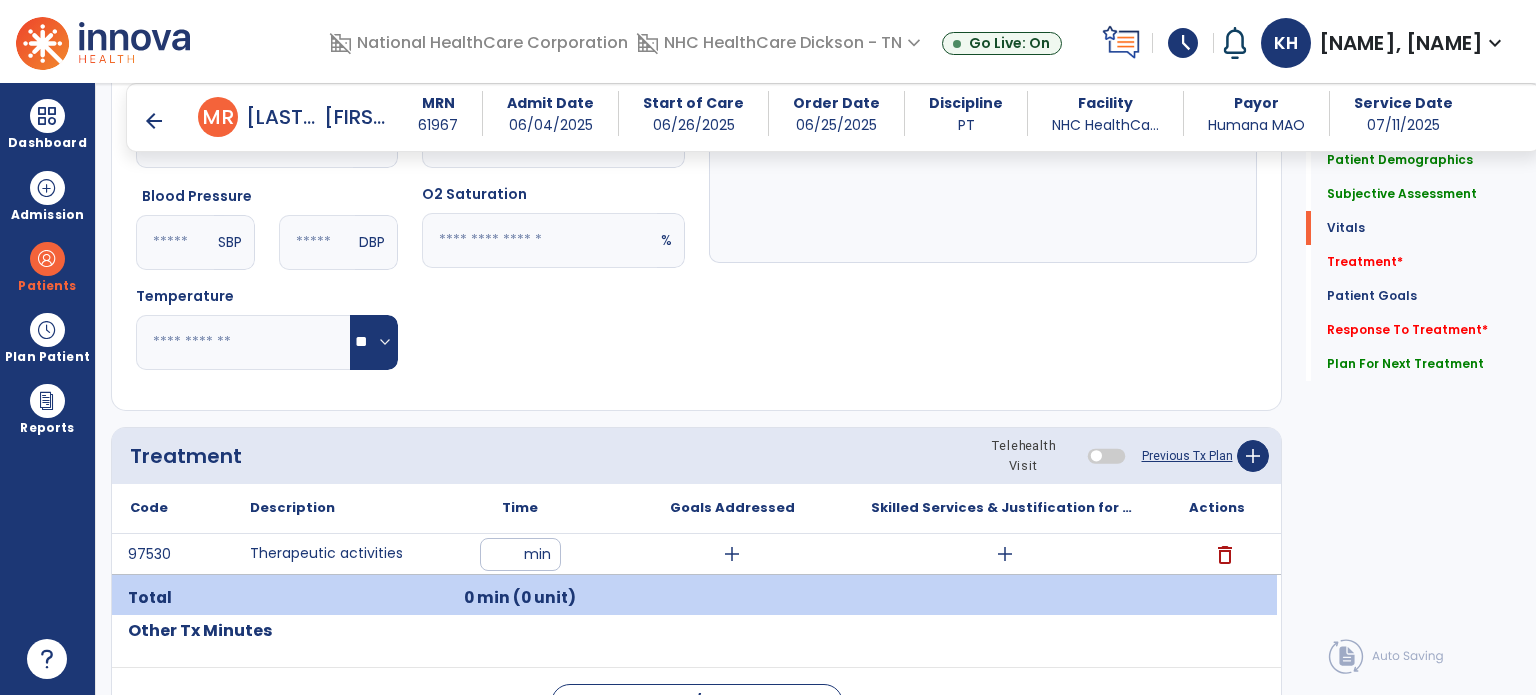 click on "Treatment Telehealth Visit  Previous Tx Plan   add" 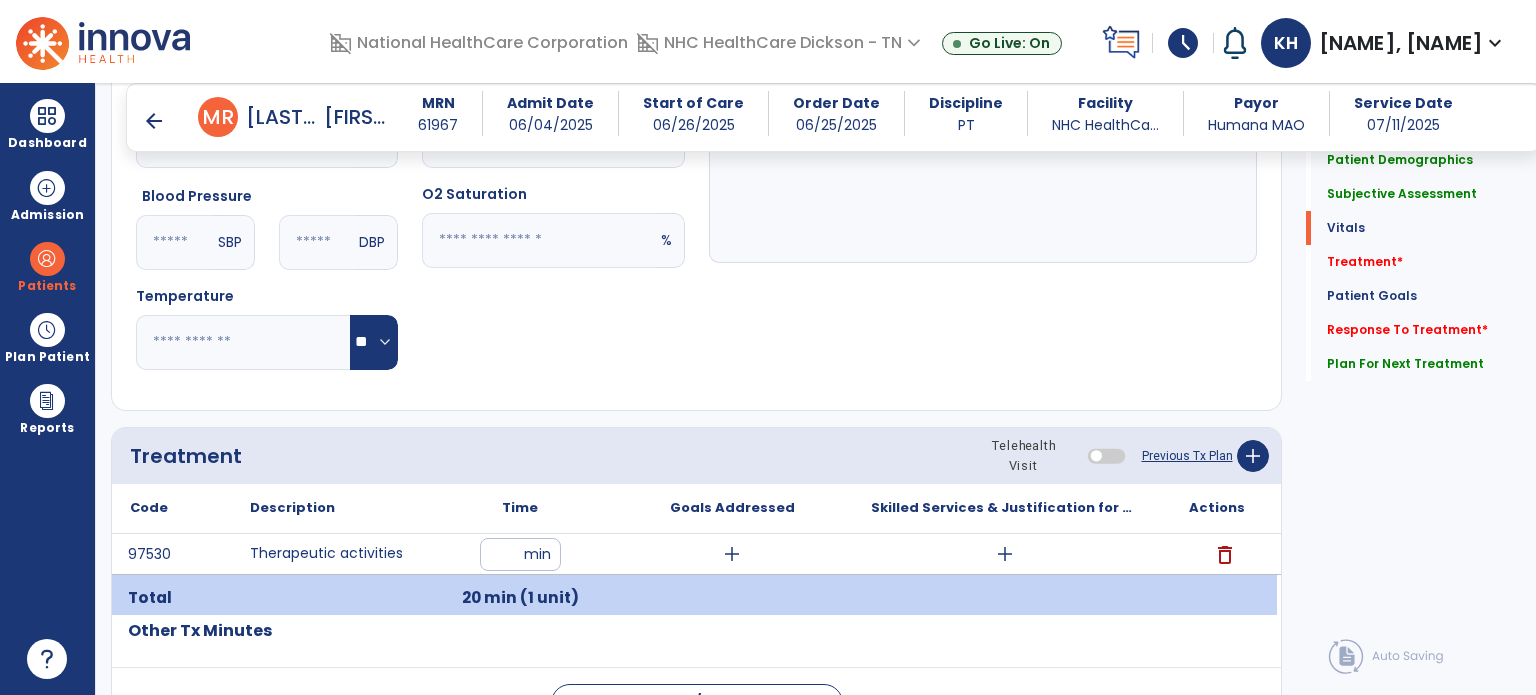 click on "Previous Tx Plan" 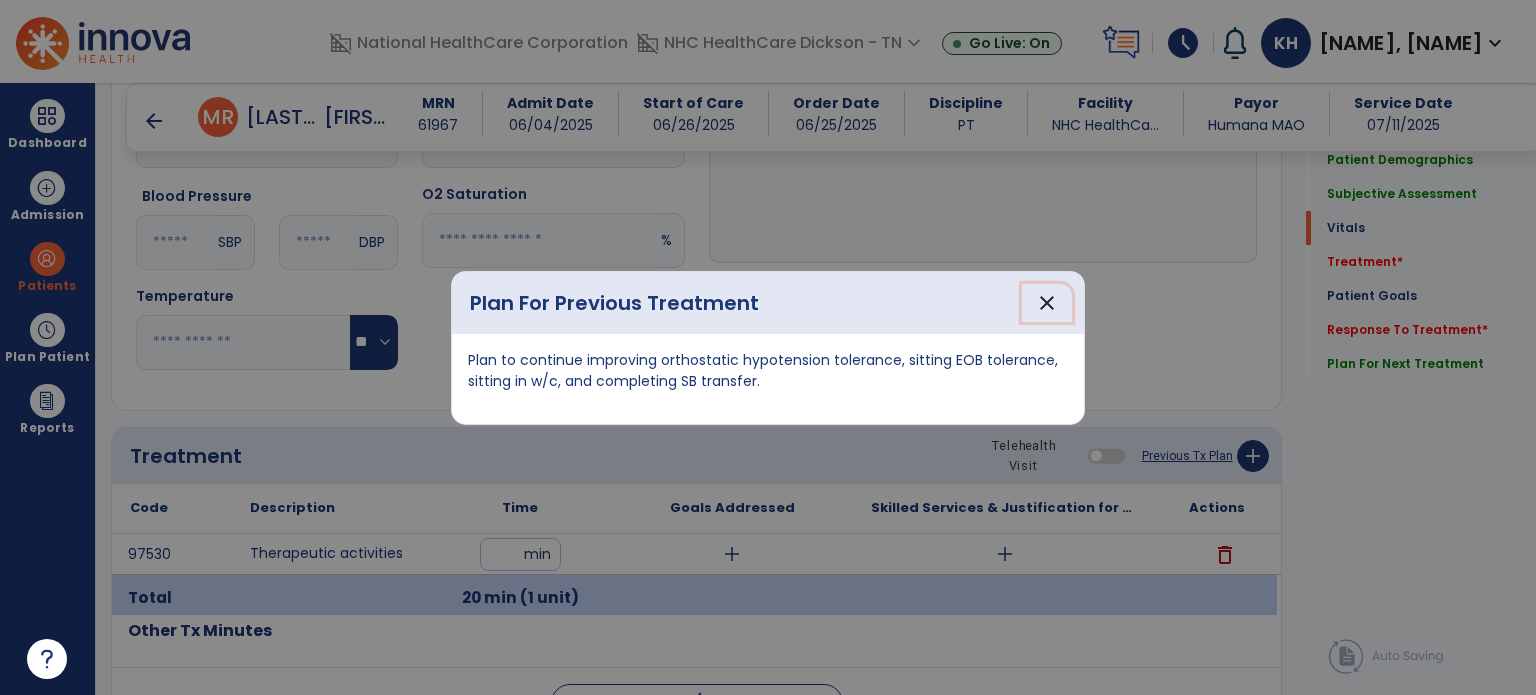 click on "close" at bounding box center [1047, 303] 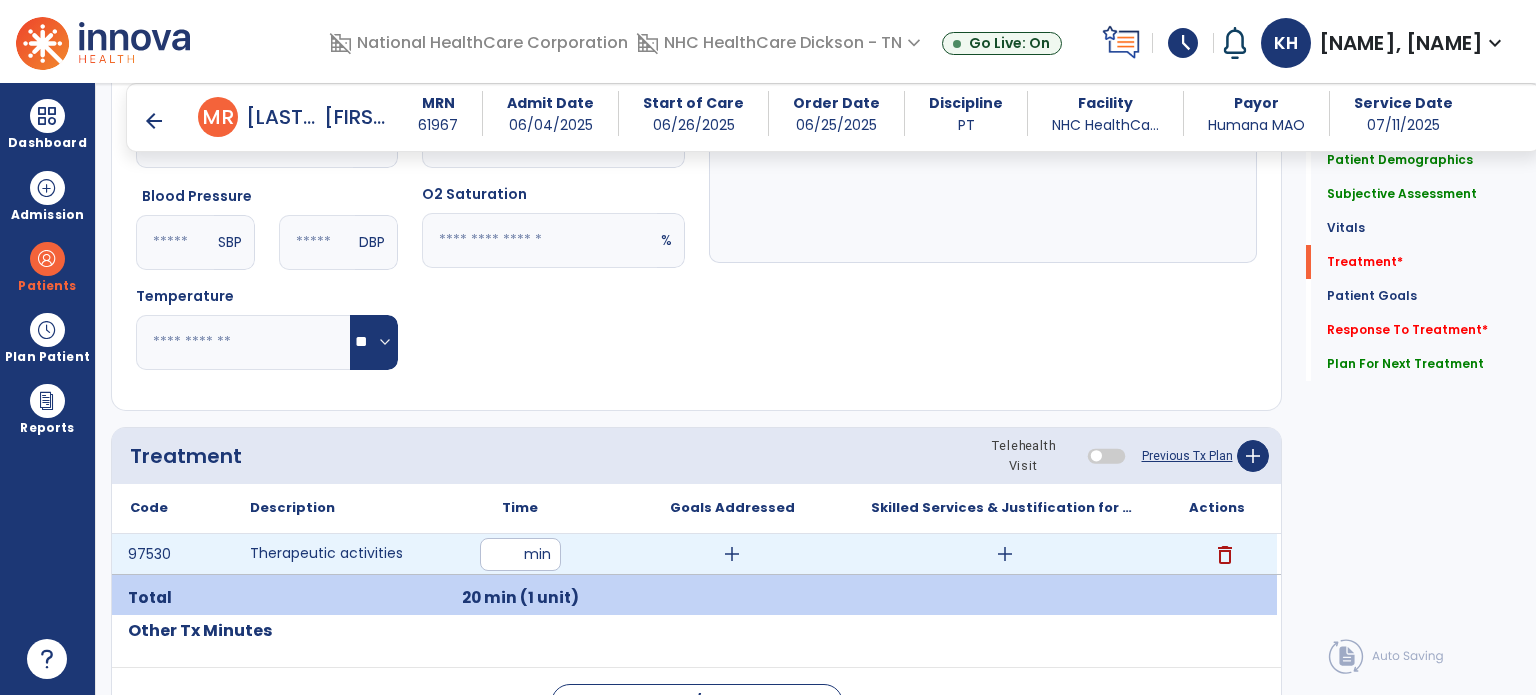scroll, scrollTop: 938, scrollLeft: 0, axis: vertical 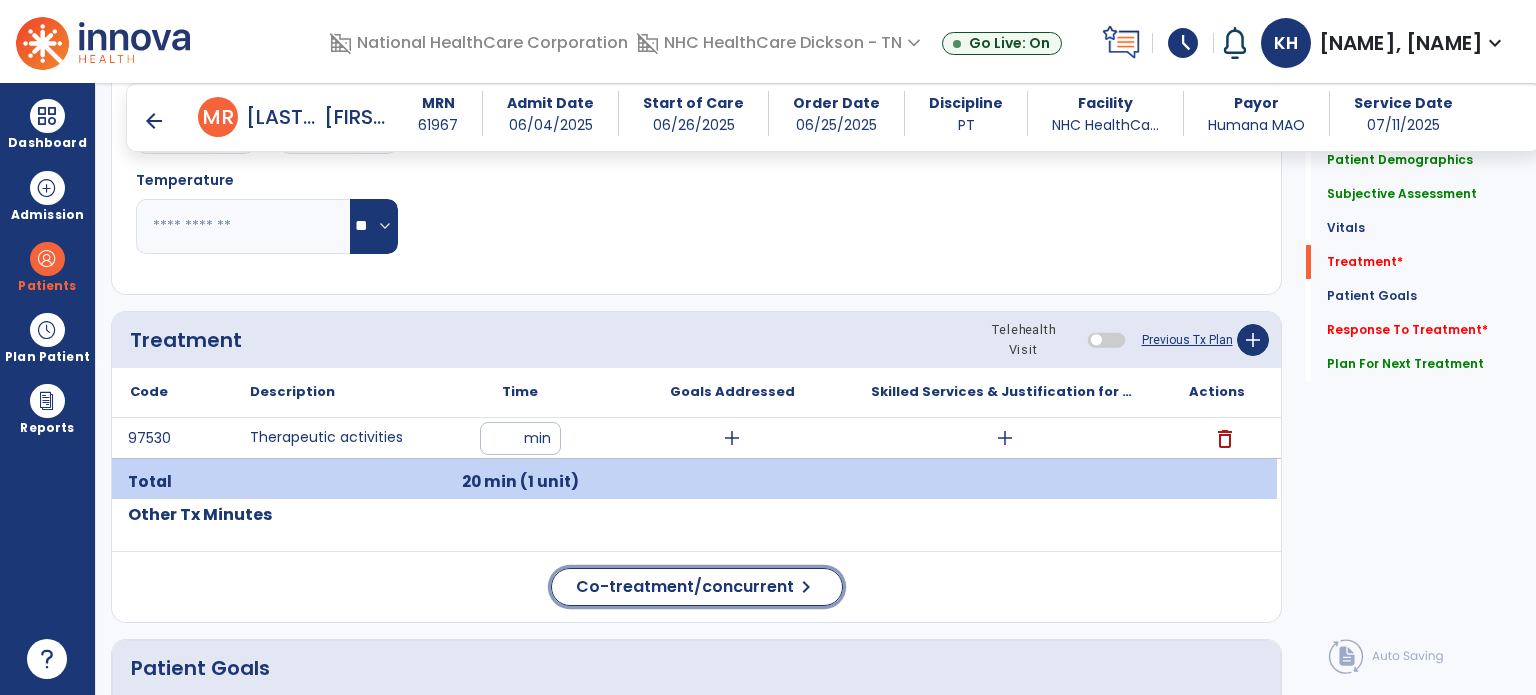 click on "Co-treatment/concurrent  chevron_right" 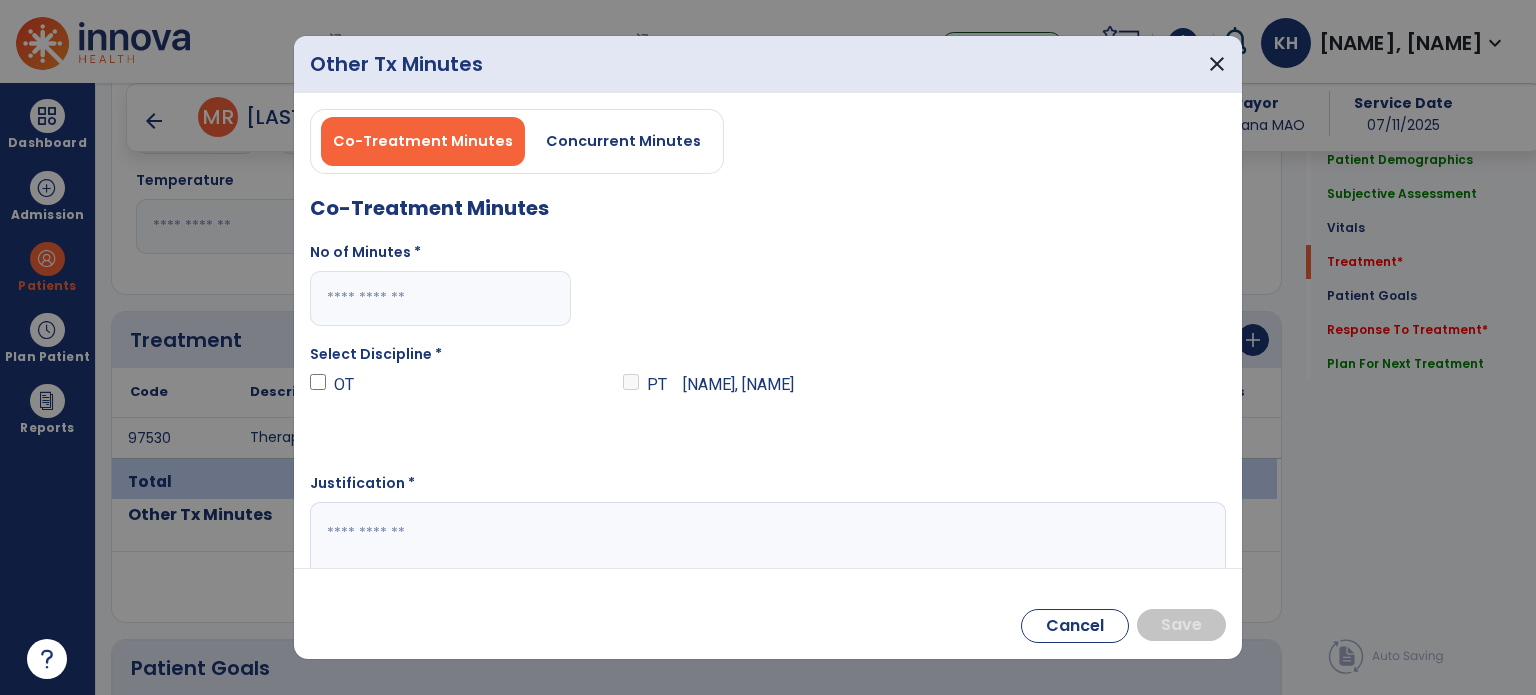 click at bounding box center [440, 298] 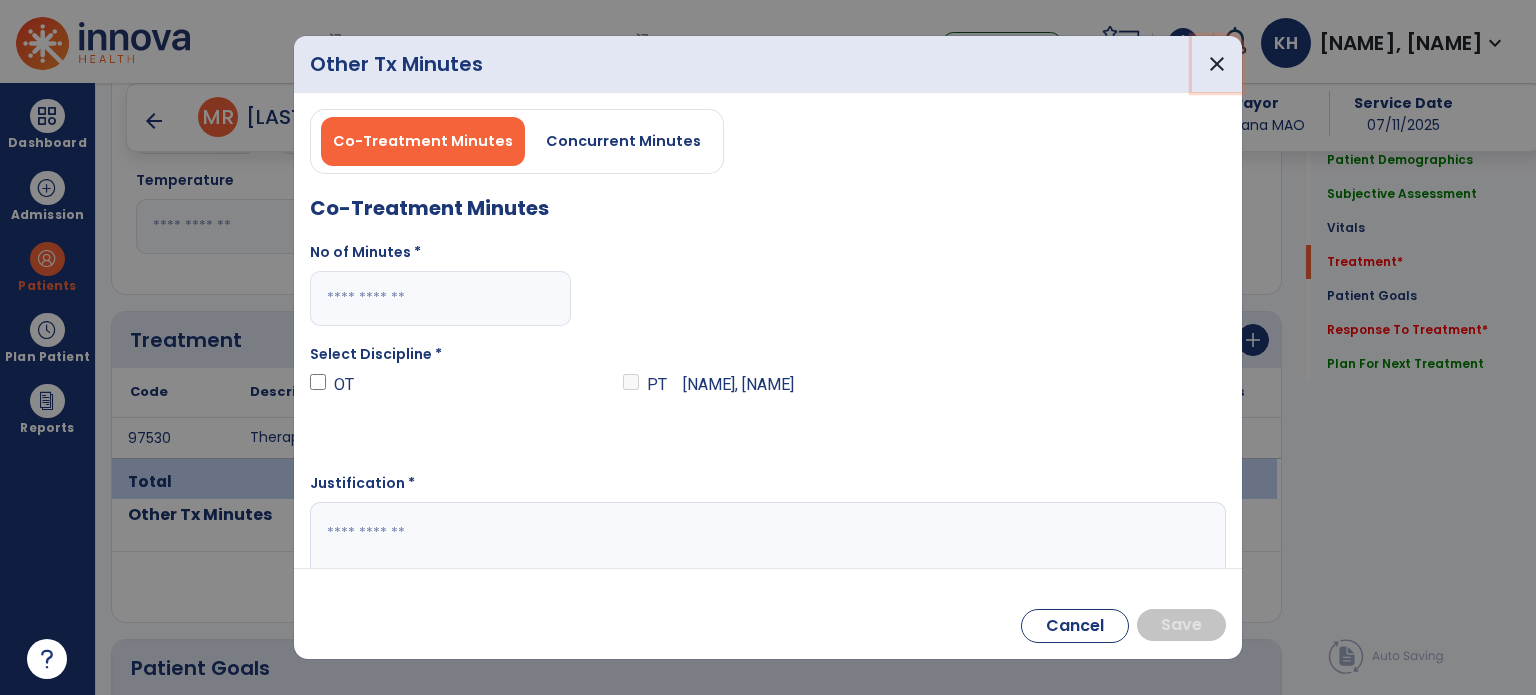 click on "close" at bounding box center (1217, 64) 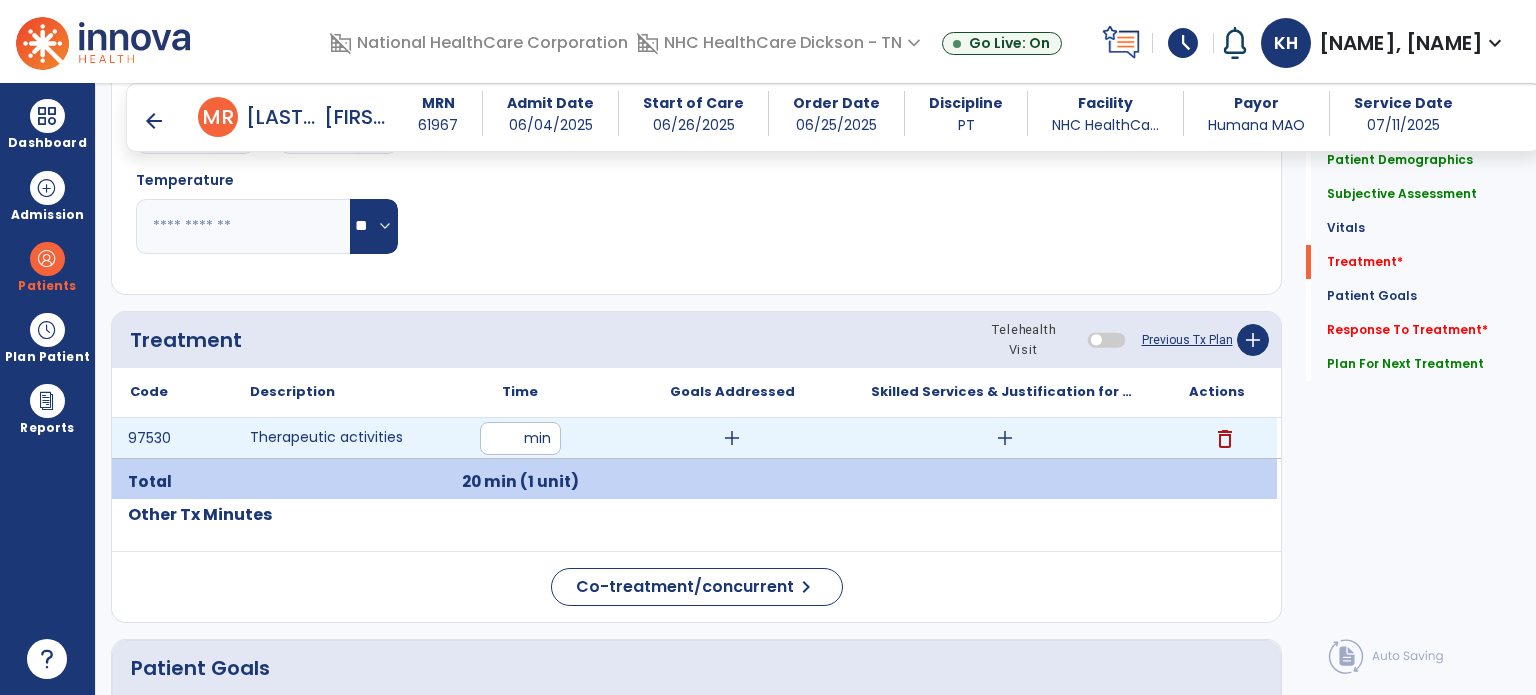 click on "add" at bounding box center (1005, 438) 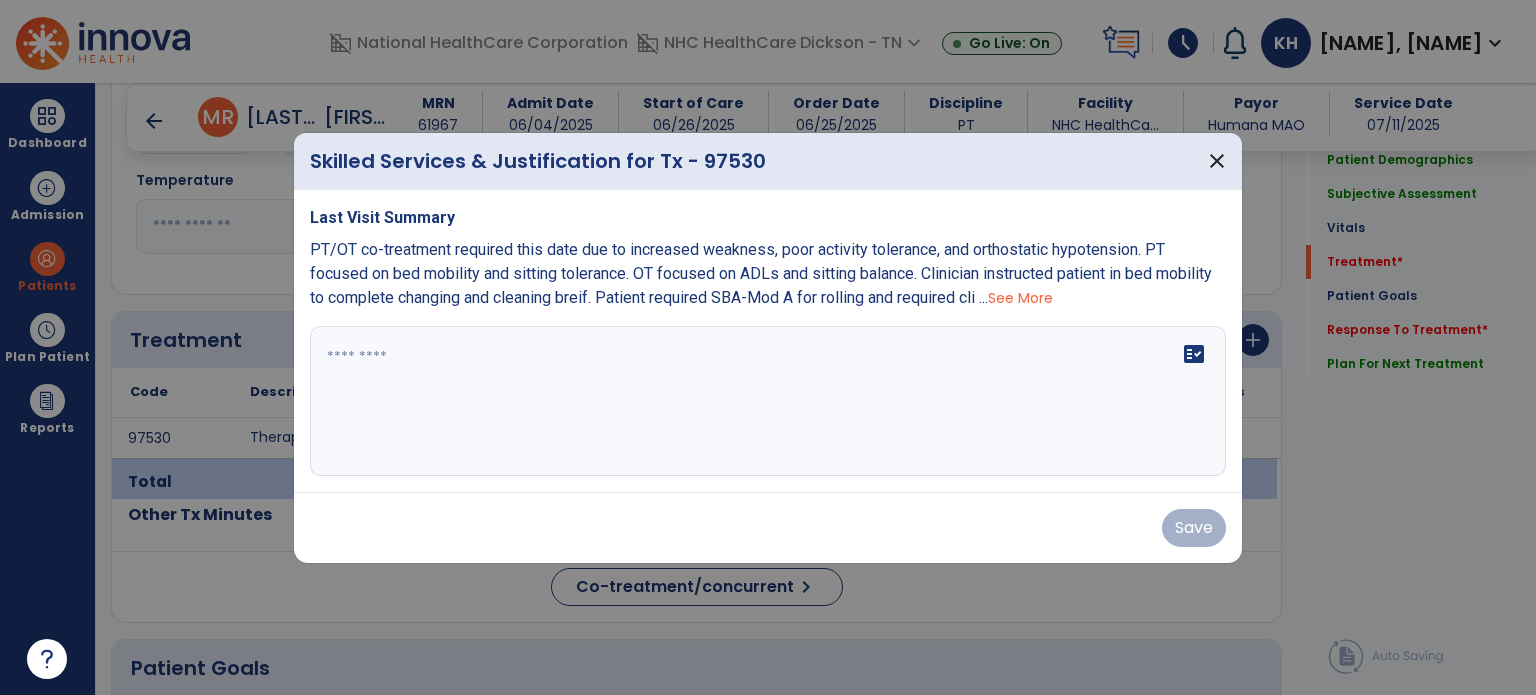 click on "See More" at bounding box center [1020, 298] 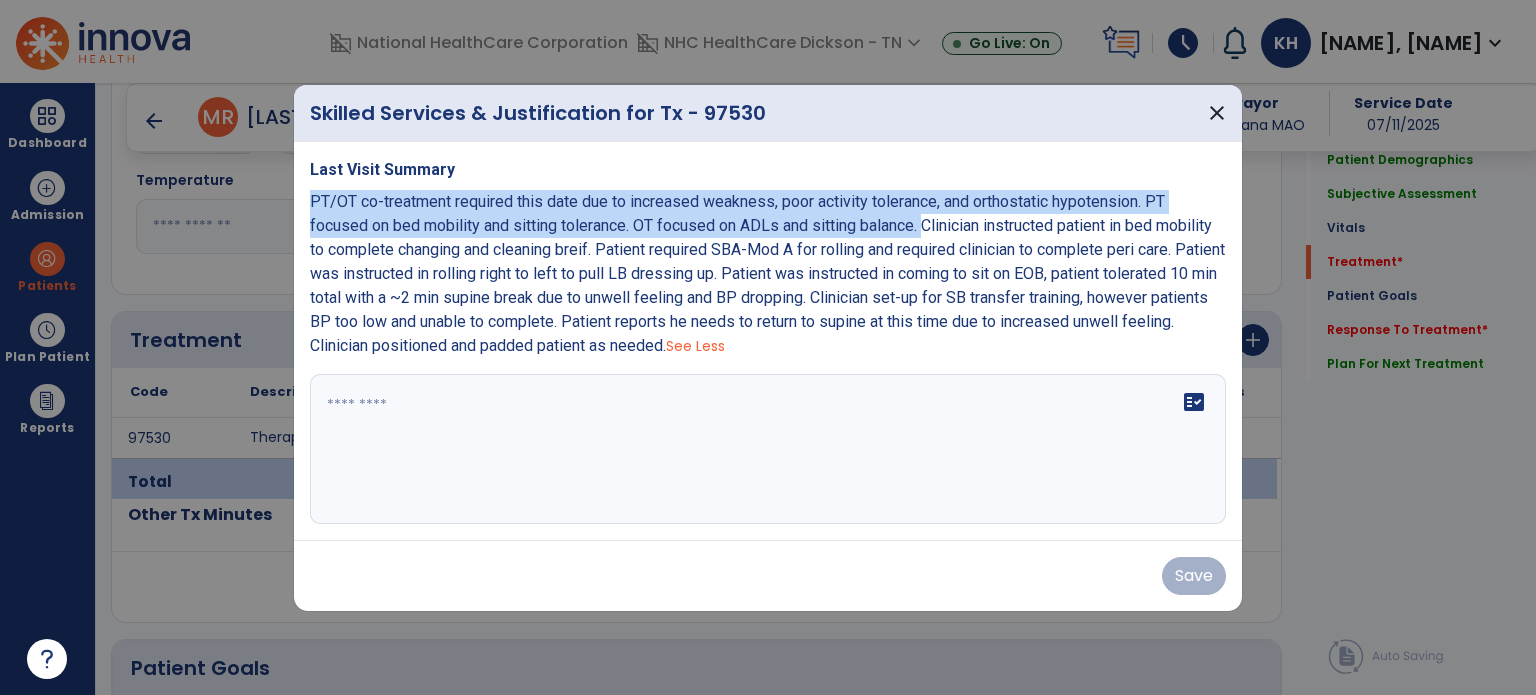 drag, startPoint x: 306, startPoint y: 193, endPoint x: 928, endPoint y: 228, distance: 622.98395 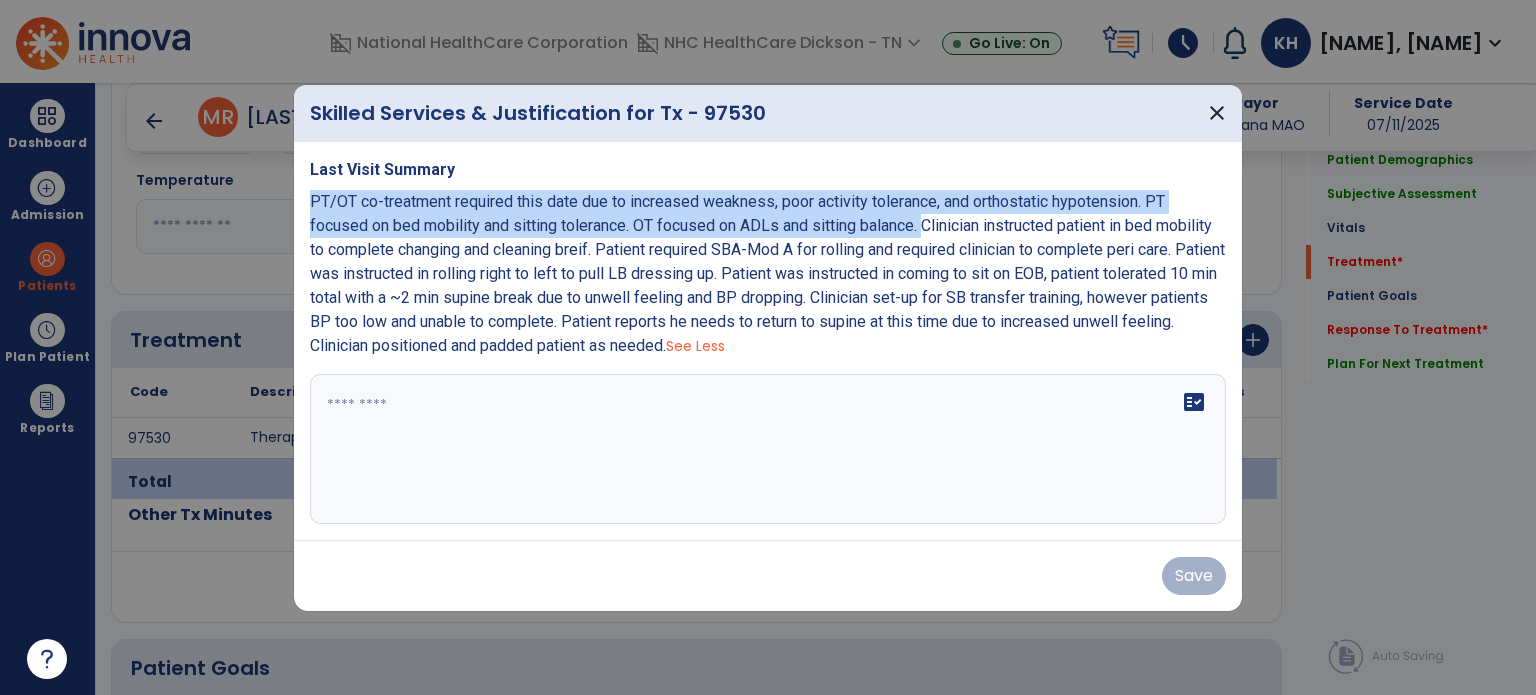 click on "Last Visit Summary PT/OT co-treatment required this date due to increased weakness, poor activity tolerance, and orthostatic hypotension. PT focused on bed mobility and sitting tolerance. OT focused on ADLs and sitting balance. Clinician instructed patient in bed mobility to complete changing and cleaning breif. Patient required SBA-Mod A for rolling and required clinician to complete peri care. Patient was instructed in rolling right to left to pull LB dressing up. Patient was instructed in coming to sit on EOB, patient tolerated 10 min total with a ~2 min supine break due to unwell feeling and BP dropping. Clinician set-up for SB transfer training, however patients BP too low and unable to complete. Patient reports he needs to return to supine at this time due to increased unwell feeling. Clinician positioned and padded patient as needed.  See Less   fact_check" at bounding box center [768, 341] 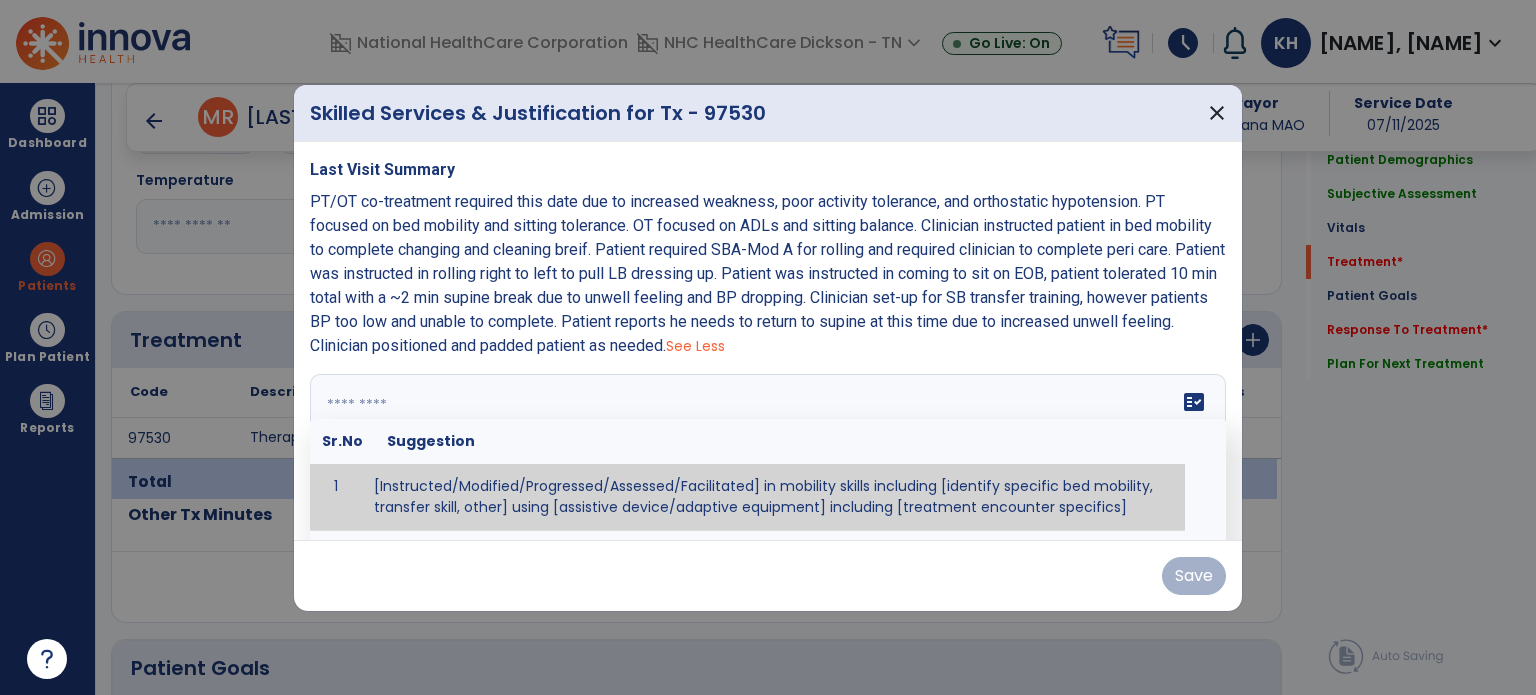 click on "fact_check  Sr.No Suggestion 1 [Instructed/Modified/Progressed/Assessed/Facilitated] in mobility skills including [identify specific bed mobility, transfer skill, other] using [assistive device/adaptive equipment] including [treatment encounter specifics]" at bounding box center [768, 449] 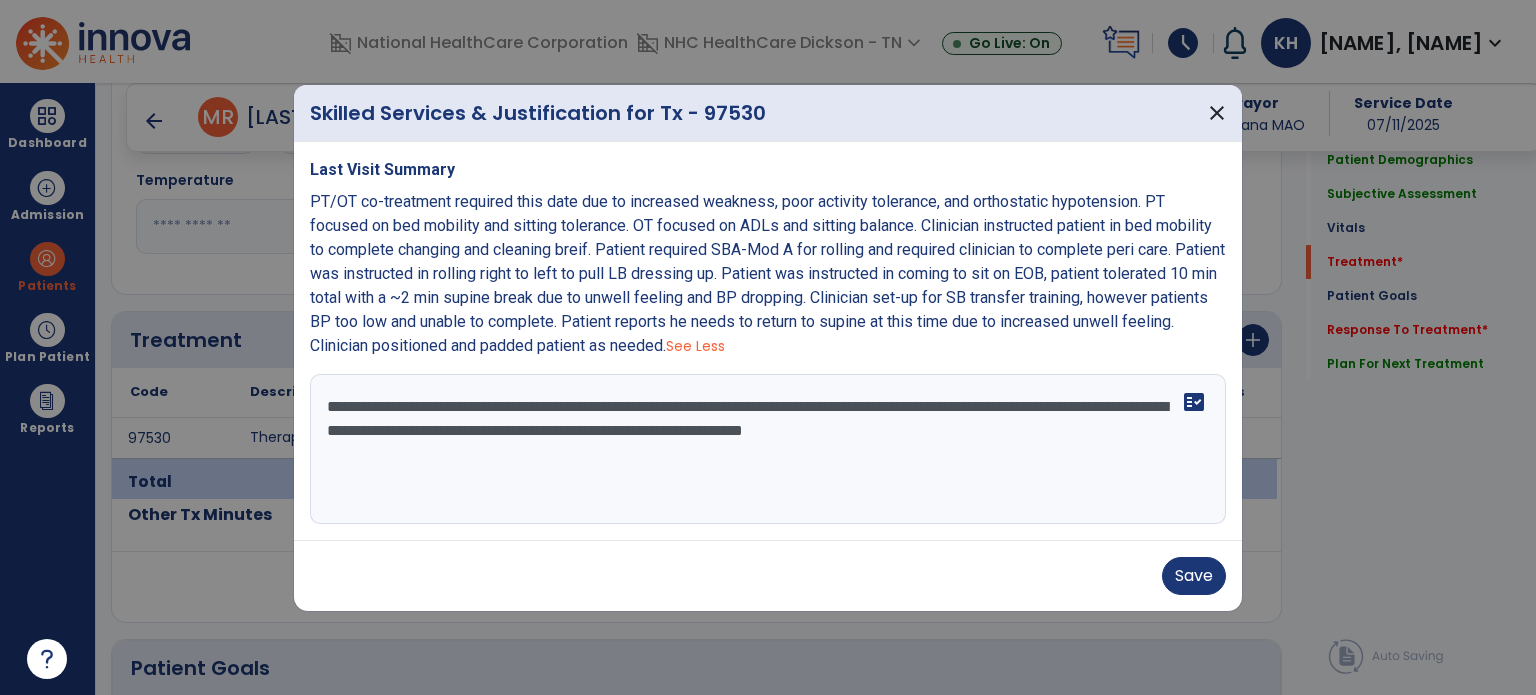 drag, startPoint x: 1166, startPoint y: 443, endPoint x: 301, endPoint y: 335, distance: 871.7161 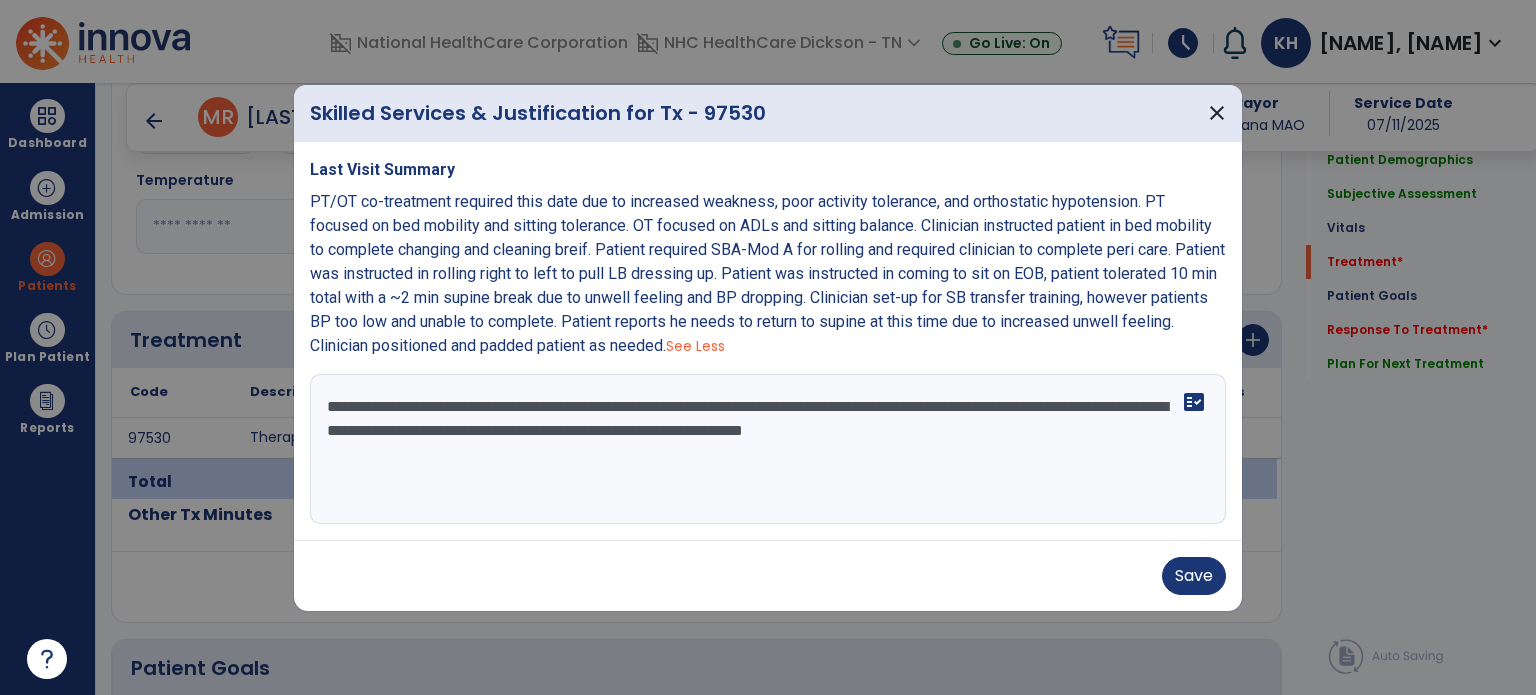 click on "Last Visit Summary PT/OT co-treatment required this date due to increased weakness, poor activity tolerance, and orthostatic hypotension. PT focused on bed mobility and sitting tolerance. OT focused on ADLs and sitting balance. Clinician instructed patient in bed mobility to complete changing and cleaning breif. Patient required SBA-Mod A for rolling and required clinician to complete peri care. Patient was instructed in rolling right to left to pull LB dressing up. Patient was instructed in coming to sit on EOB, patient tolerated 10 min total with a ~2 min supine break due to unwell feeling and BP dropping. Clinician set-up for SB transfer training, however patients BP too low and unable to complete. Patient reports he needs to return to supine at this time due to increased unwell feeling. Clinician positioned and padded patient as needed.  See Less   fact_check" at bounding box center [768, 341] 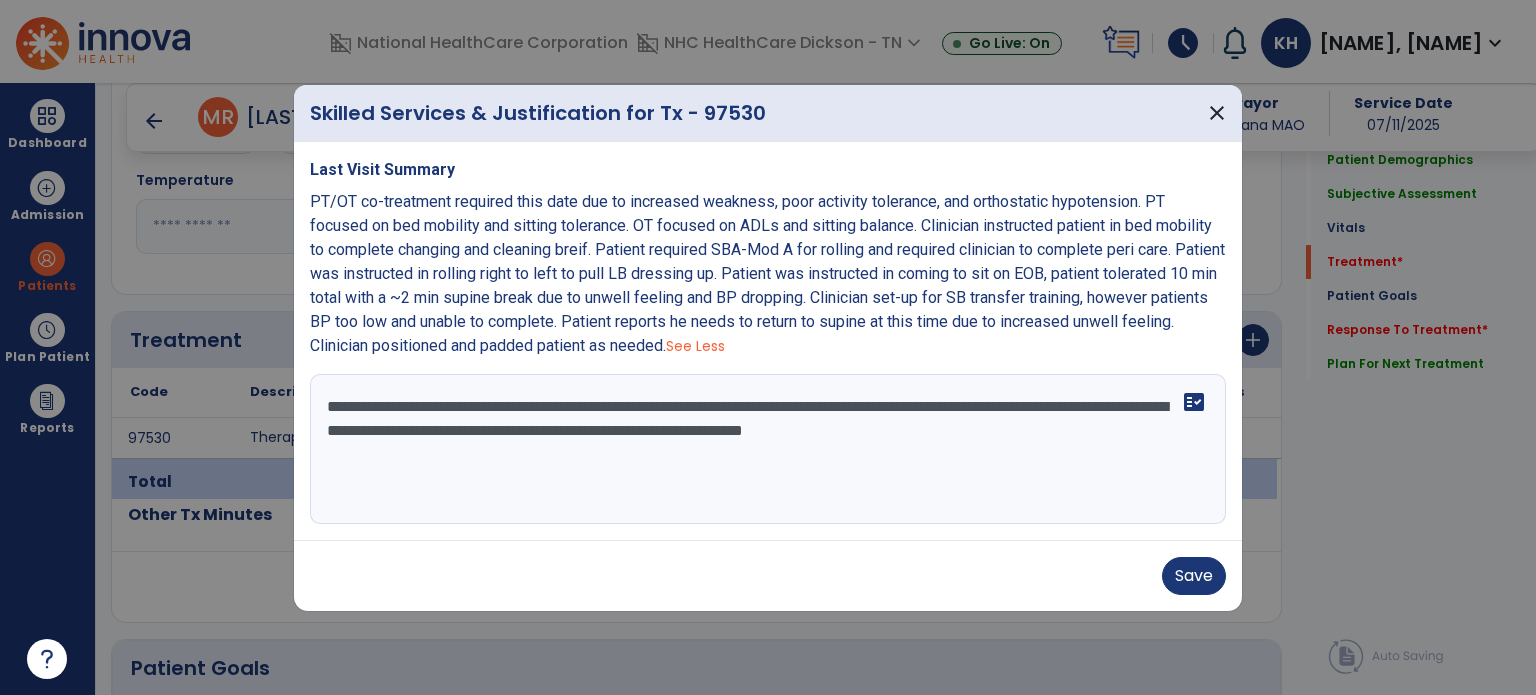 click on "**********" at bounding box center [768, 449] 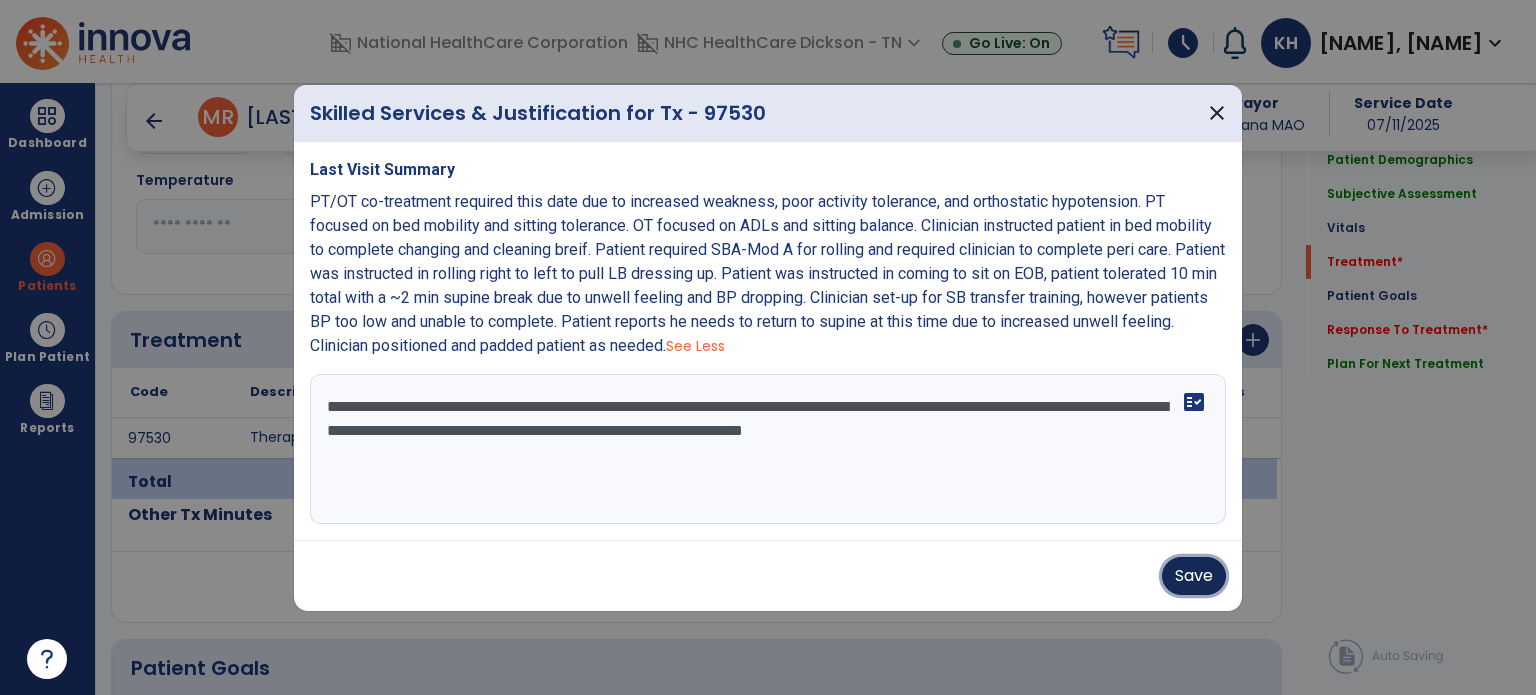 click on "Save" at bounding box center [1194, 576] 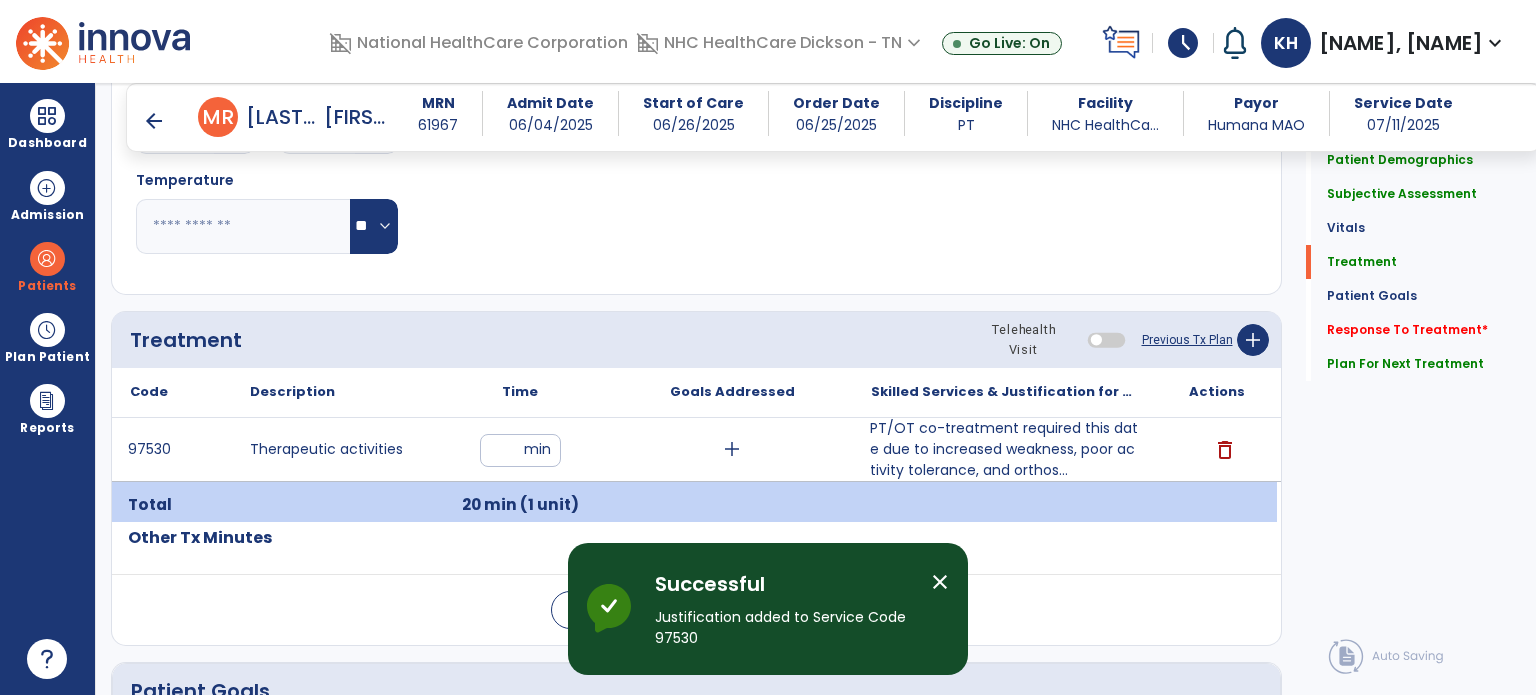 scroll, scrollTop: 1118, scrollLeft: 0, axis: vertical 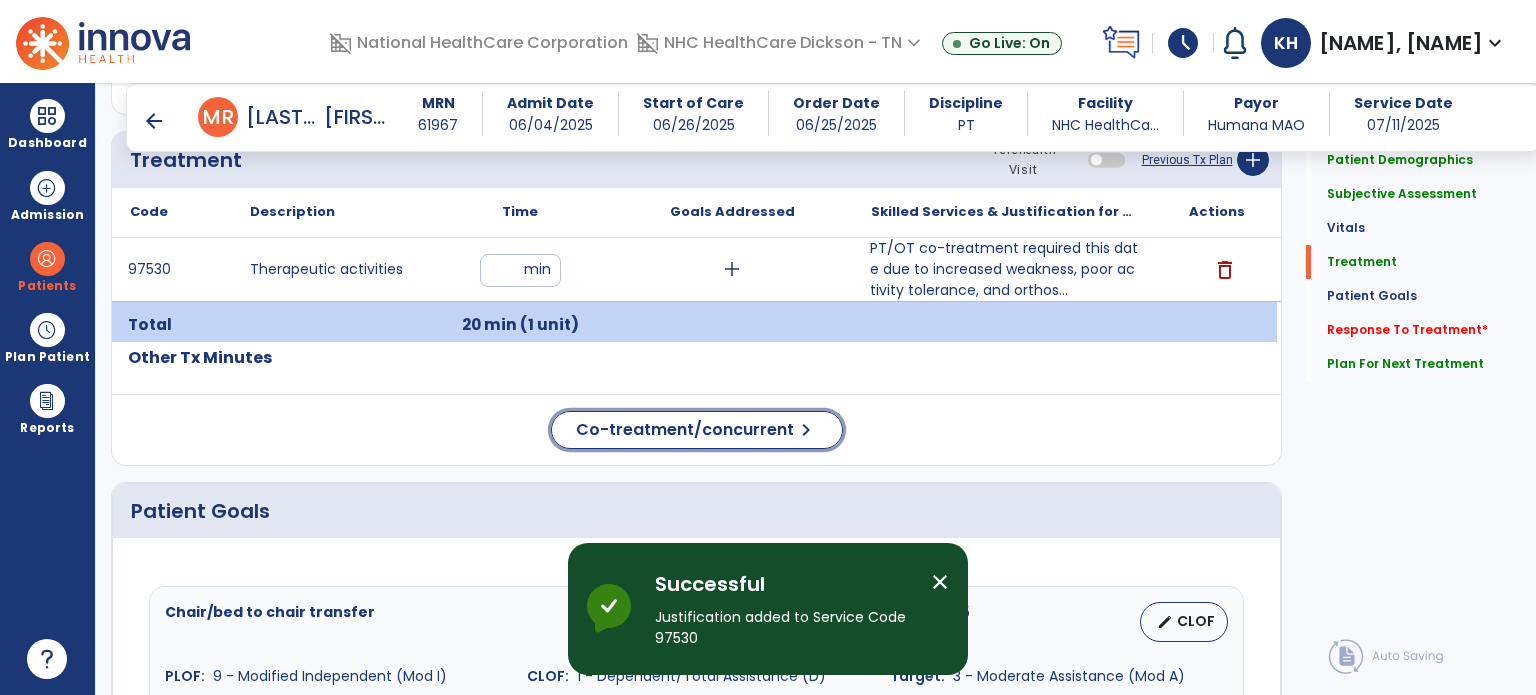 click on "Co-treatment/concurrent" 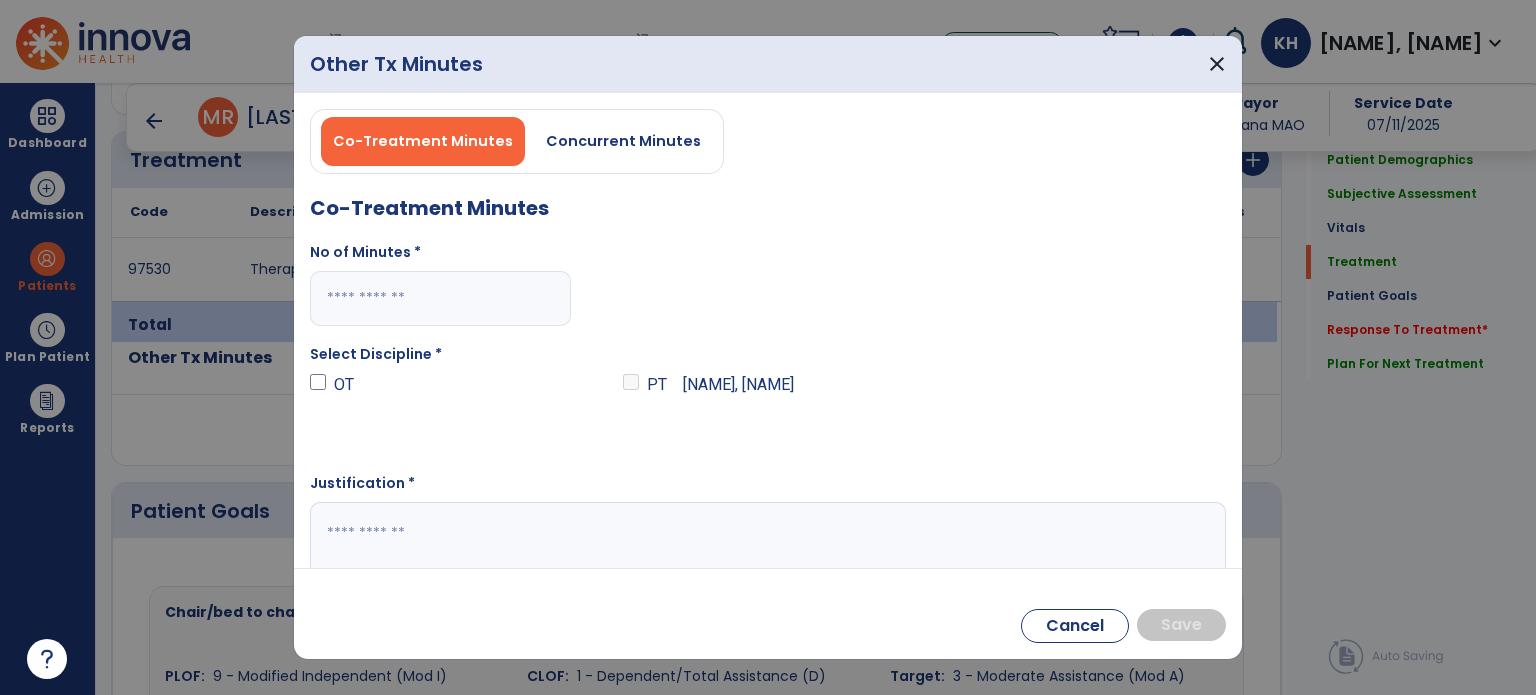 click at bounding box center (440, 298) 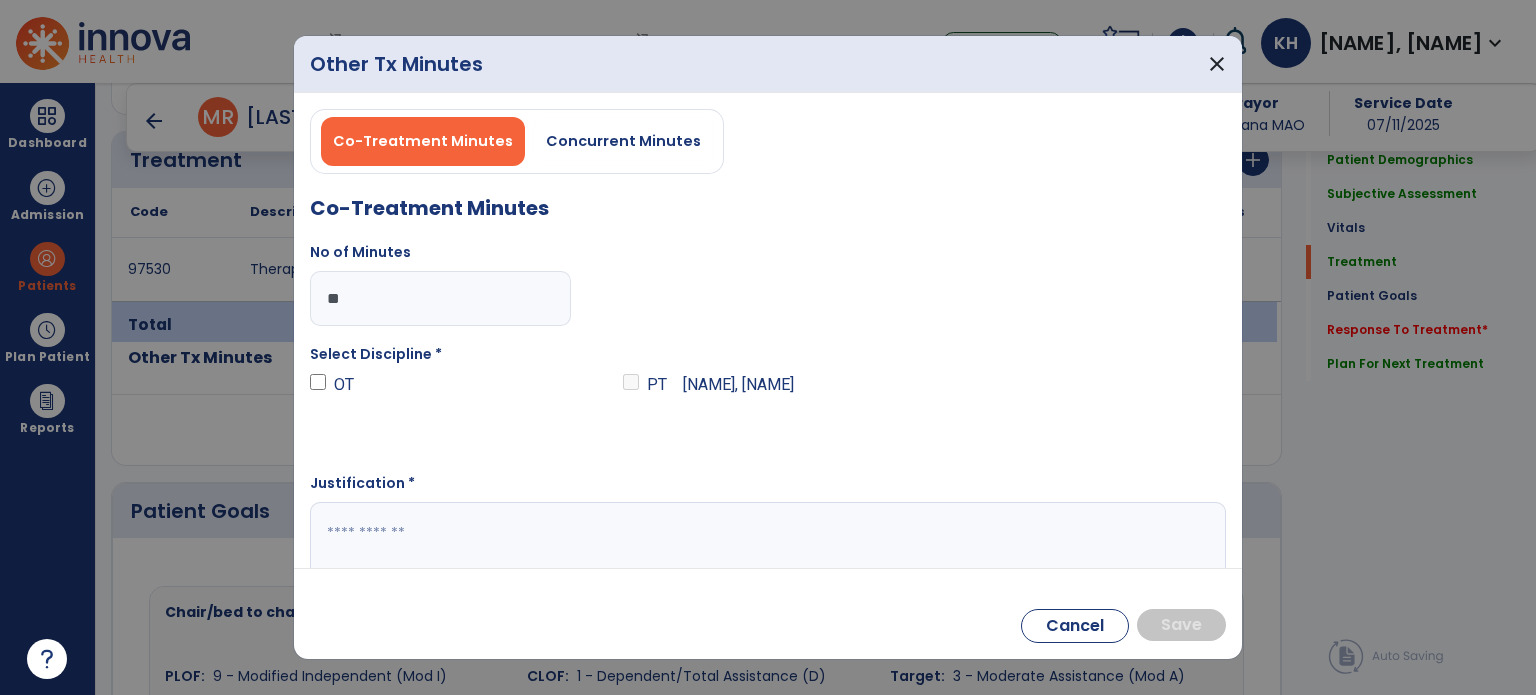 type on "**" 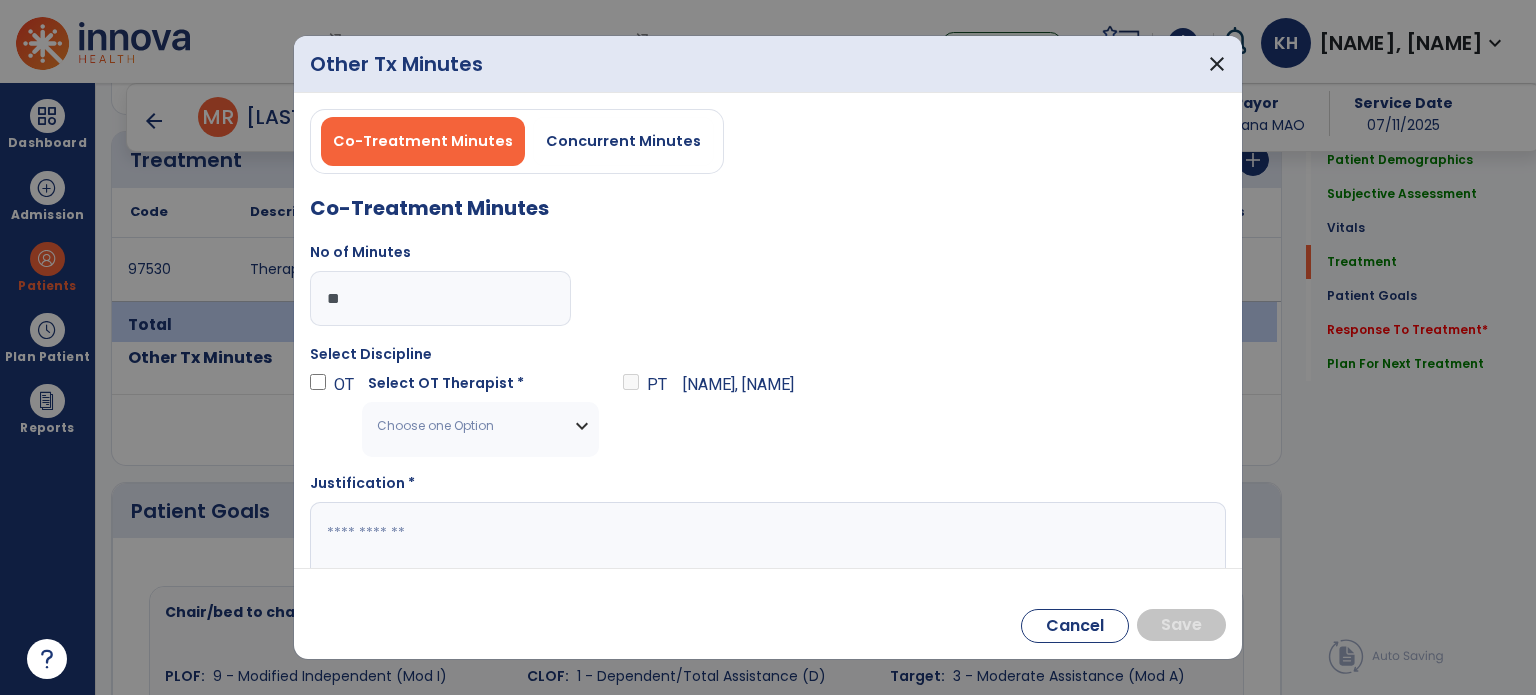 click on "Choose one Option" at bounding box center [480, 426] 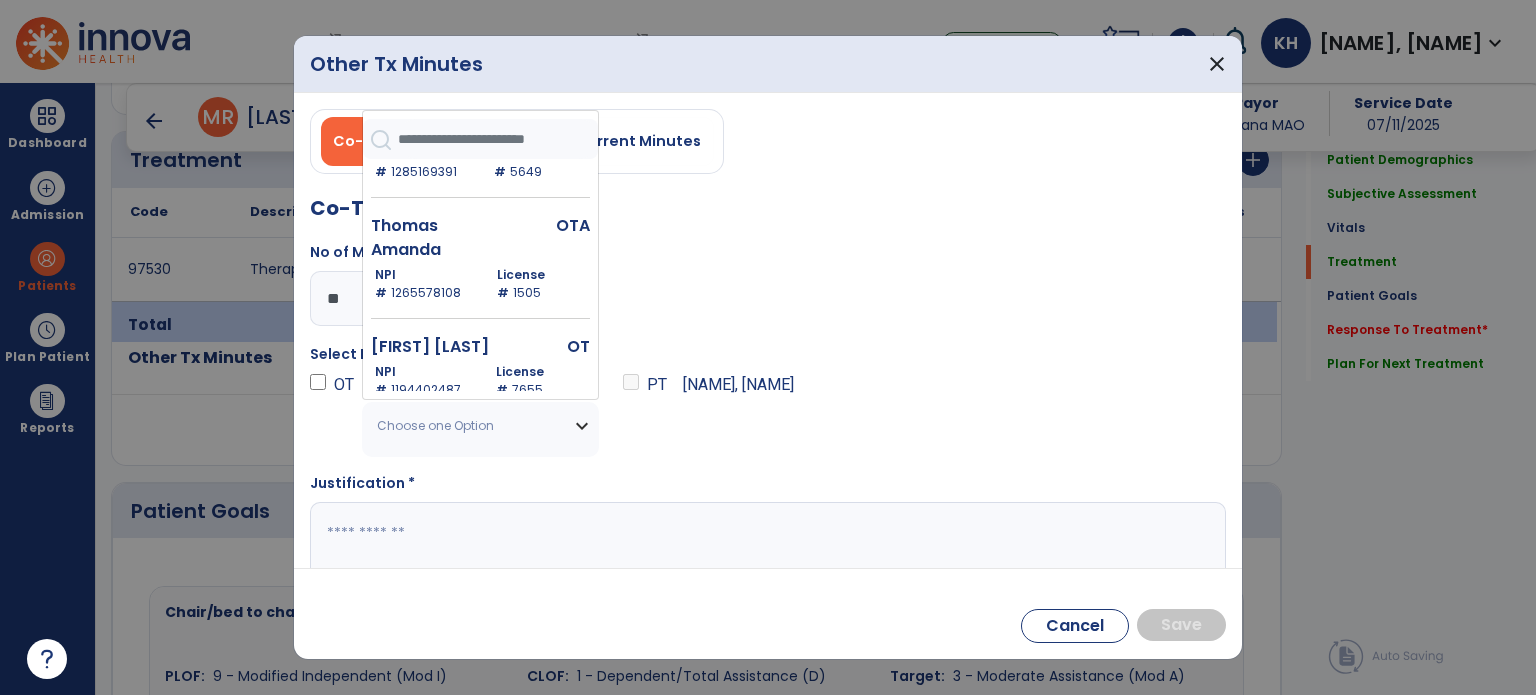 scroll, scrollTop: 1372, scrollLeft: 0, axis: vertical 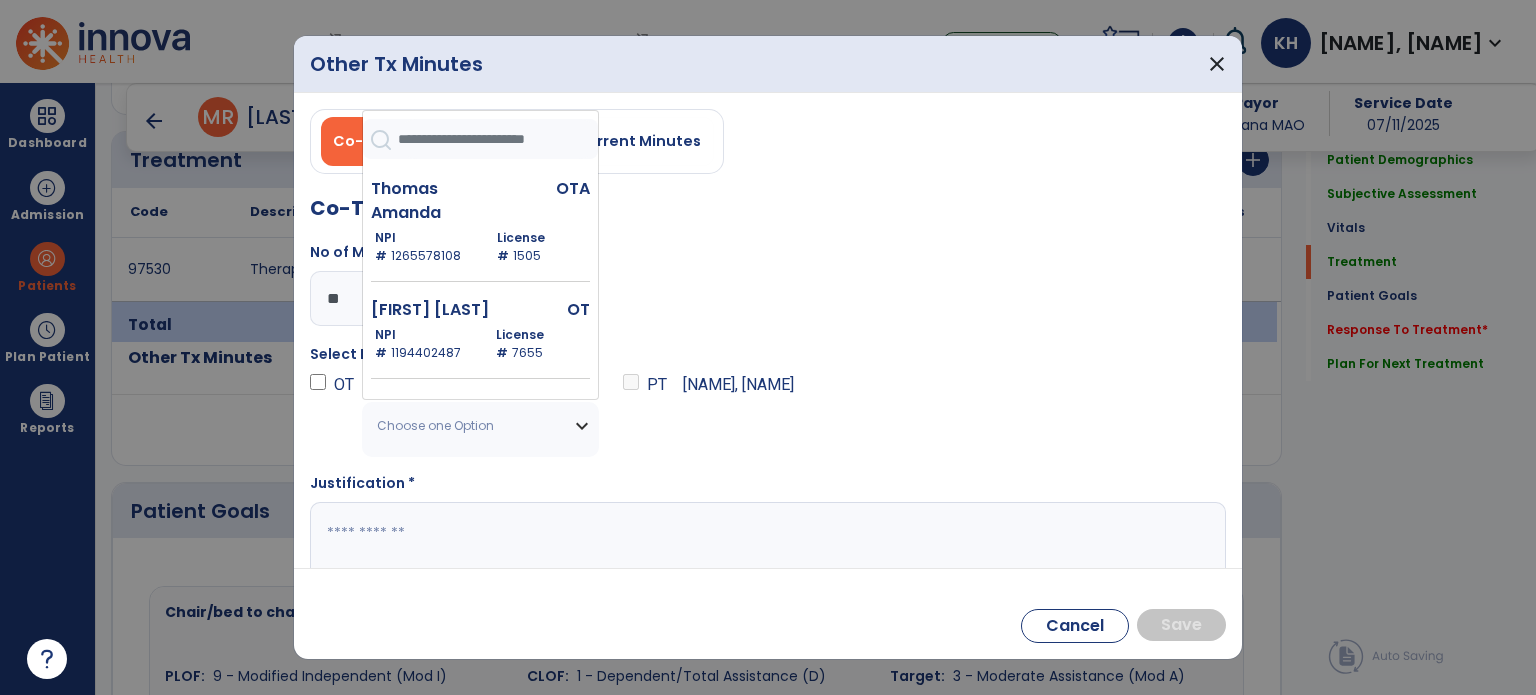 click on "Thomas  Amanda" at bounding box center [440, 201] 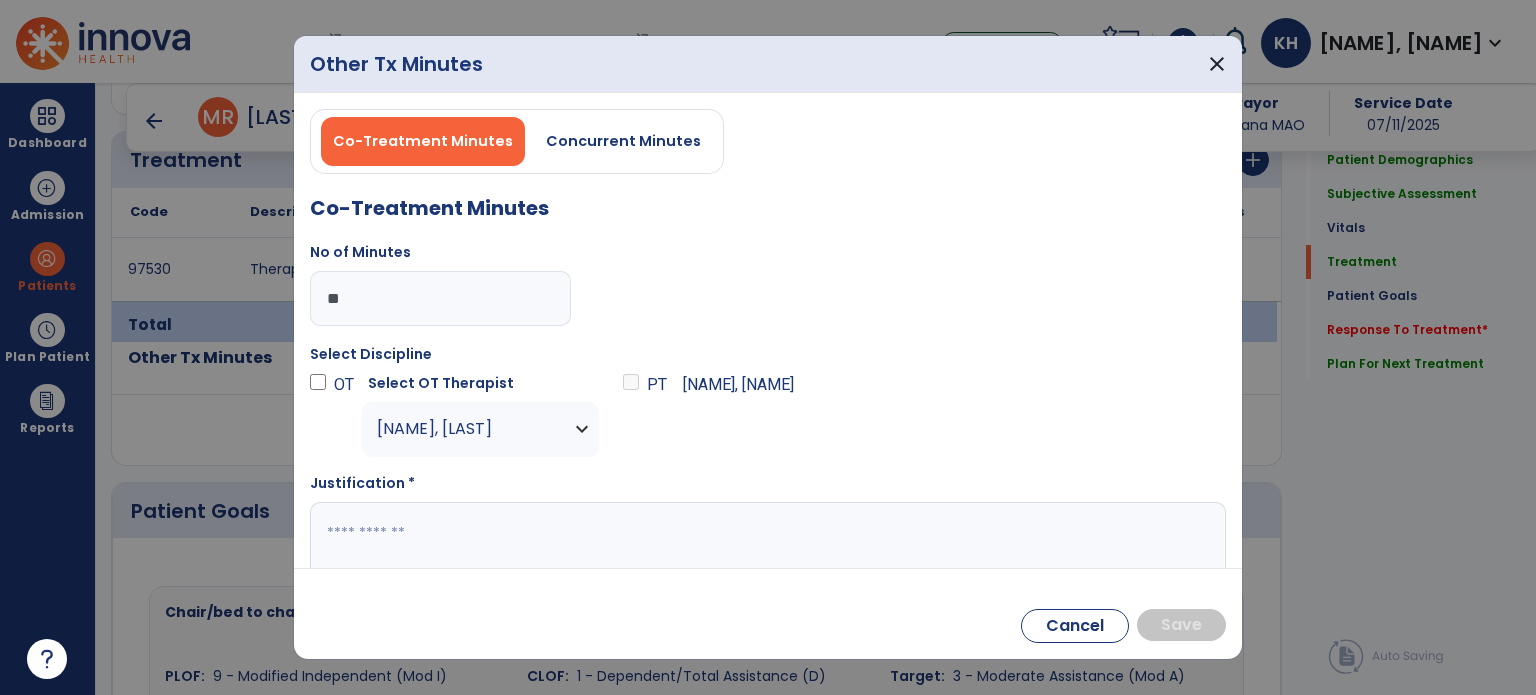 click at bounding box center [766, 541] 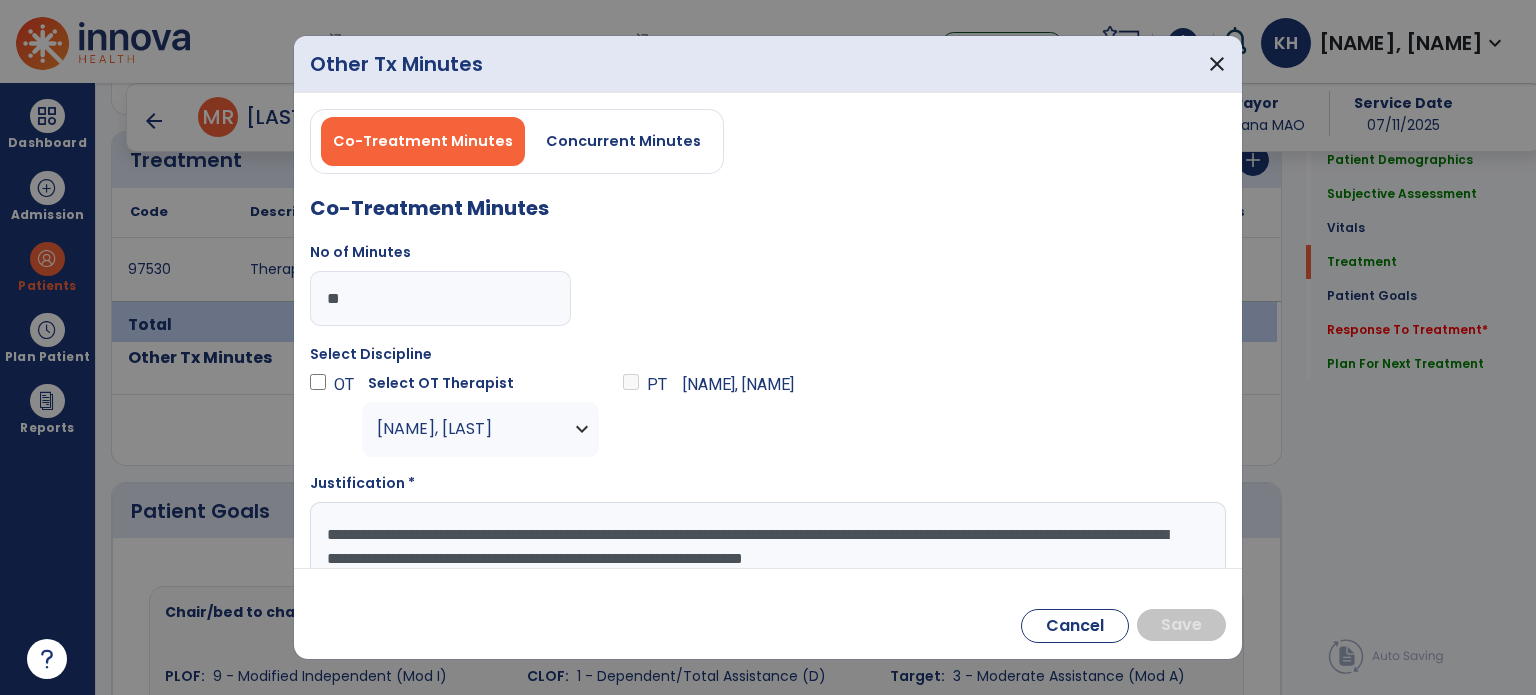 scroll, scrollTop: 16, scrollLeft: 0, axis: vertical 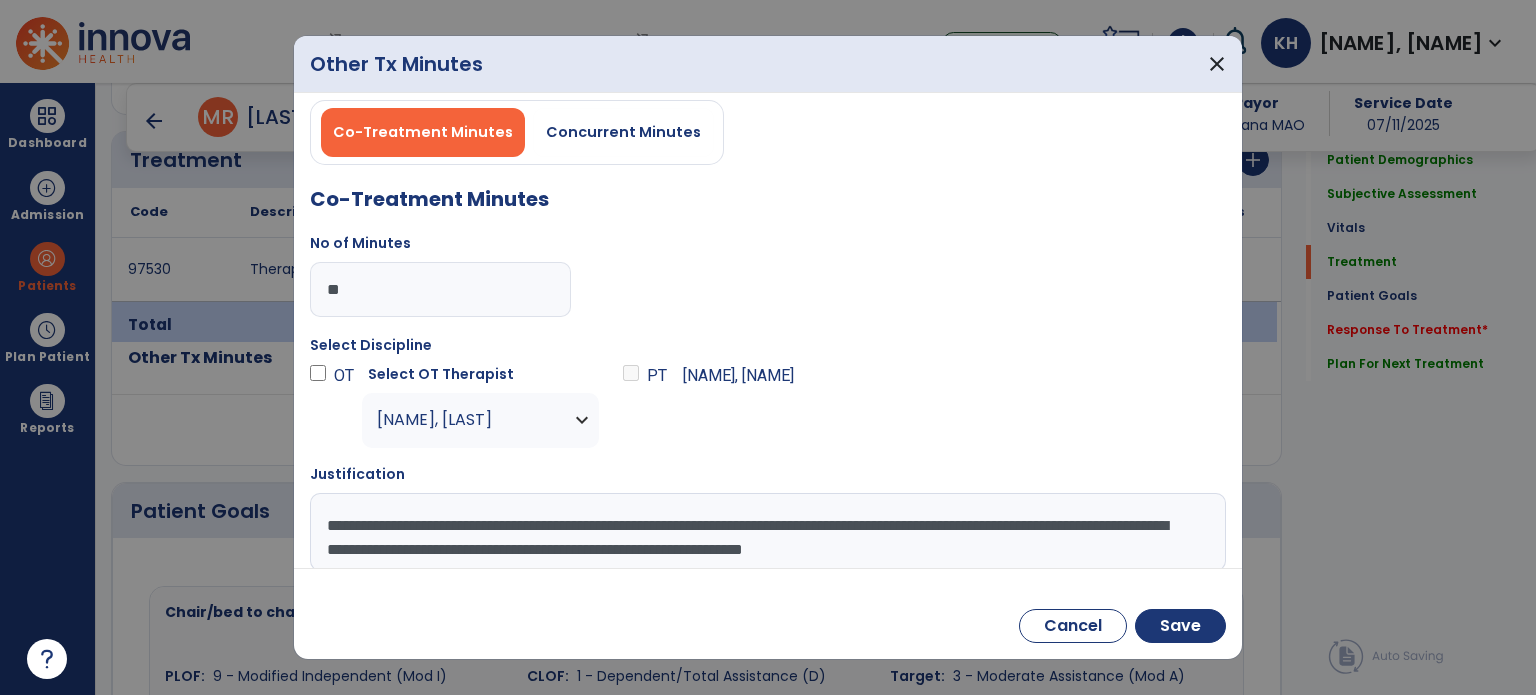 type on "**********" 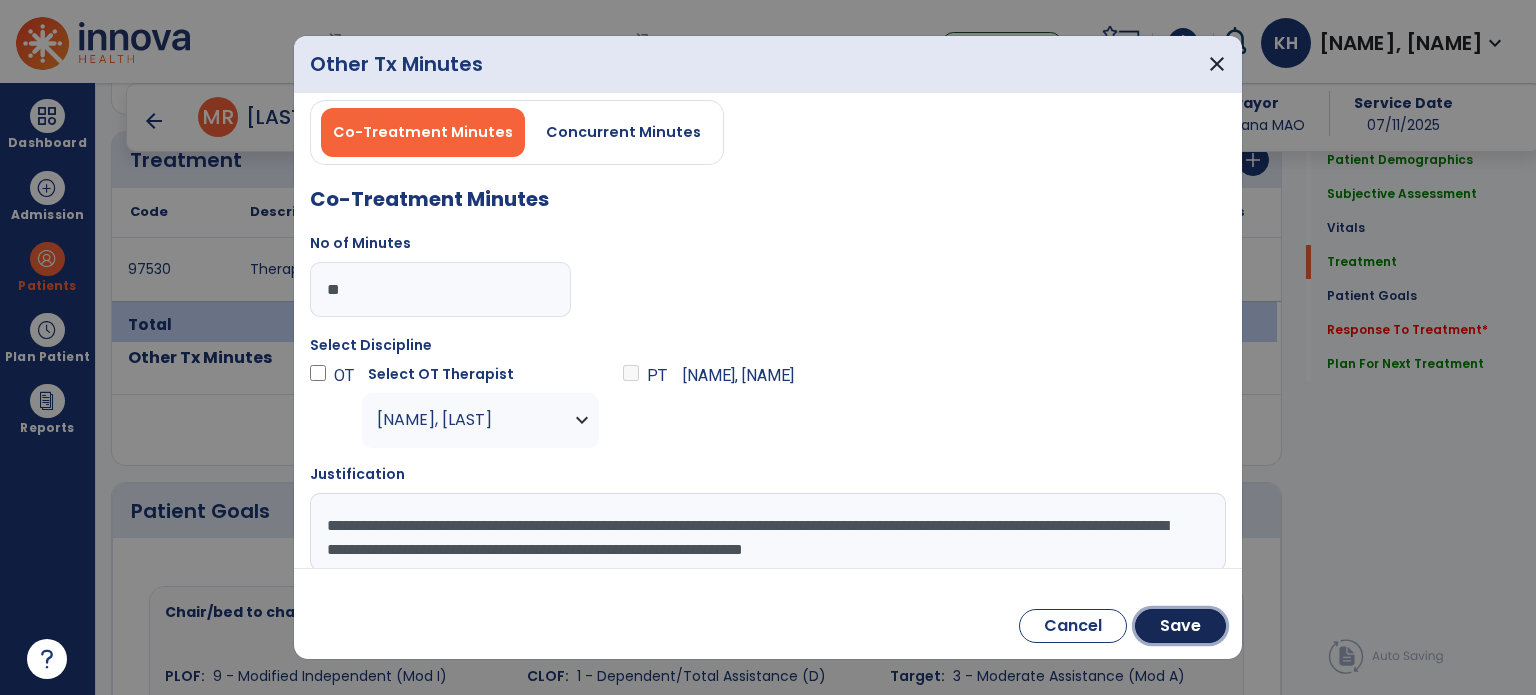 click on "Save" at bounding box center [1180, 626] 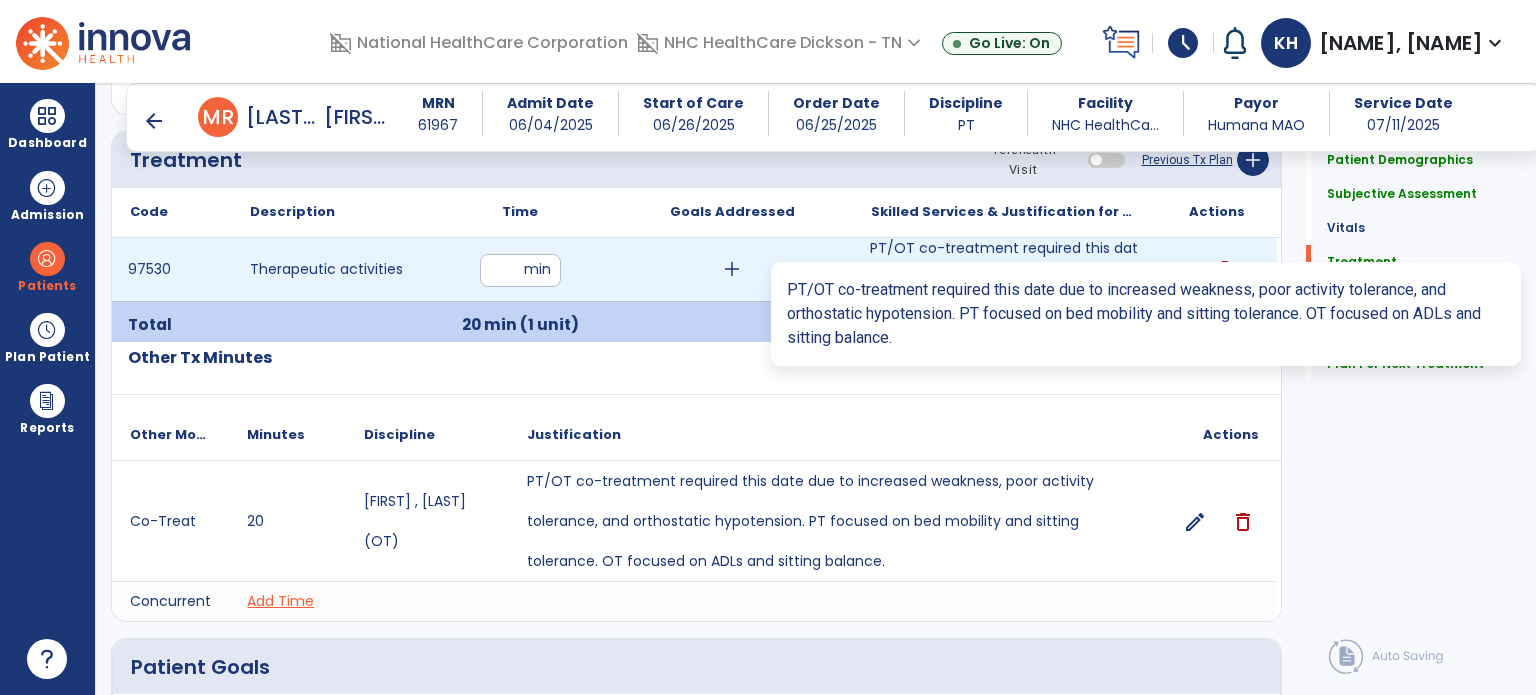click on "PT/OT co-treatment required this date due to increased weakness, poor activity tolerance, and orthos..." at bounding box center (1004, 269) 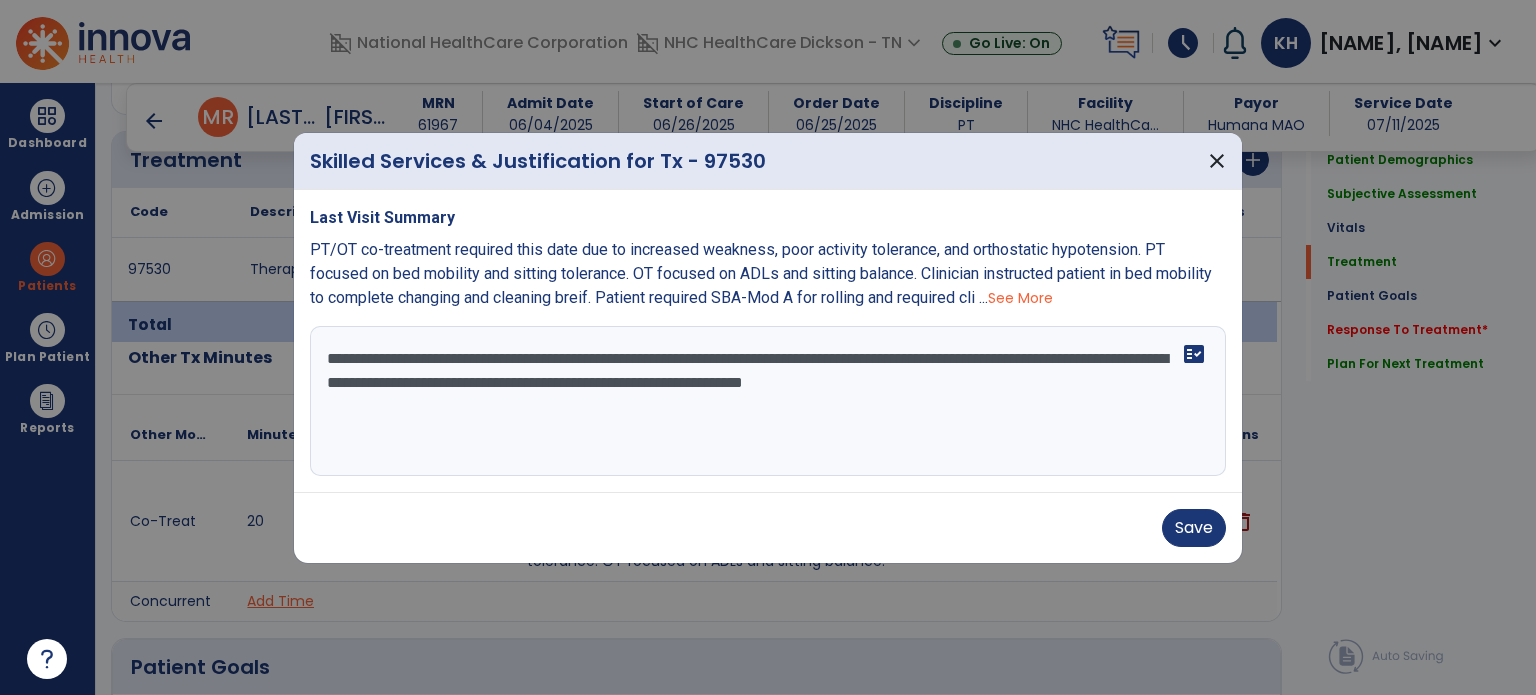 click on "See More" at bounding box center [1020, 298] 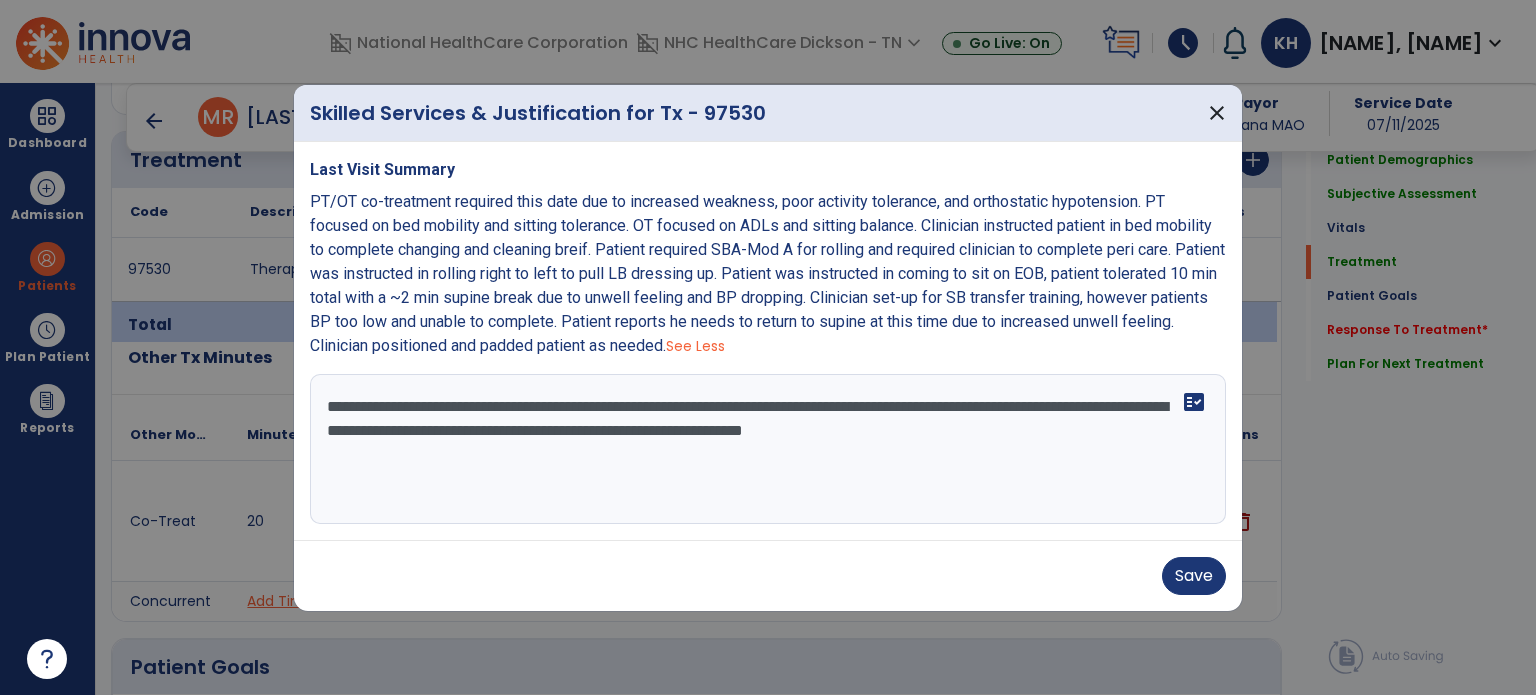 click on "**********" at bounding box center (768, 449) 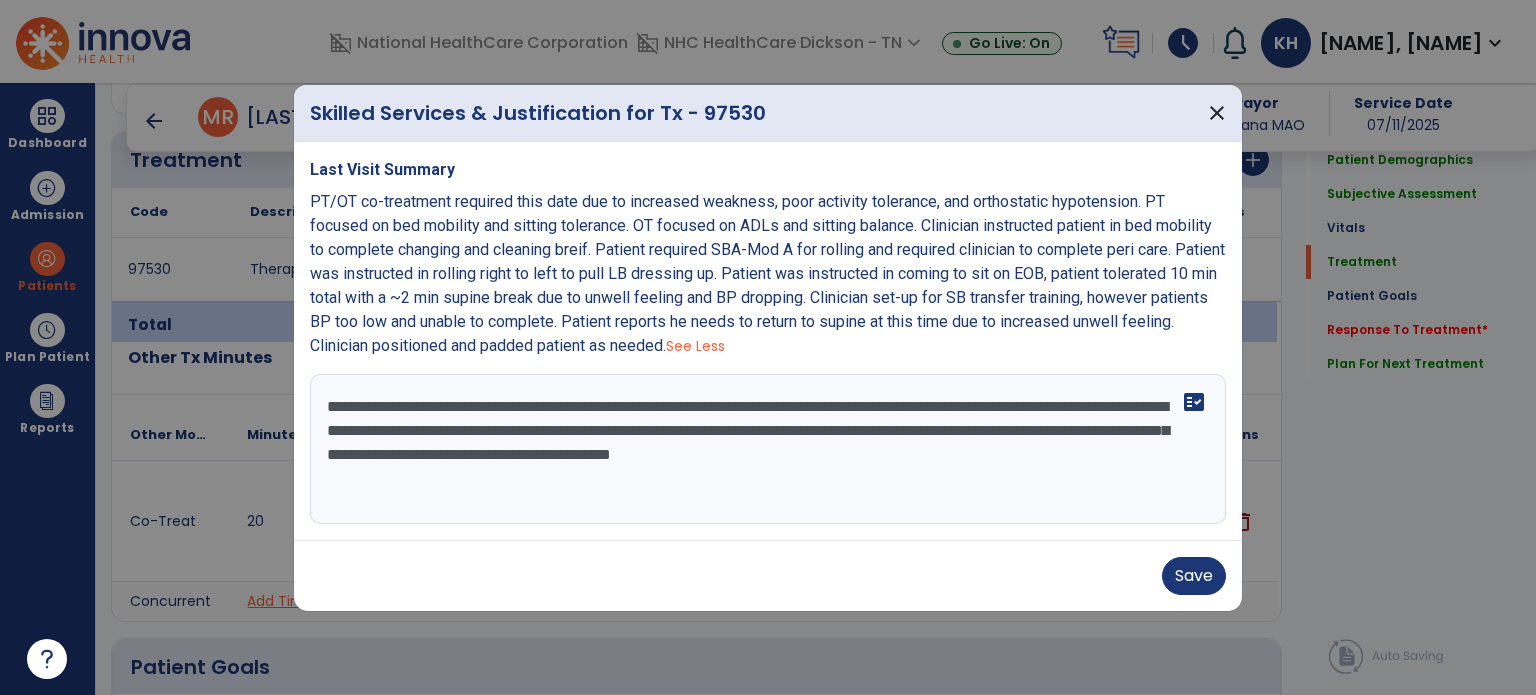 drag, startPoint x: 372, startPoint y: 481, endPoint x: 359, endPoint y: 473, distance: 15.264338 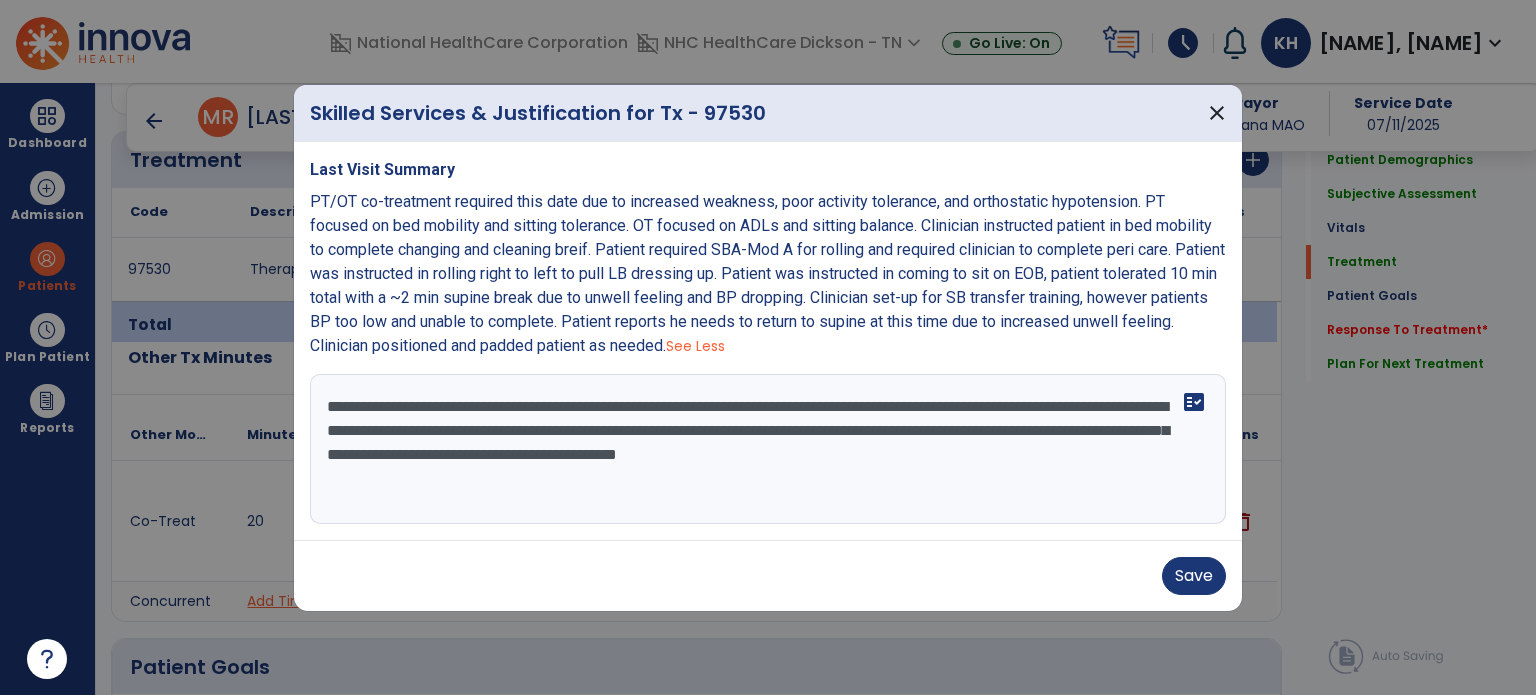 click on "**********" at bounding box center (768, 449) 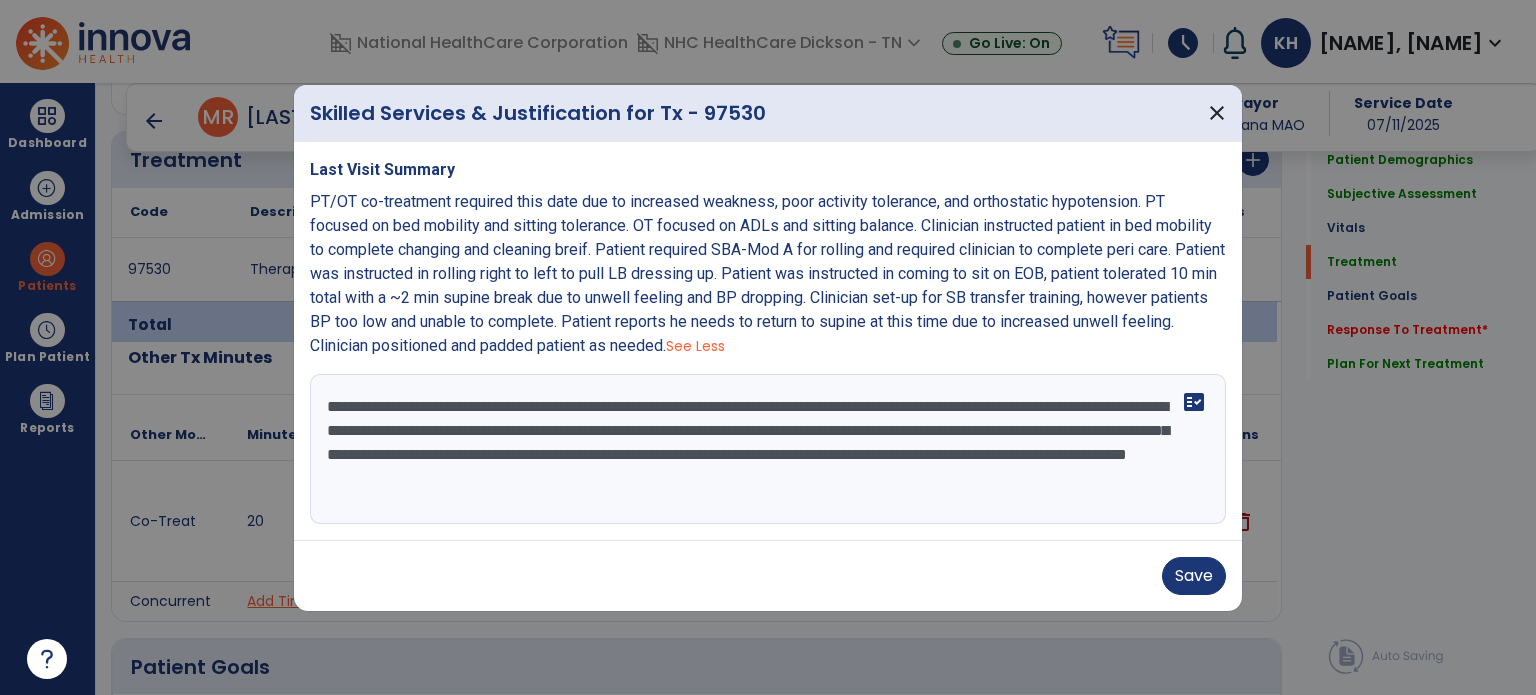 type on "**********" 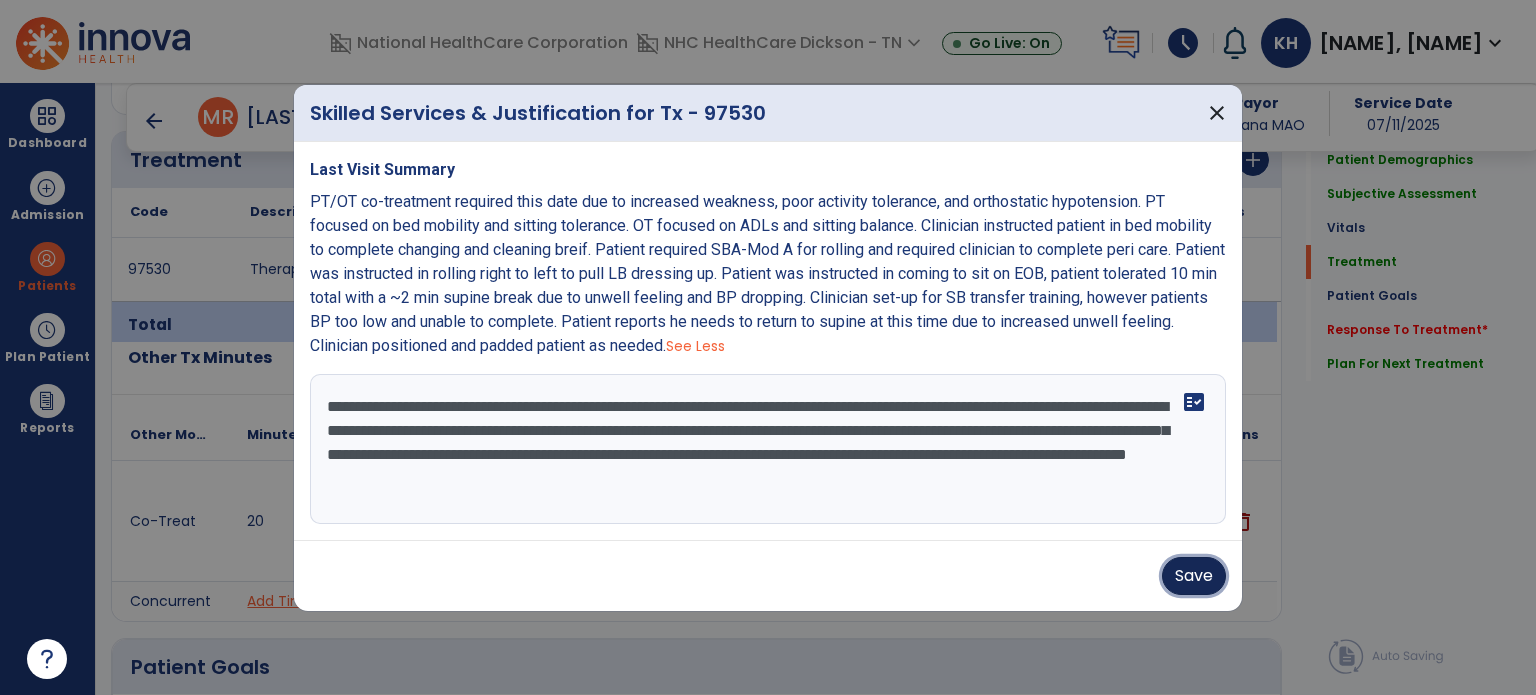 click on "Save" at bounding box center (1194, 576) 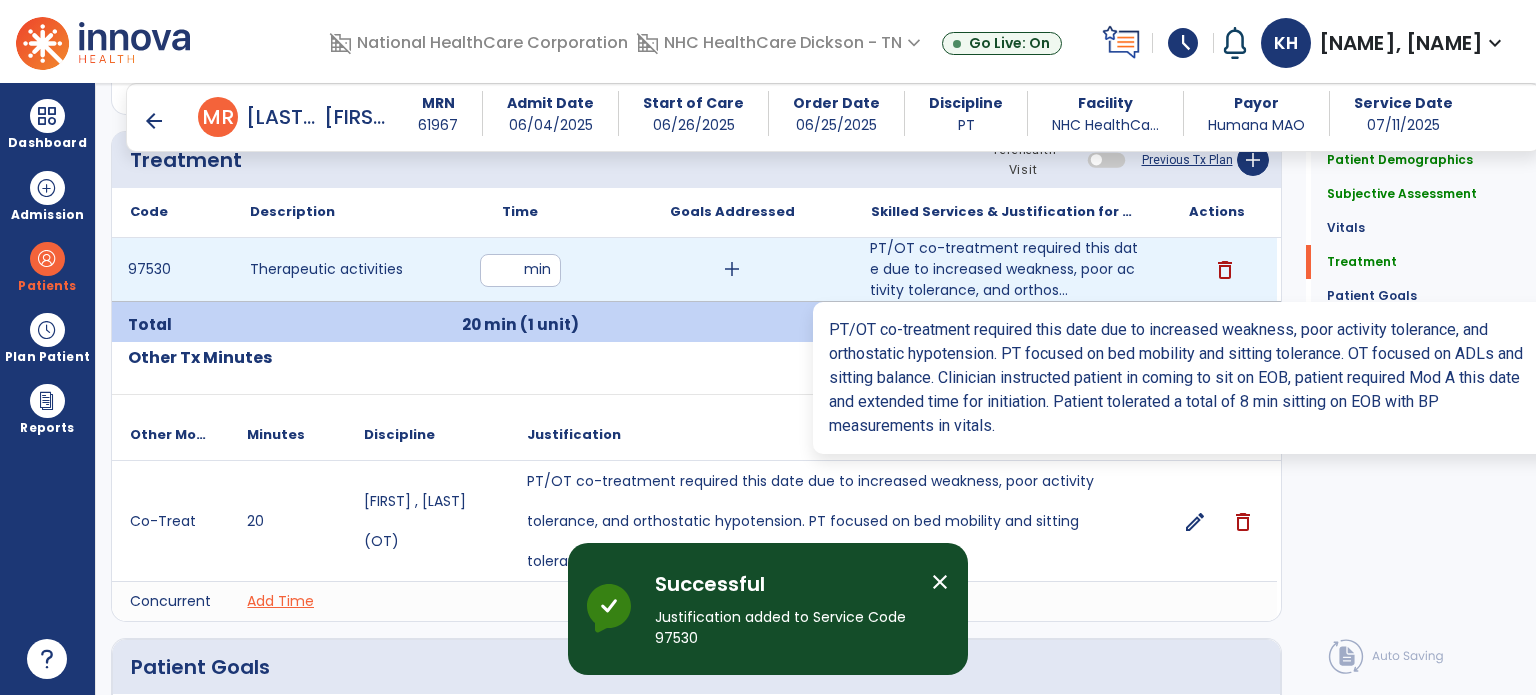 click on "PT/OT co-treatment required this date due to increased weakness, poor activity tolerance, and orthos..." at bounding box center (1004, 269) 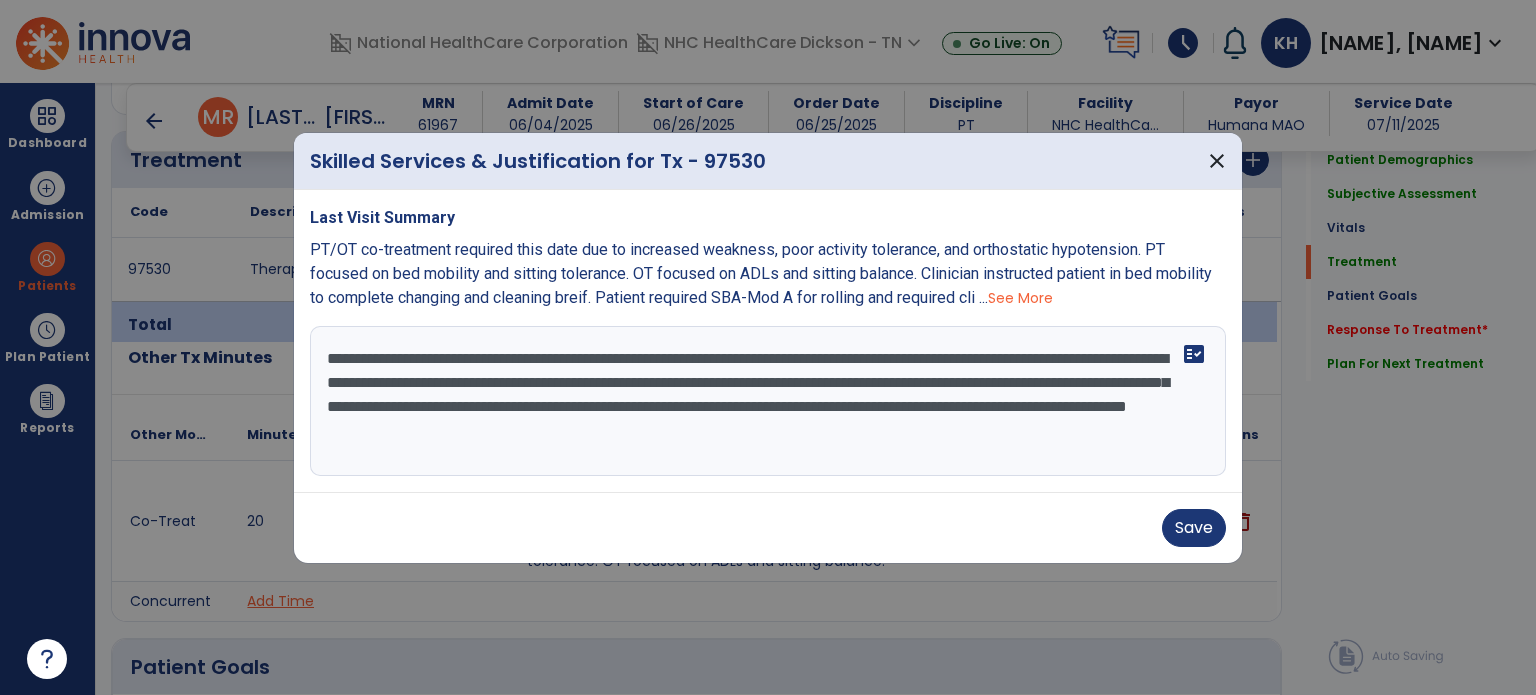 click on "**********" at bounding box center [768, 401] 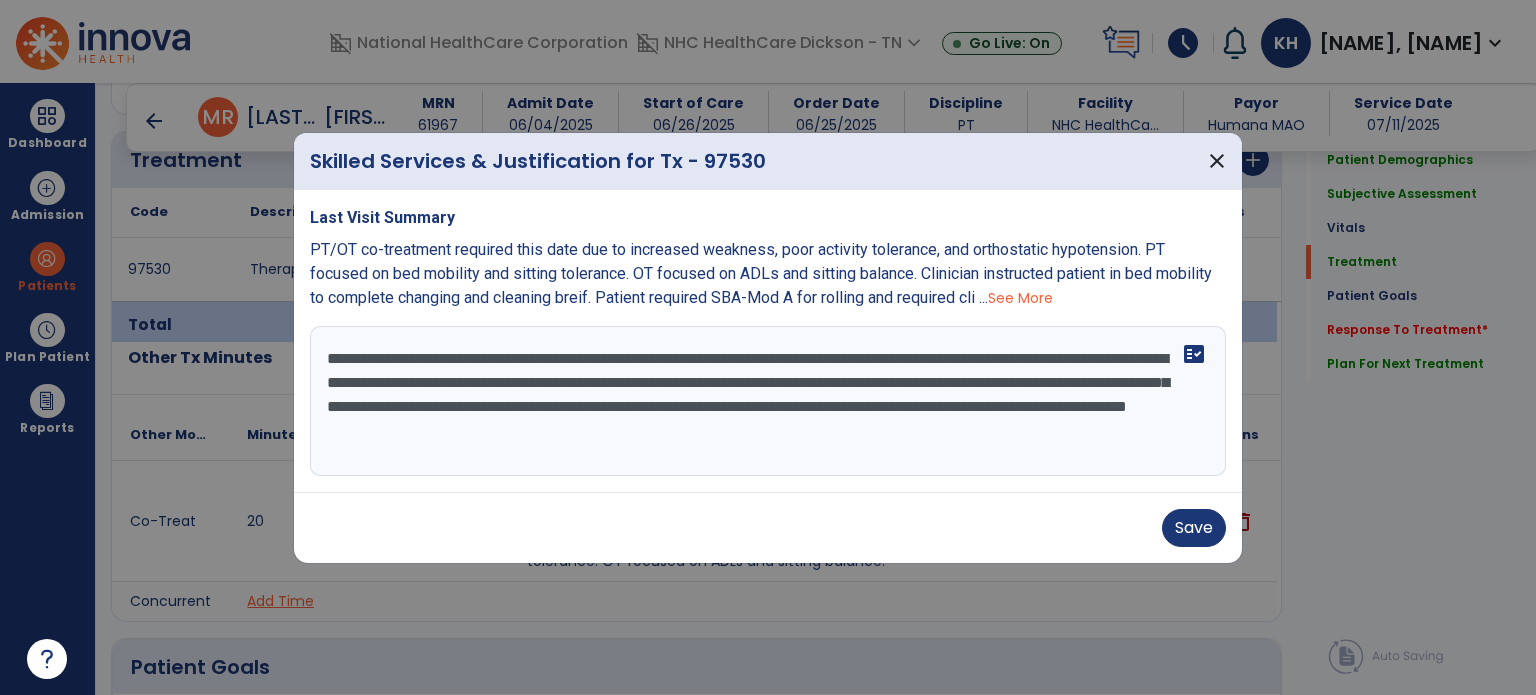 click on "See More" at bounding box center (1020, 298) 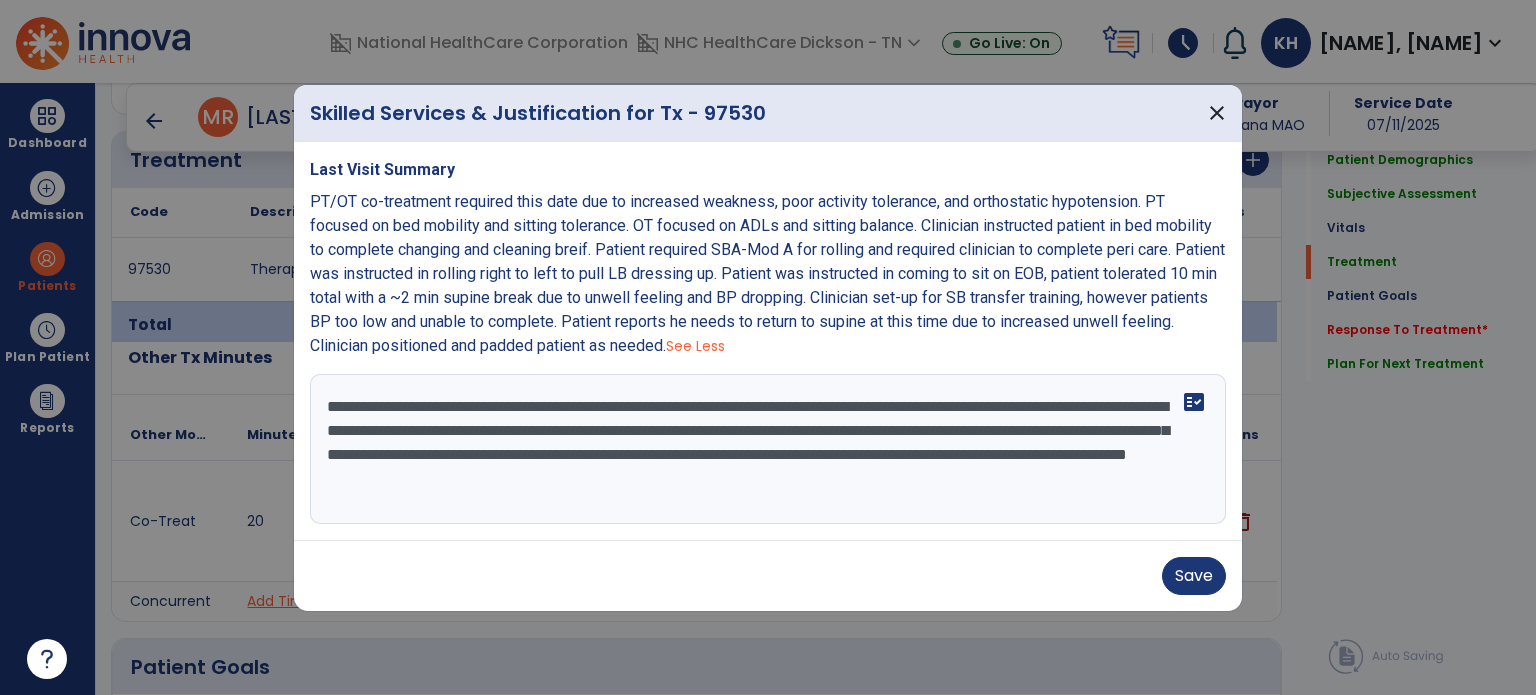 click on "**********" at bounding box center (768, 449) 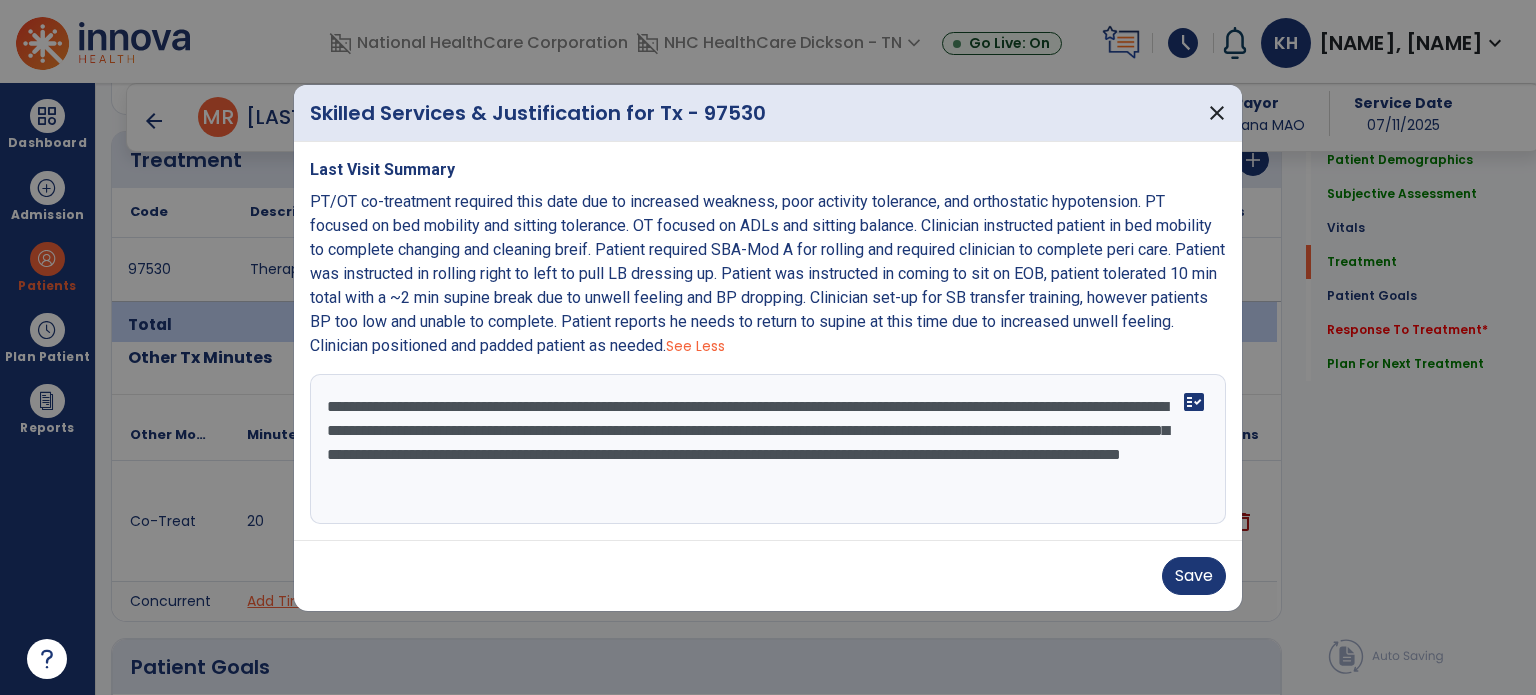type on "**********" 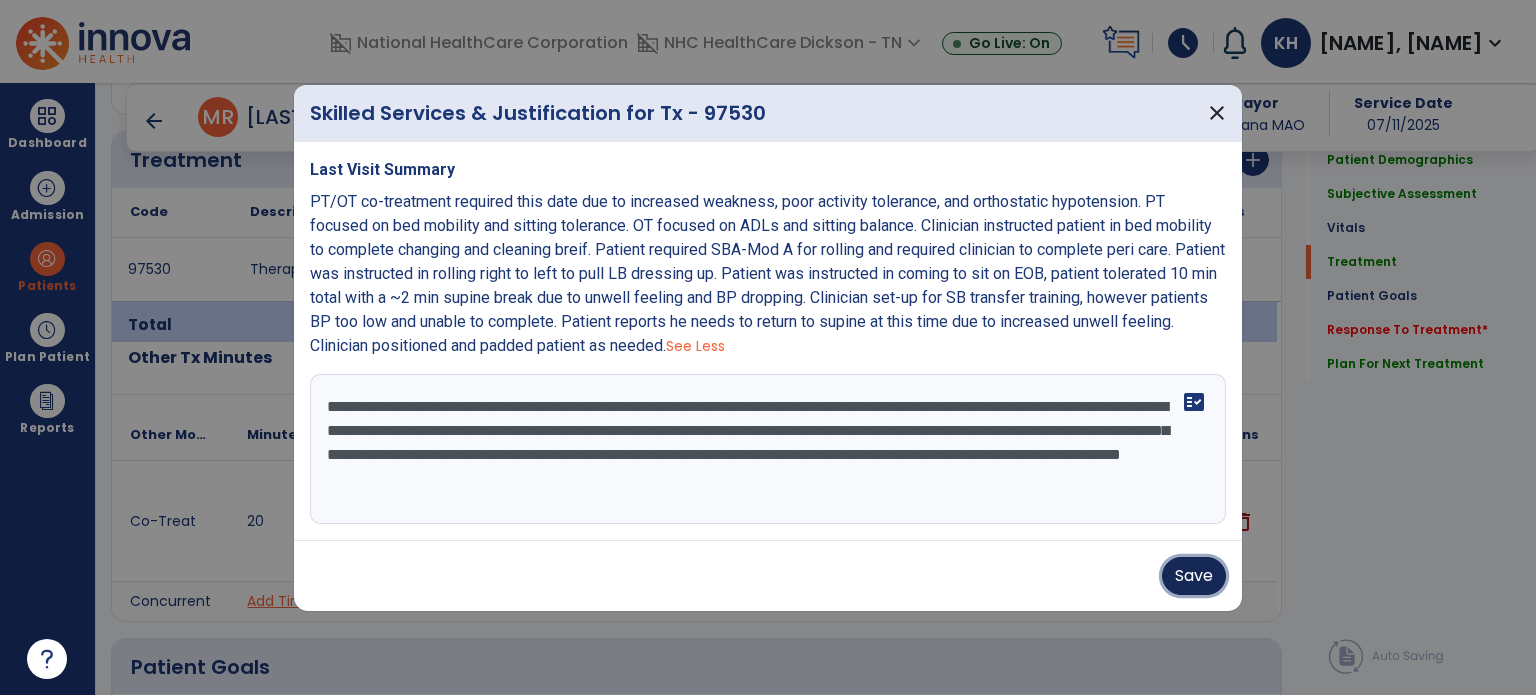 click on "Save" at bounding box center [1194, 576] 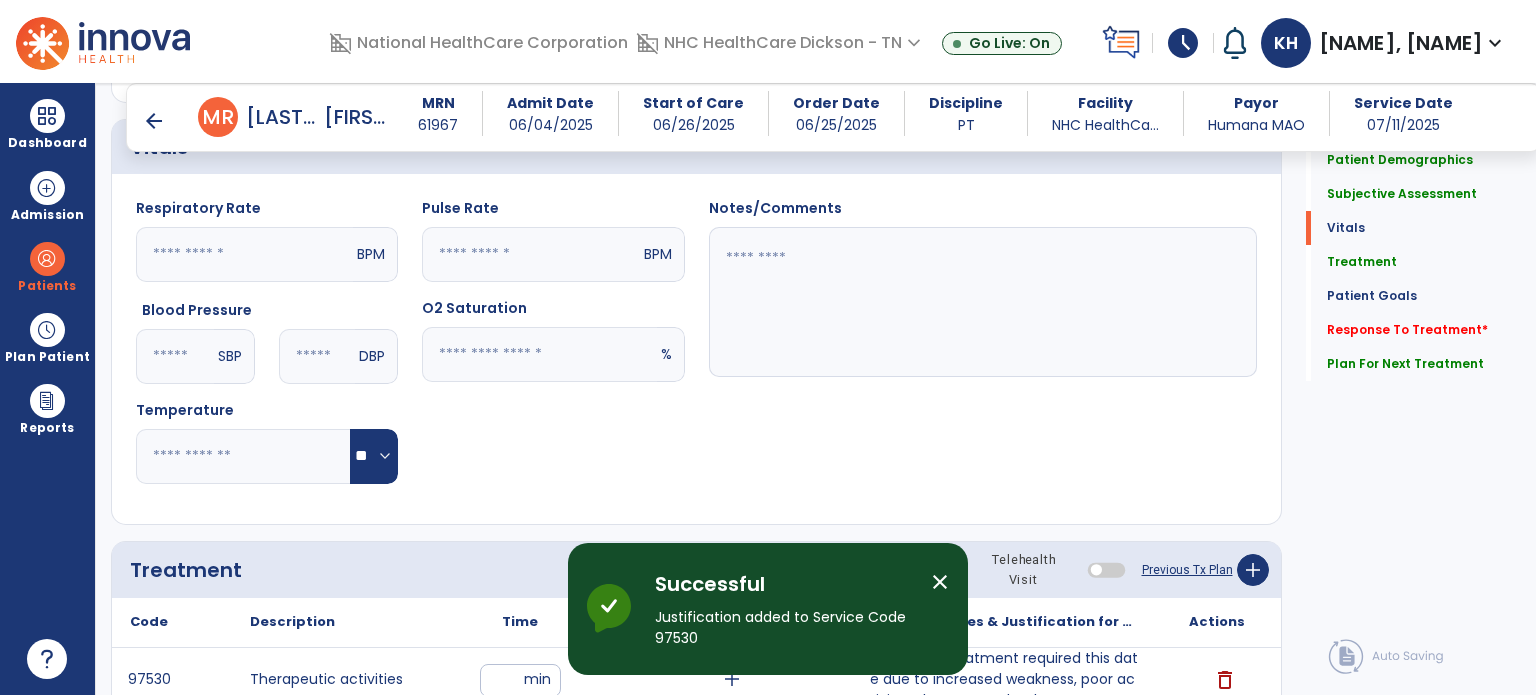 scroll, scrollTop: 712, scrollLeft: 0, axis: vertical 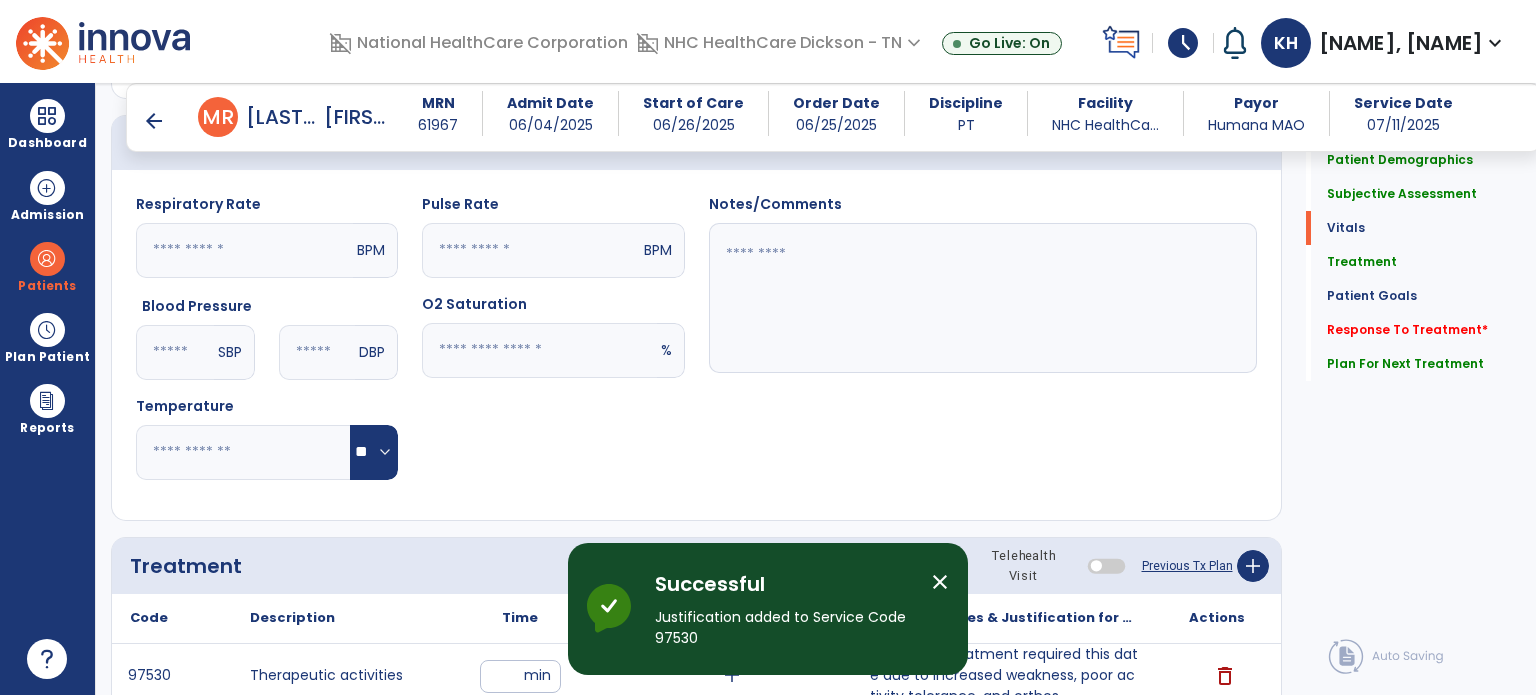 click 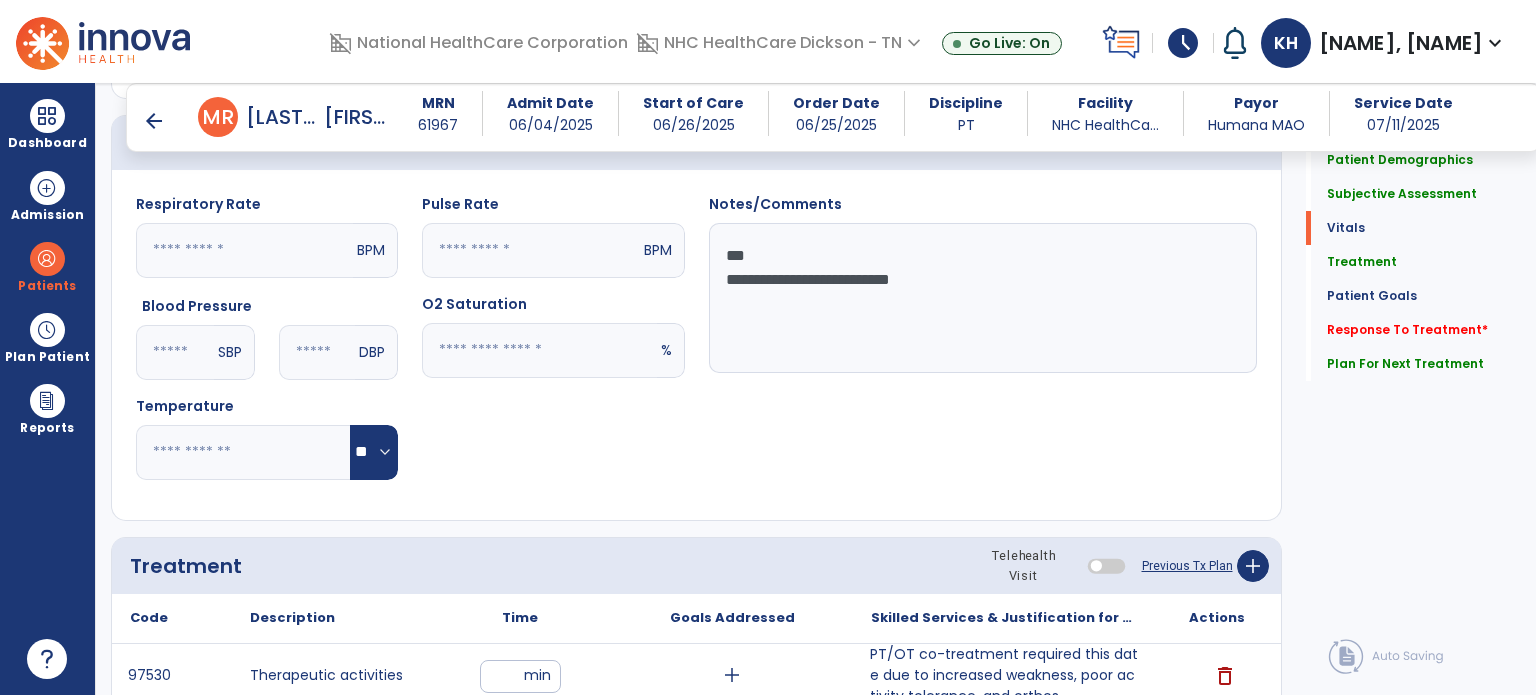 click on "**********" 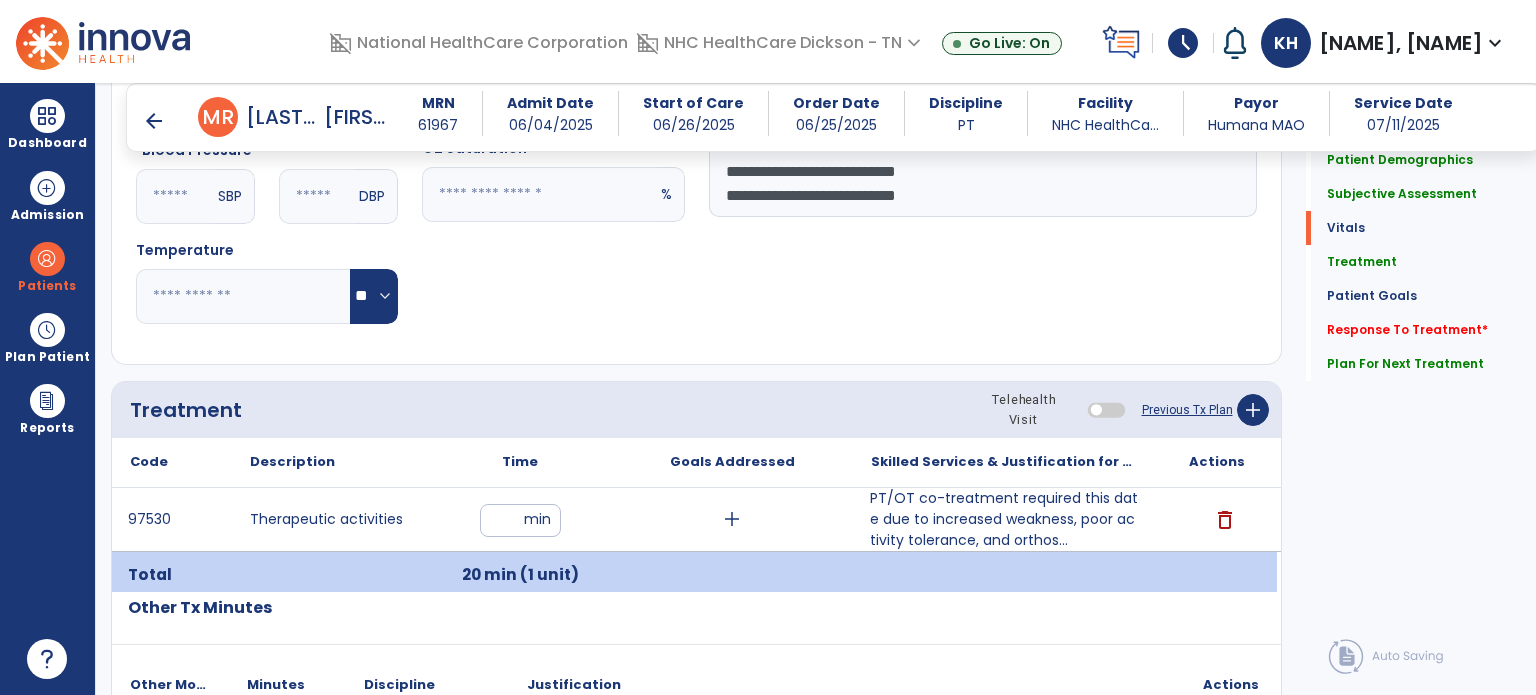 scroll, scrollTop: 919, scrollLeft: 0, axis: vertical 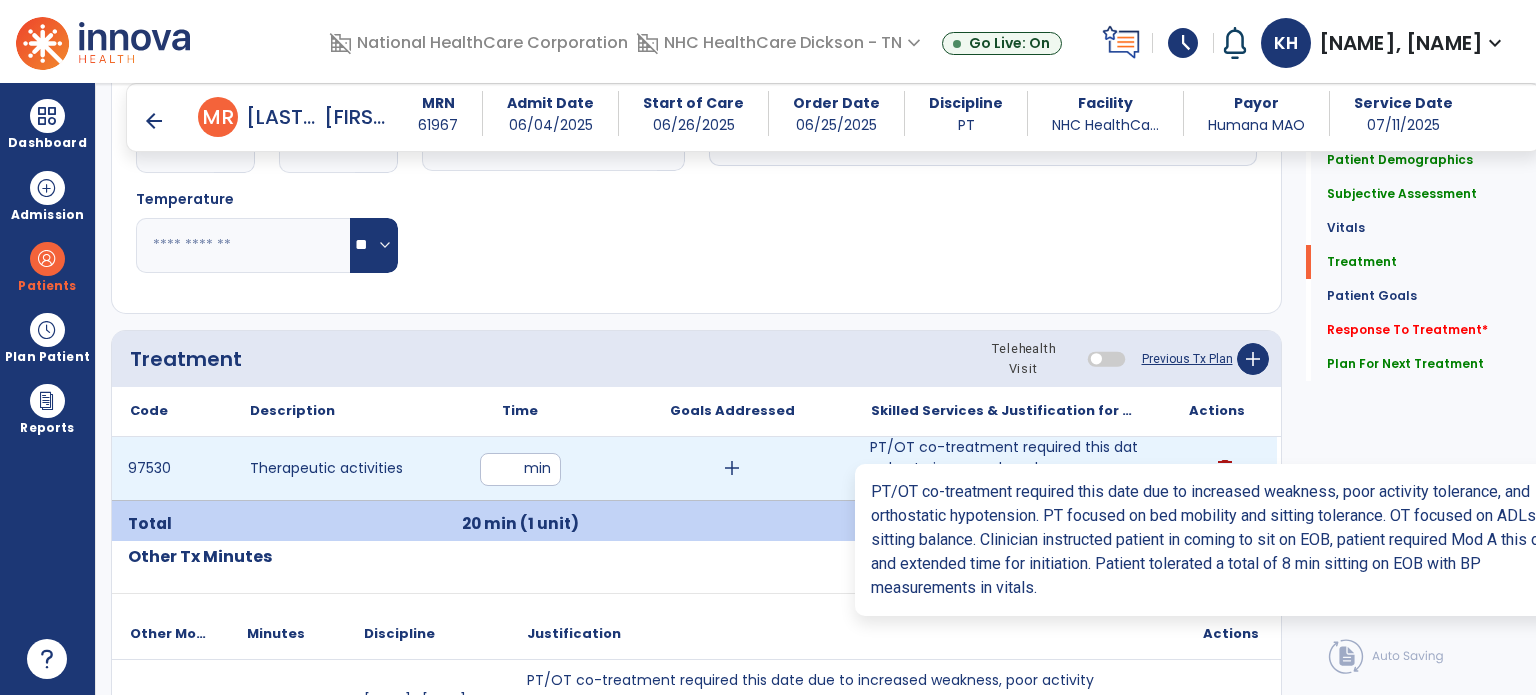 type on "**********" 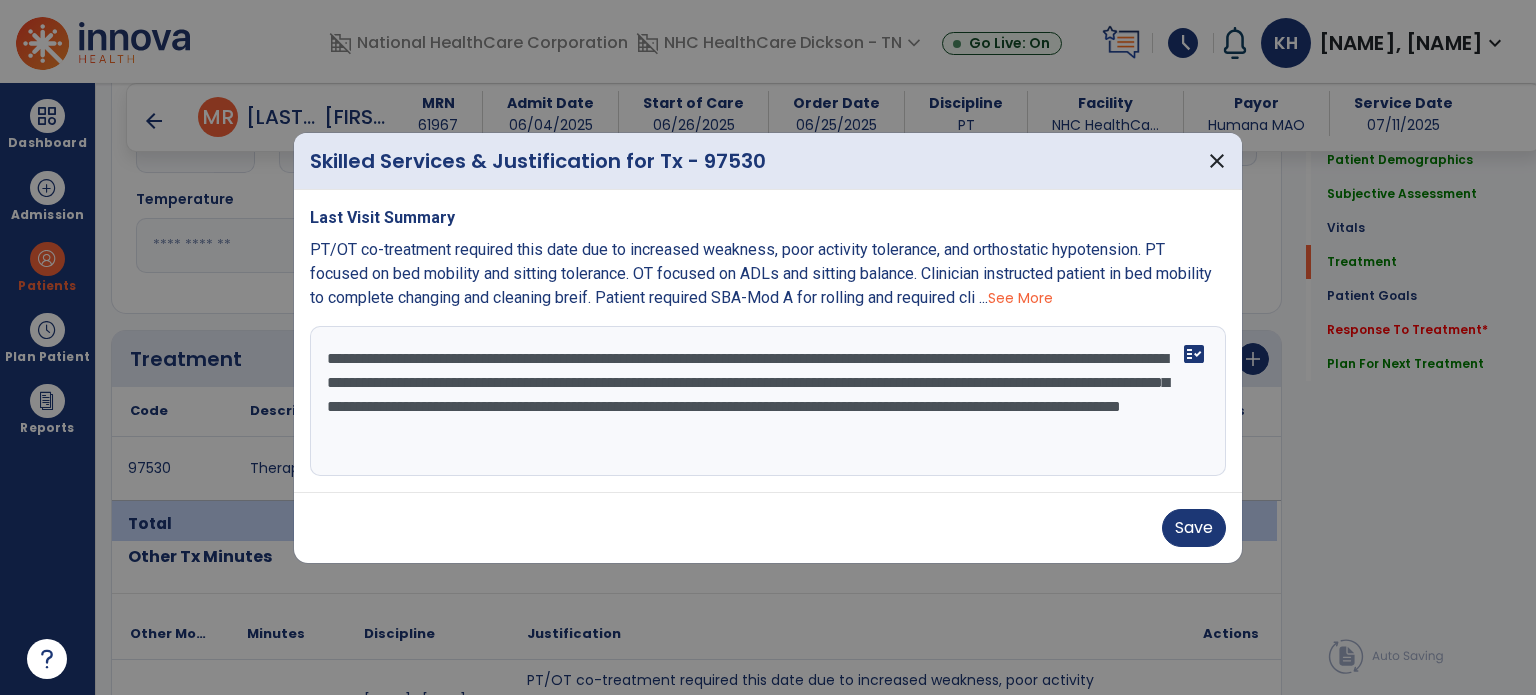 click on "**********" at bounding box center [768, 401] 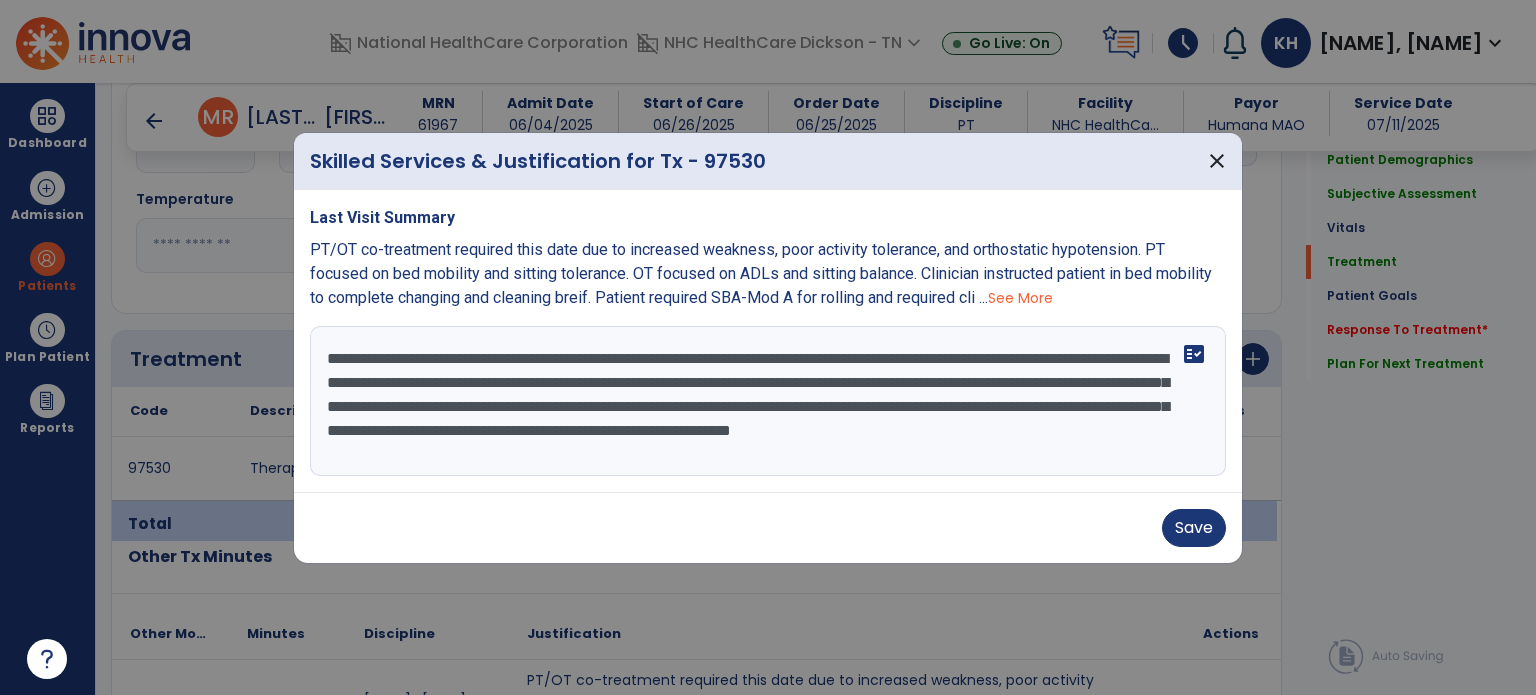 type on "**********" 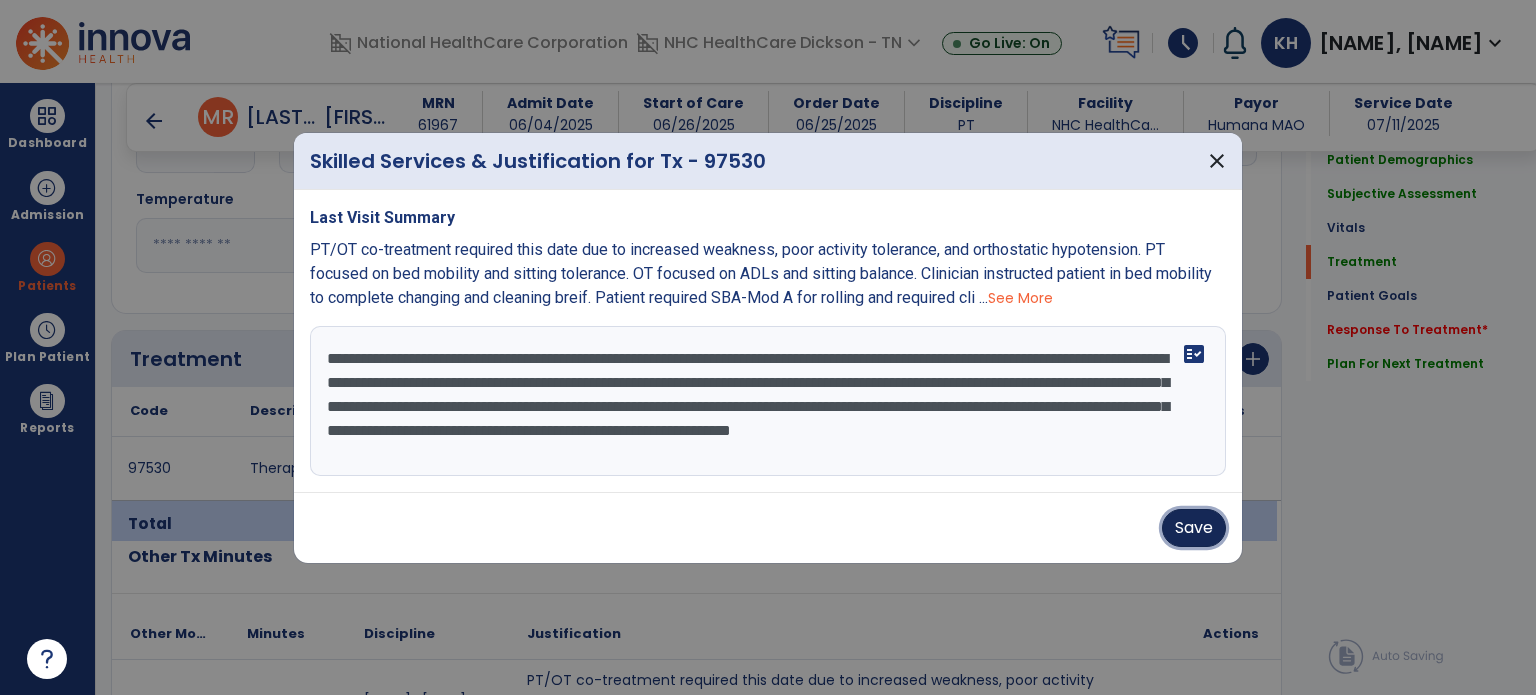 click on "Save" at bounding box center [1194, 528] 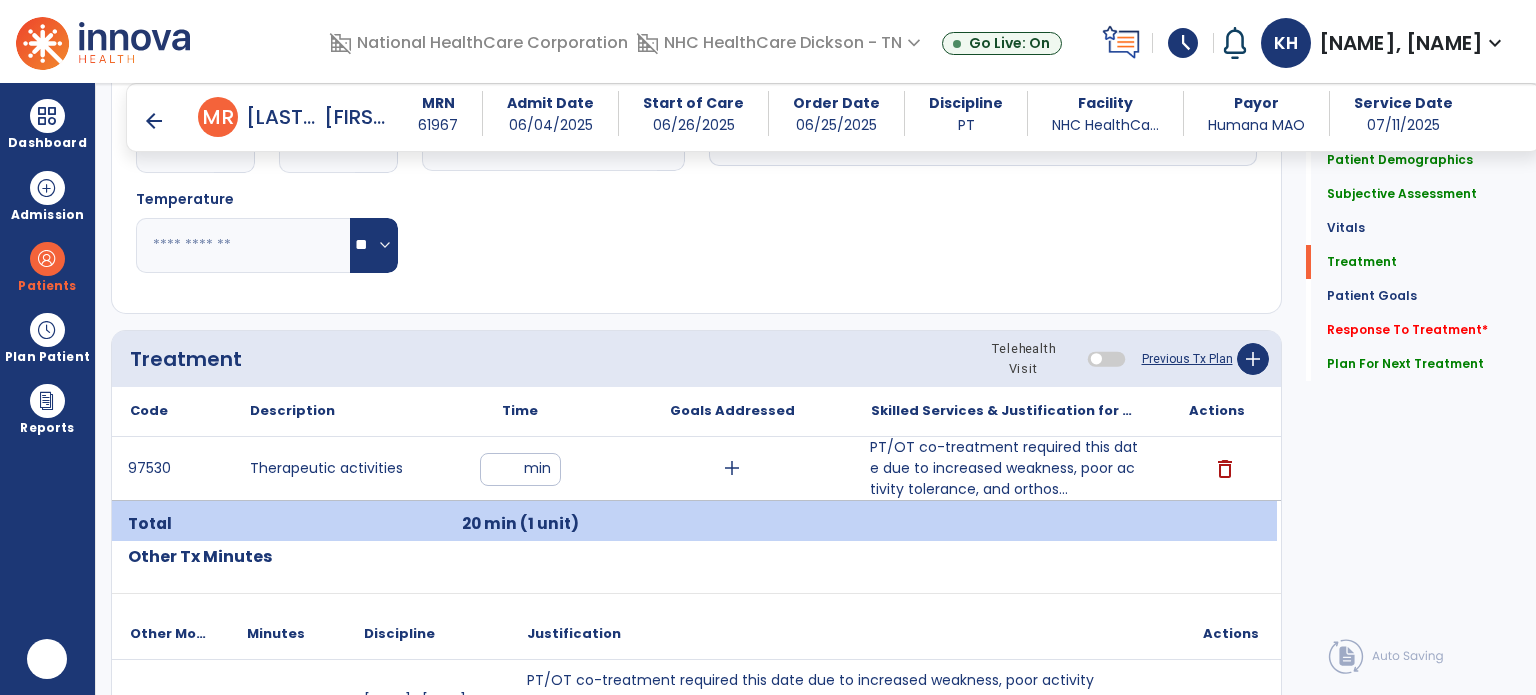 scroll, scrollTop: 0, scrollLeft: 0, axis: both 